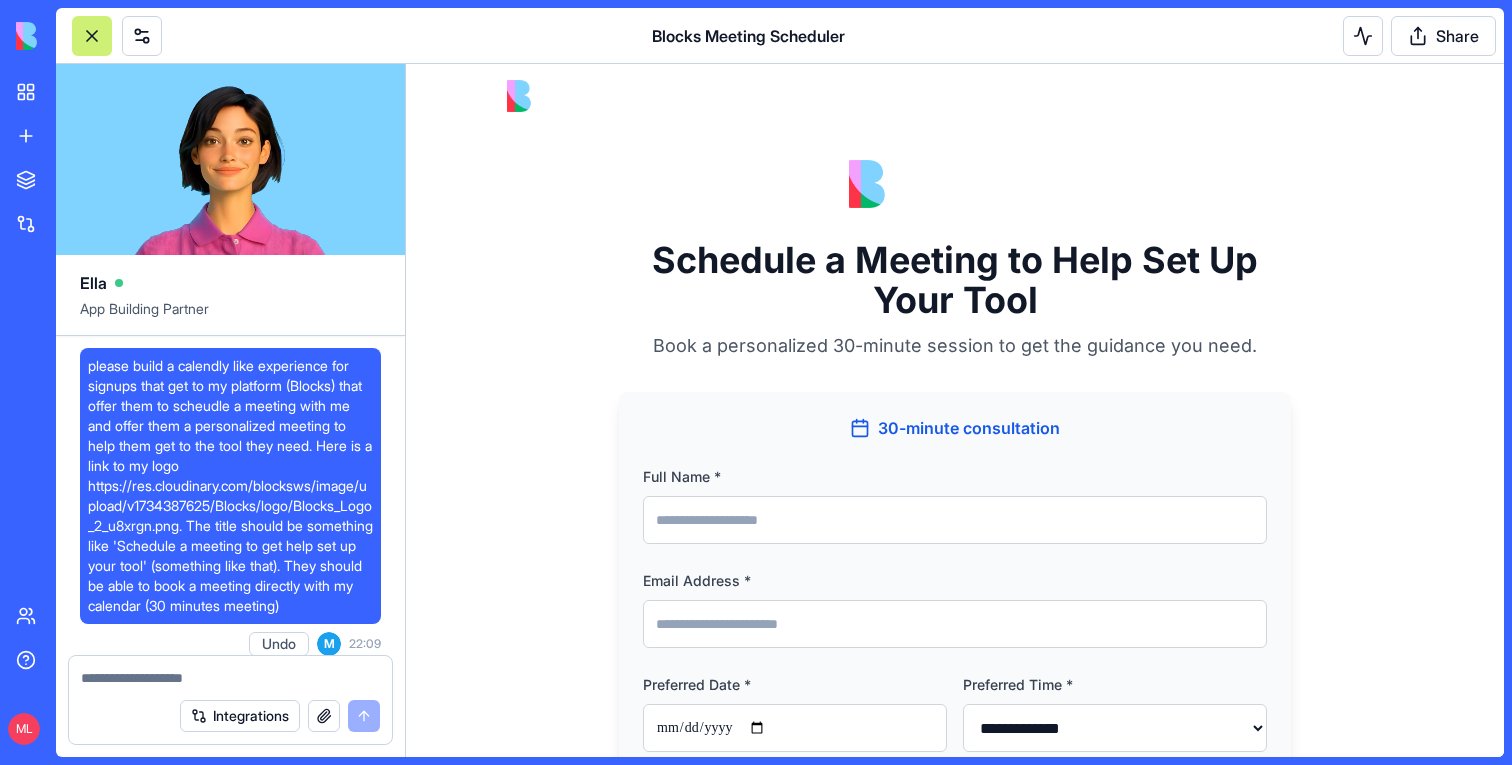scroll, scrollTop: 0, scrollLeft: 0, axis: both 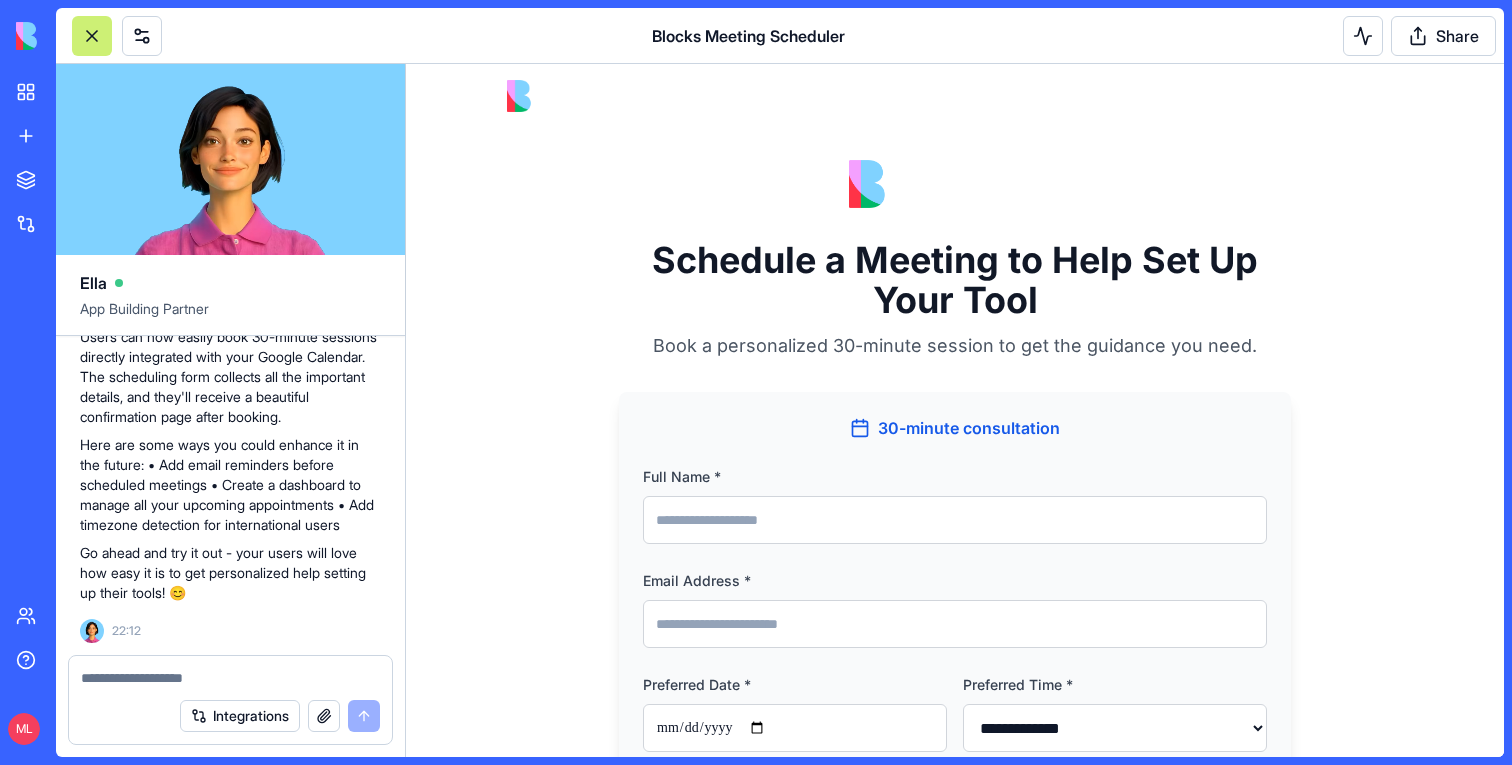 type 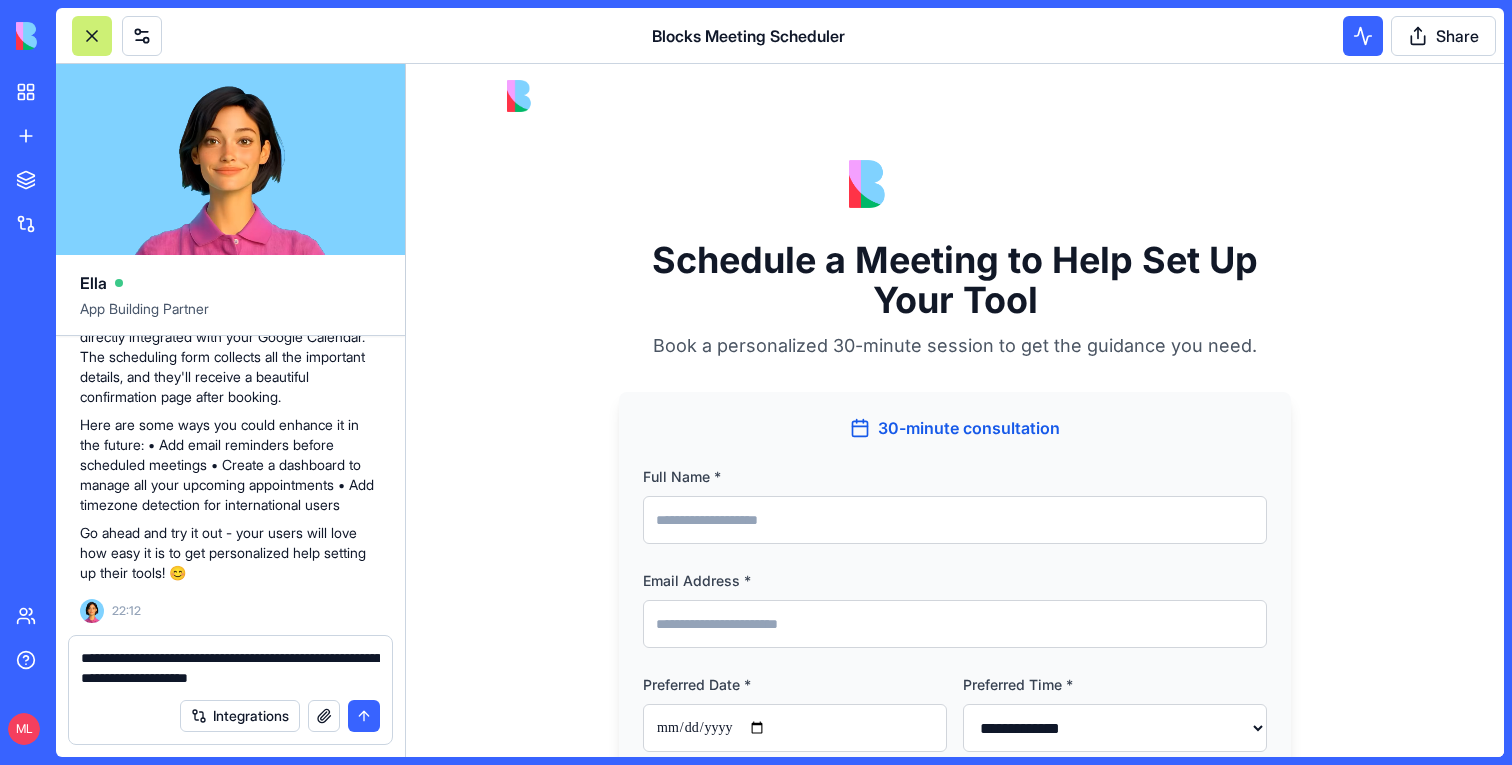 paste on "********" 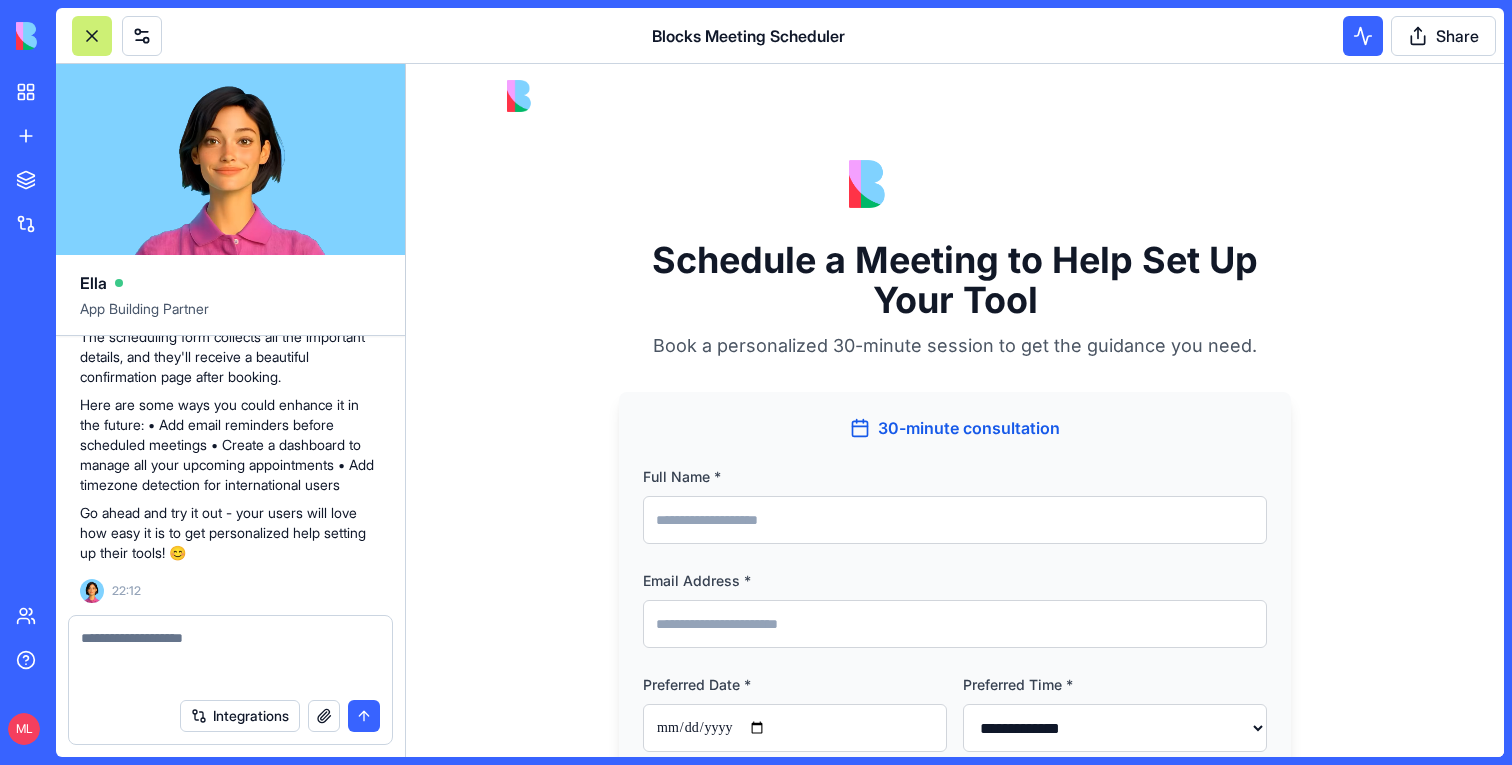 scroll, scrollTop: 1781, scrollLeft: 0, axis: vertical 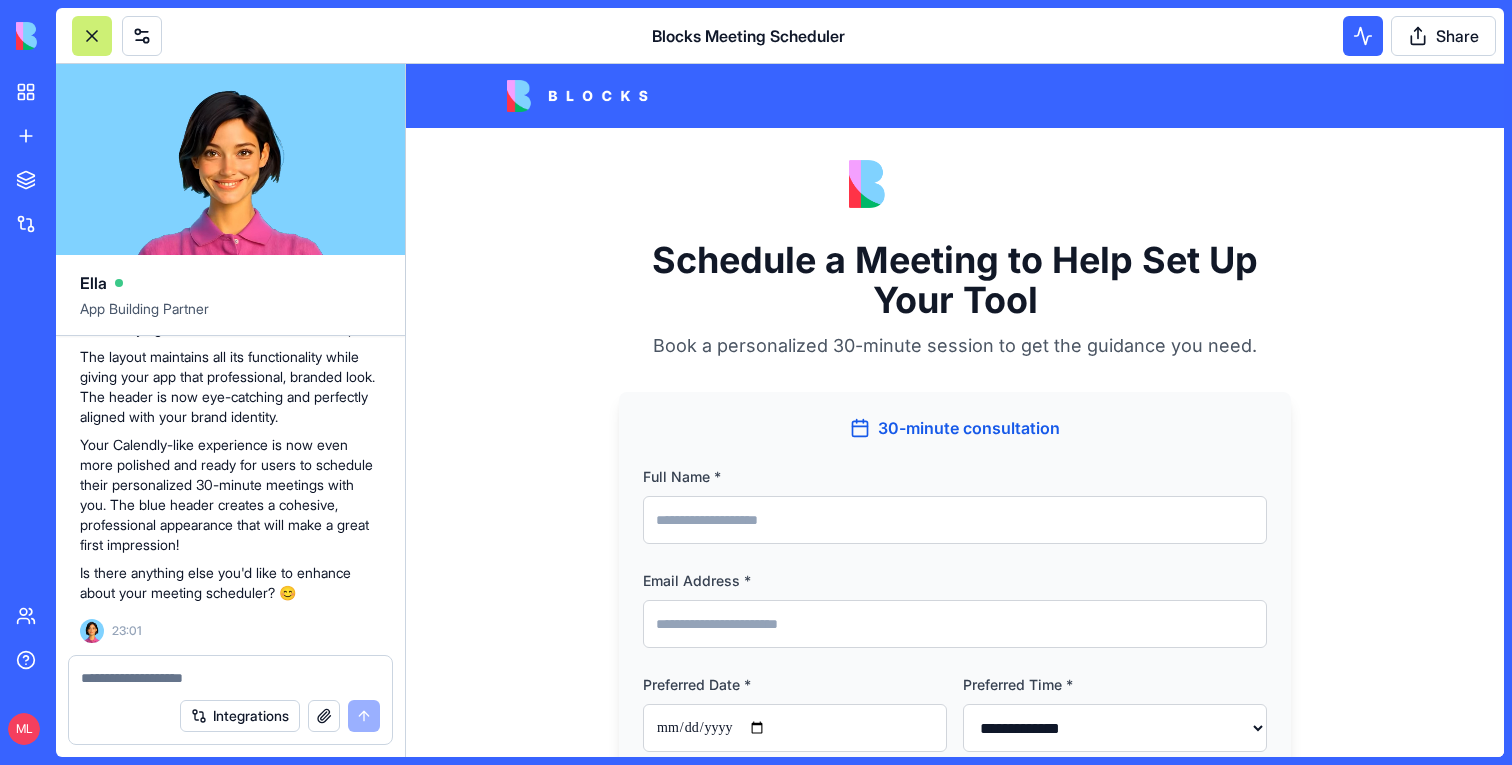 click at bounding box center [230, 678] 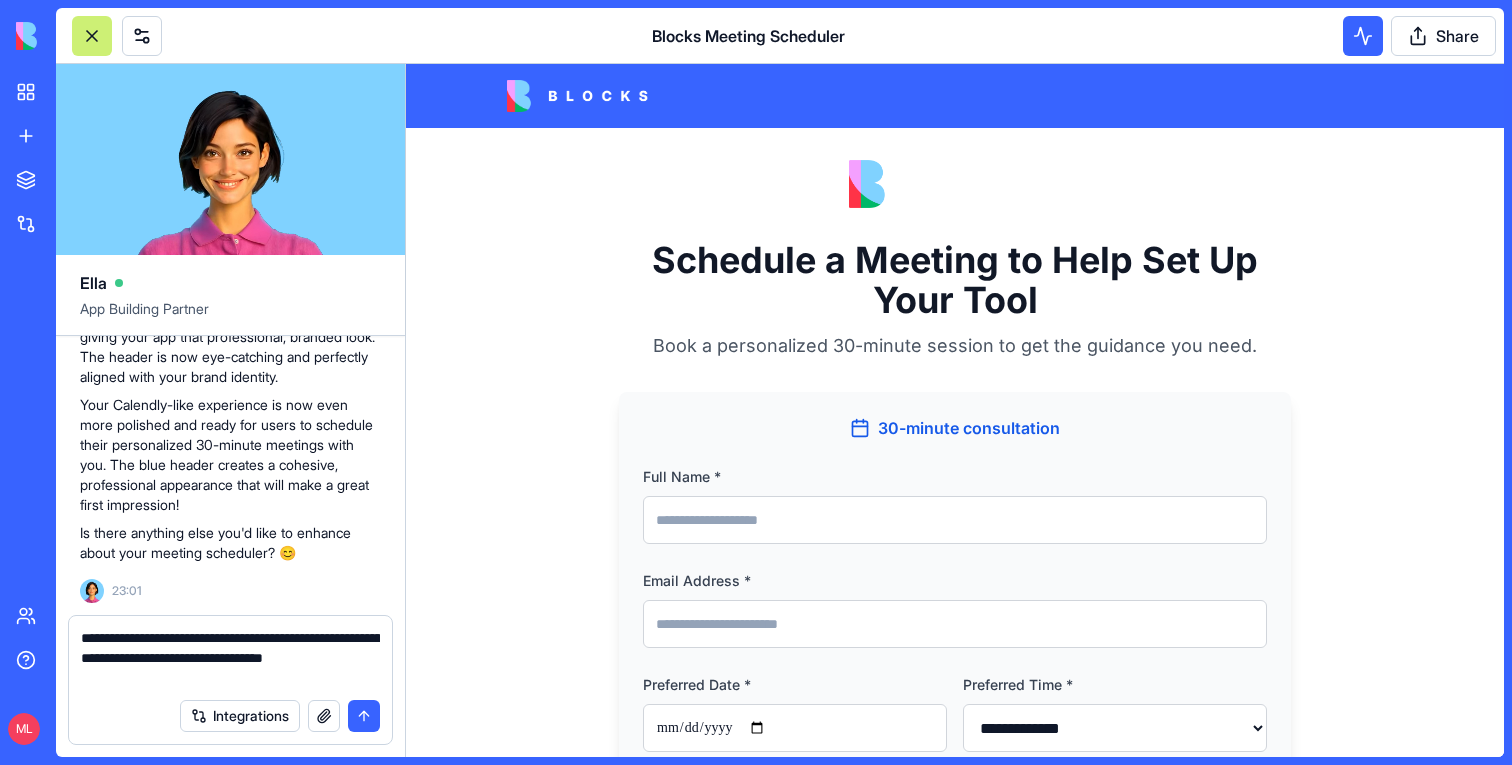 type on "**********" 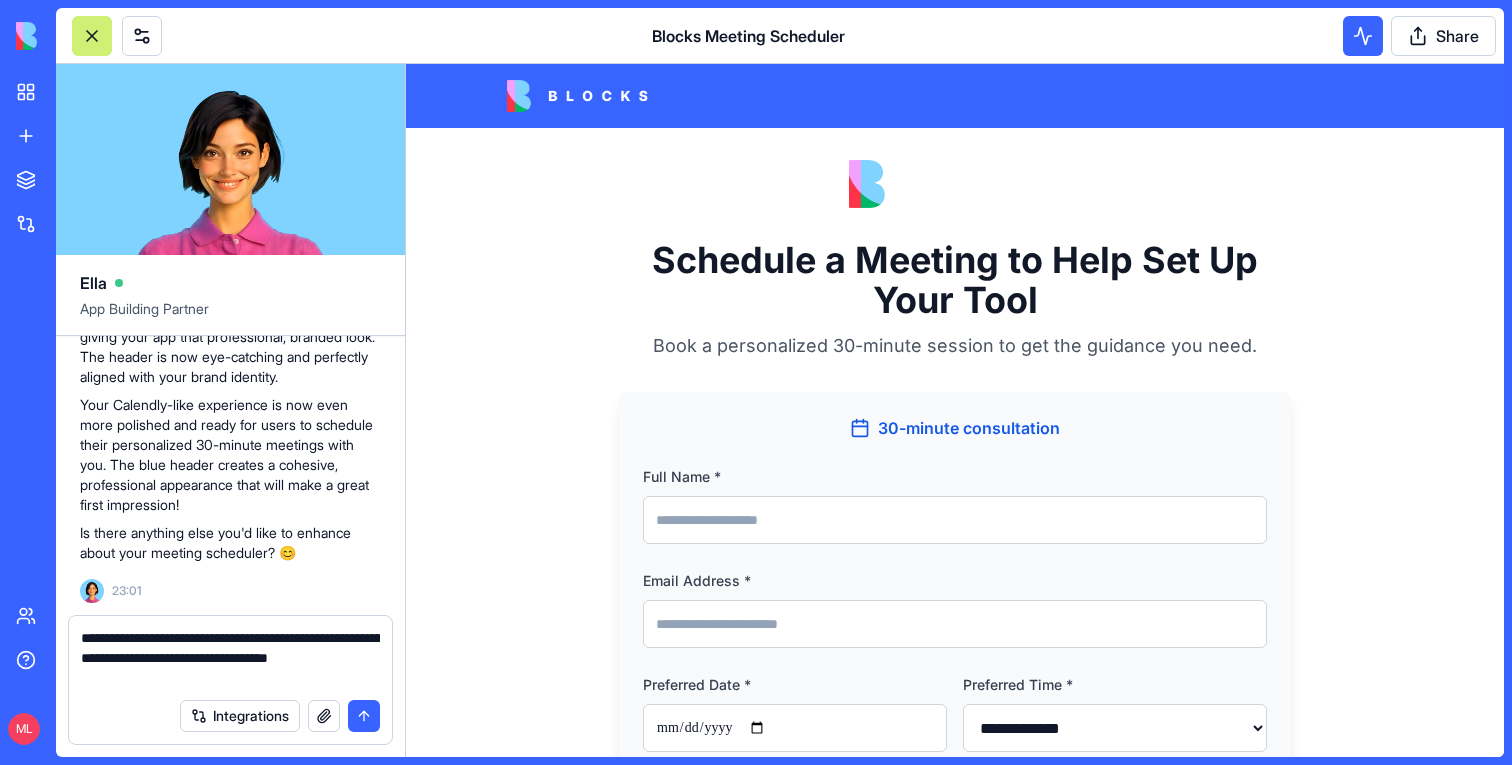 type 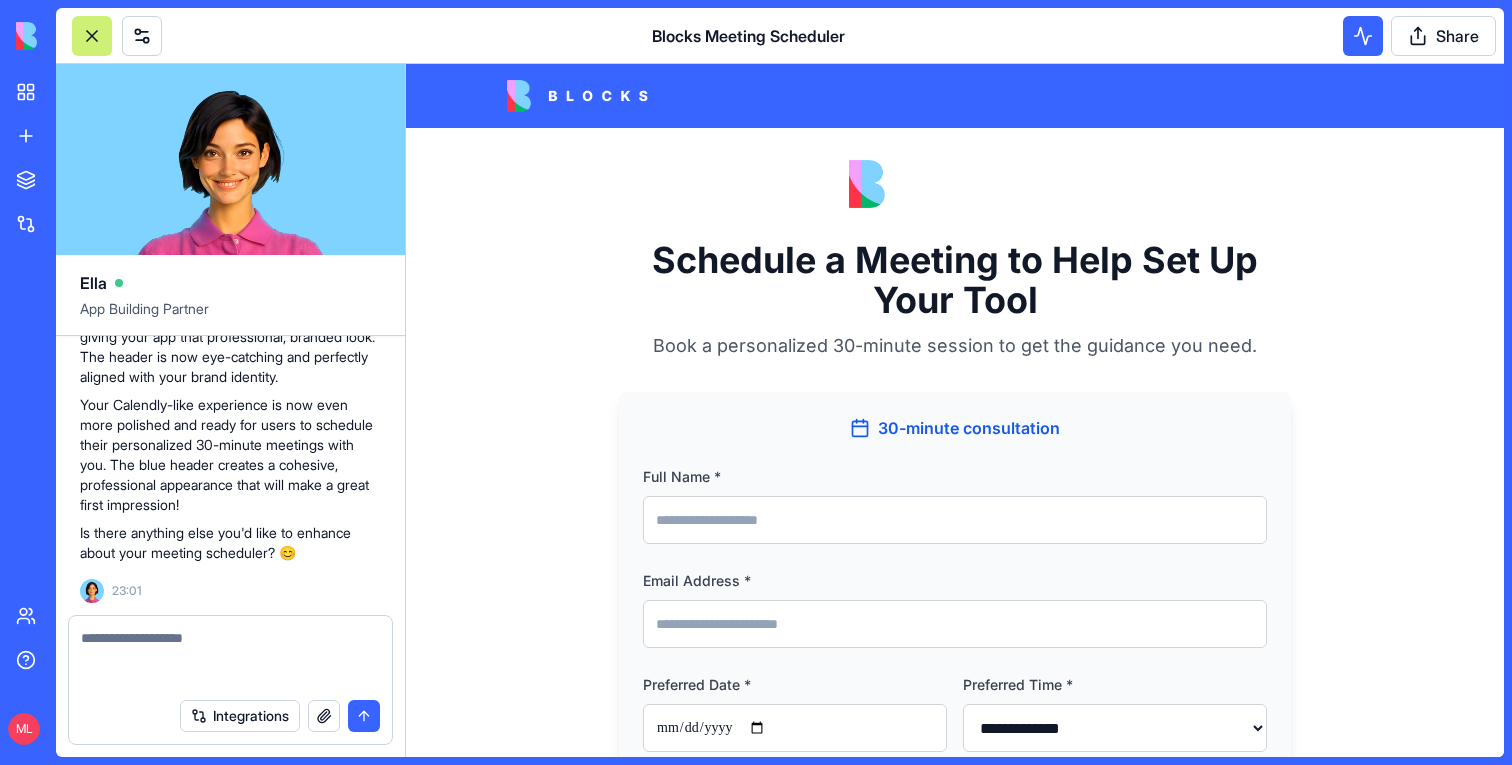 scroll, scrollTop: 2553, scrollLeft: 0, axis: vertical 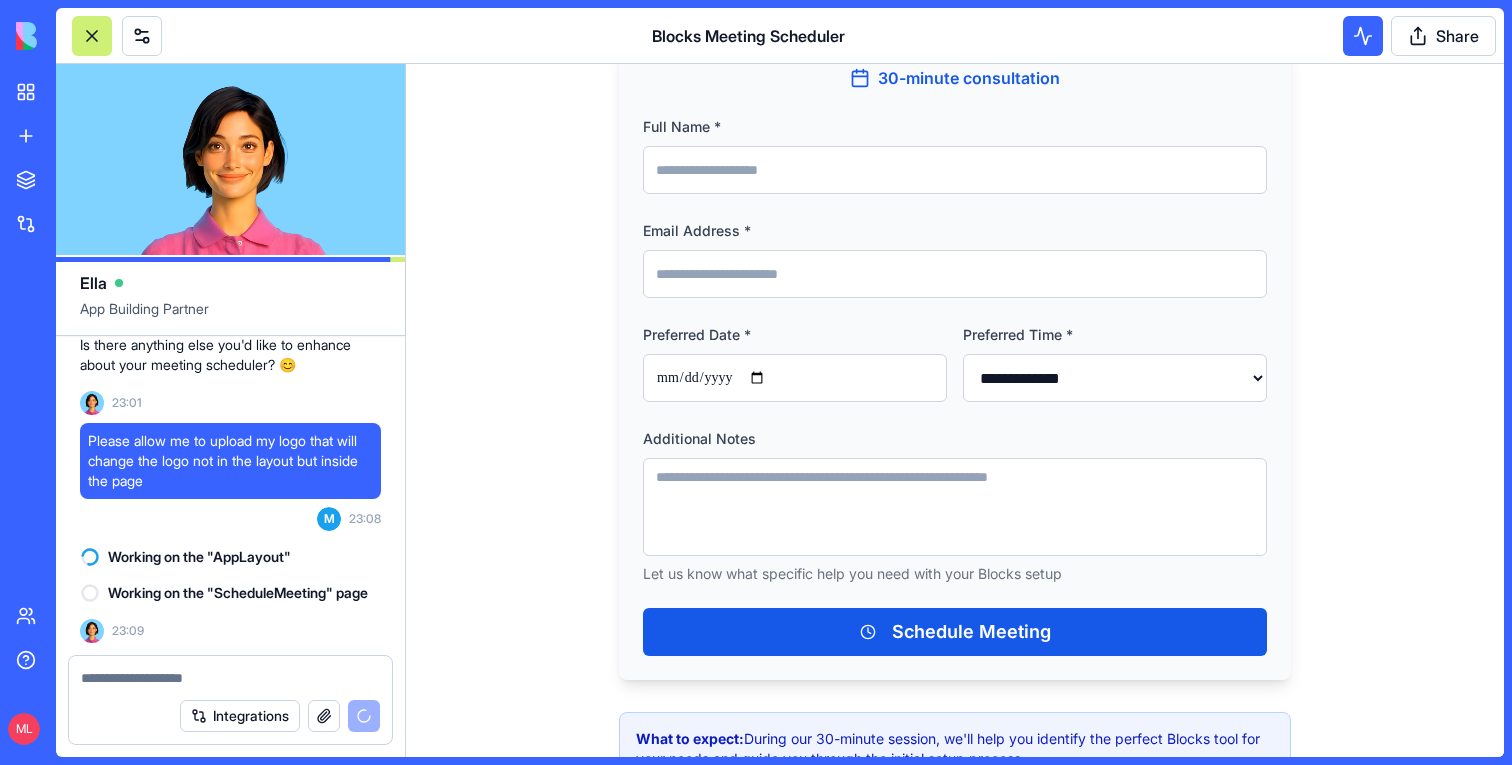 click on "Preferred Date *" at bounding box center [795, 378] 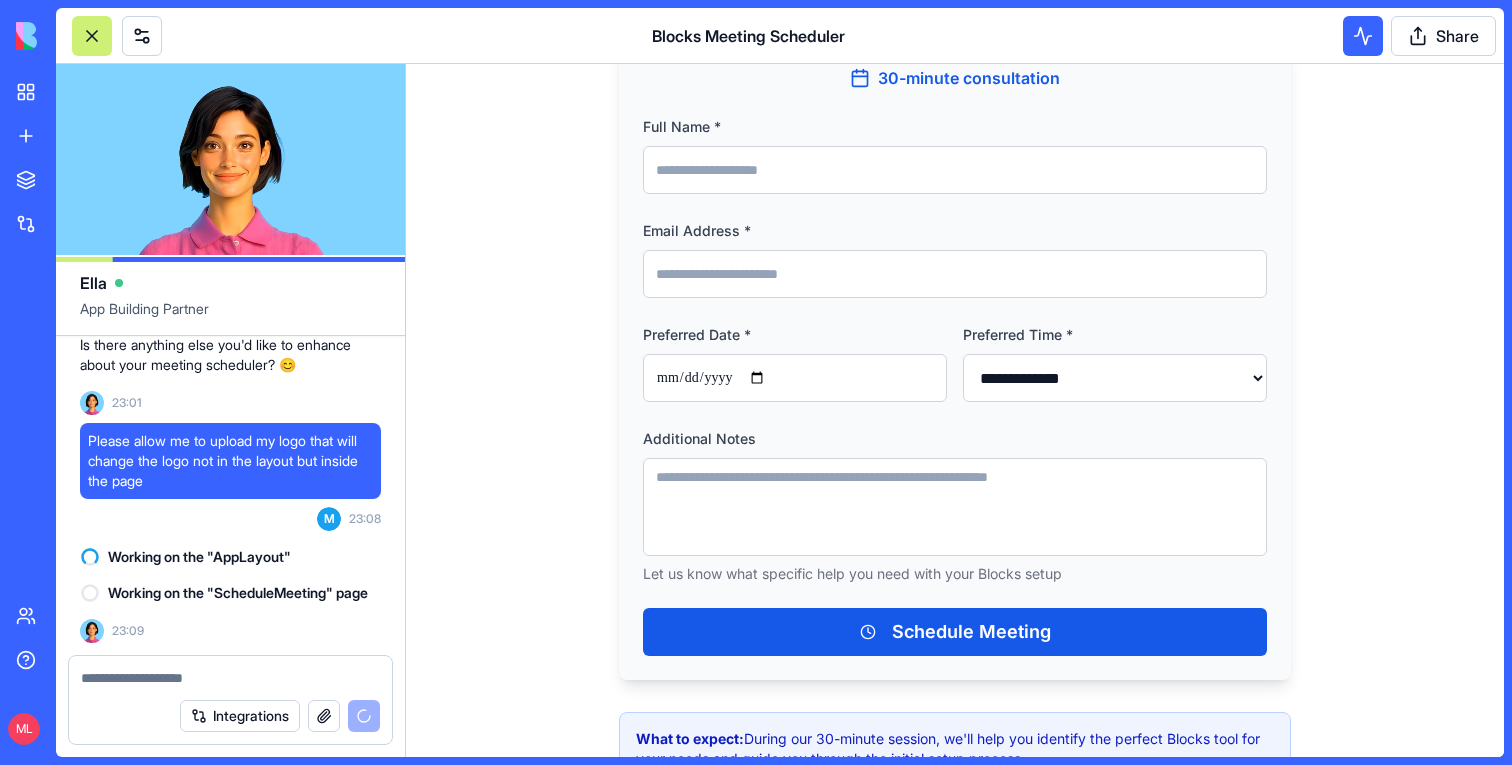 click on "Preferred Date *" at bounding box center (795, 378) 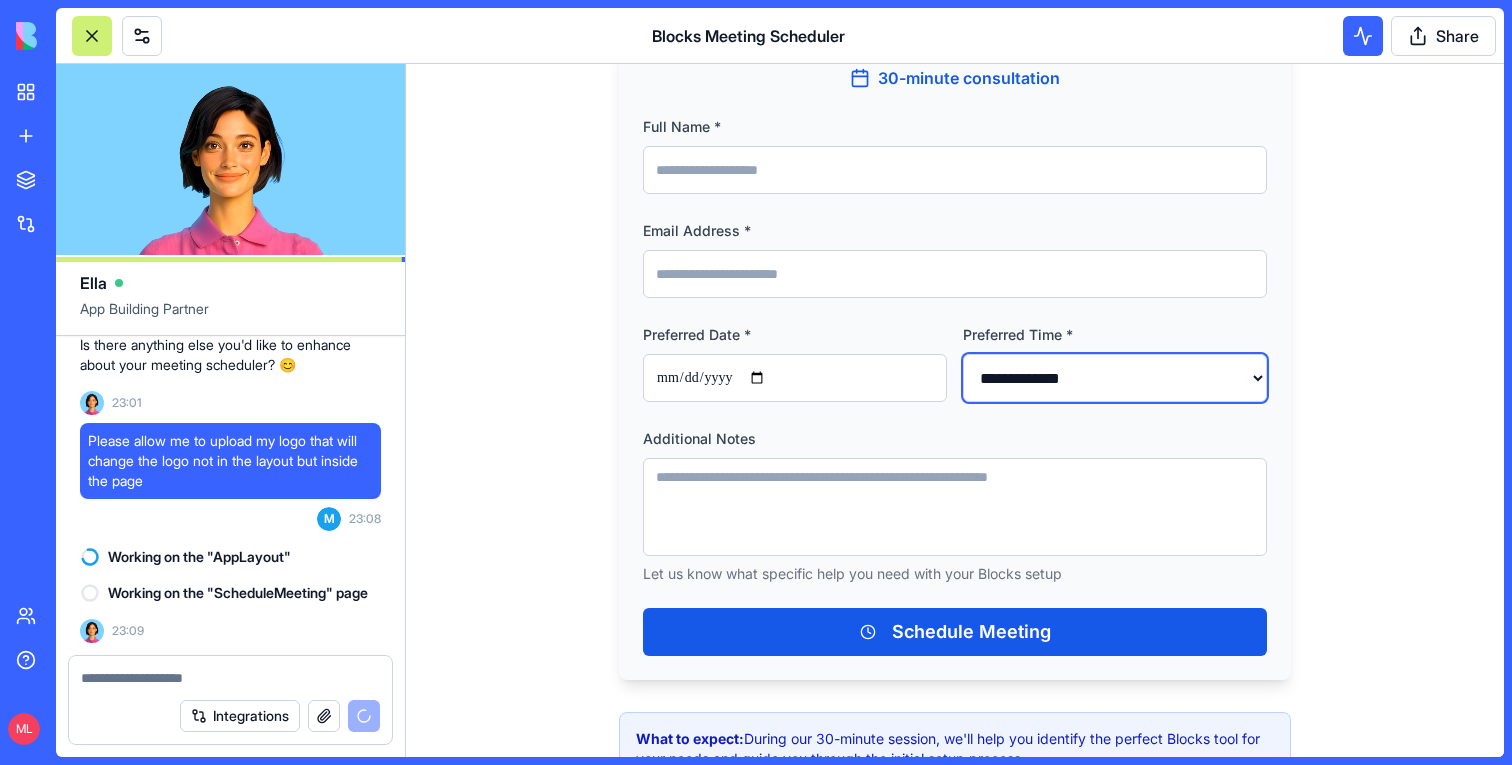 click on "**********" at bounding box center [1115, 378] 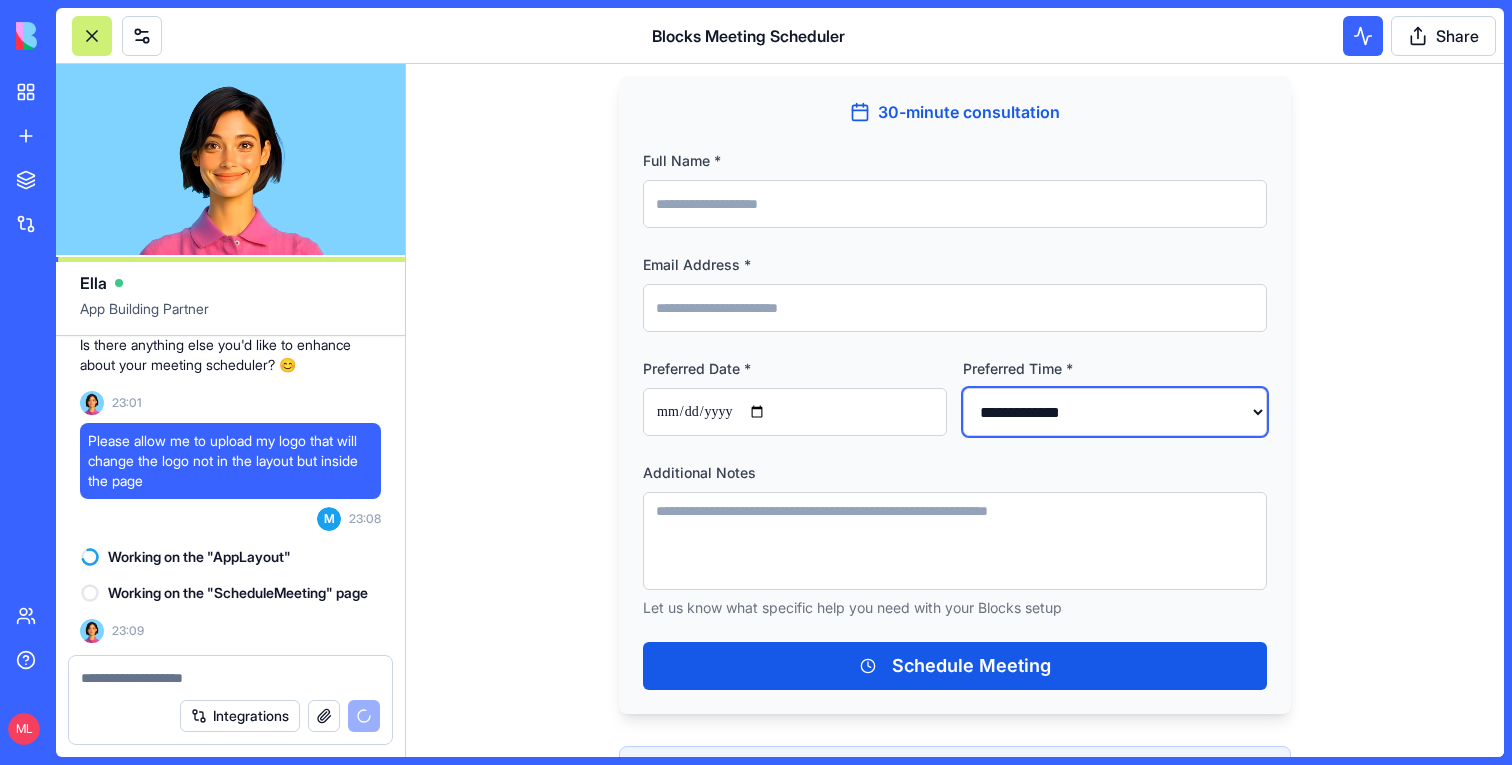 scroll, scrollTop: 272, scrollLeft: 0, axis: vertical 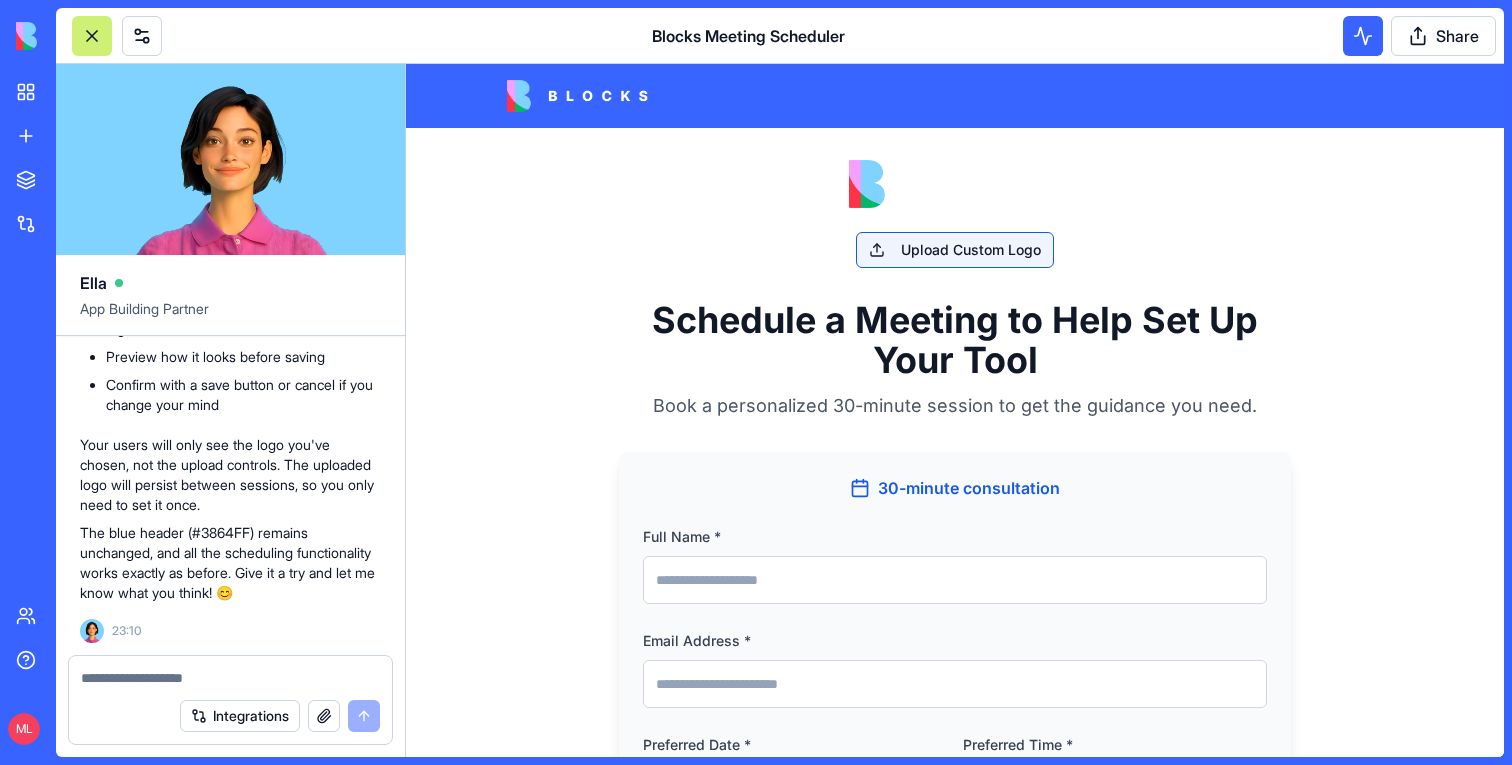 click on "Upload Custom Logo" at bounding box center (955, 250) 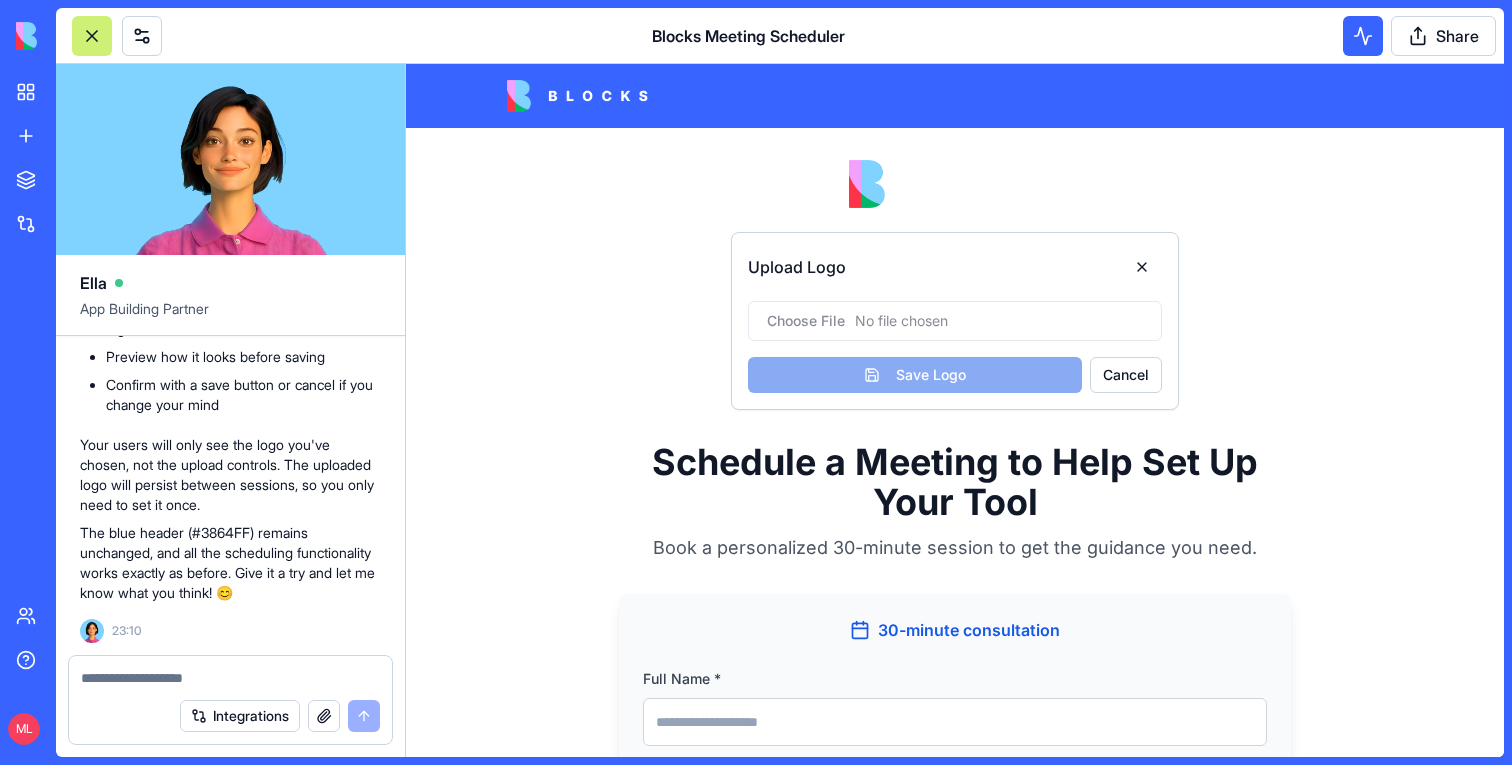 click at bounding box center [955, 321] 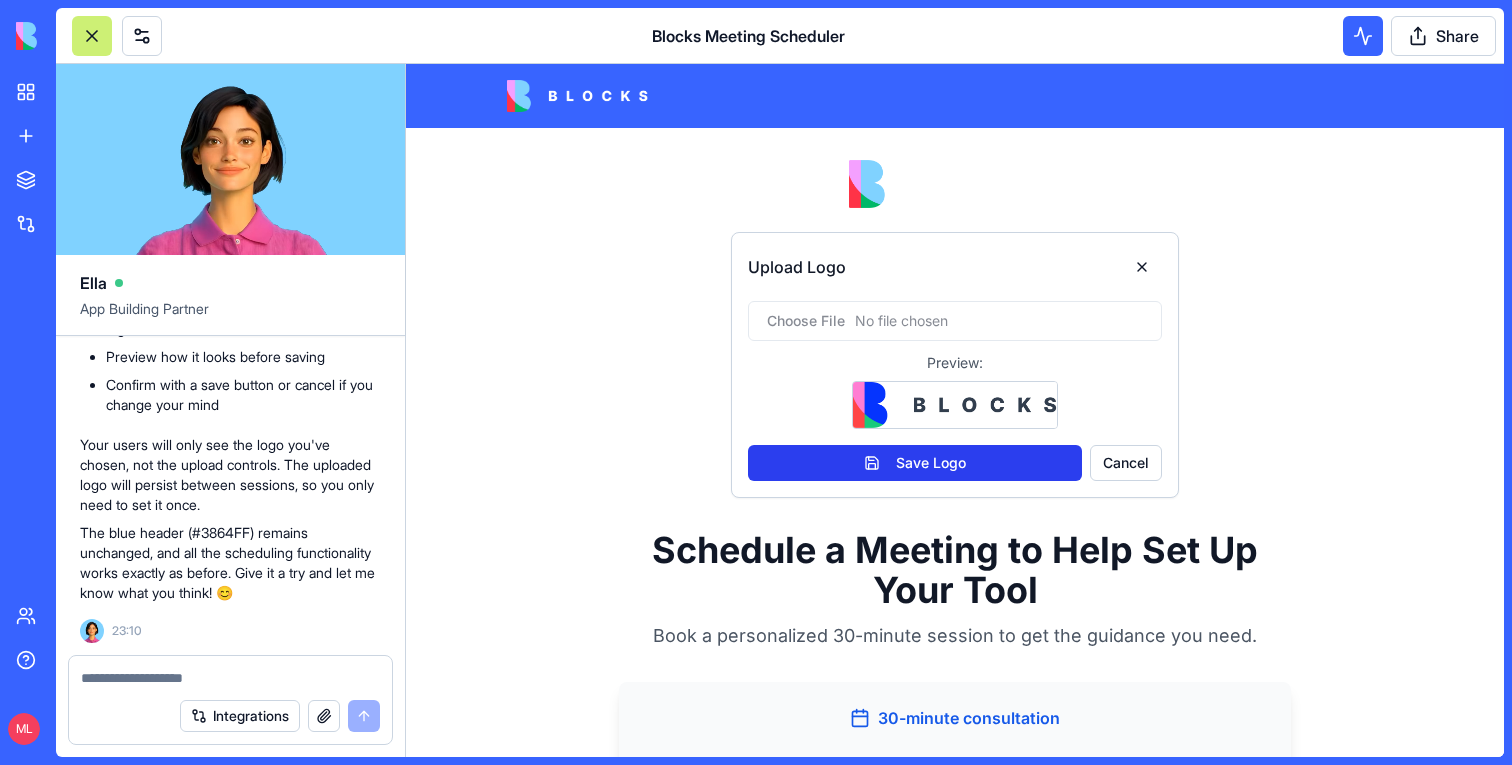 click on "Save Logo" at bounding box center (915, 463) 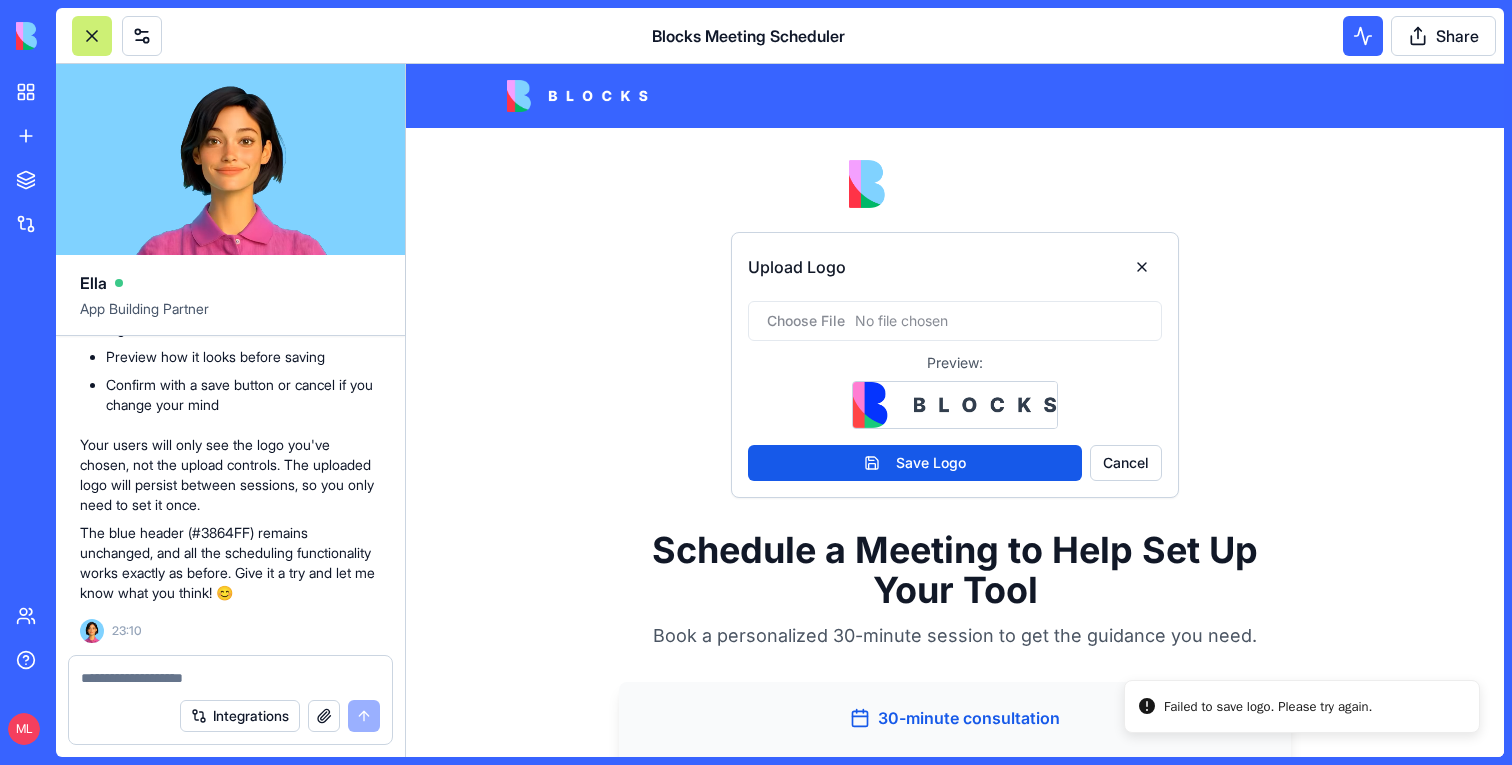 click at bounding box center (230, 678) 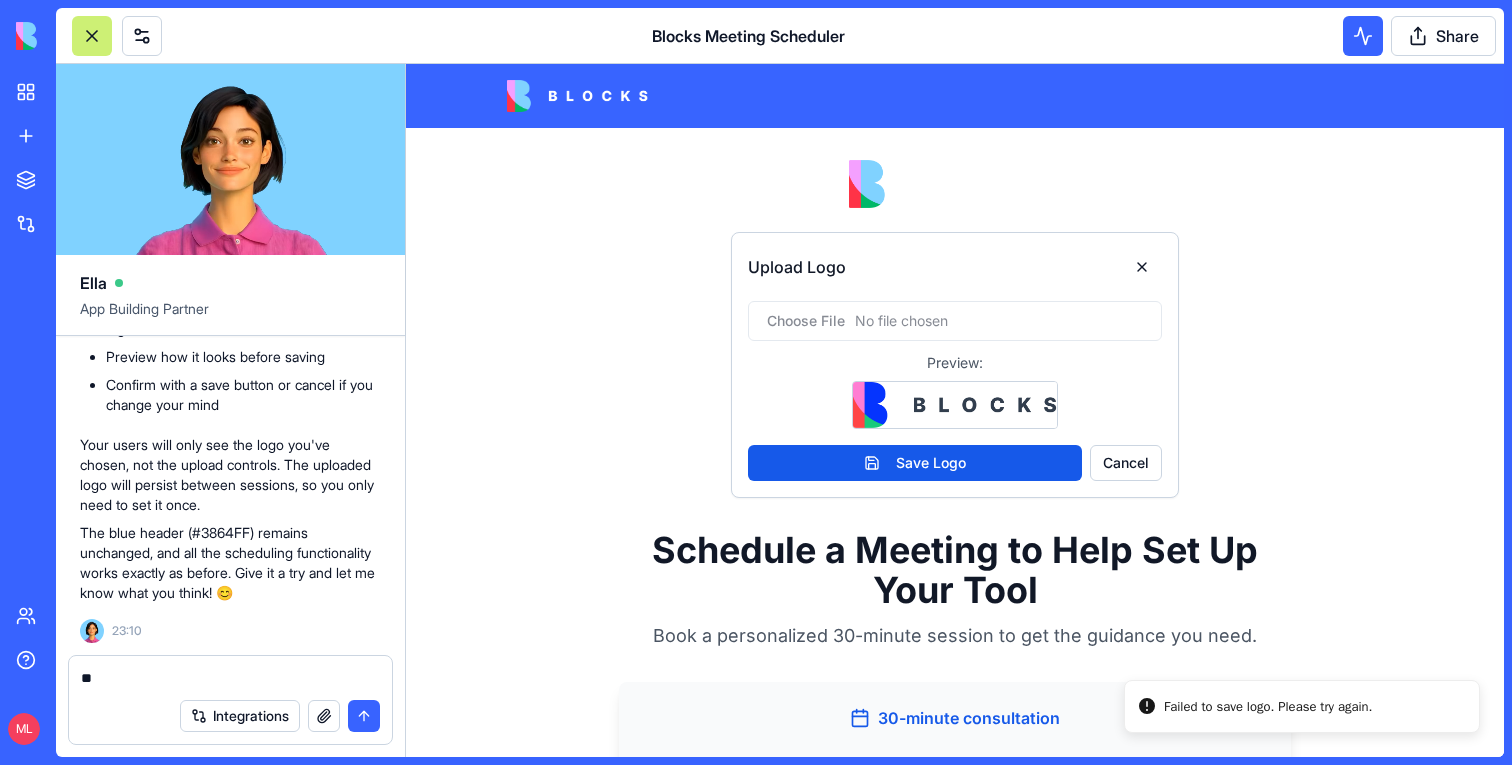 type on "*" 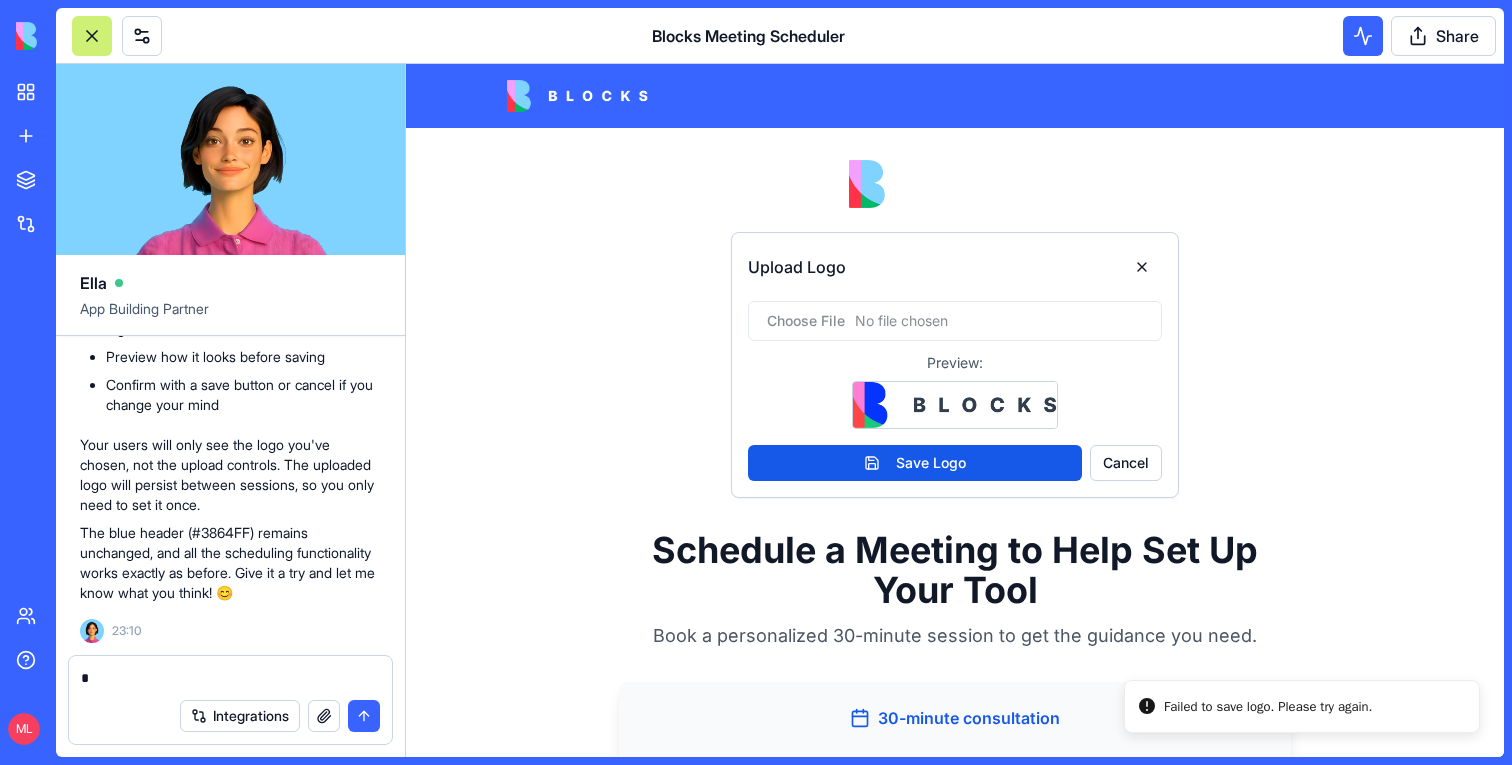 type 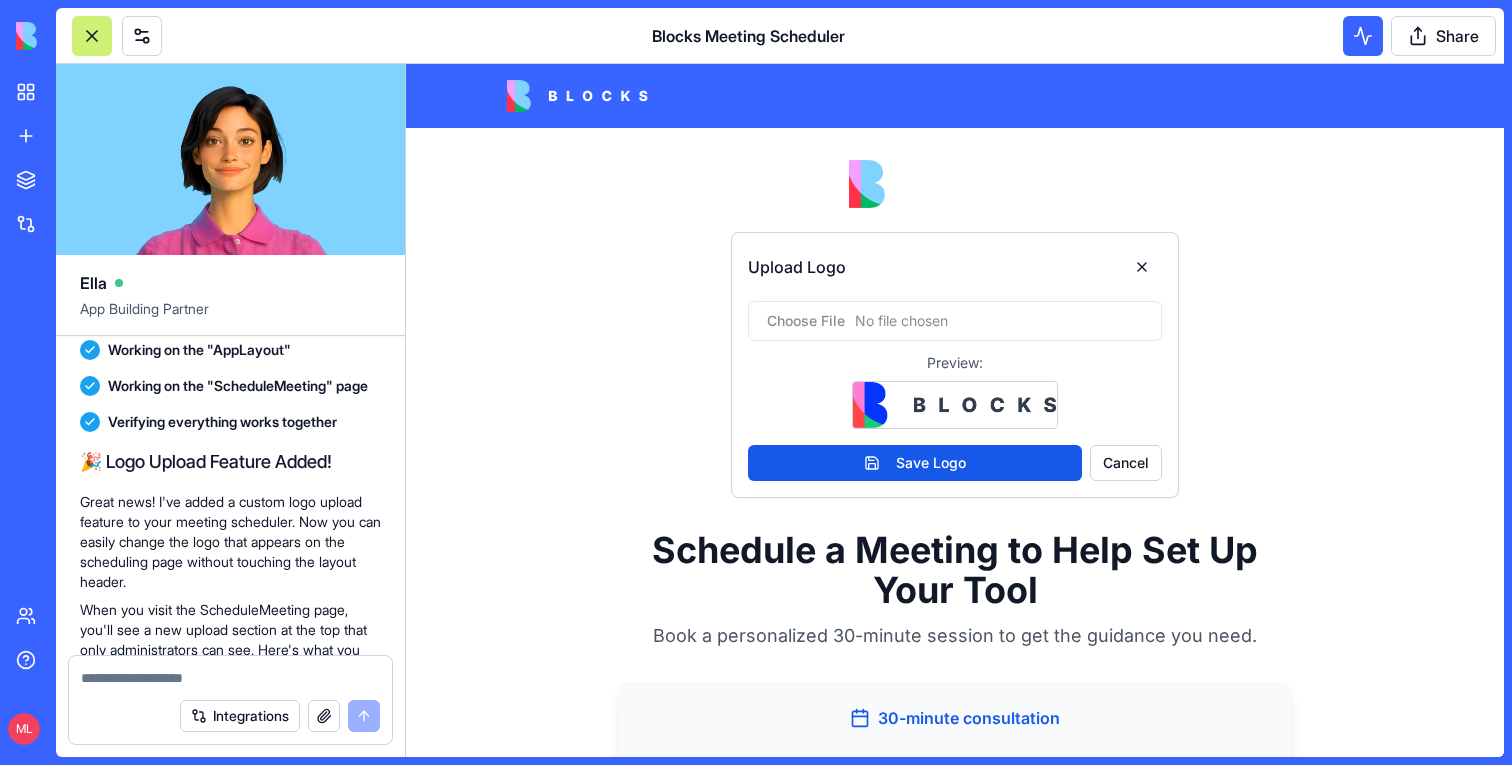 scroll, scrollTop: 2754, scrollLeft: 0, axis: vertical 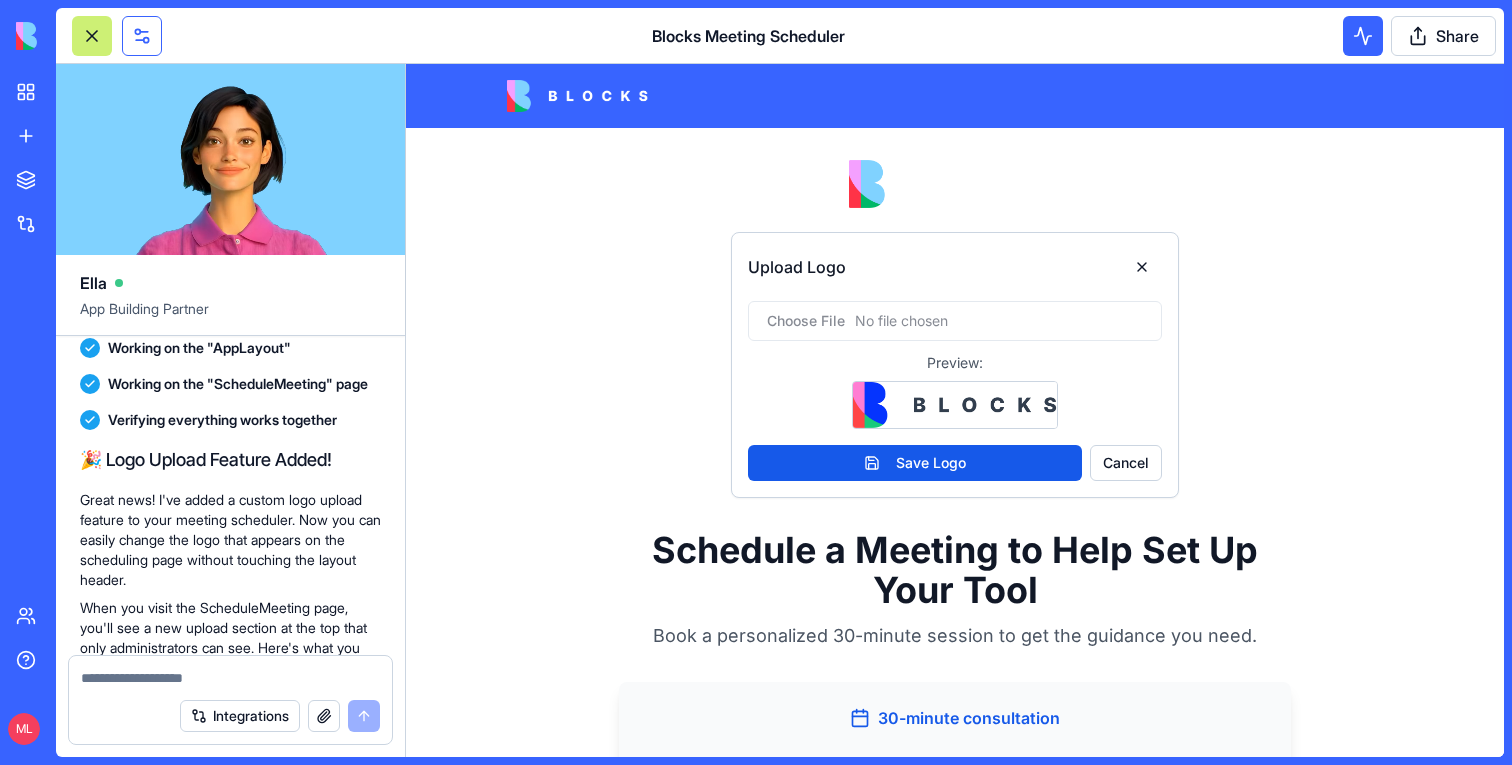 click at bounding box center (142, 36) 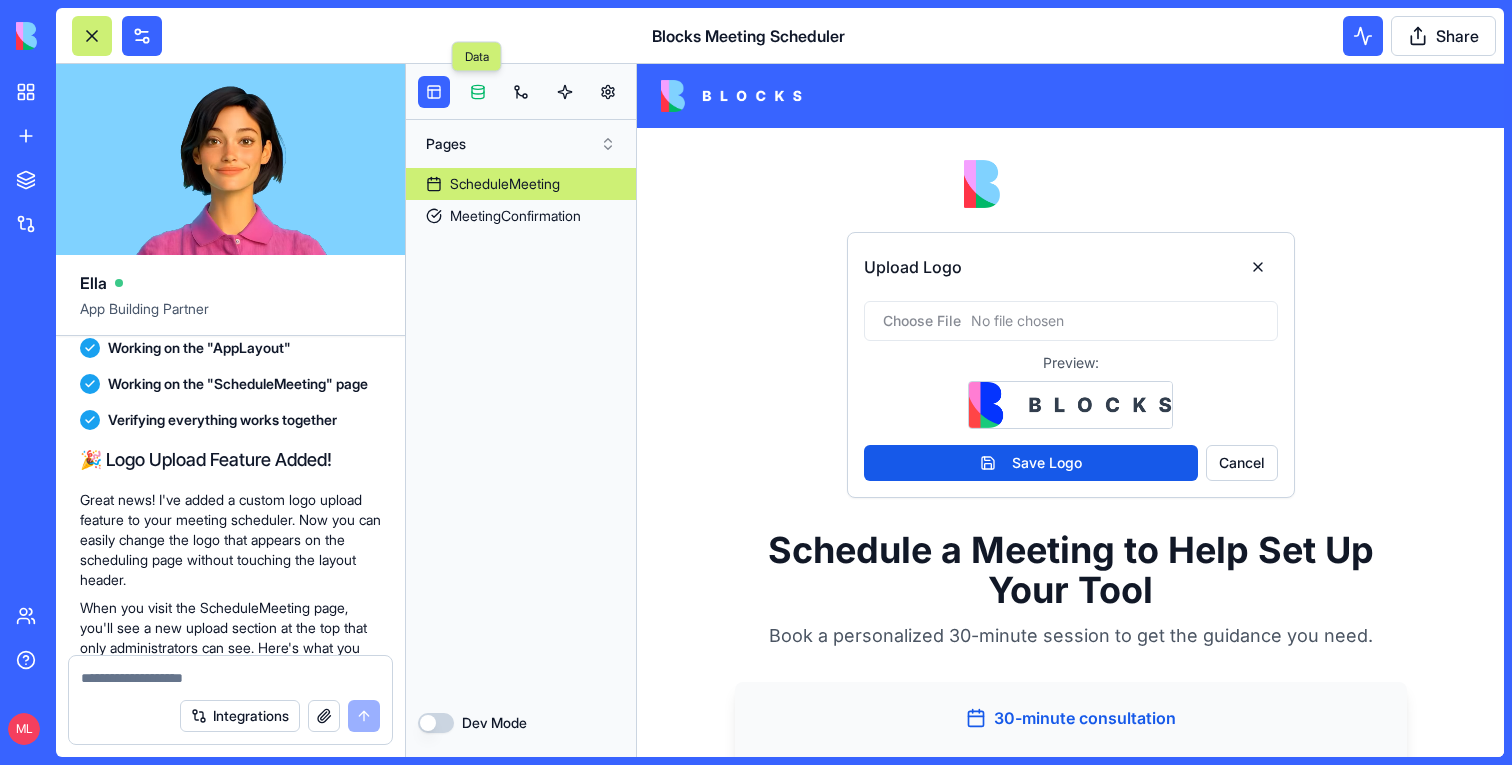 click at bounding box center (478, 92) 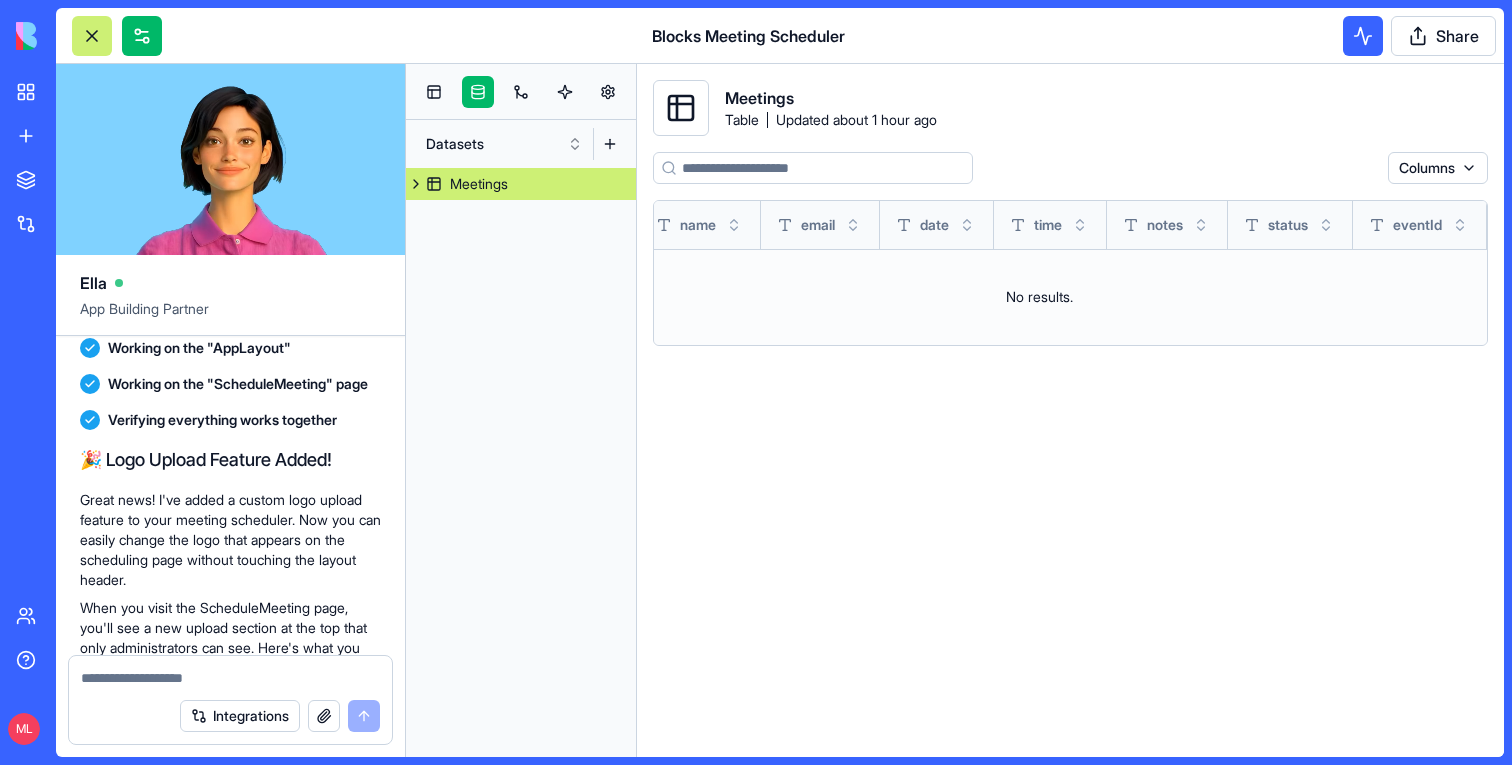 scroll, scrollTop: 0, scrollLeft: 0, axis: both 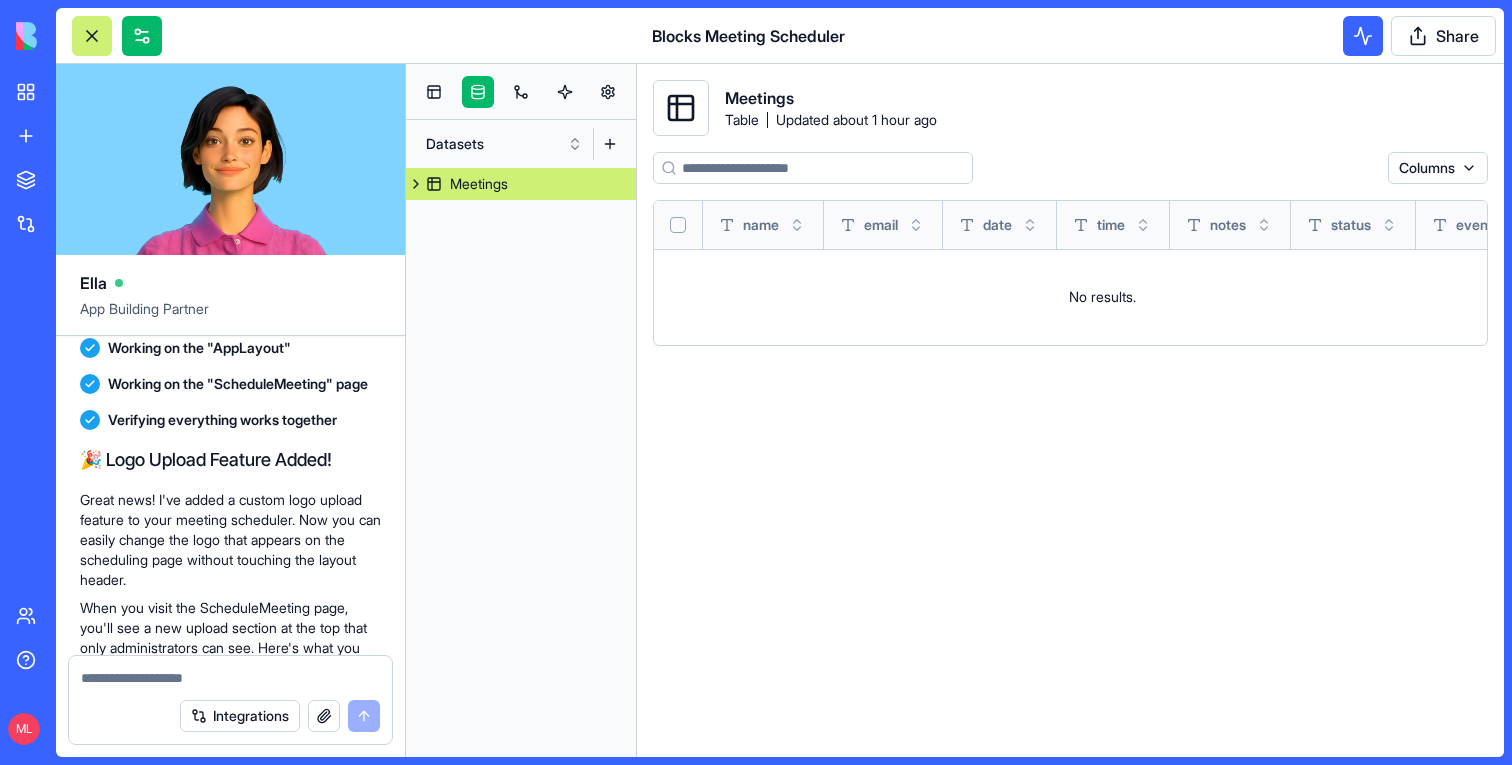click at bounding box center (521, 92) 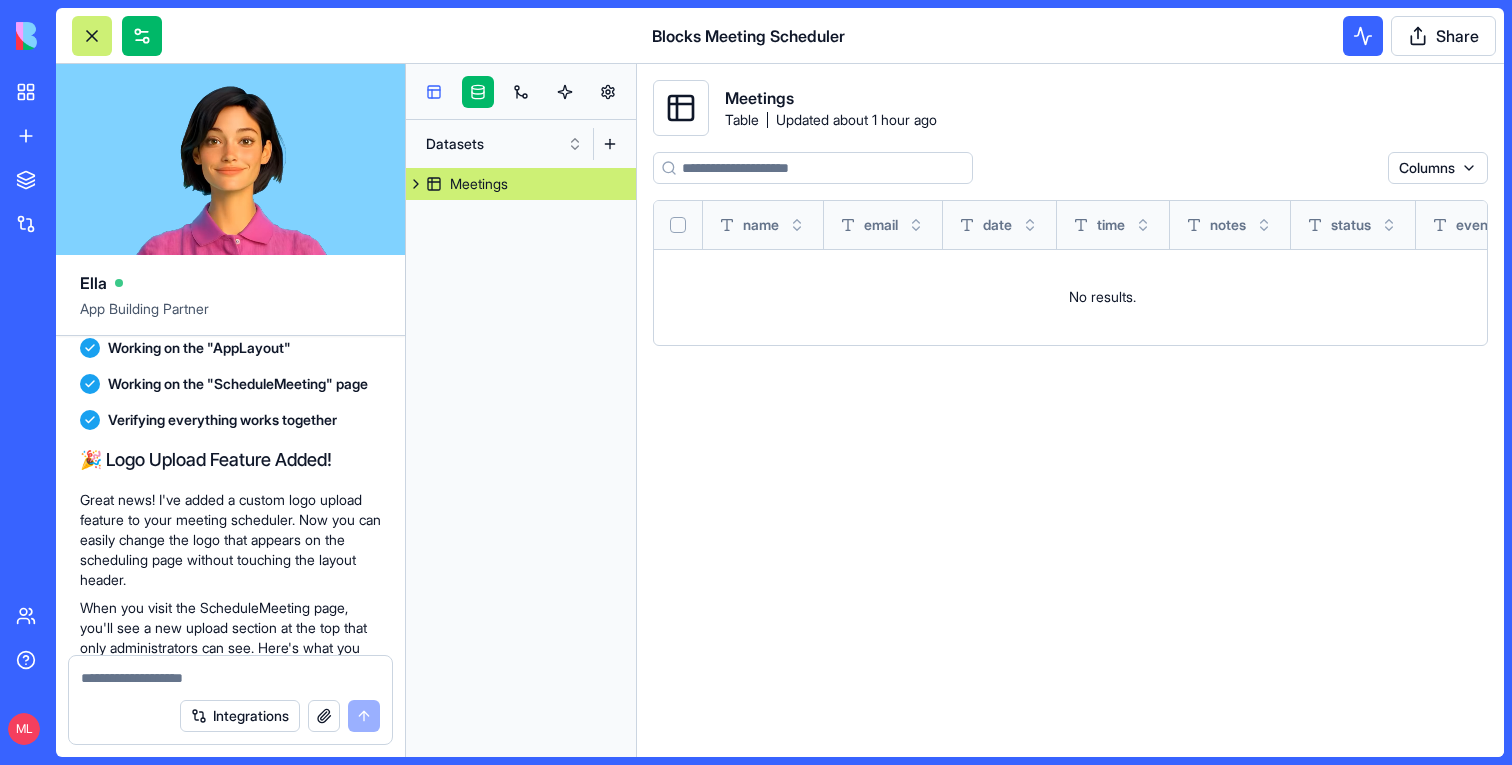click at bounding box center (434, 92) 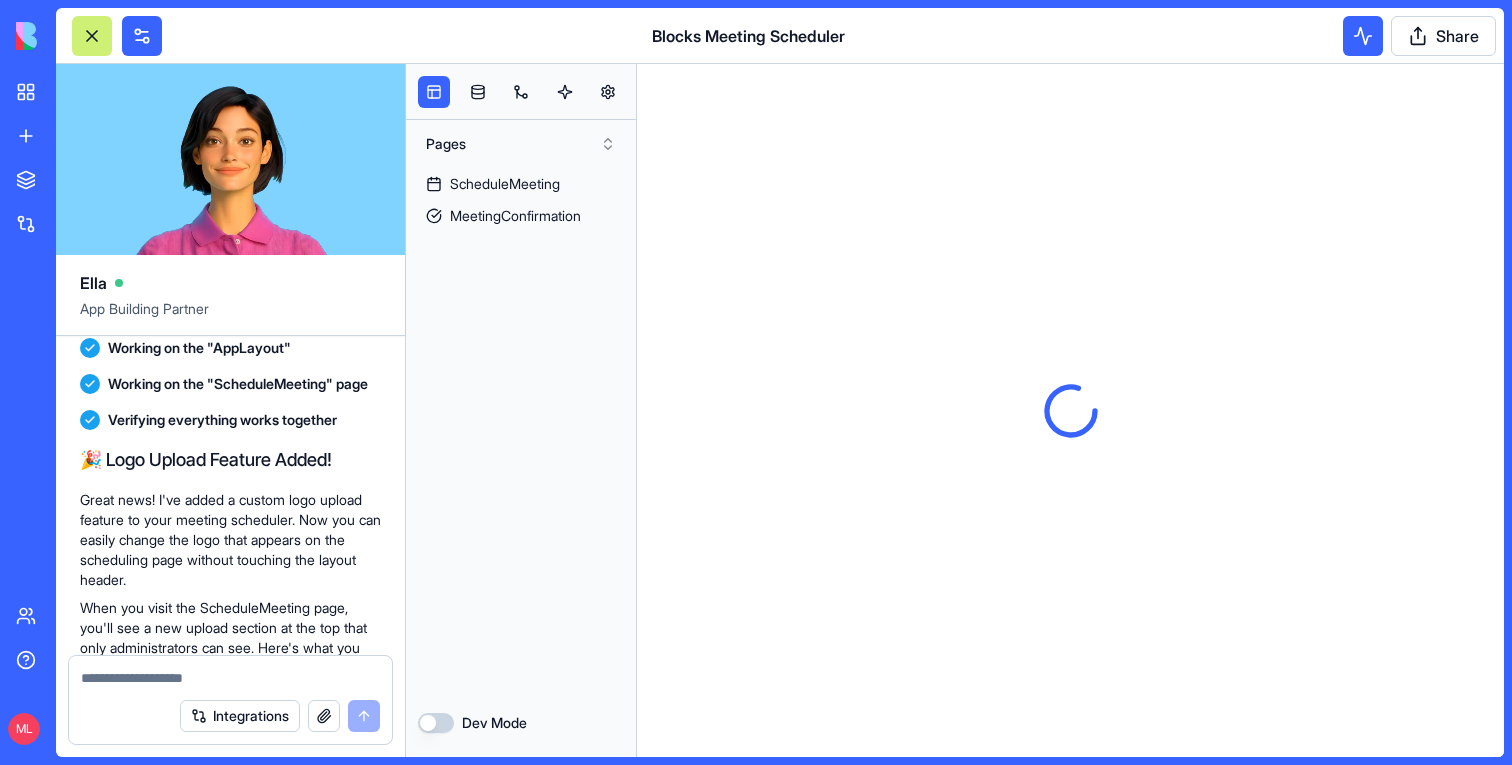 scroll, scrollTop: 0, scrollLeft: 0, axis: both 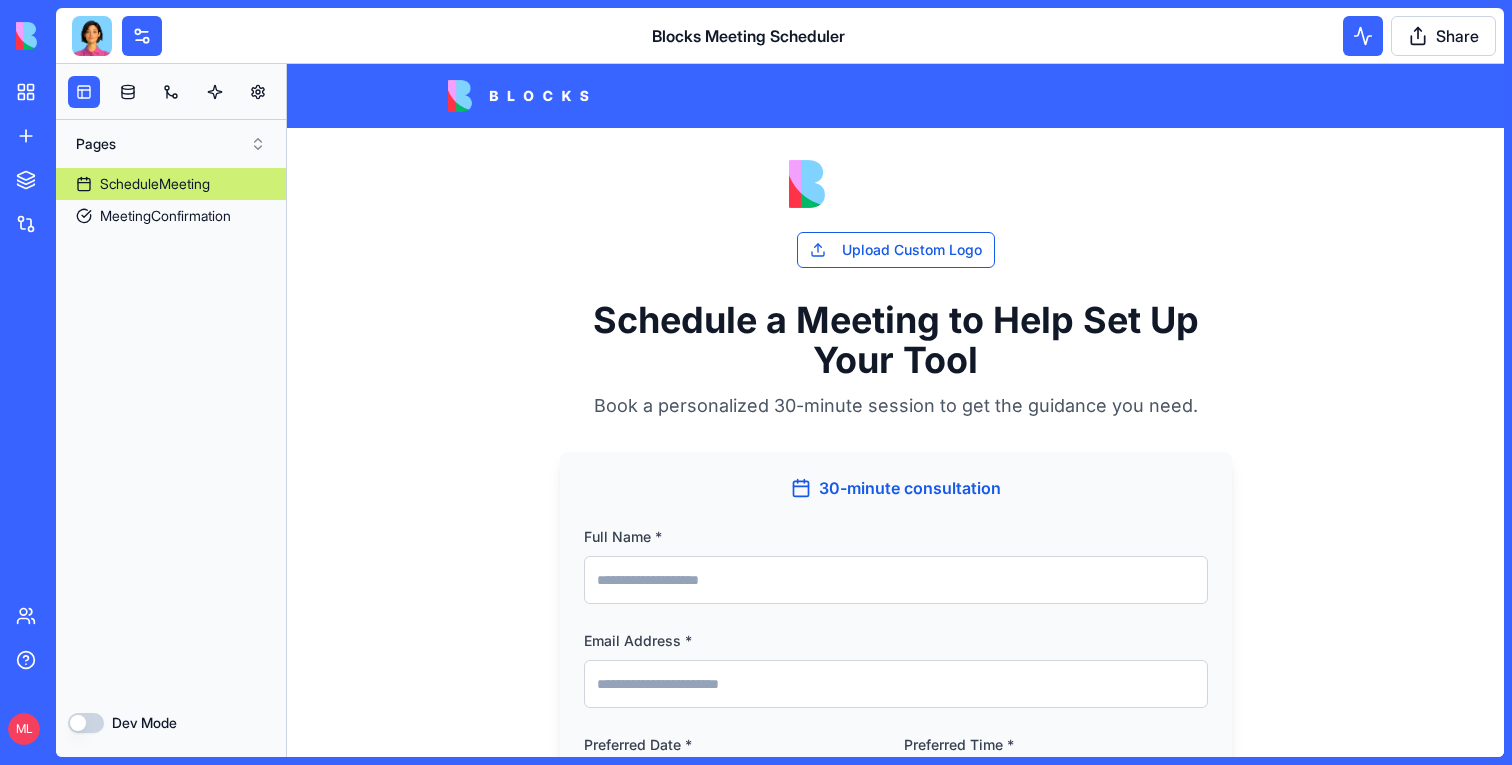 click at bounding box center [92, 36] 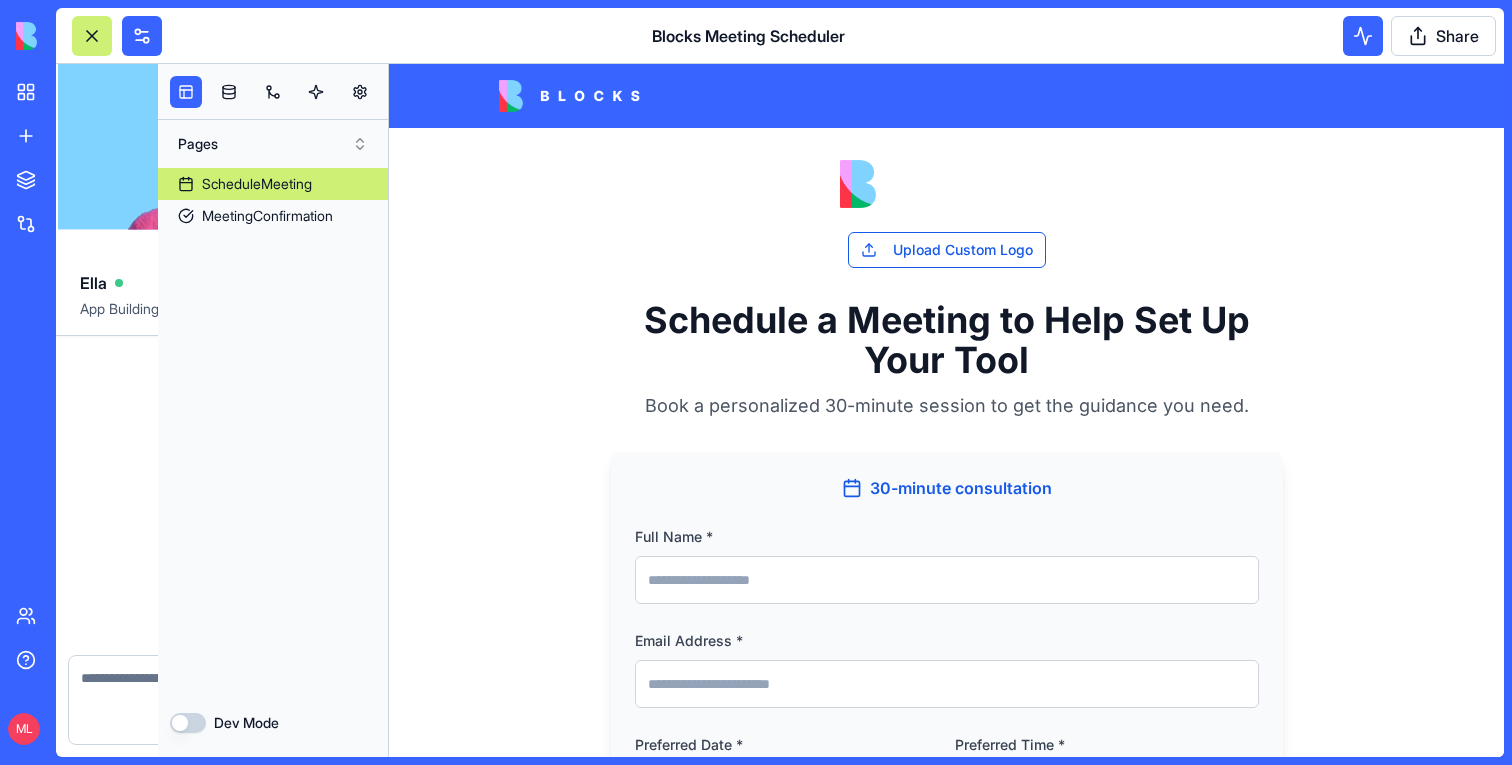 scroll, scrollTop: 3293, scrollLeft: 0, axis: vertical 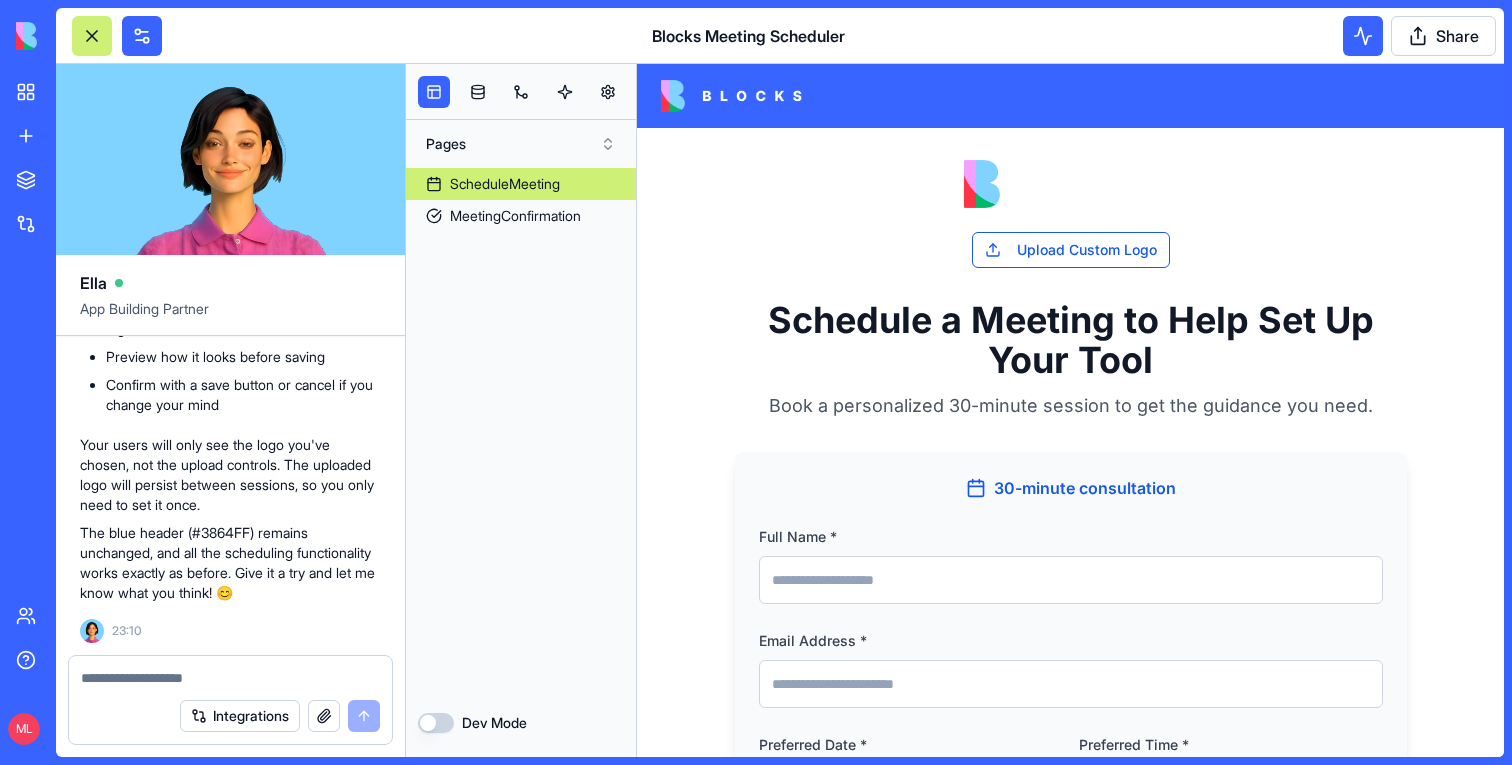 click at bounding box center [230, 678] 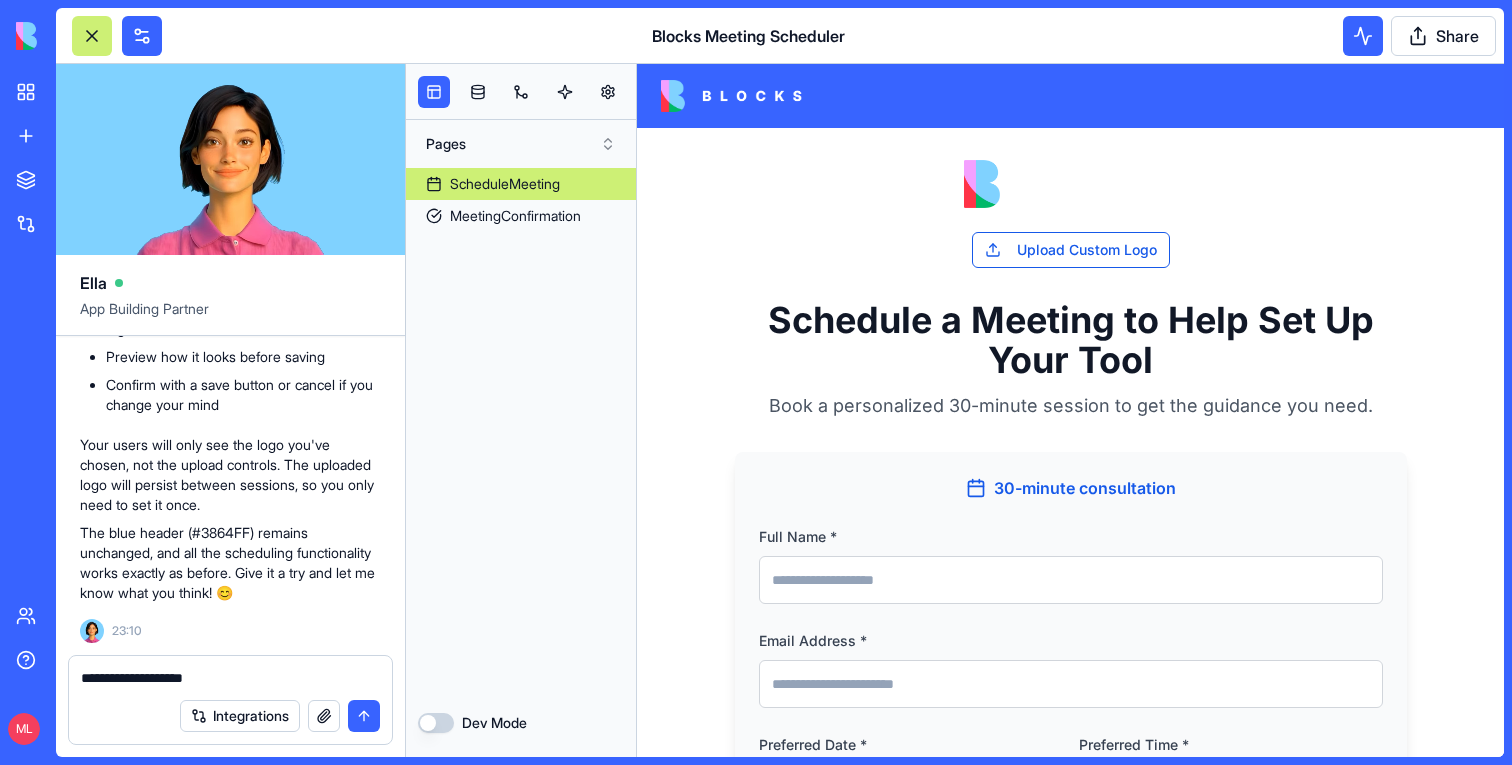 type on "**********" 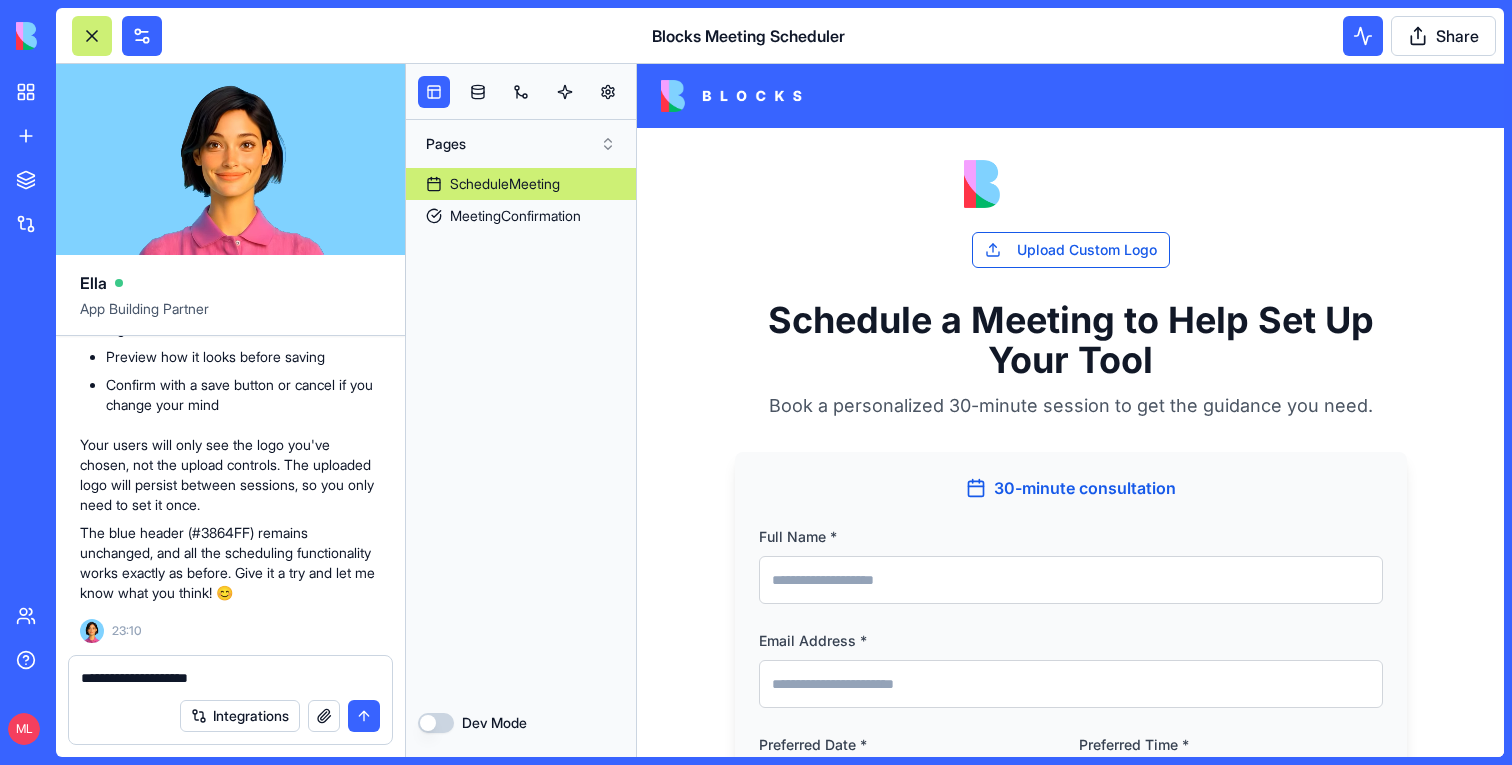 type 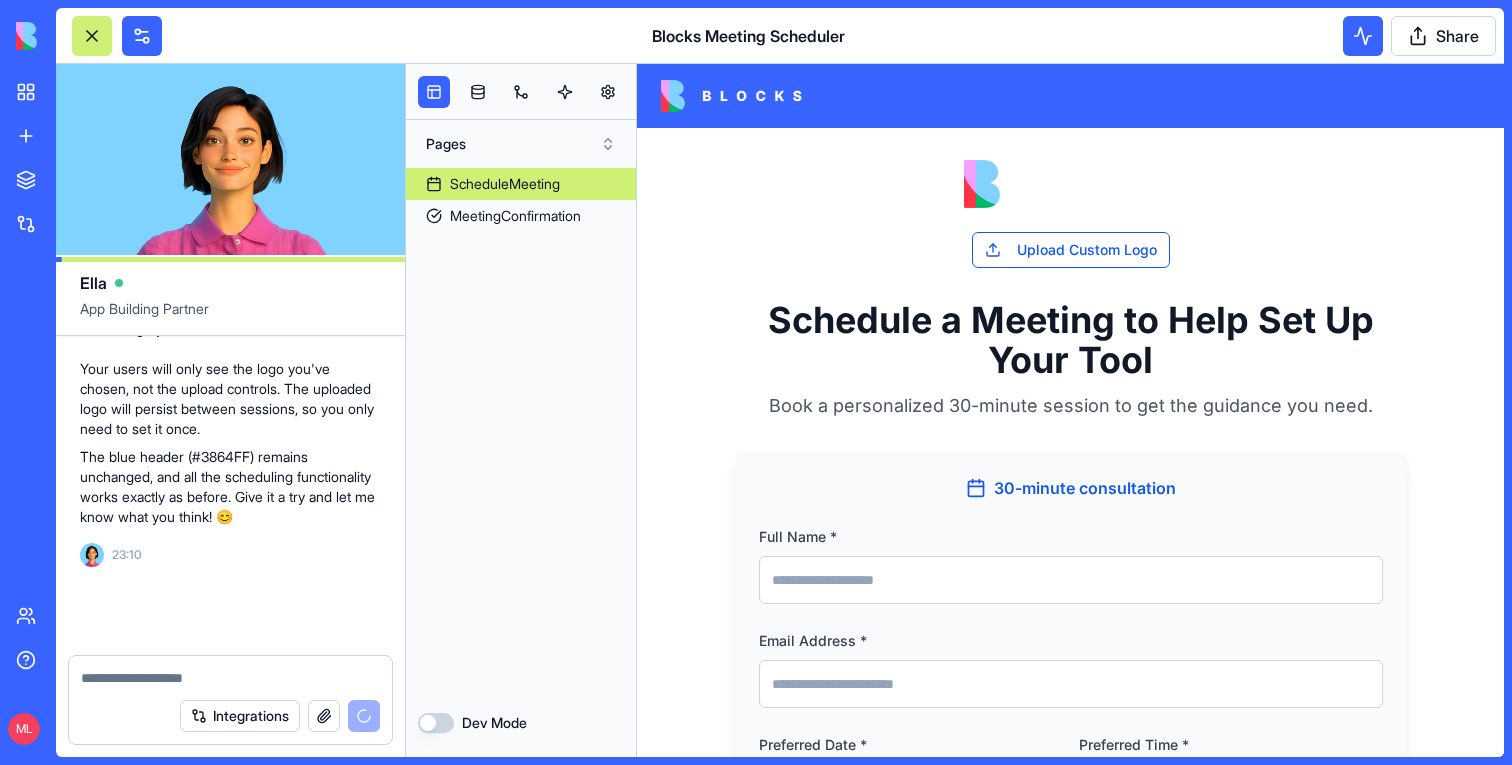scroll, scrollTop: 3369, scrollLeft: 0, axis: vertical 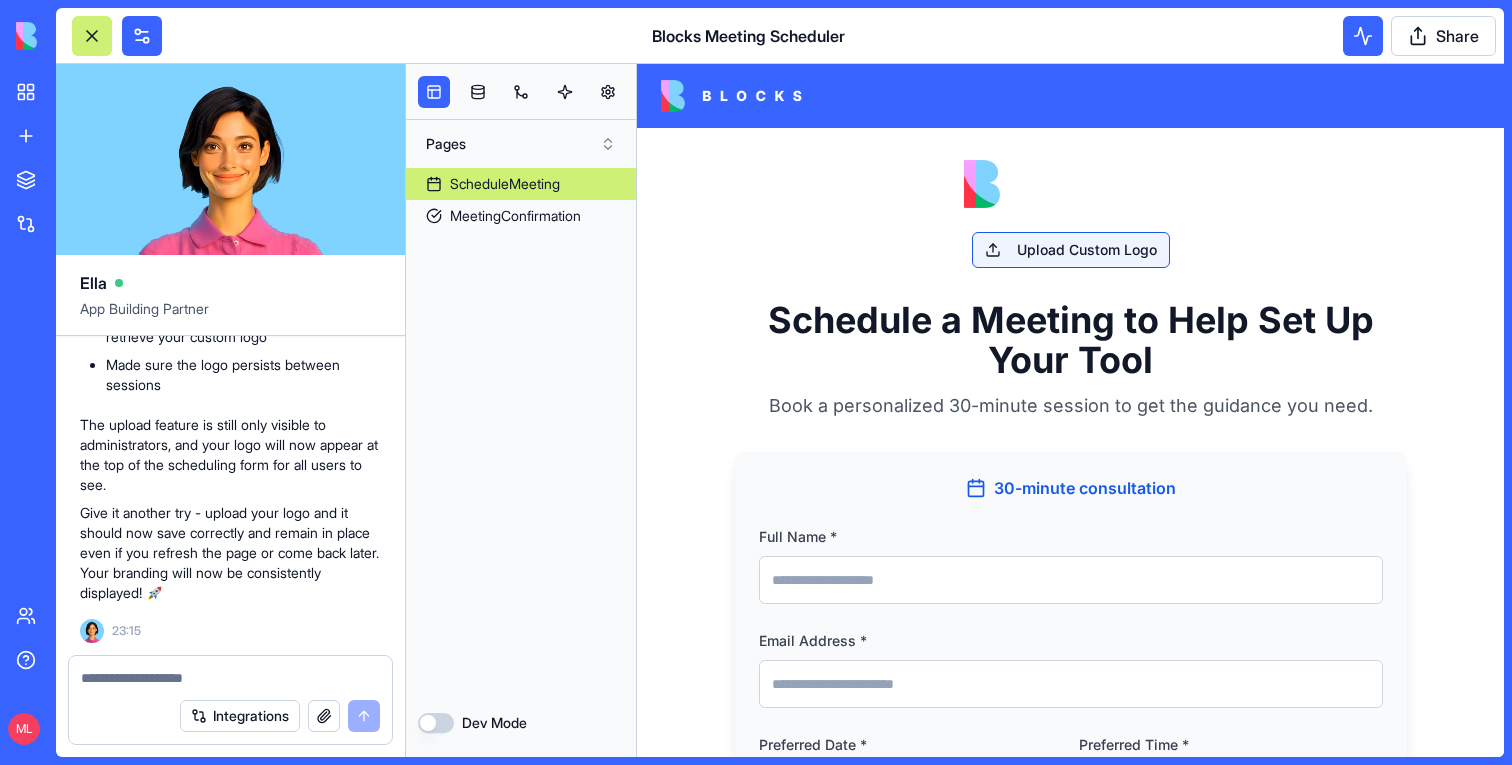 click on "Upload Custom Logo" at bounding box center [1071, 250] 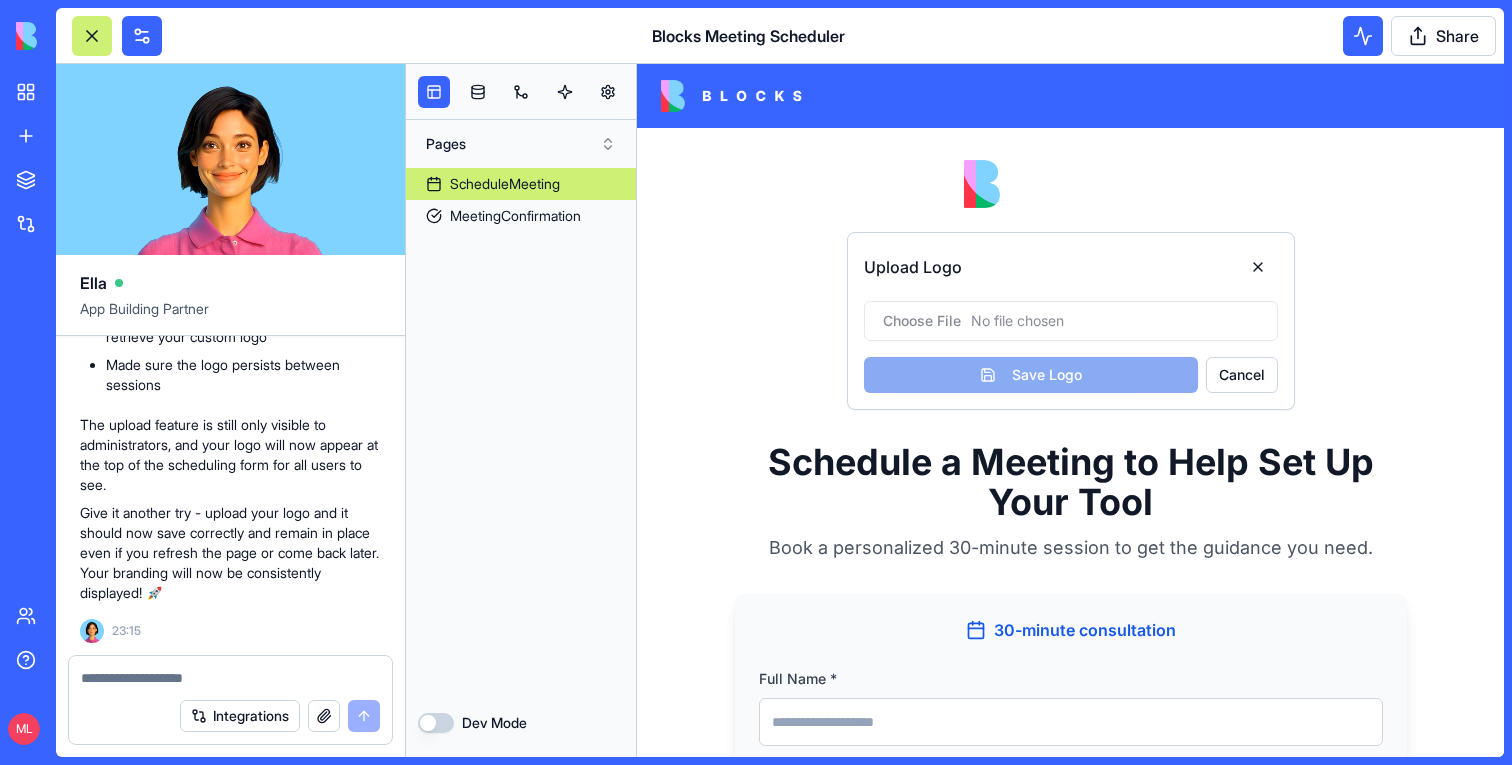 click at bounding box center [1071, 321] 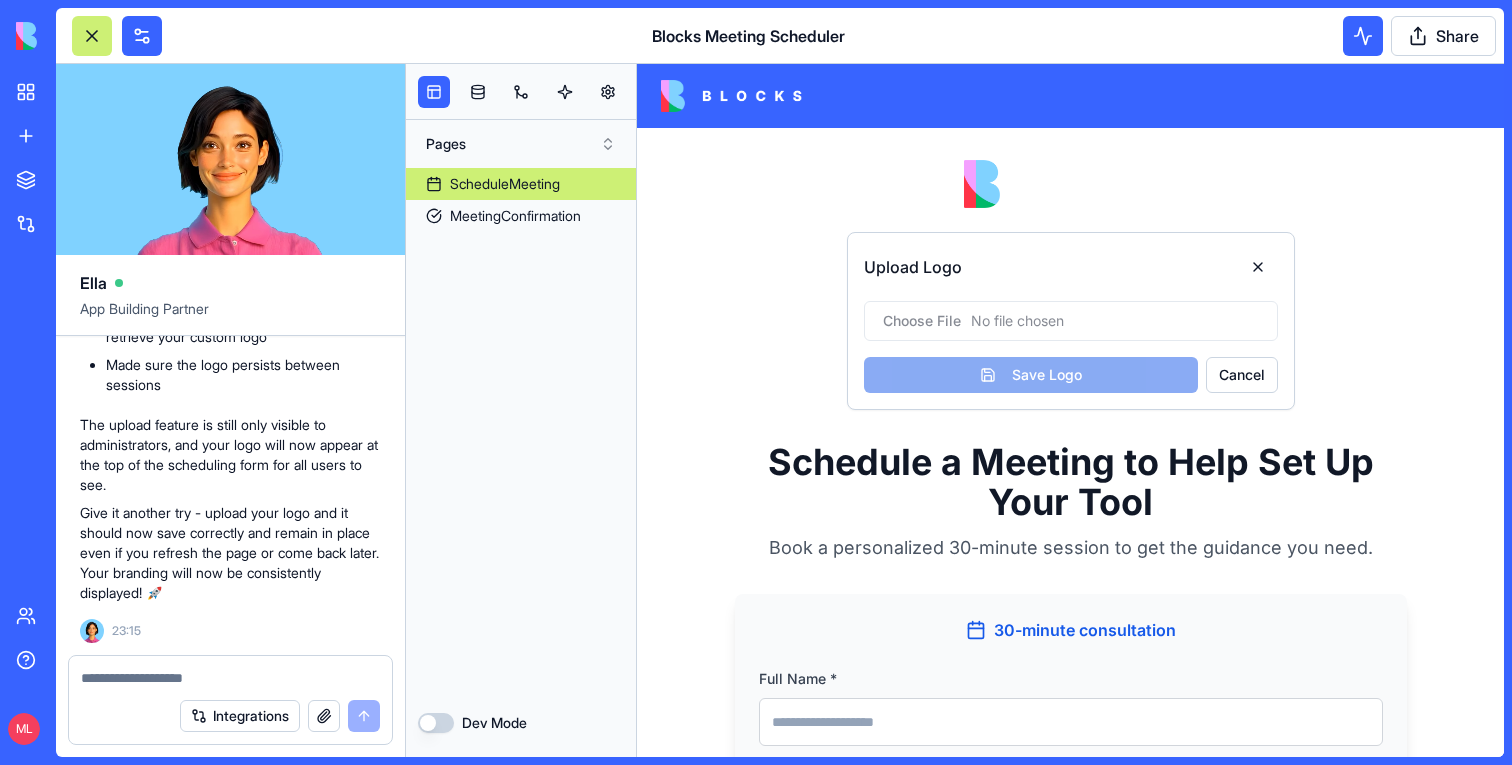 type on "**********" 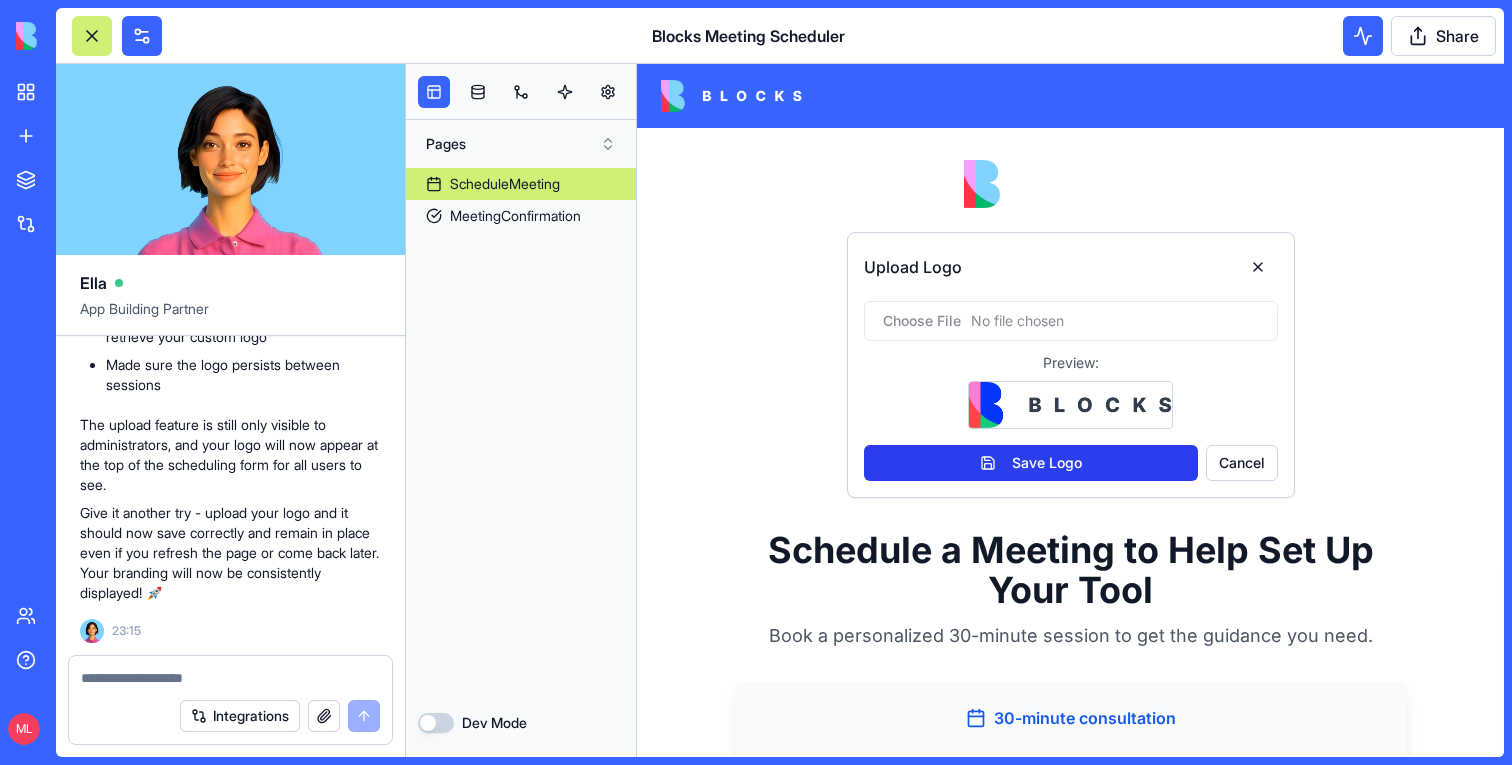 click on "Save Logo" at bounding box center [1031, 463] 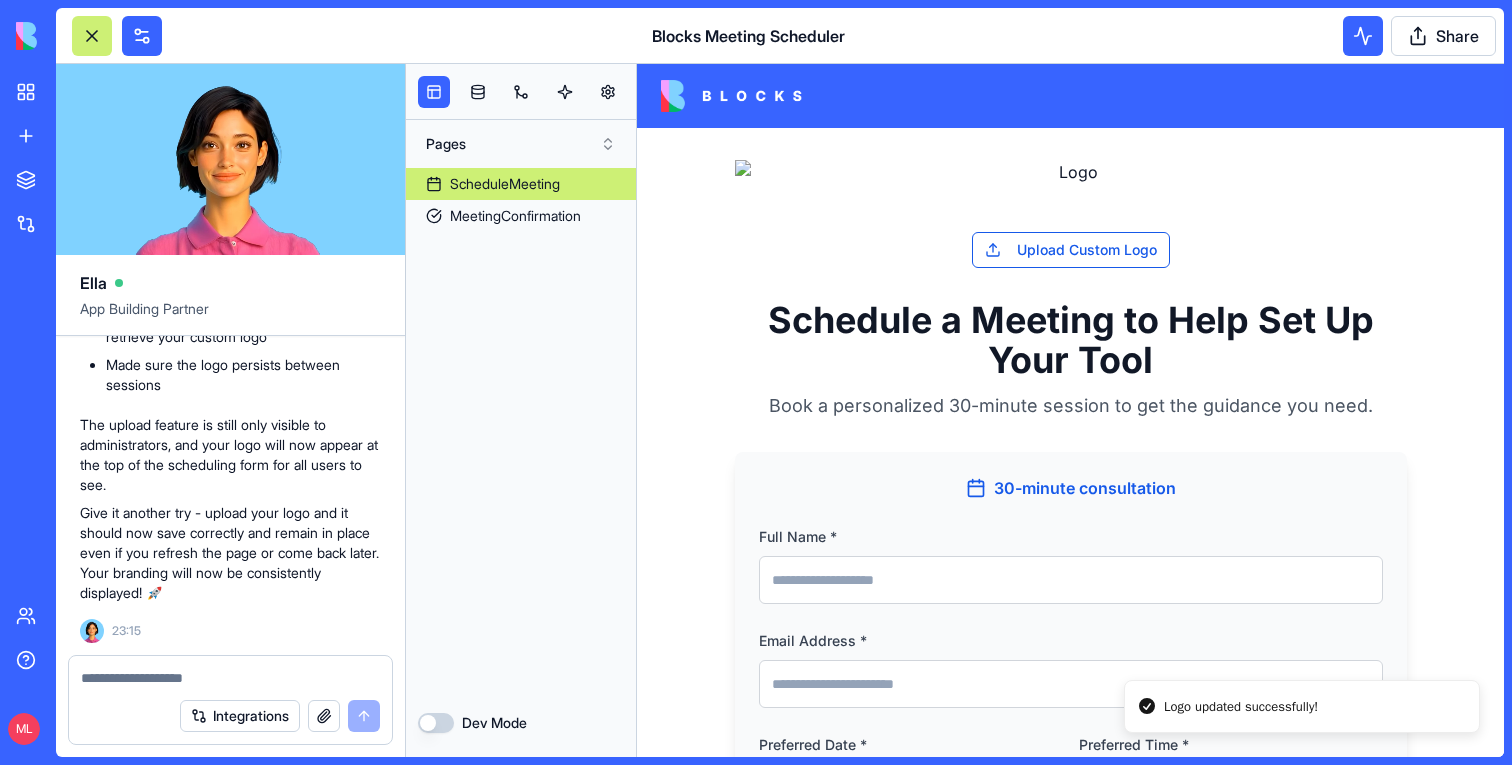 click on "**********" at bounding box center (1070, 678) 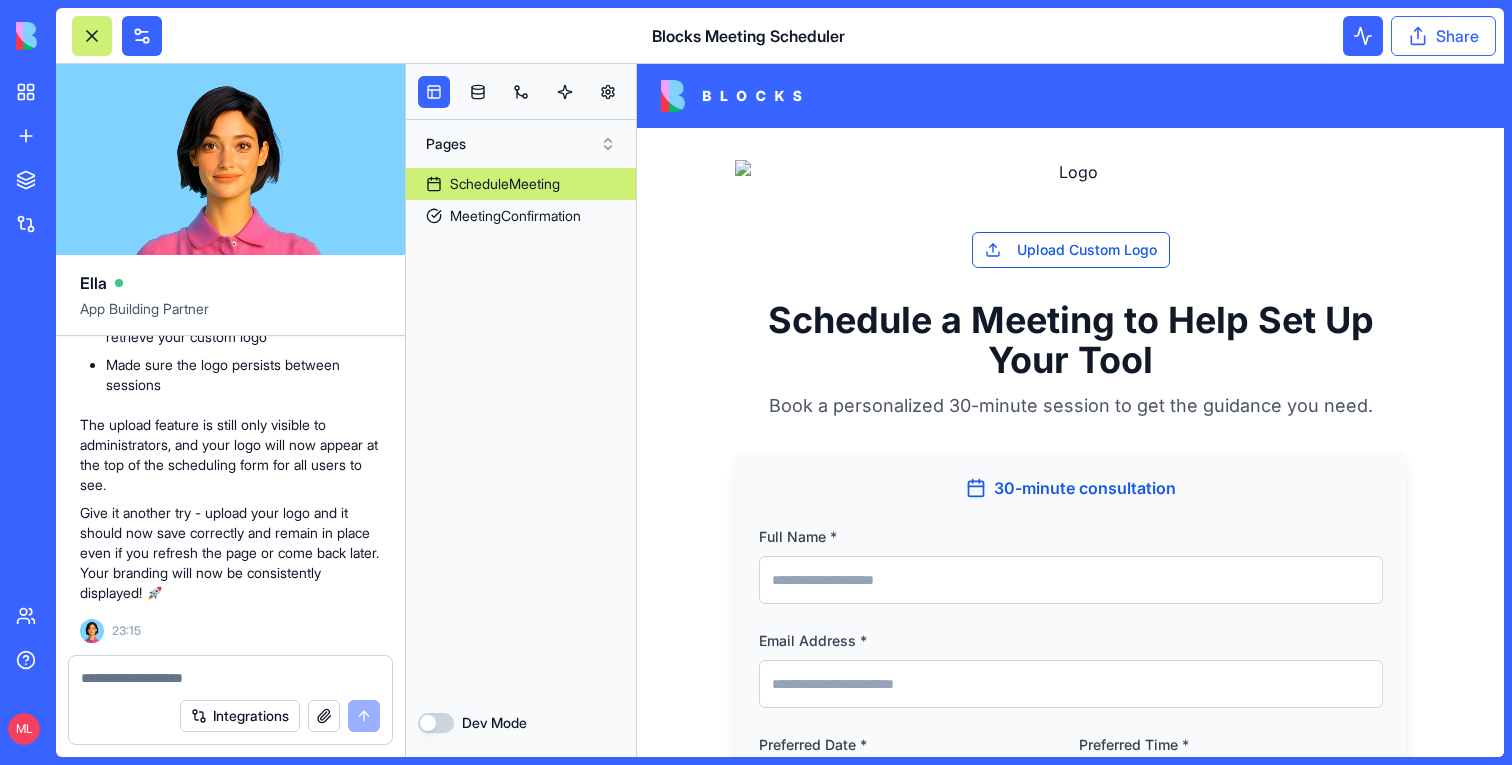 click on "Share" at bounding box center [1443, 36] 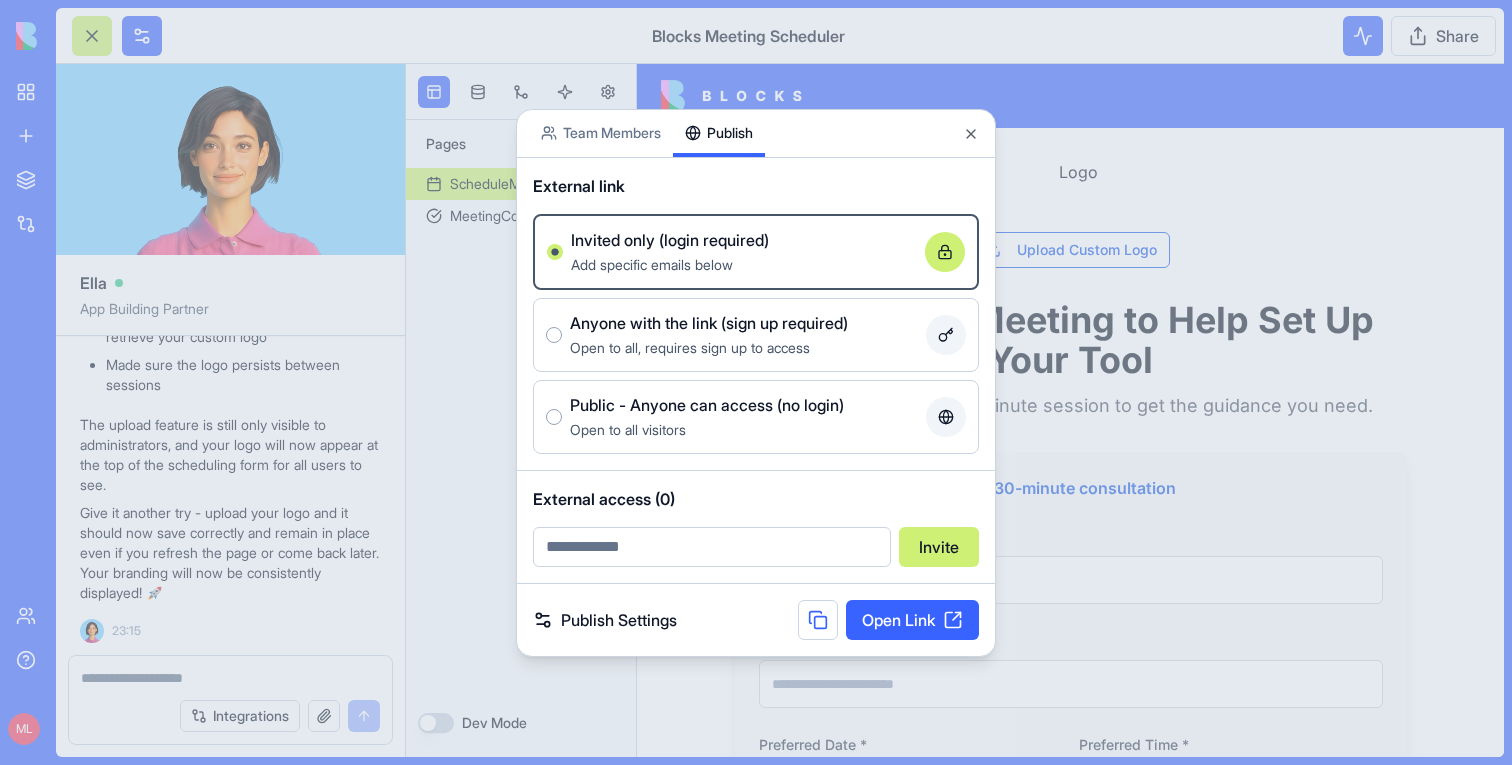 click on "Team Members Publish External link Invited only (login required) Add specific emails below Anyone with the link (sign up required) Open to all, requires sign up to access Public - Anyone can access (no login) Open to all visitors External access (0) Invite Publish Settings Open Link Close" at bounding box center [756, 383] 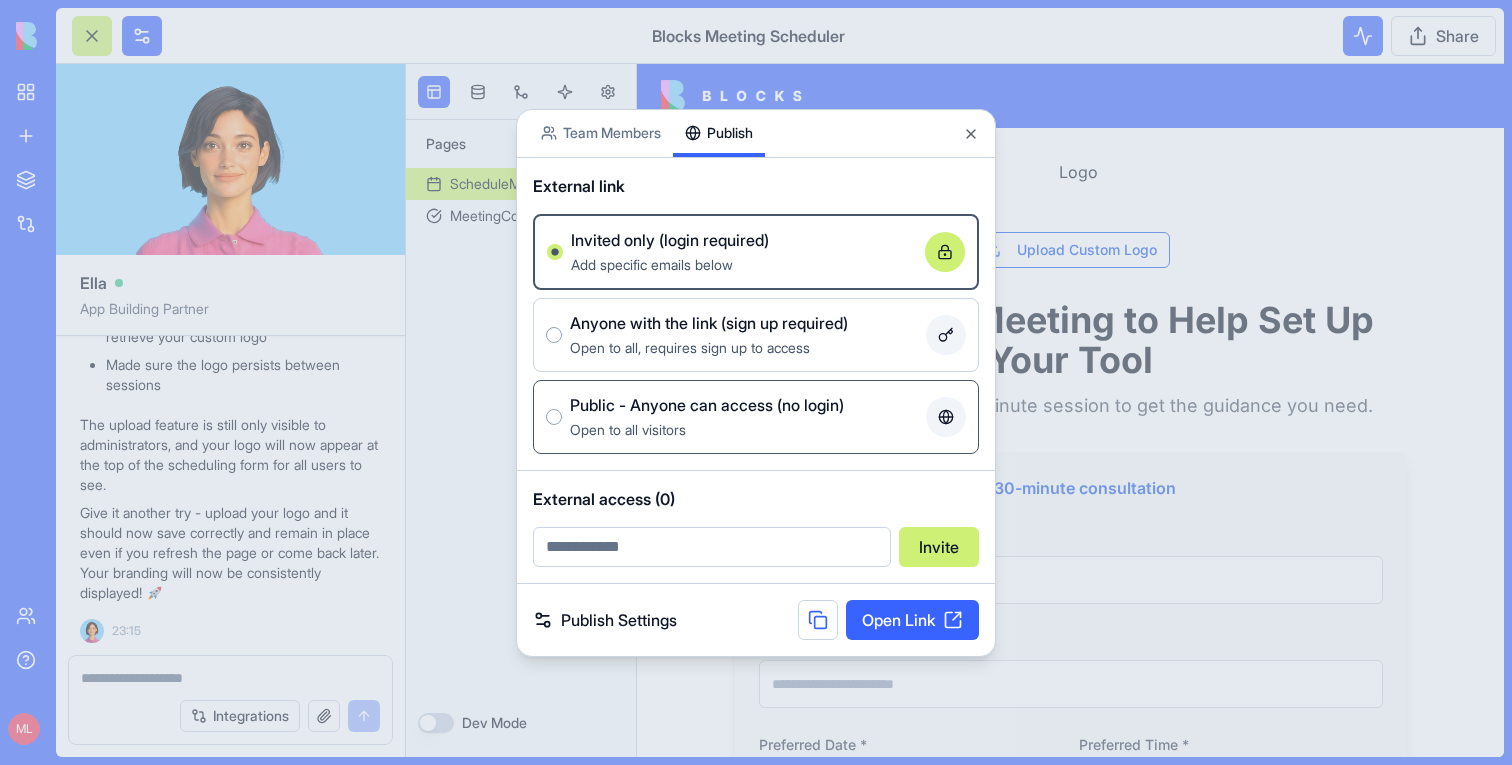 click on "Public - Anyone can access (no login)" at bounding box center (707, 405) 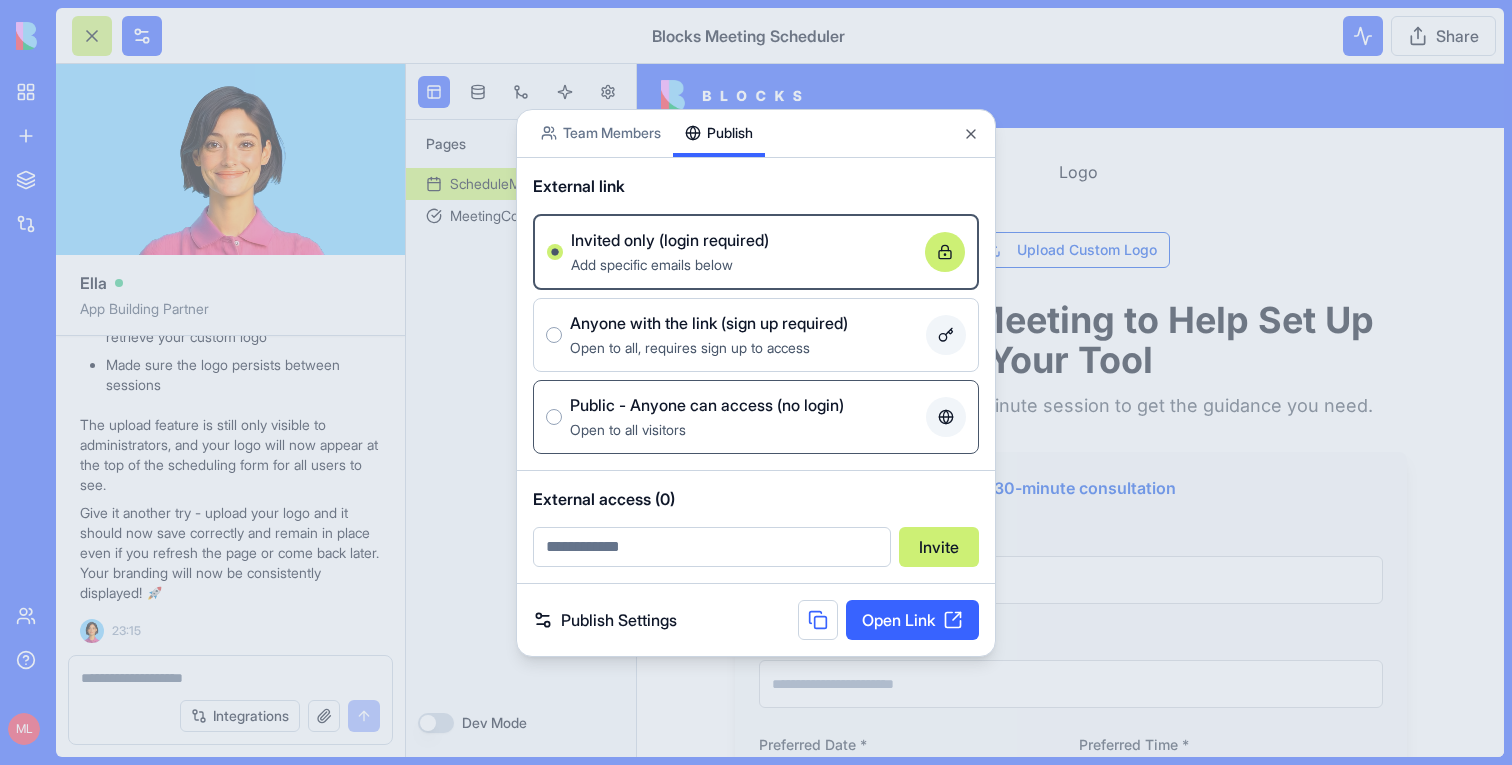click on "Public - Anyone can access (no login) Open to all visitors" at bounding box center [554, 417] 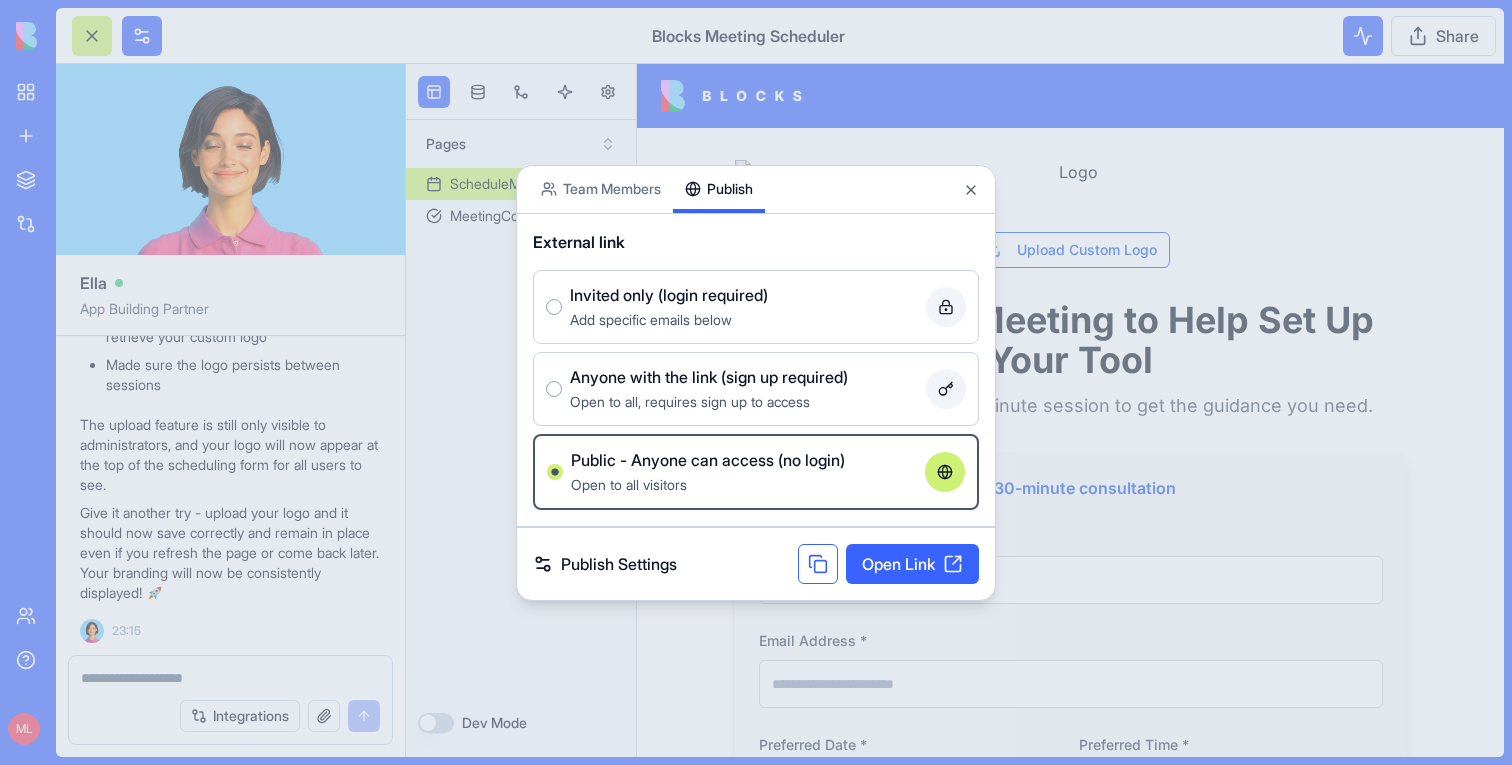 click at bounding box center (818, 564) 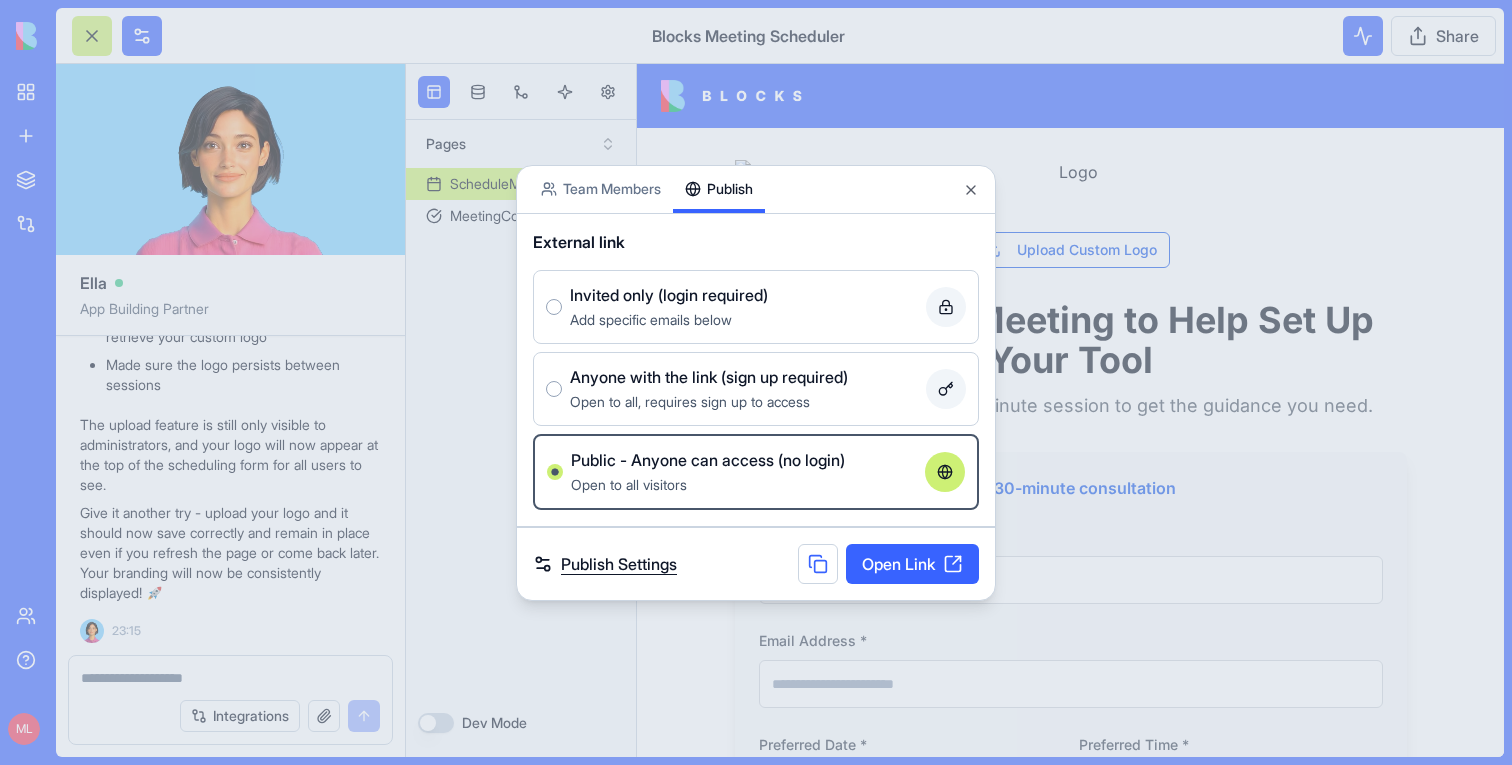 click on "Publish Settings" at bounding box center [605, 564] 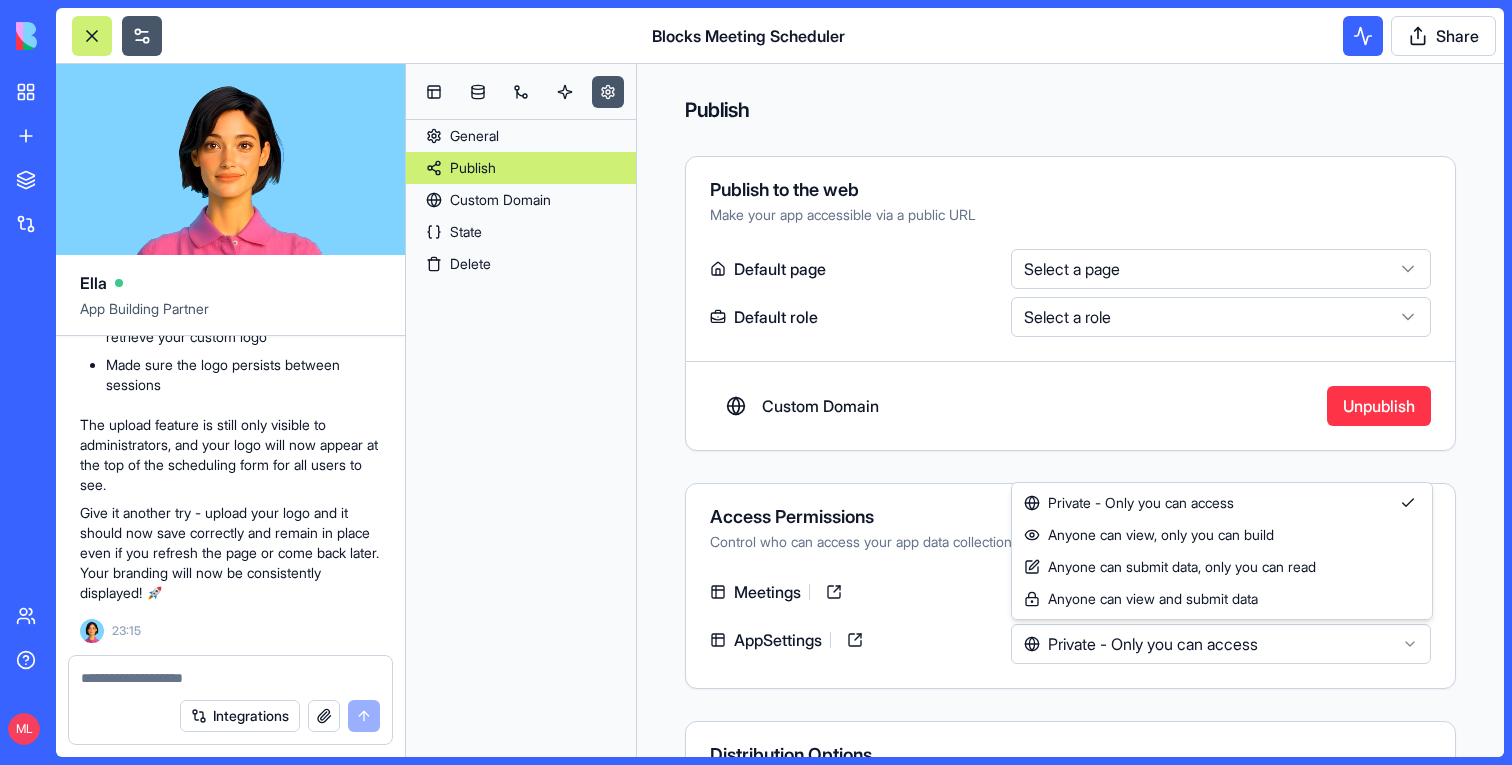 click on "BETA My workspace New app
To pick up a draggable item, press the space bar.
While dragging, use the arrow keys to move the item.
Press space again to drop the item in its new position, or press escape to cancel.
Marketplace Integrations Recent Lead Research & Personalization Creative Tracker Blocks Meeting Scheduler Team Help ML Blocks Meeting Scheduler Share Ella App Building Partner please build a calendly like experience for signups that get to my platform (Blocks) that offer them to scheudle a meeting with me and offer them a personalized meeting to help them get to the tool they need. Here is a link to my logo https://res.cloudinary.com/blocksws/image/upload/v1734387625/Blocks/logo/Blocks_Logo_2_u8xrgn.png.
The title should be something like 'Schedule a meeting to get help set up your tool' (something like that). They should be able to book a meeting directly with my calendar (30 minutes meeting)
Undo M 22:09 🚀 Blocks Meeting Scheduler Coming Up!
googlecalendar  is connected" at bounding box center [756, 382] 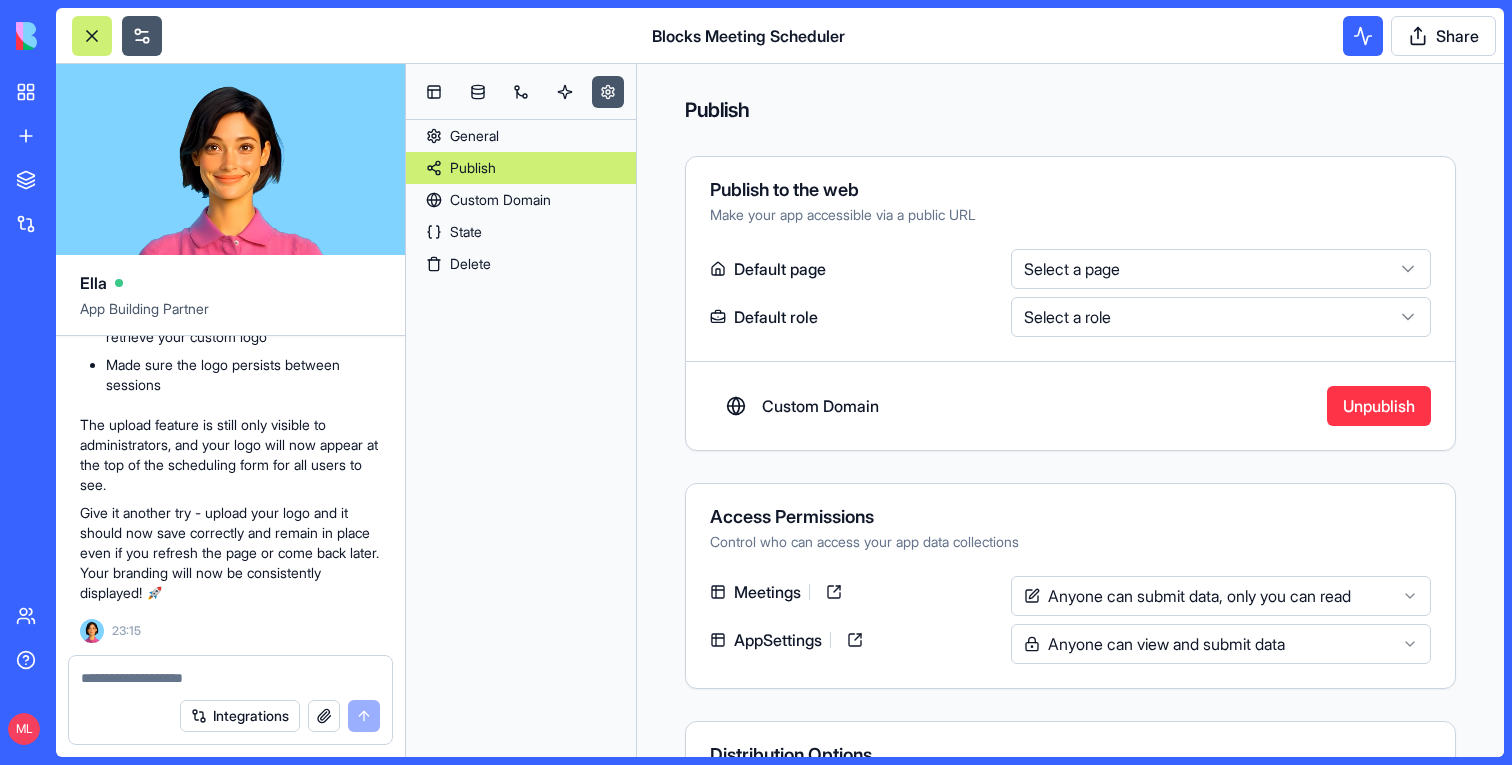click on "BETA My workspace New app
To pick up a draggable item, press the space bar.
While dragging, use the arrow keys to move the item.
Press space again to drop the item in its new position, or press escape to cancel.
Marketplace Integrations Recent Lead Research & Personalization Creative Tracker Blocks Meeting Scheduler Team Help ML Blocks Meeting Scheduler Share Ella App Building Partner please build a calendly like experience for signups that get to my platform (Blocks) that offer them to scheudle a meeting with me and offer them a personalized meeting to help them get to the tool they need. Here is a link to my logo https://res.cloudinary.com/blocksws/image/upload/v1734387625/Blocks/logo/Blocks_Logo_2_u8xrgn.png.
The title should be something like 'Schedule a meeting to get help set up your tool' (something like that). They should be able to book a meeting directly with my calendar (30 minutes meeting)
Undo M 22:09 🚀 Blocks Meeting Scheduler Coming Up!
googlecalendar  is connected" at bounding box center [756, 382] 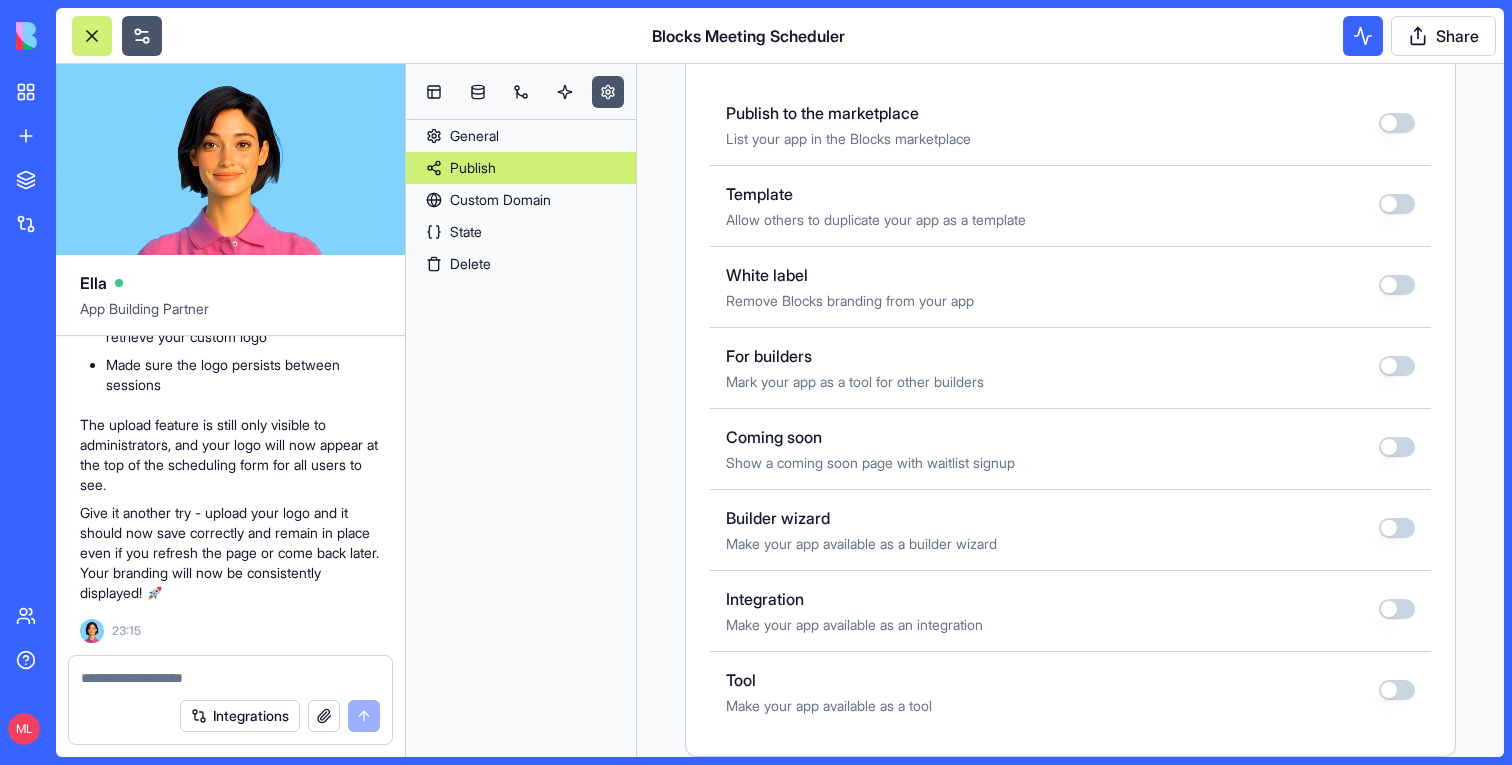 scroll, scrollTop: 0, scrollLeft: 0, axis: both 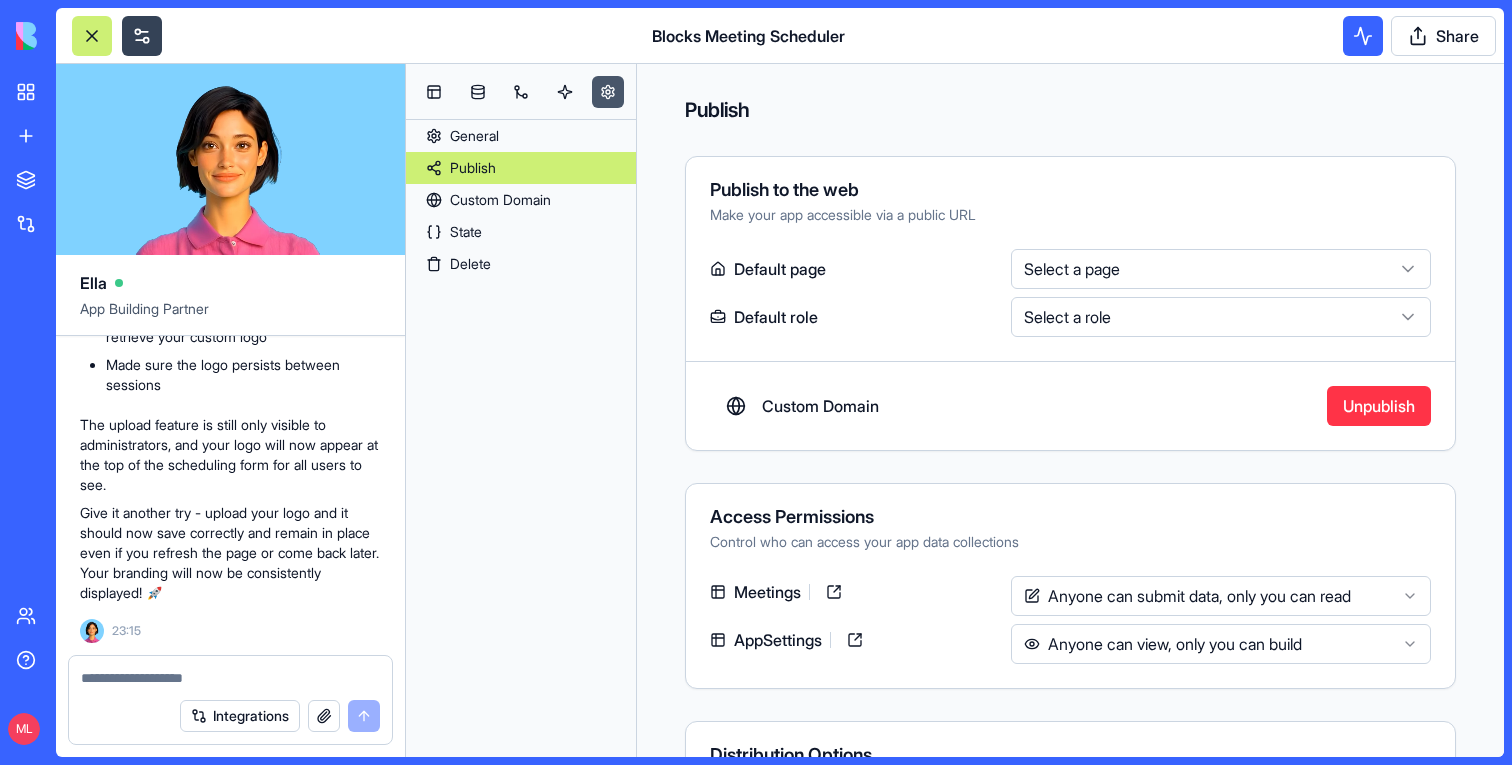 click at bounding box center (142, 36) 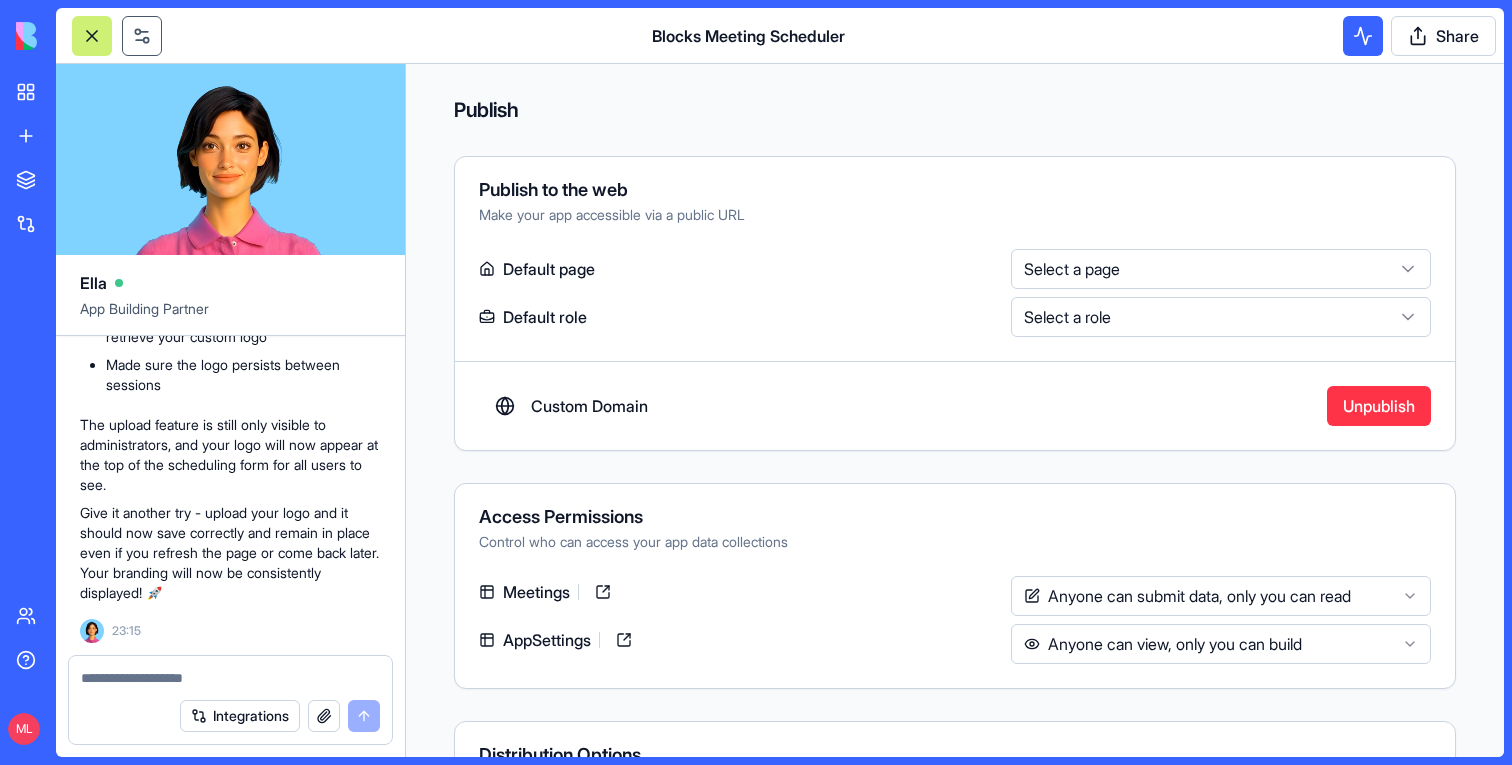 click at bounding box center (142, 36) 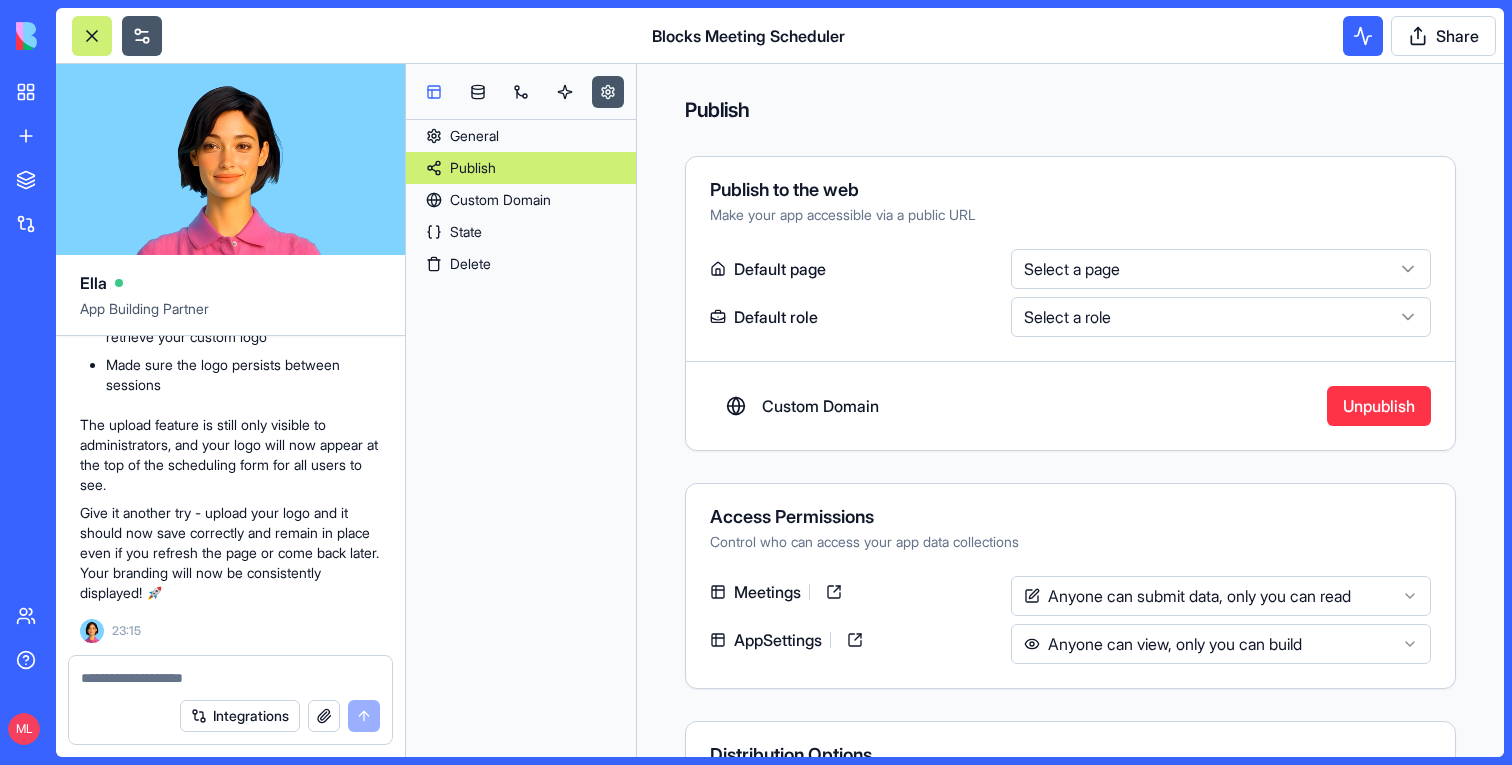 click at bounding box center (434, 92) 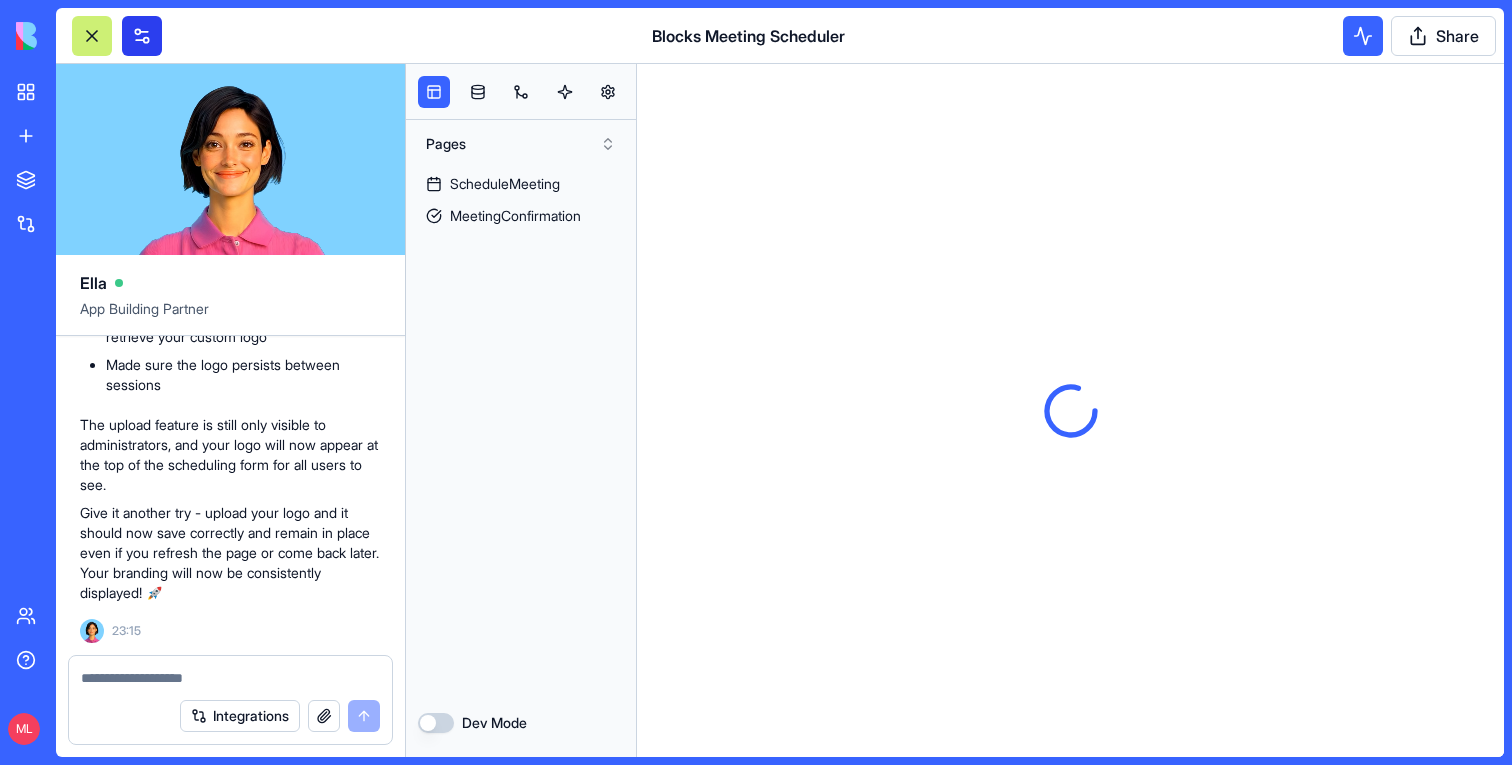 click at bounding box center (142, 36) 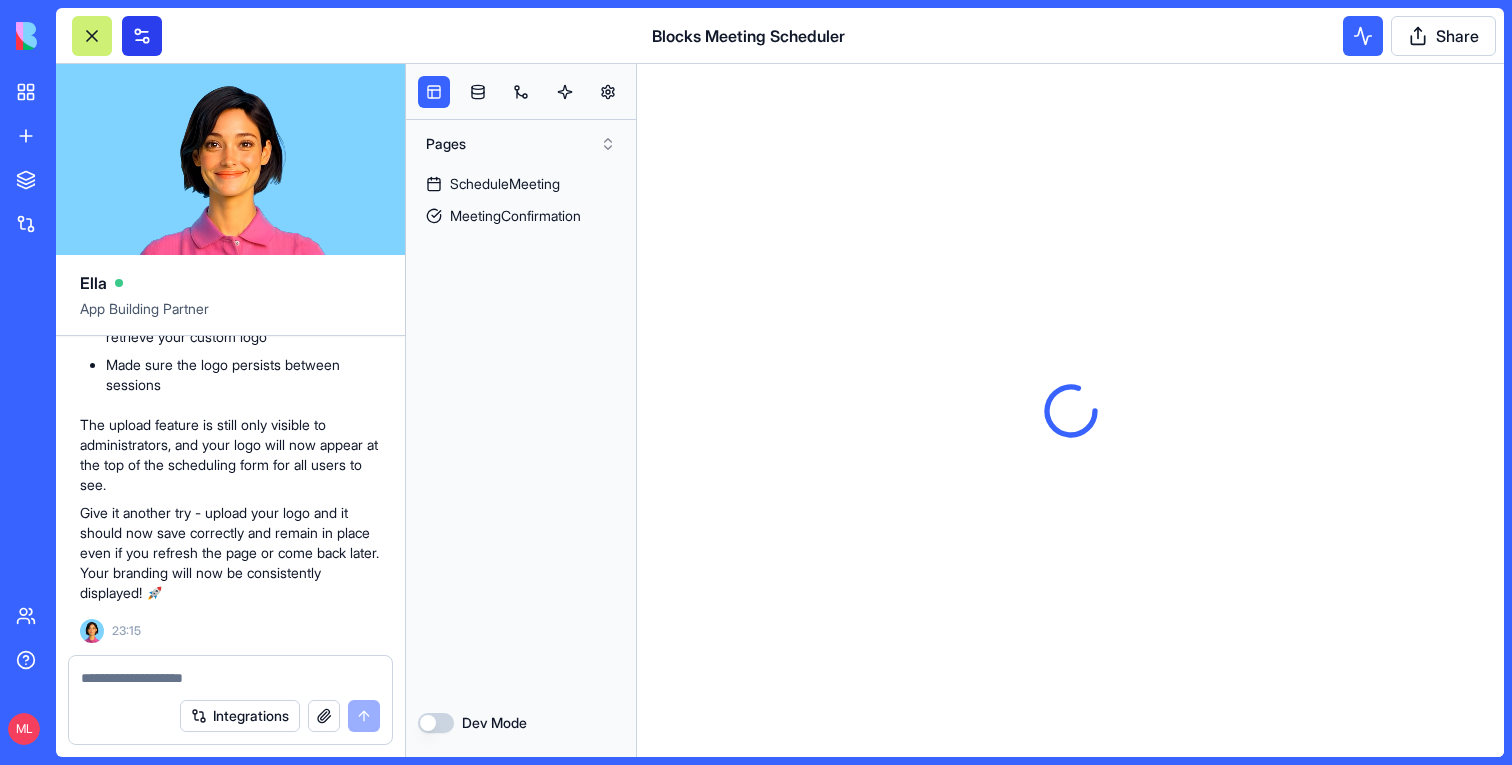 scroll, scrollTop: 0, scrollLeft: 0, axis: both 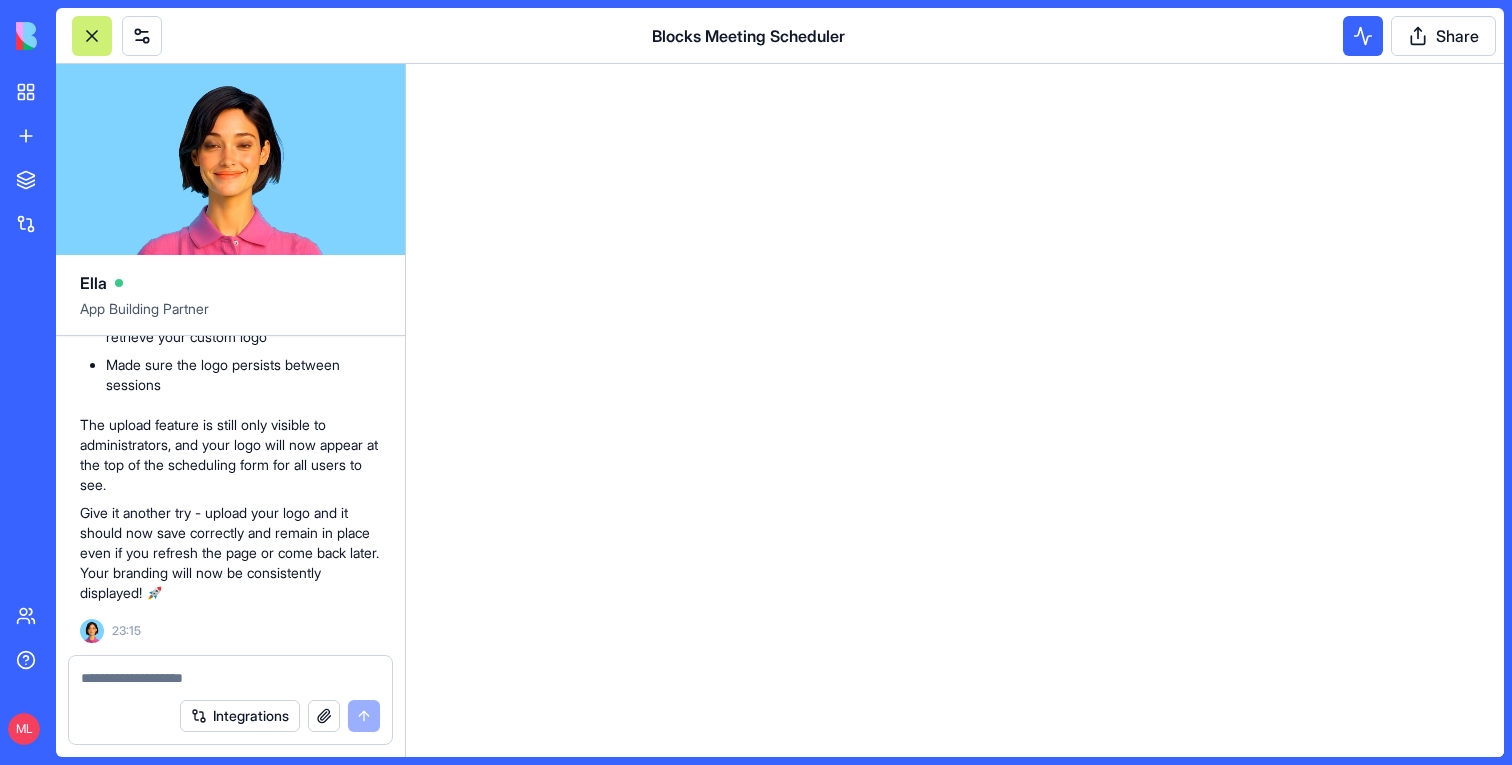 click at bounding box center [230, 678] 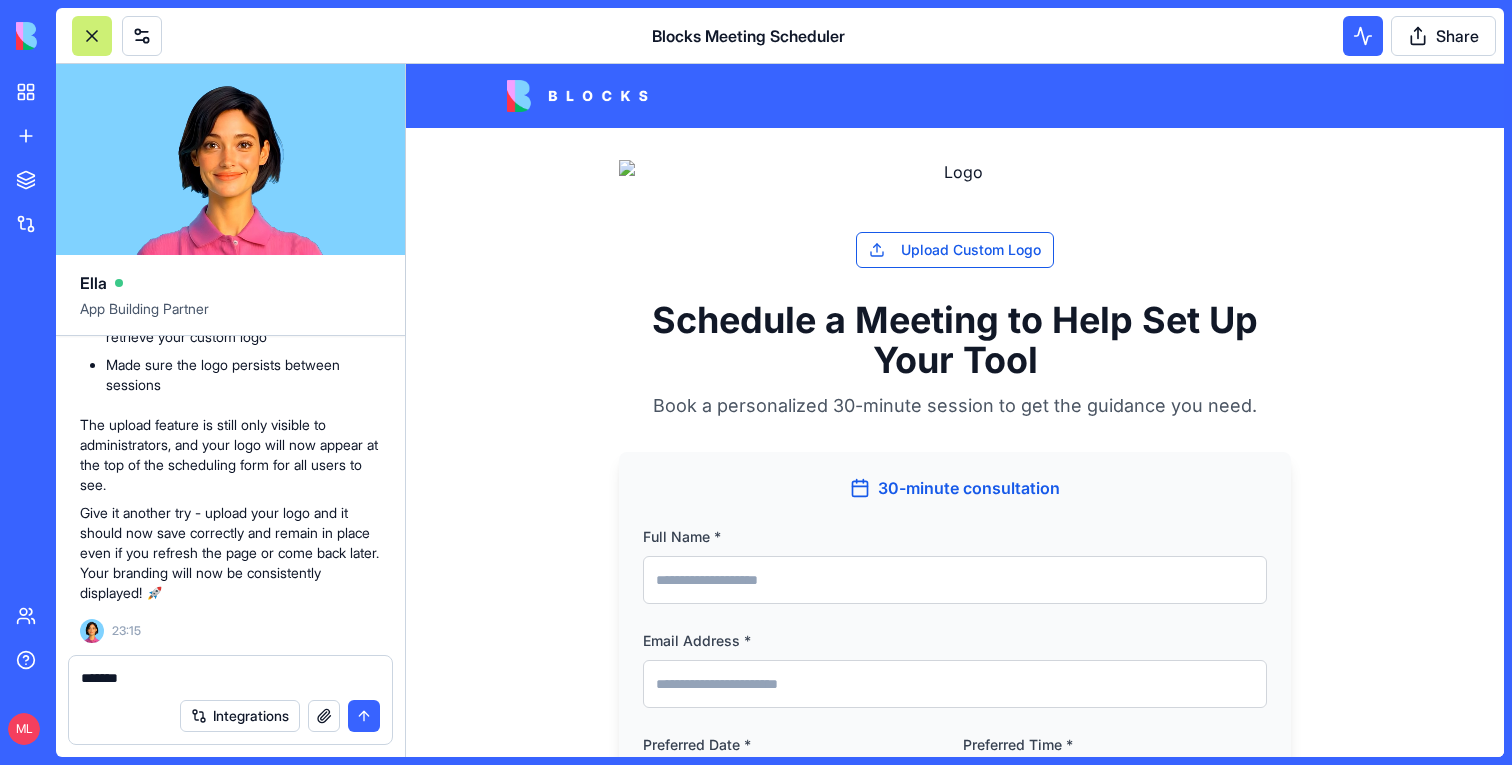 type on "*******" 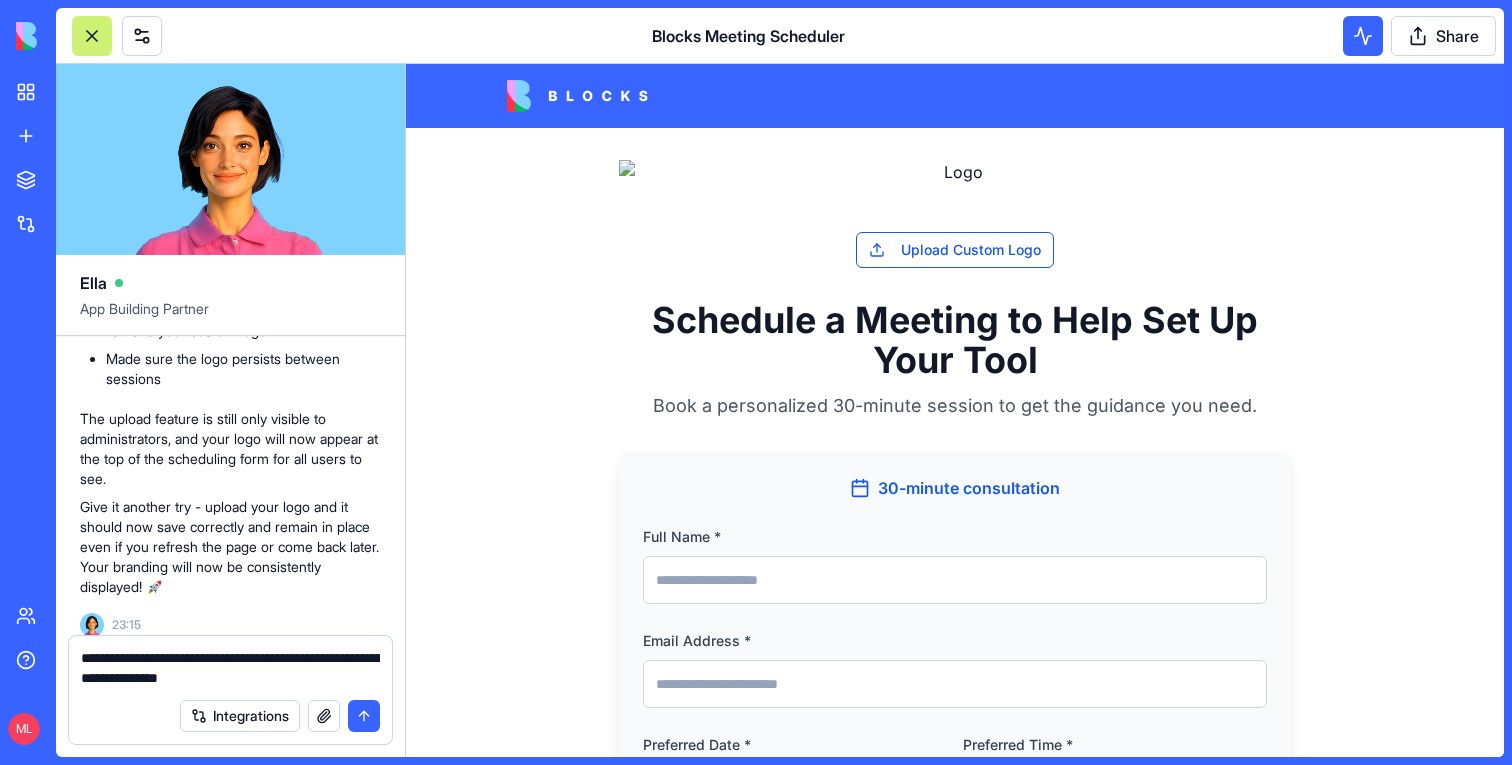 type on "**********" 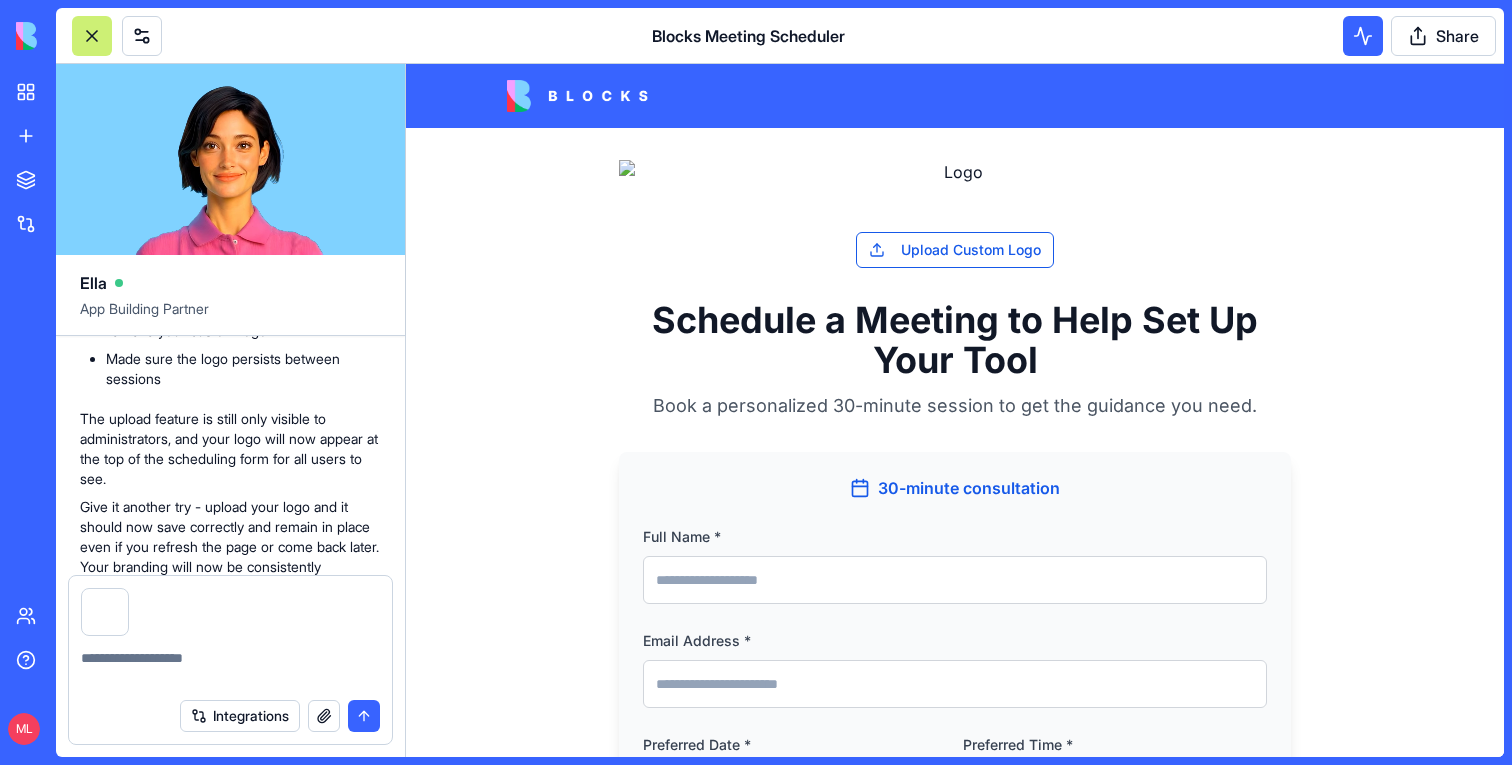 scroll, scrollTop: 4445, scrollLeft: 0, axis: vertical 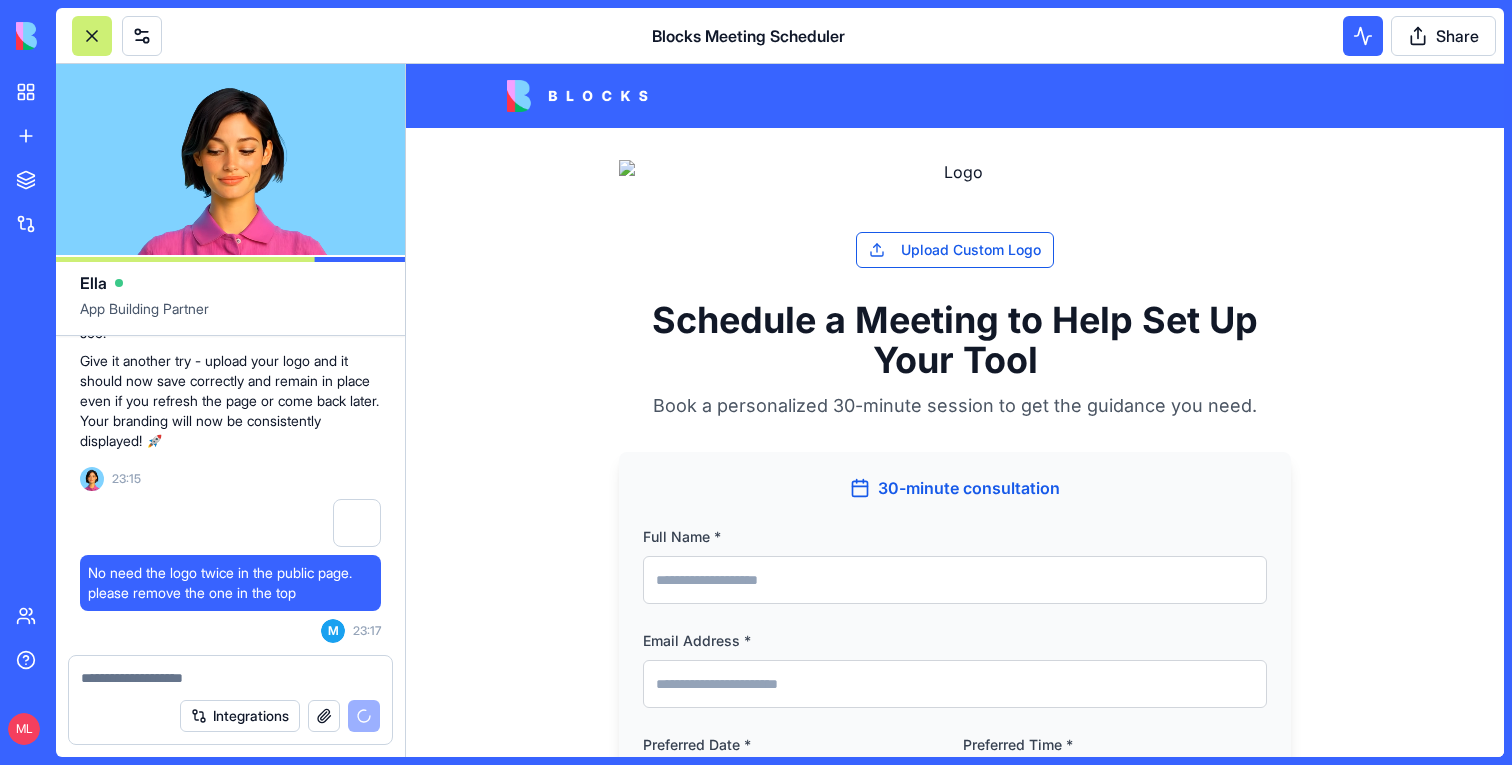 click on "Schedule a Meeting to Help Set Up Your Tool" at bounding box center (955, 340) 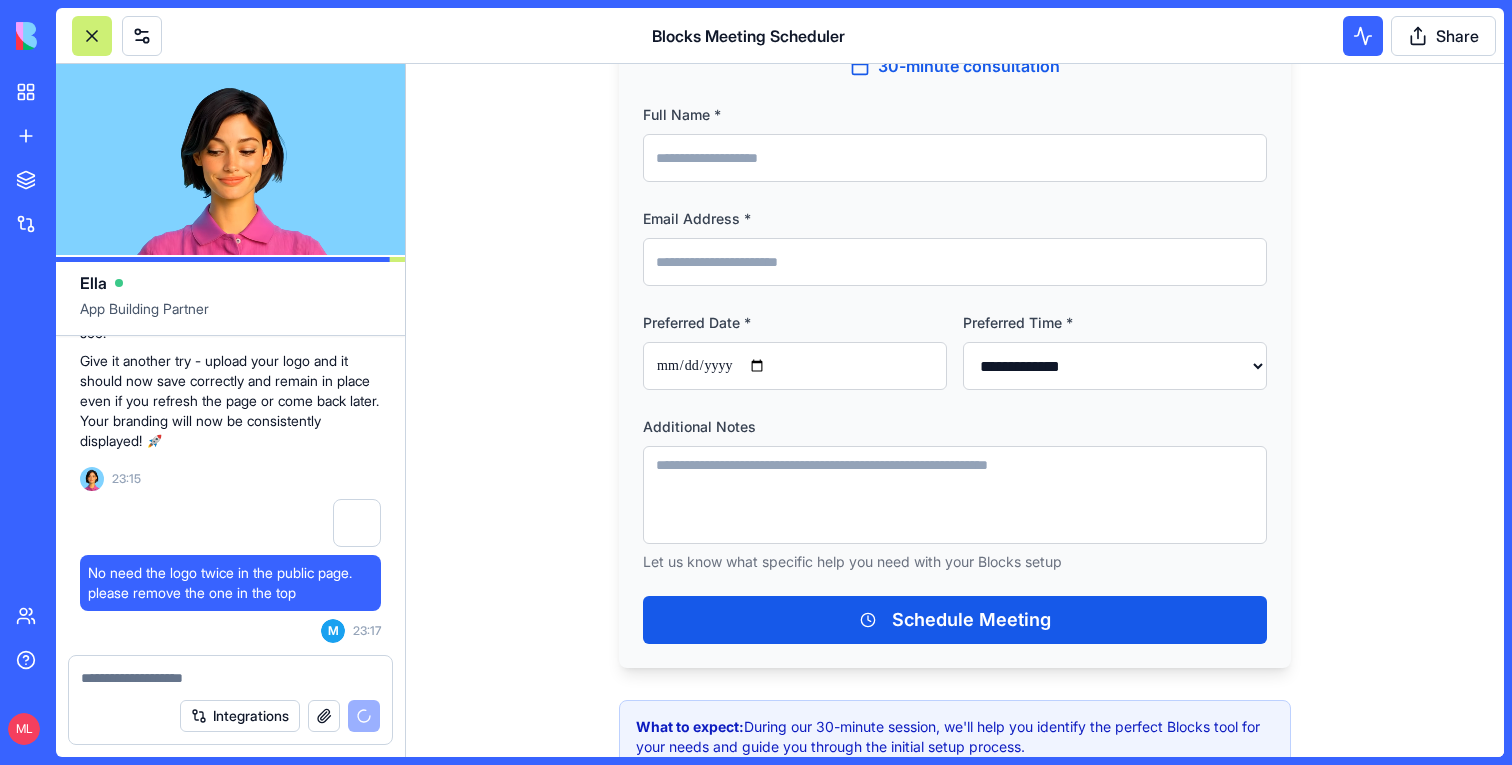scroll, scrollTop: 424, scrollLeft: 0, axis: vertical 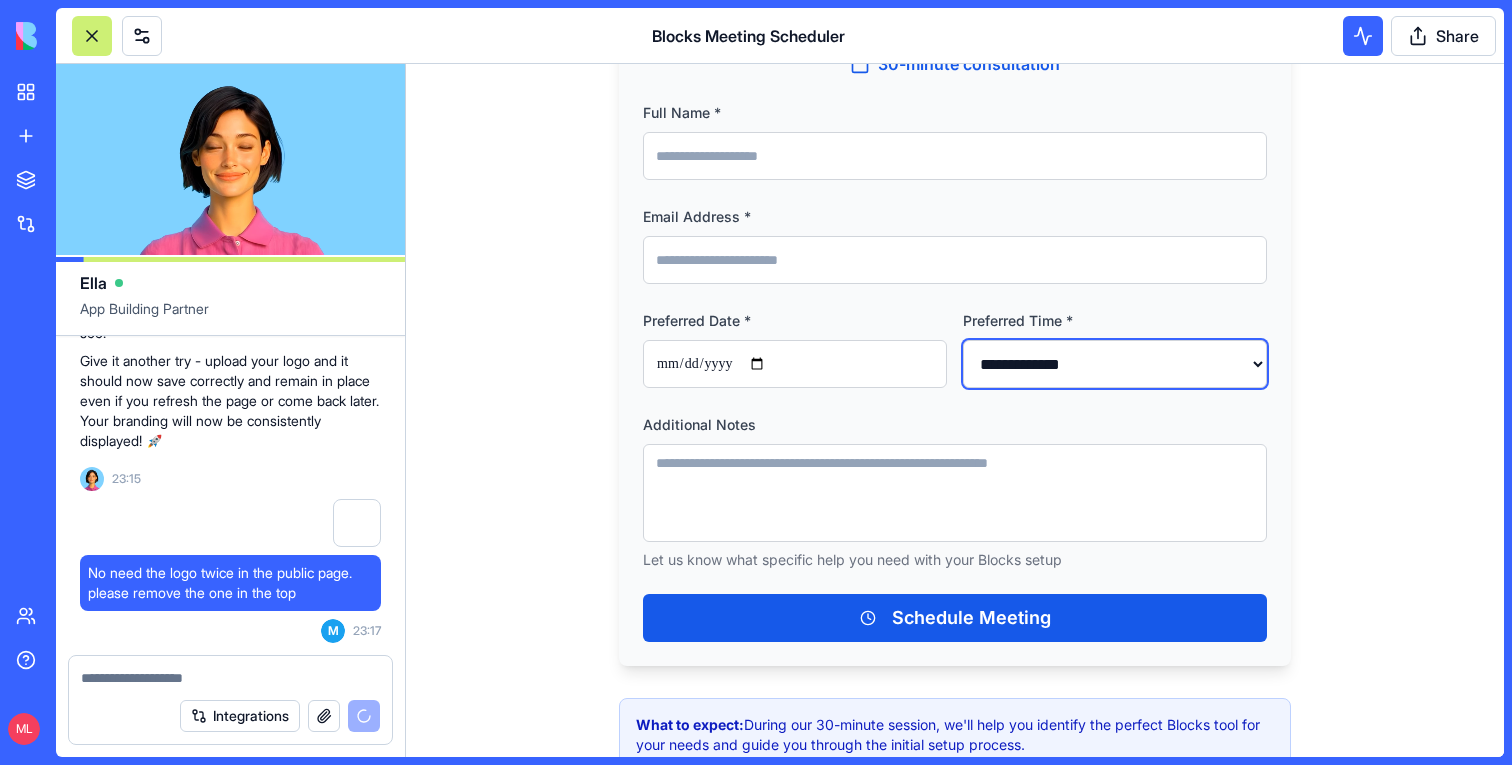 click on "**********" at bounding box center [1115, 364] 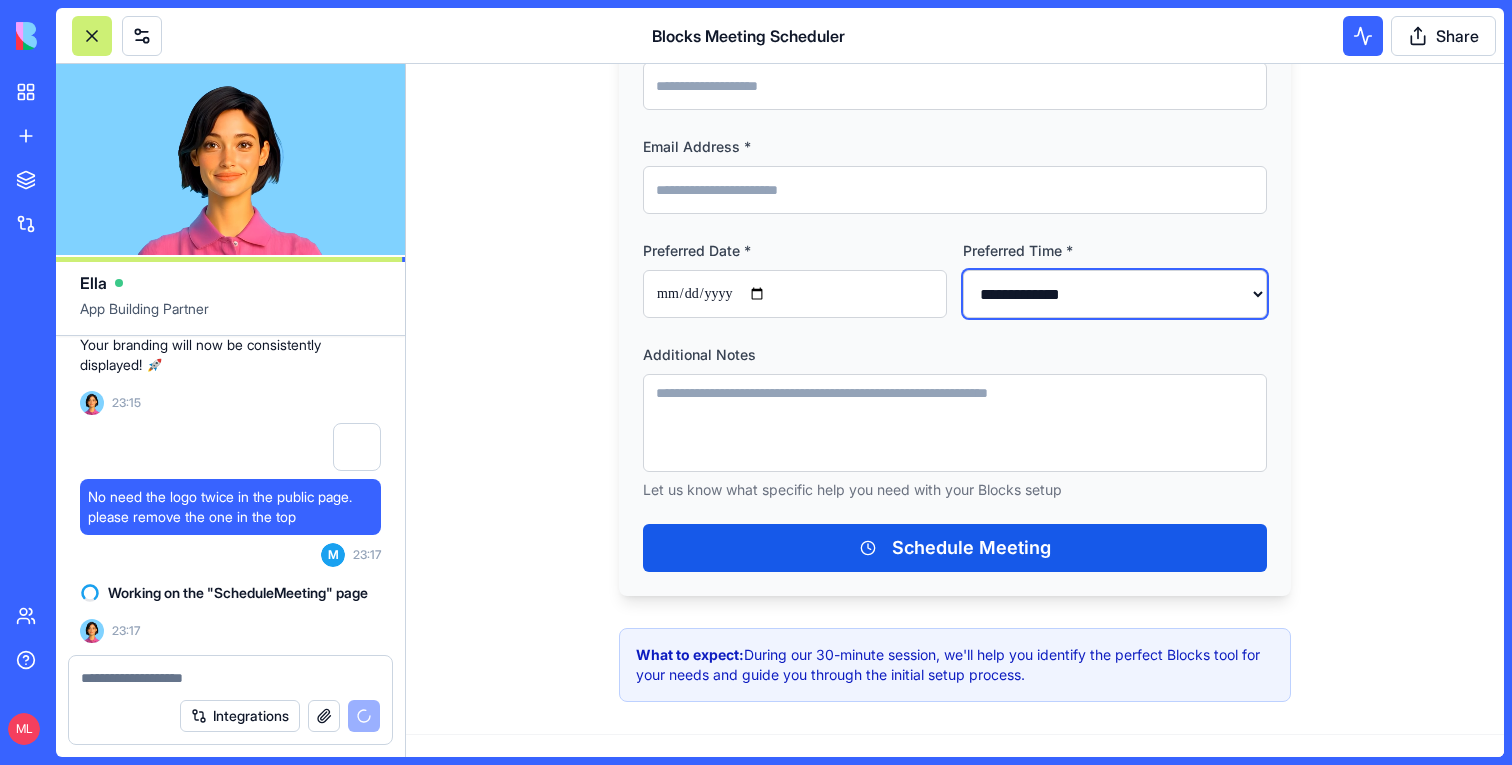 scroll, scrollTop: 540, scrollLeft: 0, axis: vertical 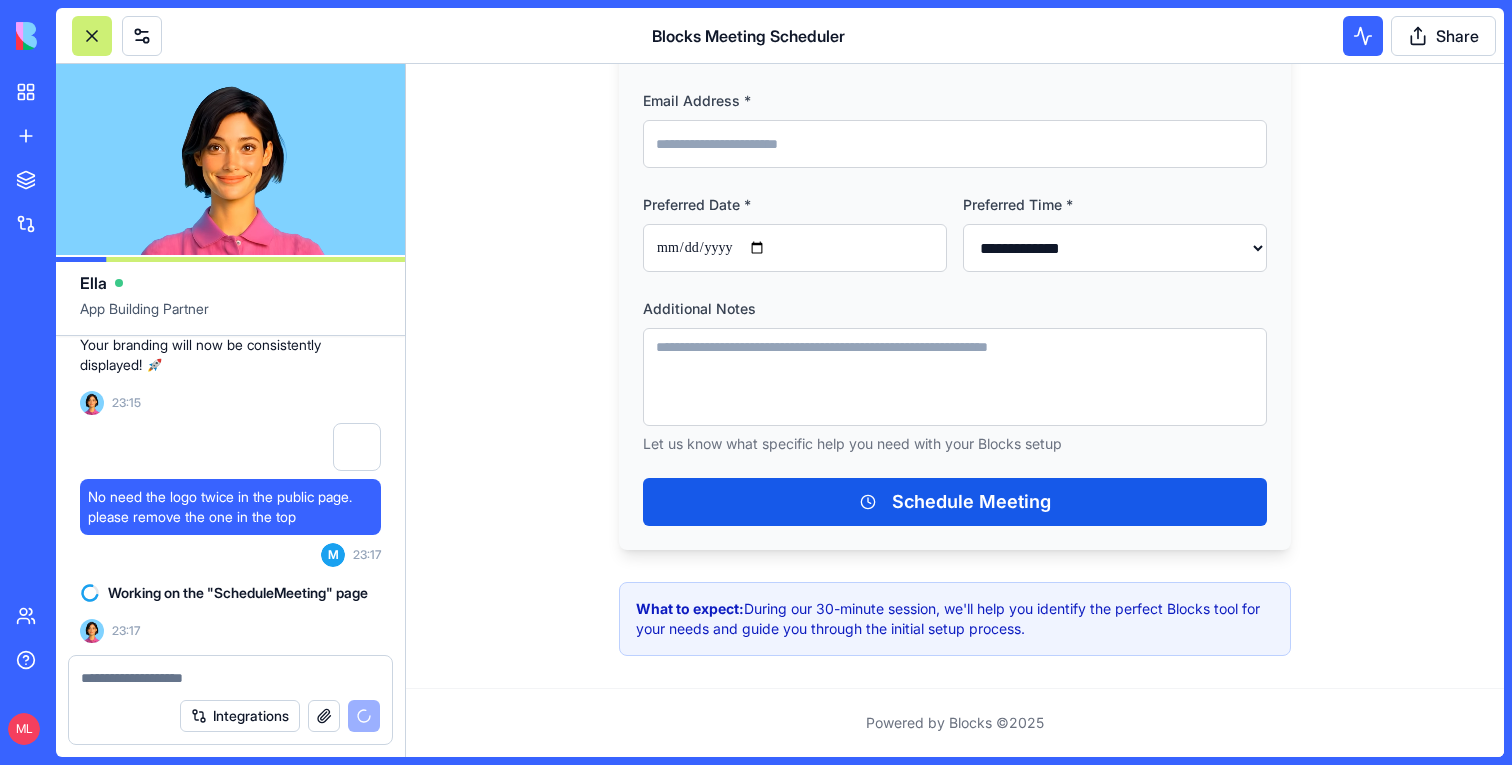 click at bounding box center [230, 672] 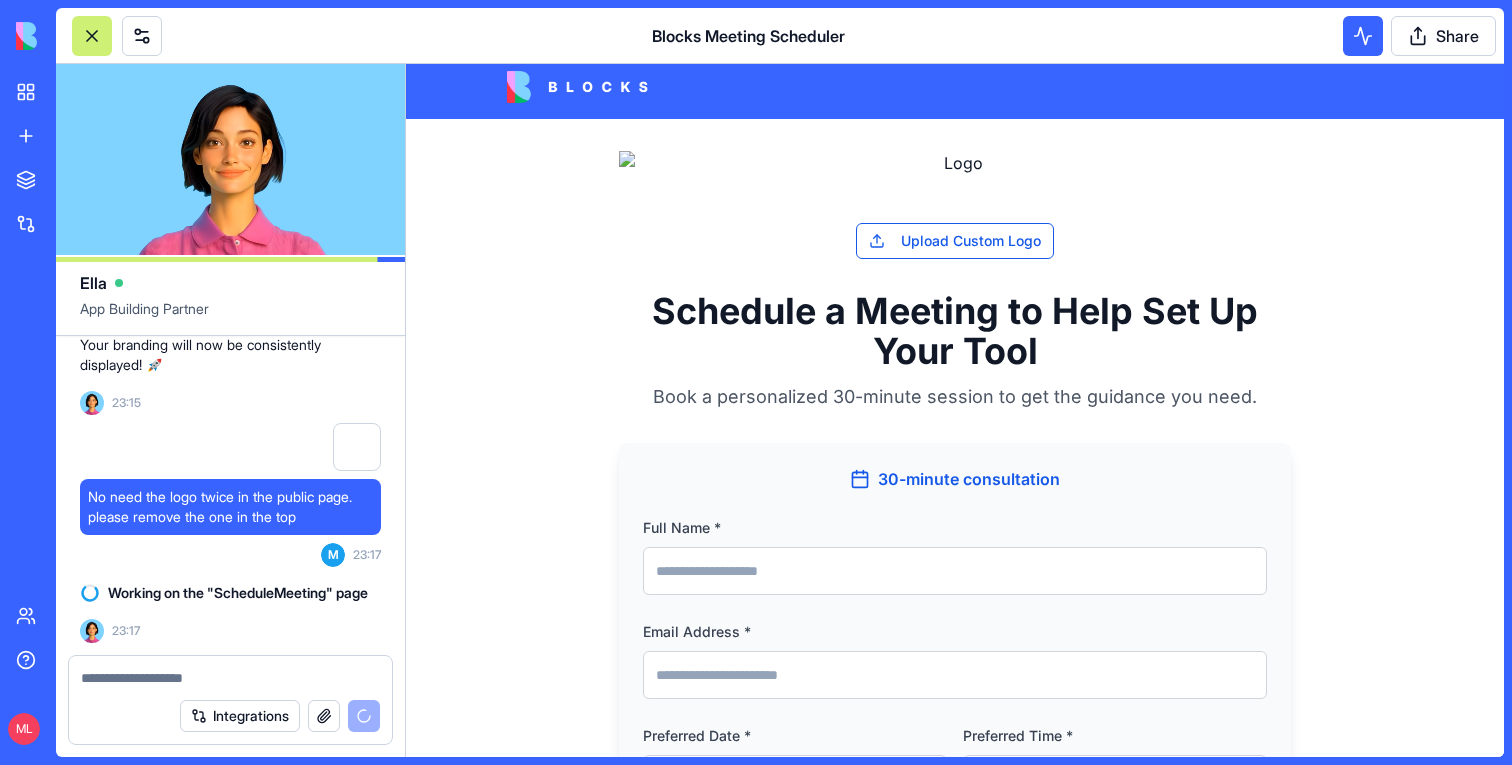 scroll, scrollTop: 0, scrollLeft: 0, axis: both 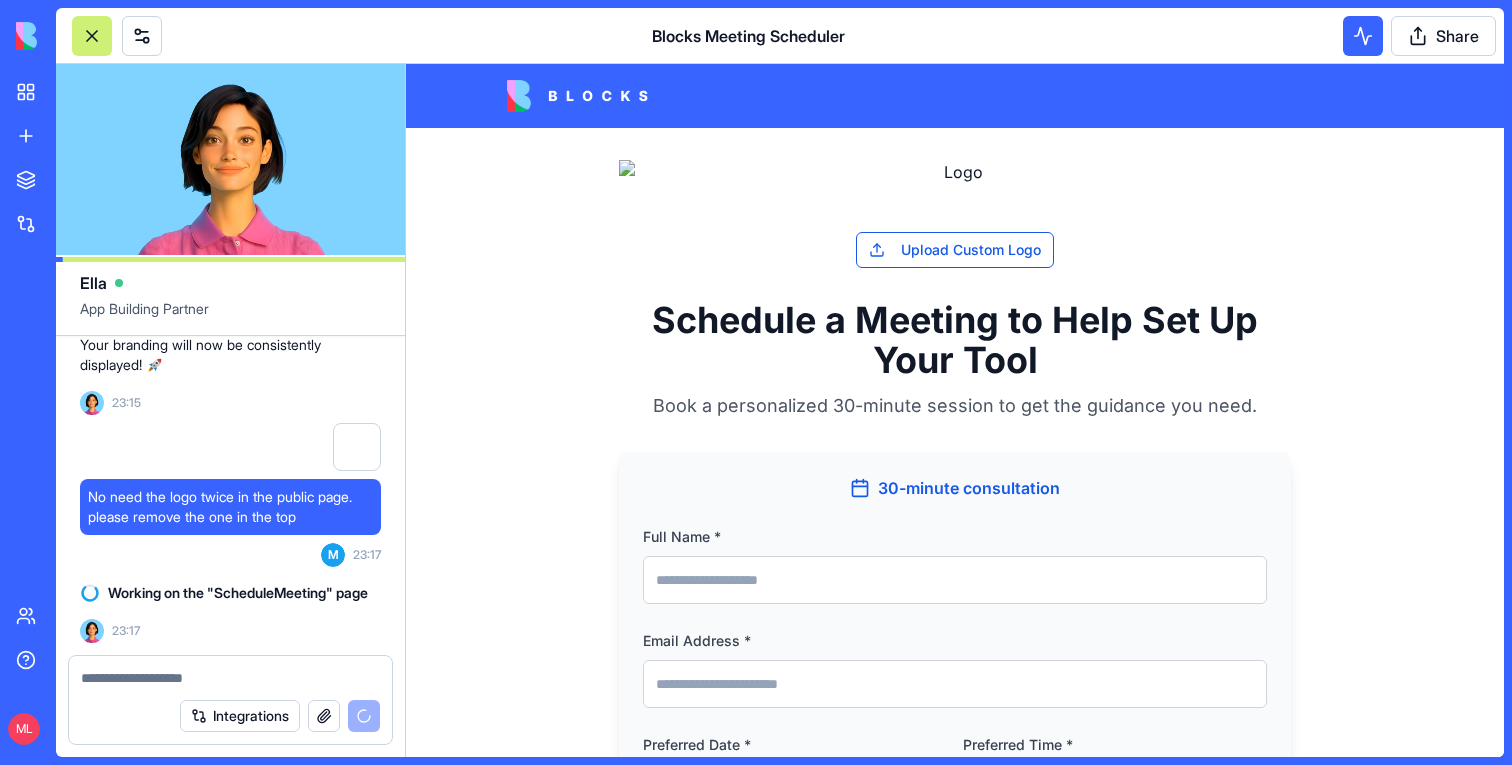 click at bounding box center [230, 672] 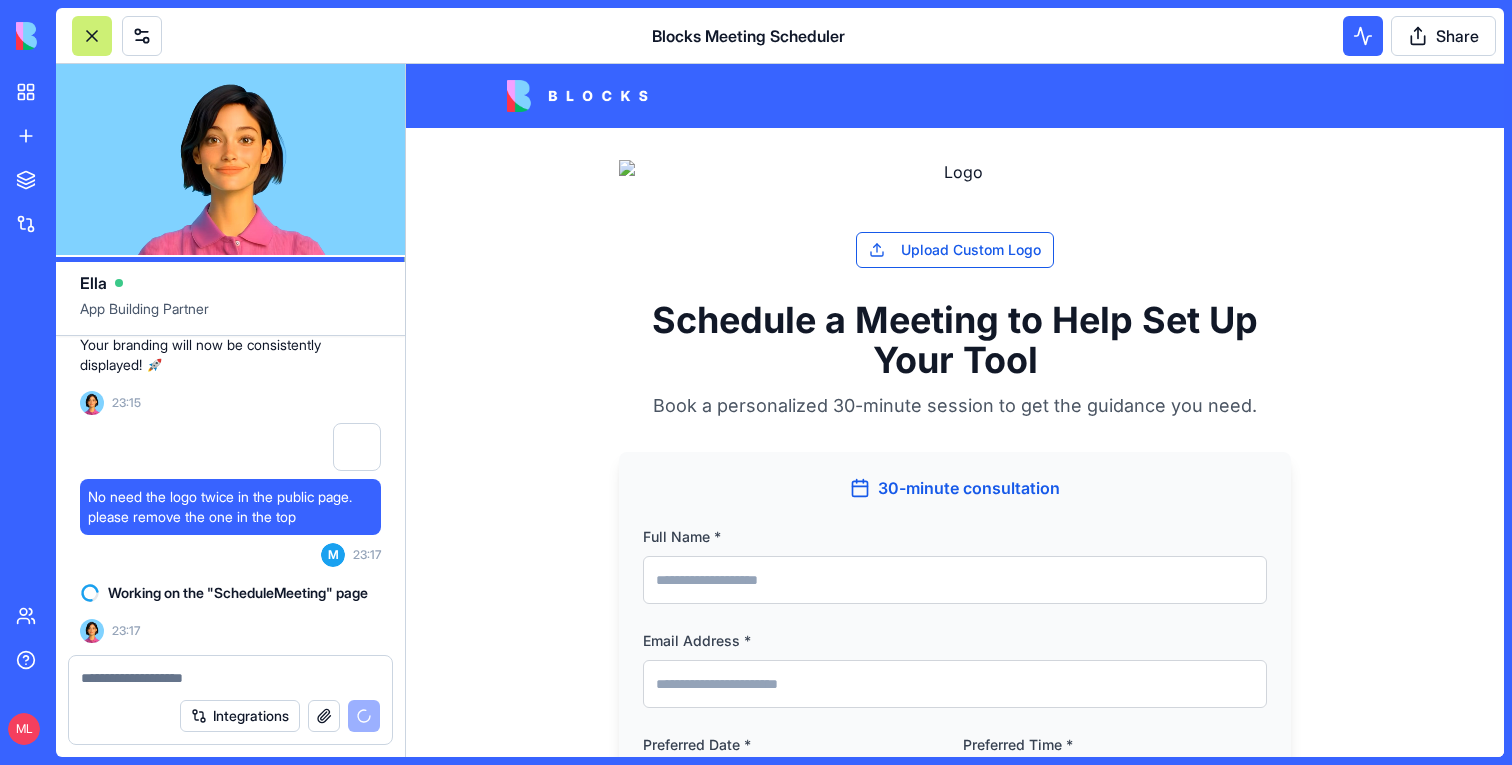 click at bounding box center (230, 678) 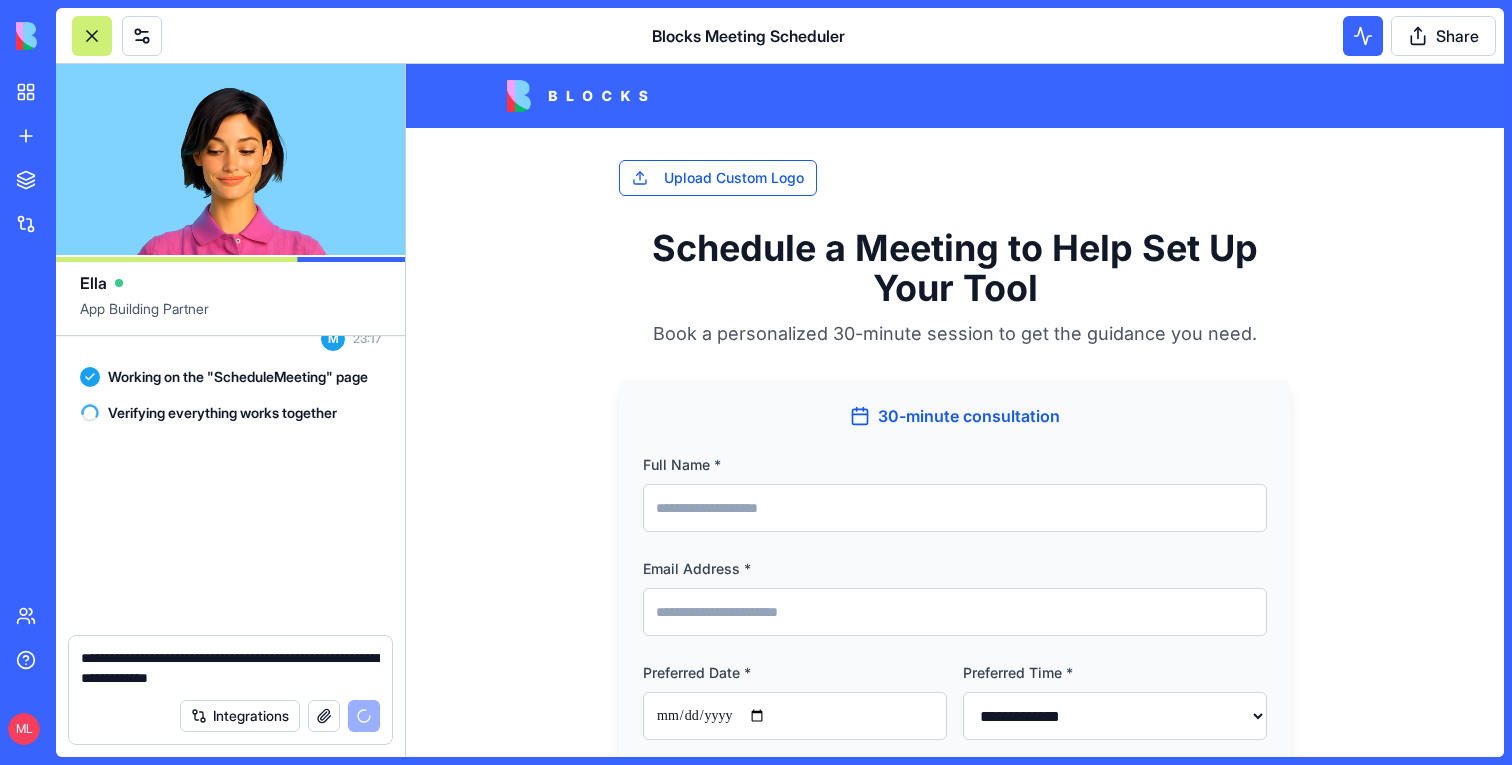 scroll, scrollTop: 5089, scrollLeft: 0, axis: vertical 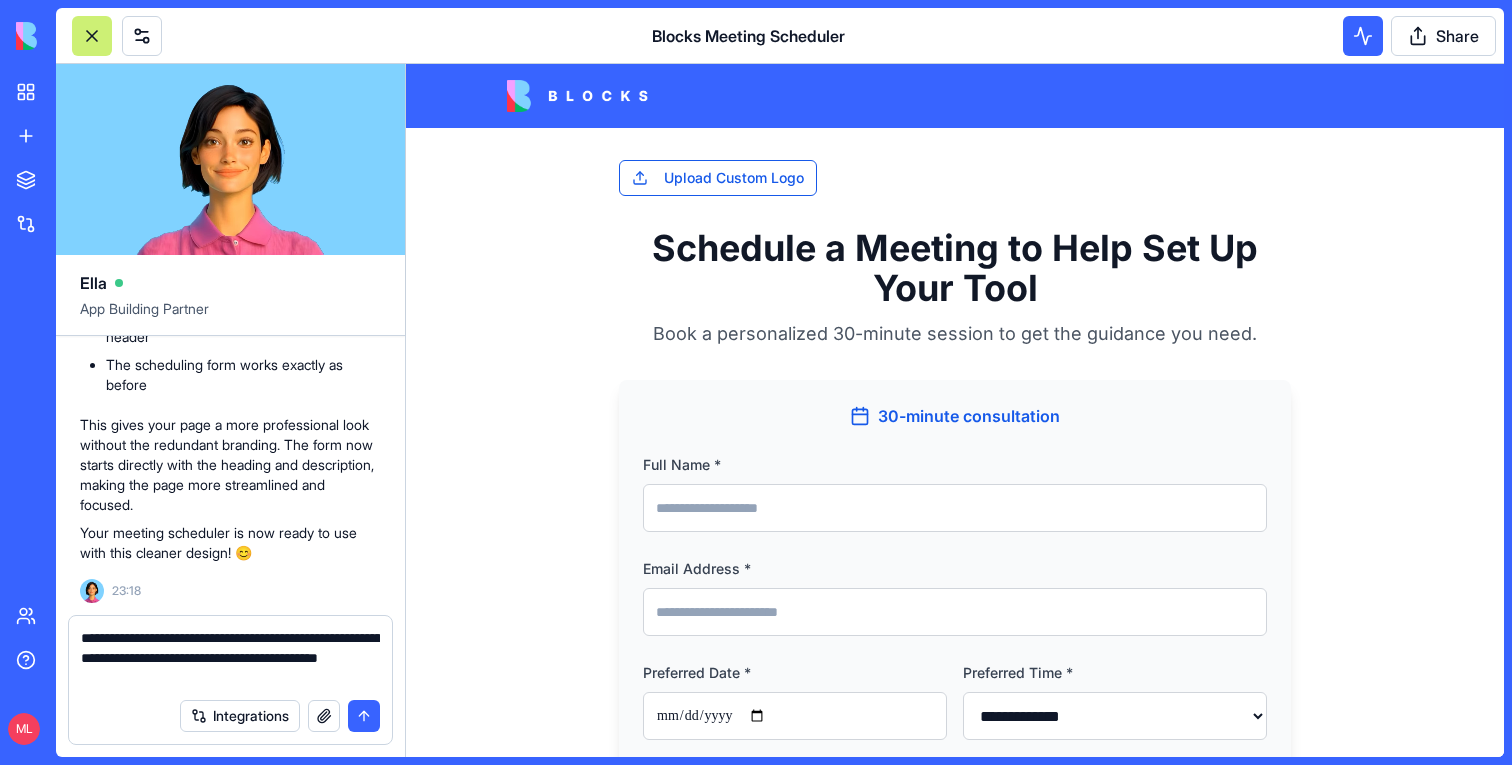 type on "**********" 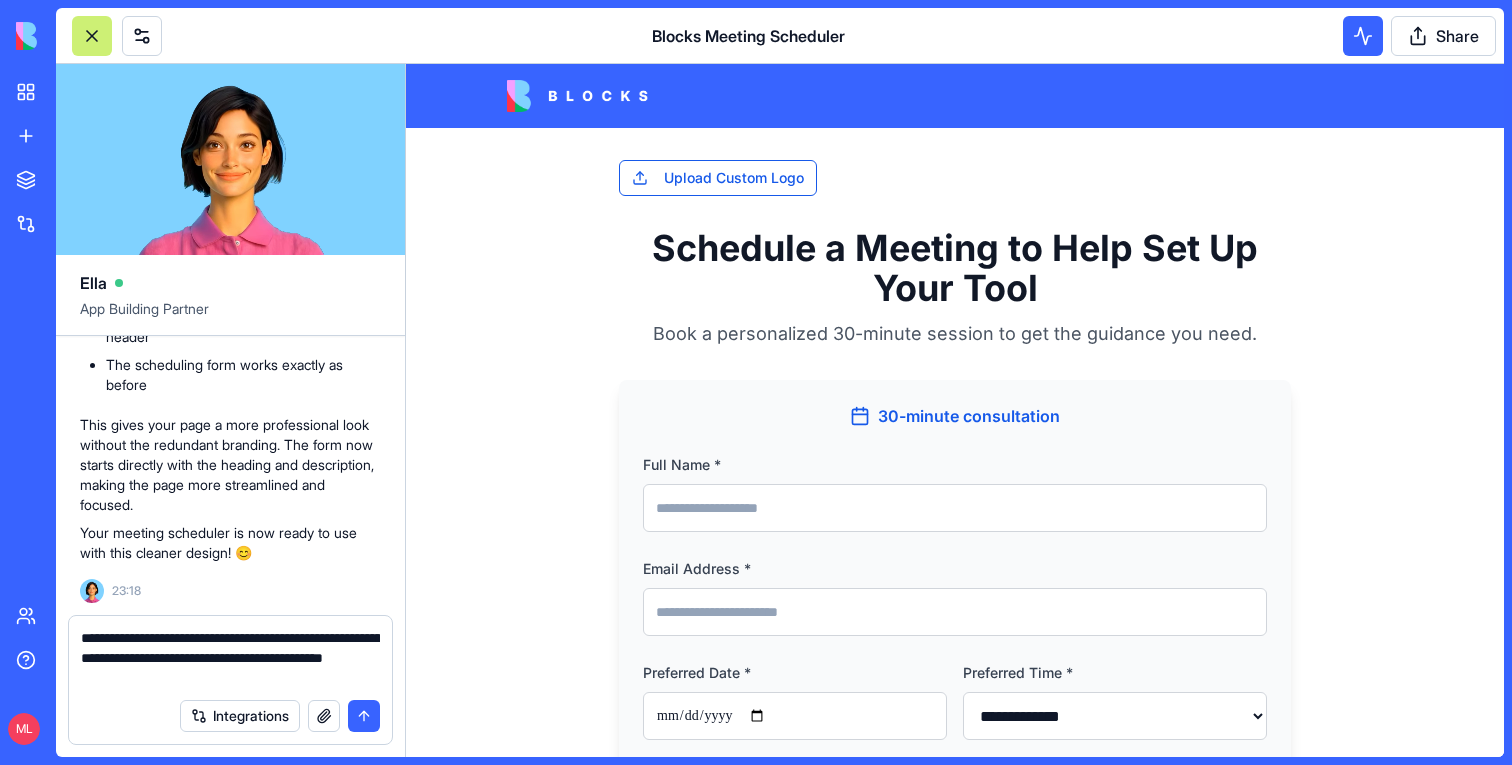 type 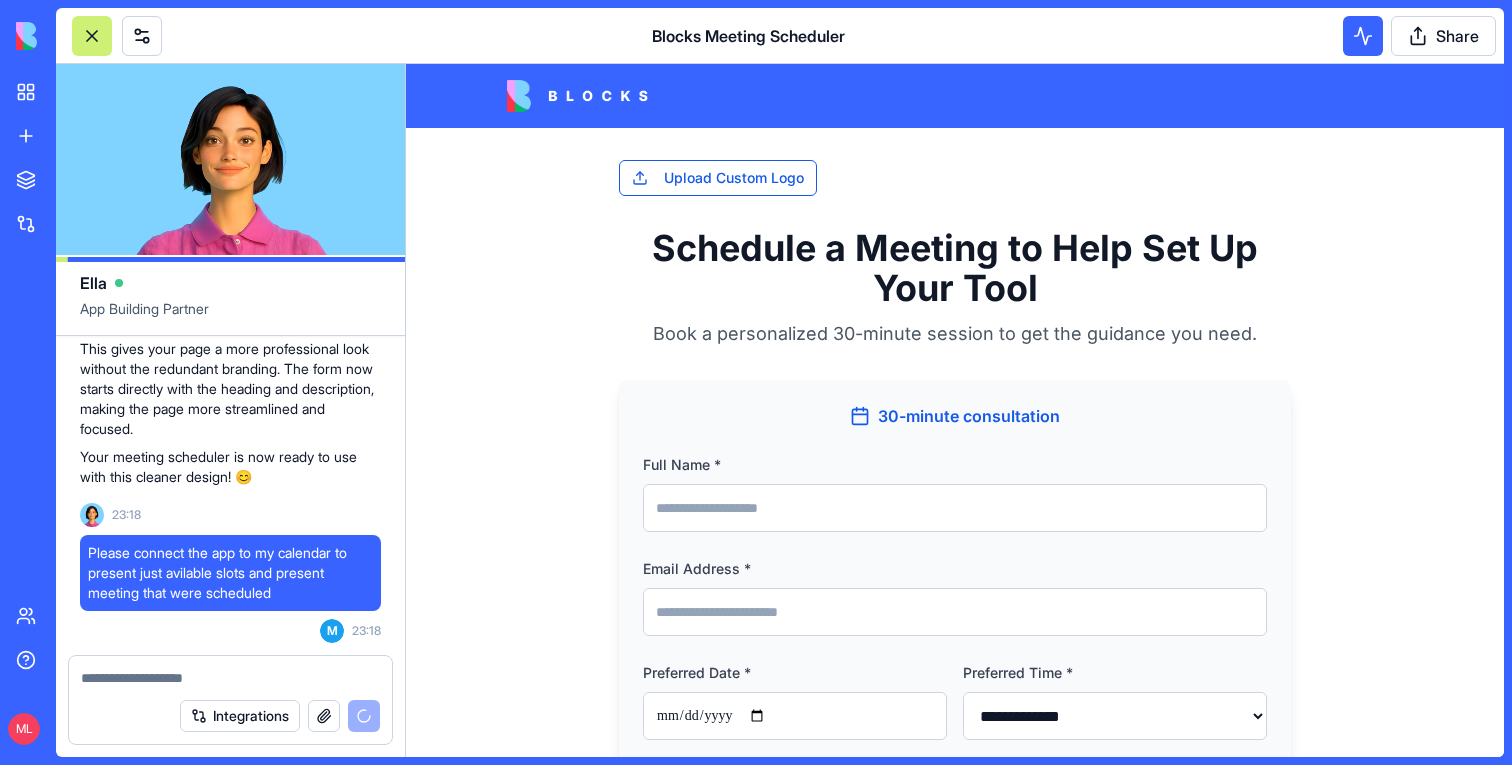 scroll, scrollTop: 5321, scrollLeft: 0, axis: vertical 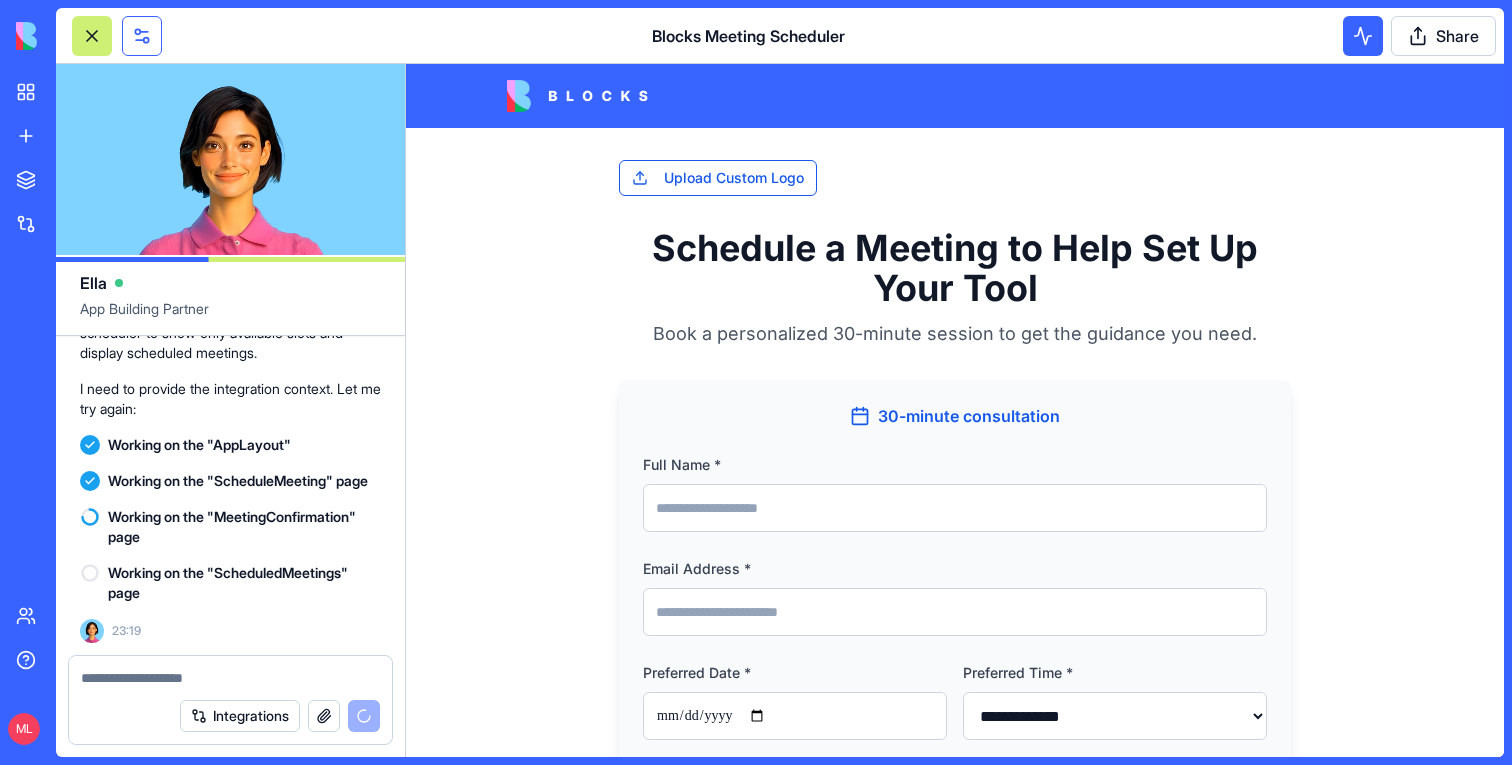 click at bounding box center [142, 36] 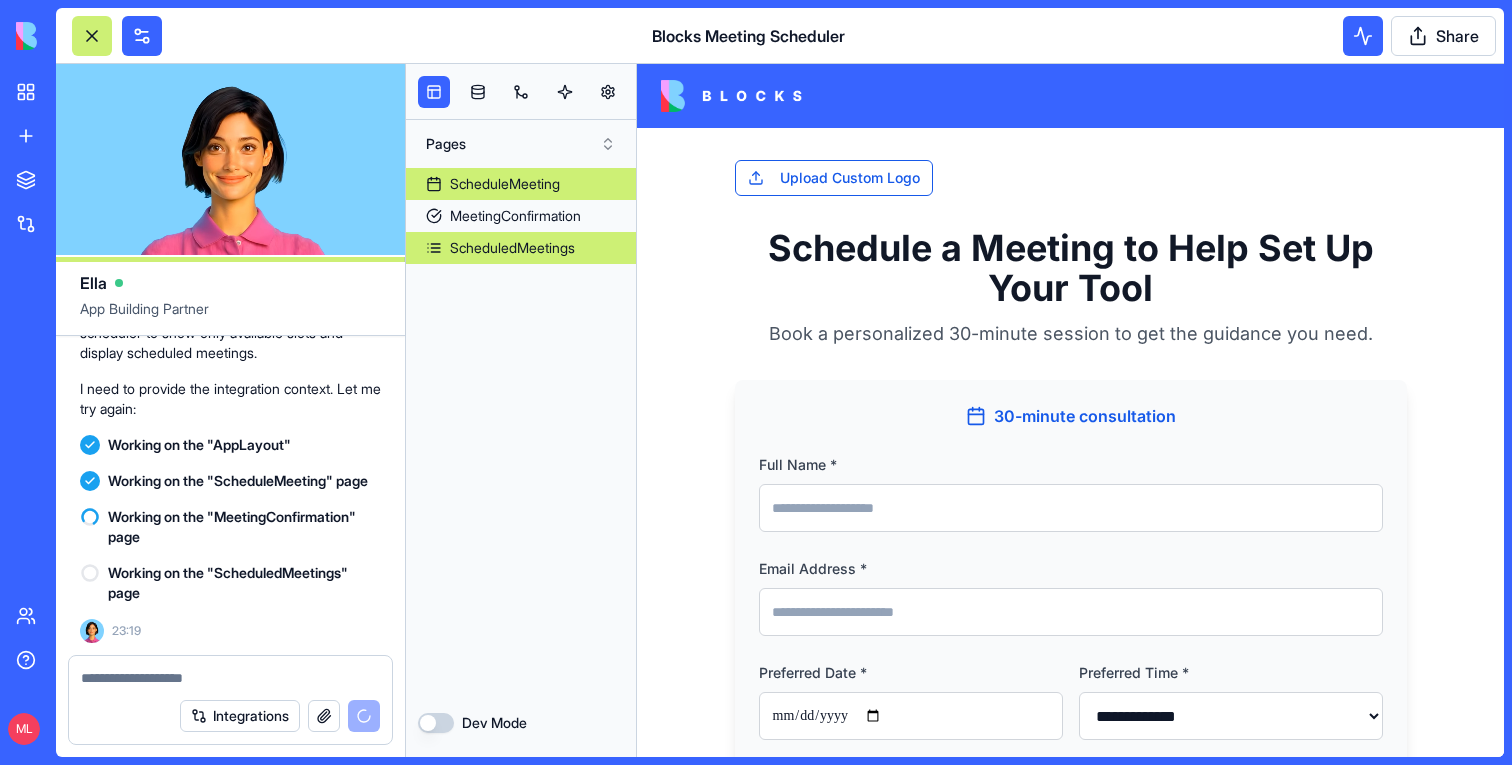 click on "ScheduledMeetings" at bounding box center [512, 248] 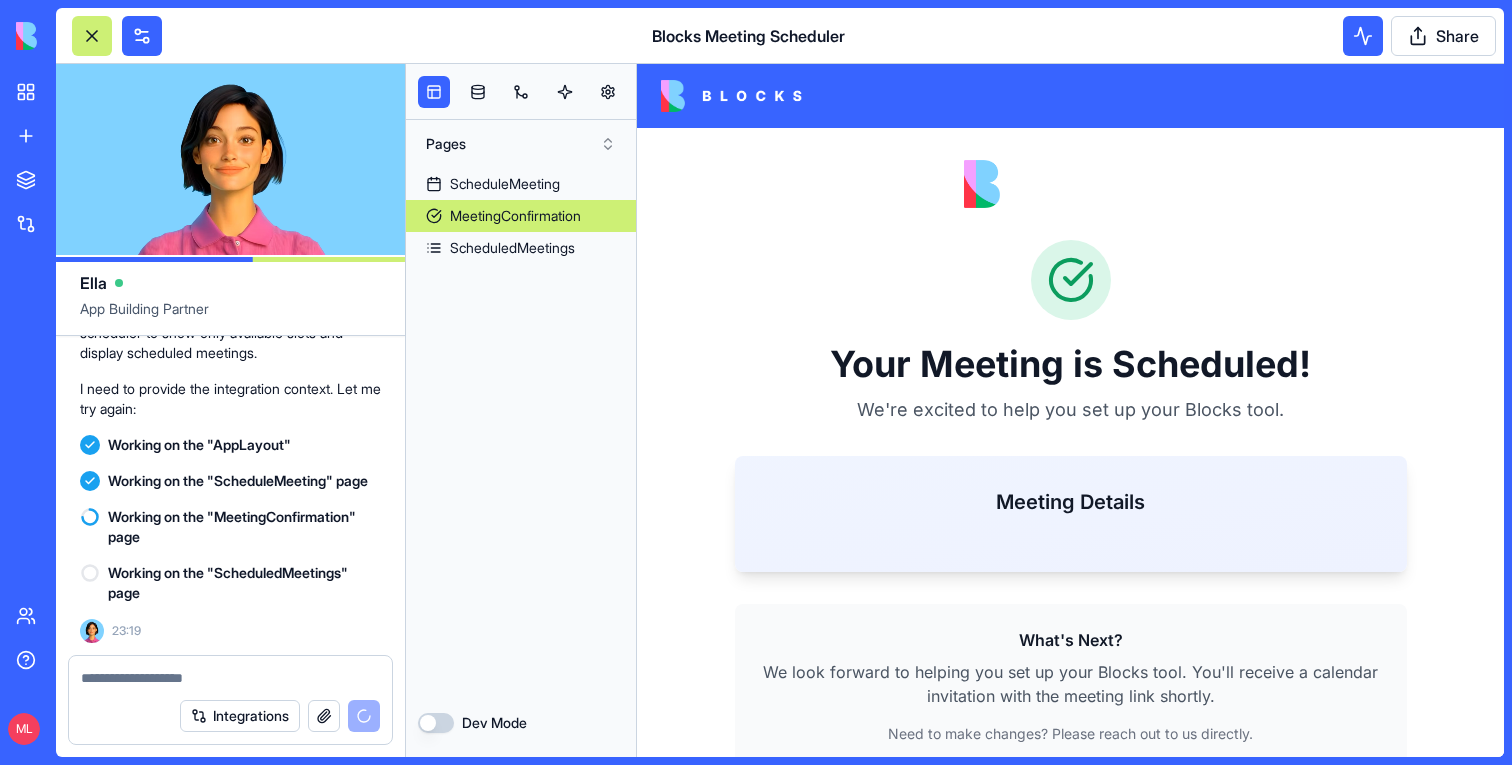 click on "MeetingConfirmation" at bounding box center [515, 216] 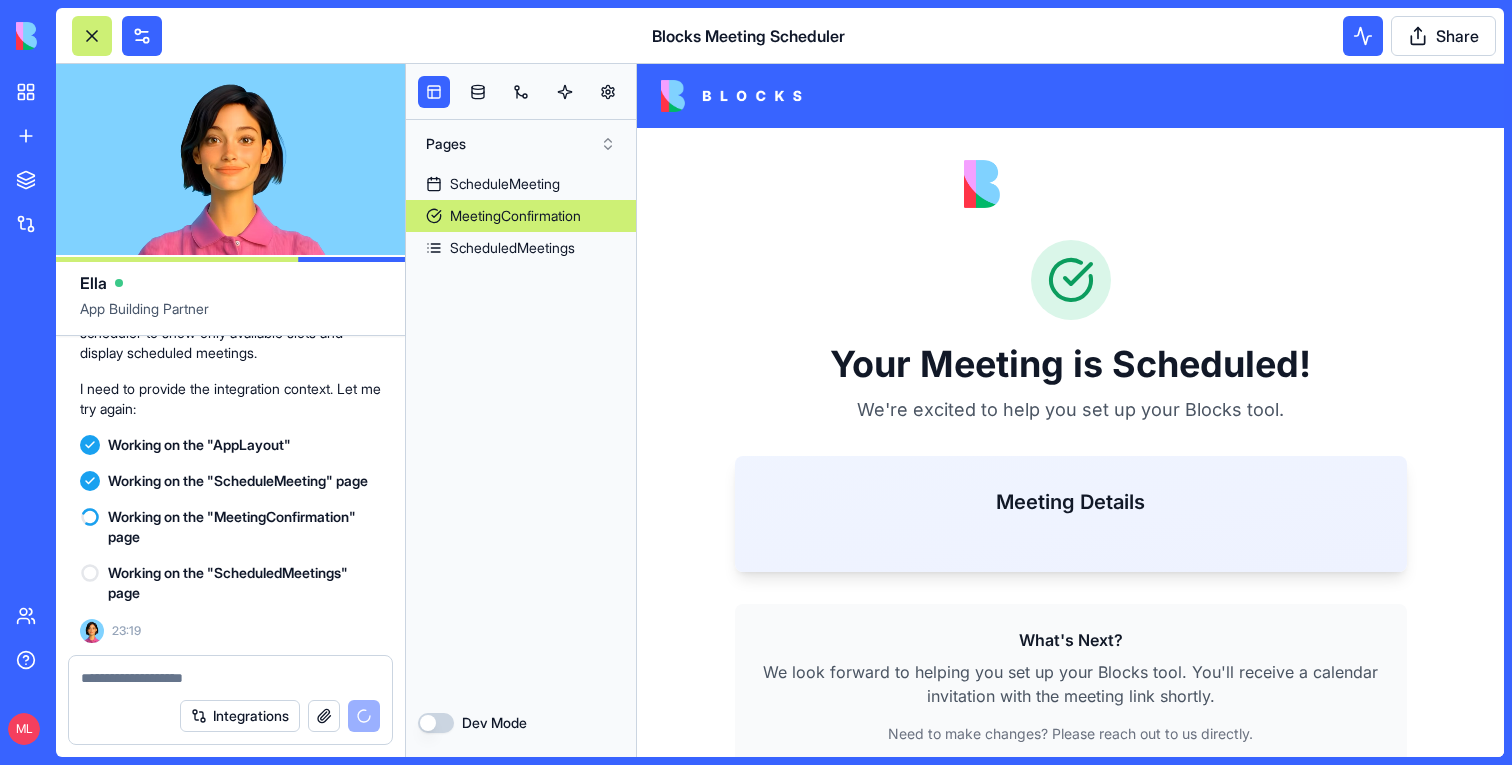 scroll, scrollTop: 32, scrollLeft: 0, axis: vertical 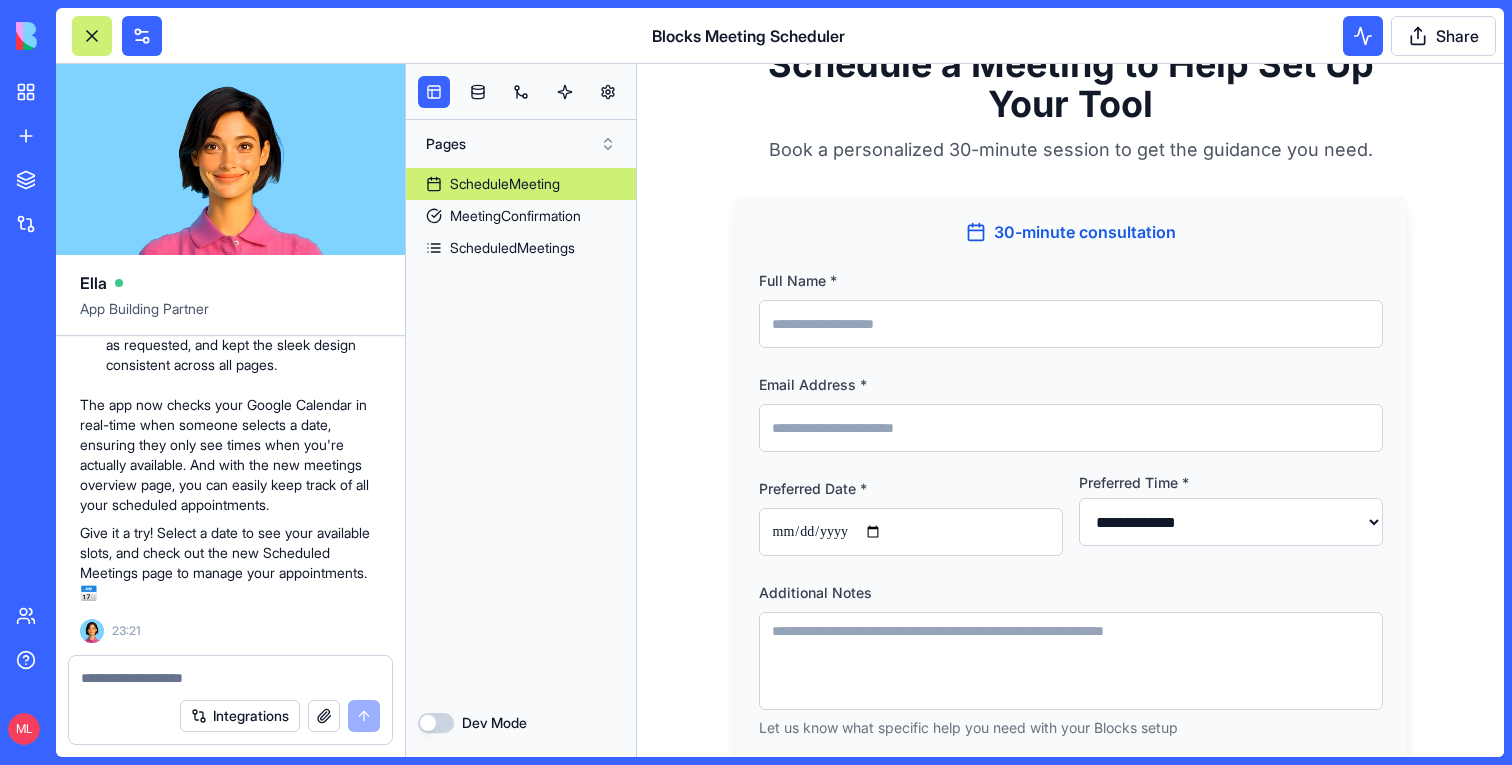 click on "ScheduleMeeting" at bounding box center (505, 184) 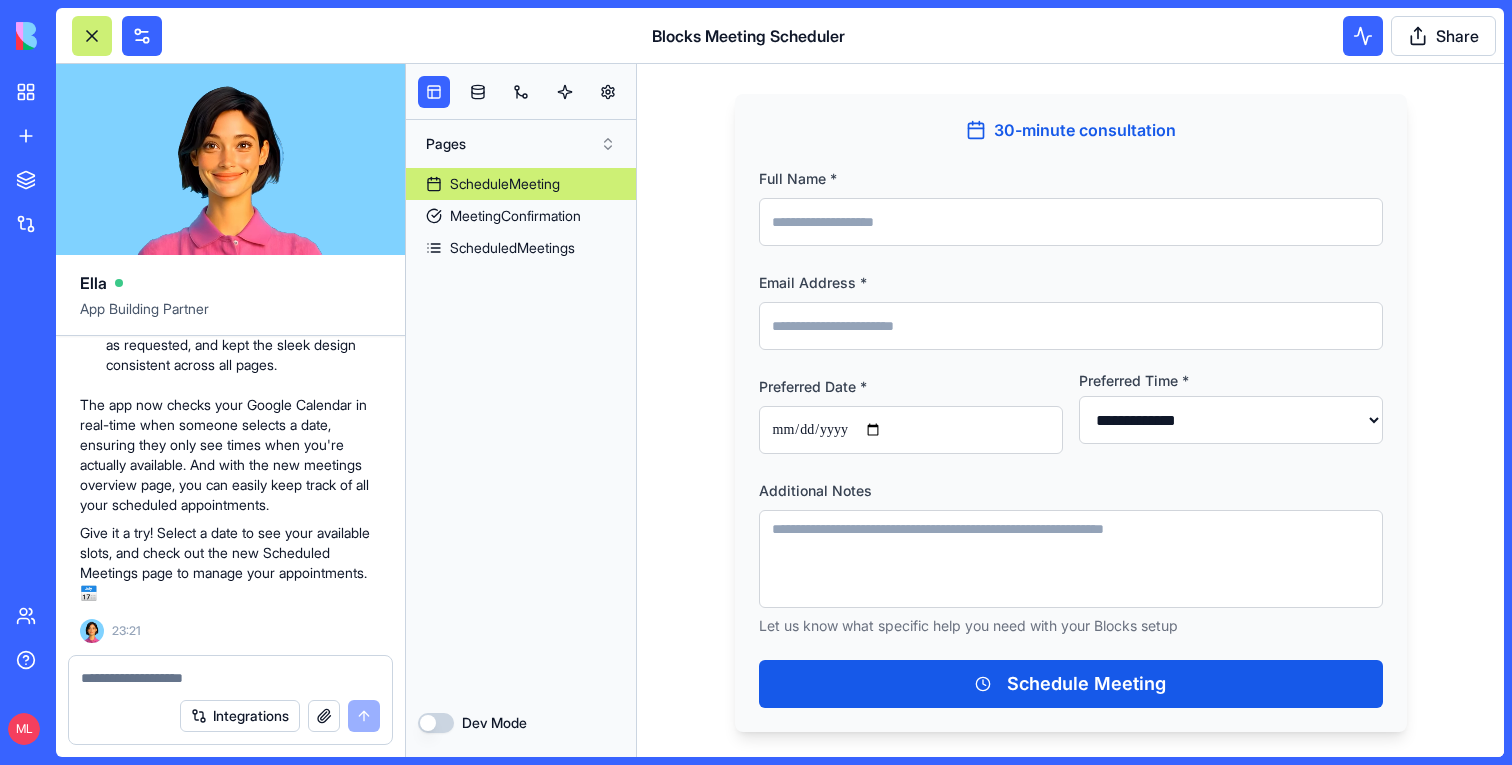 scroll, scrollTop: 468, scrollLeft: 0, axis: vertical 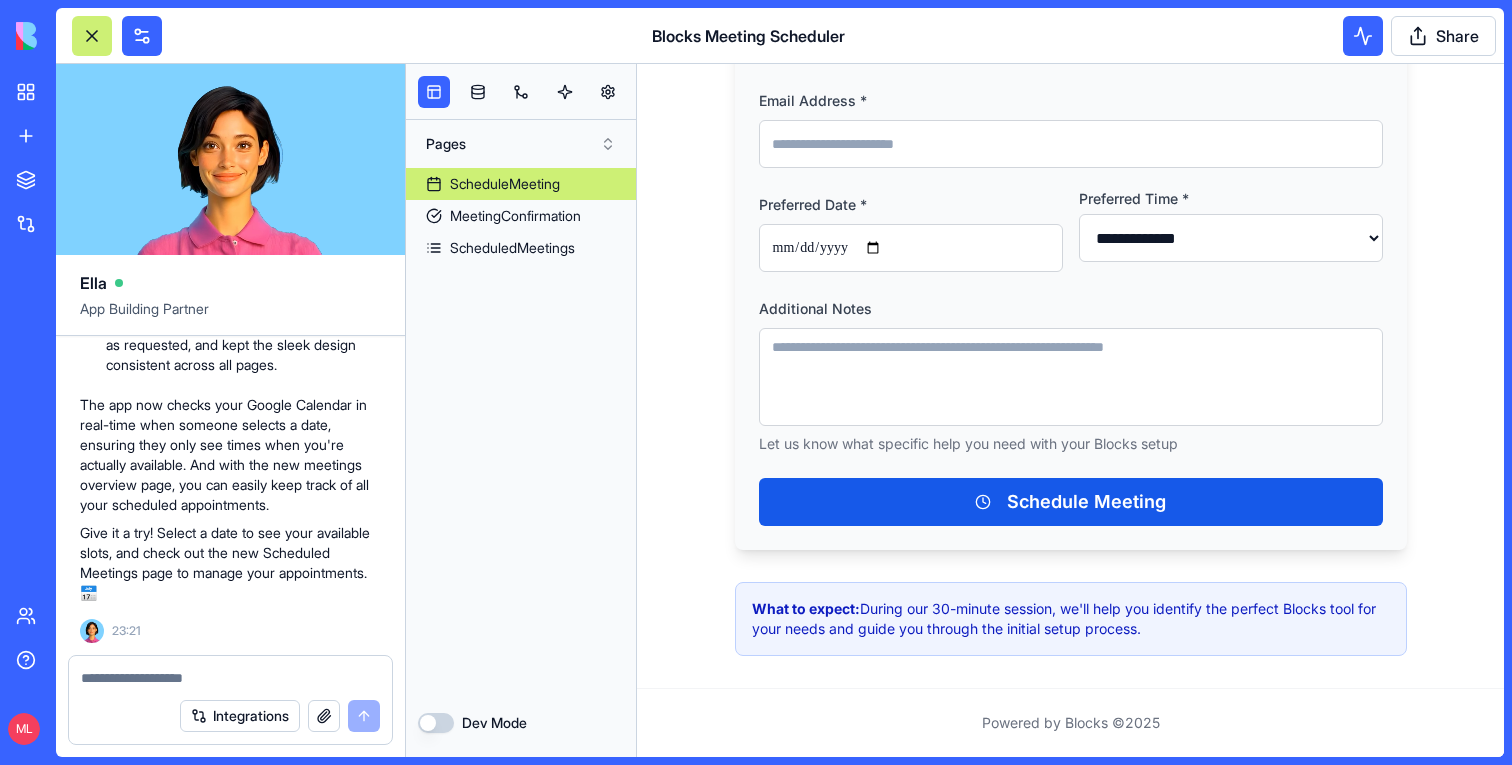 click on "Preferred Date *" at bounding box center (911, 248) 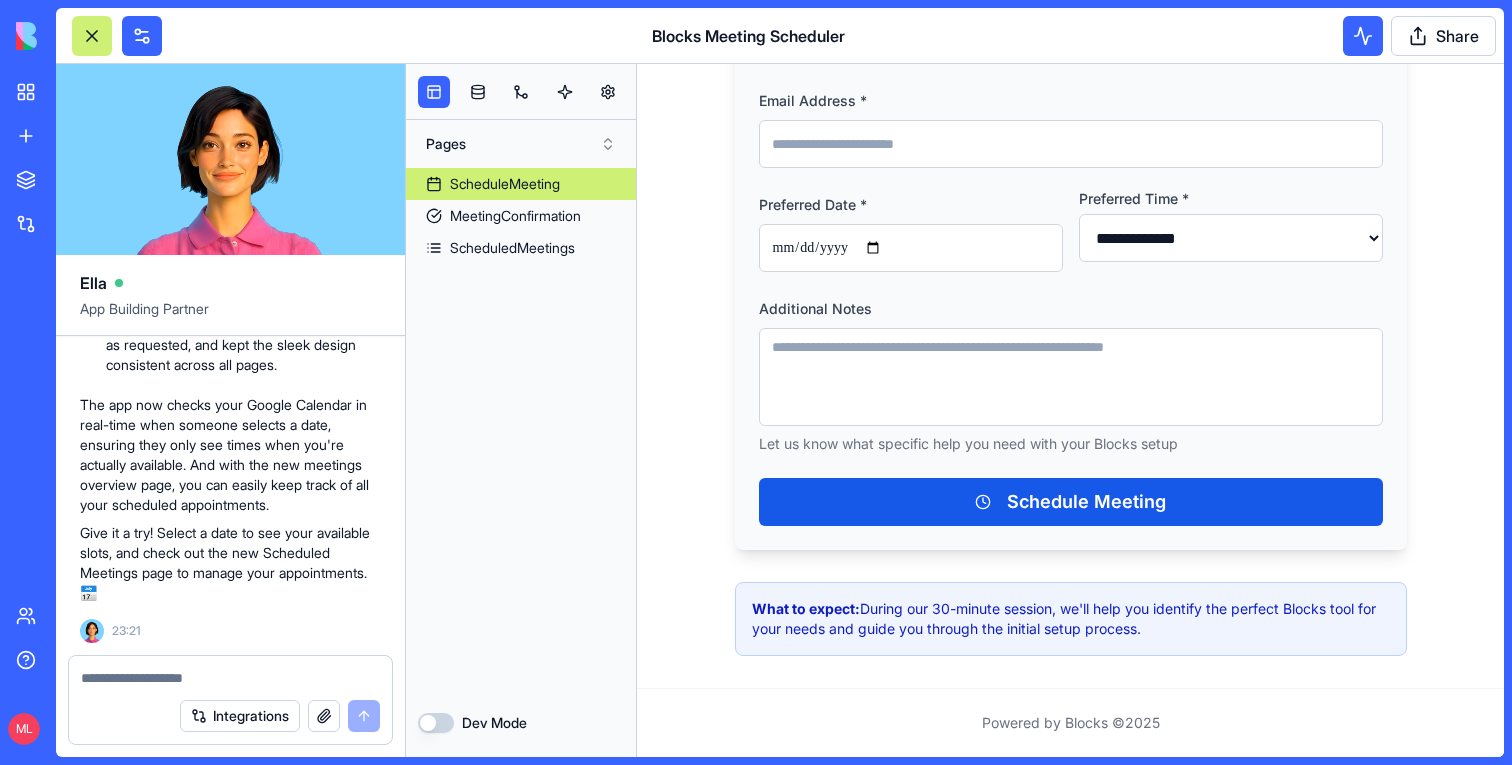 click on "Preferred Date *" at bounding box center [911, 248] 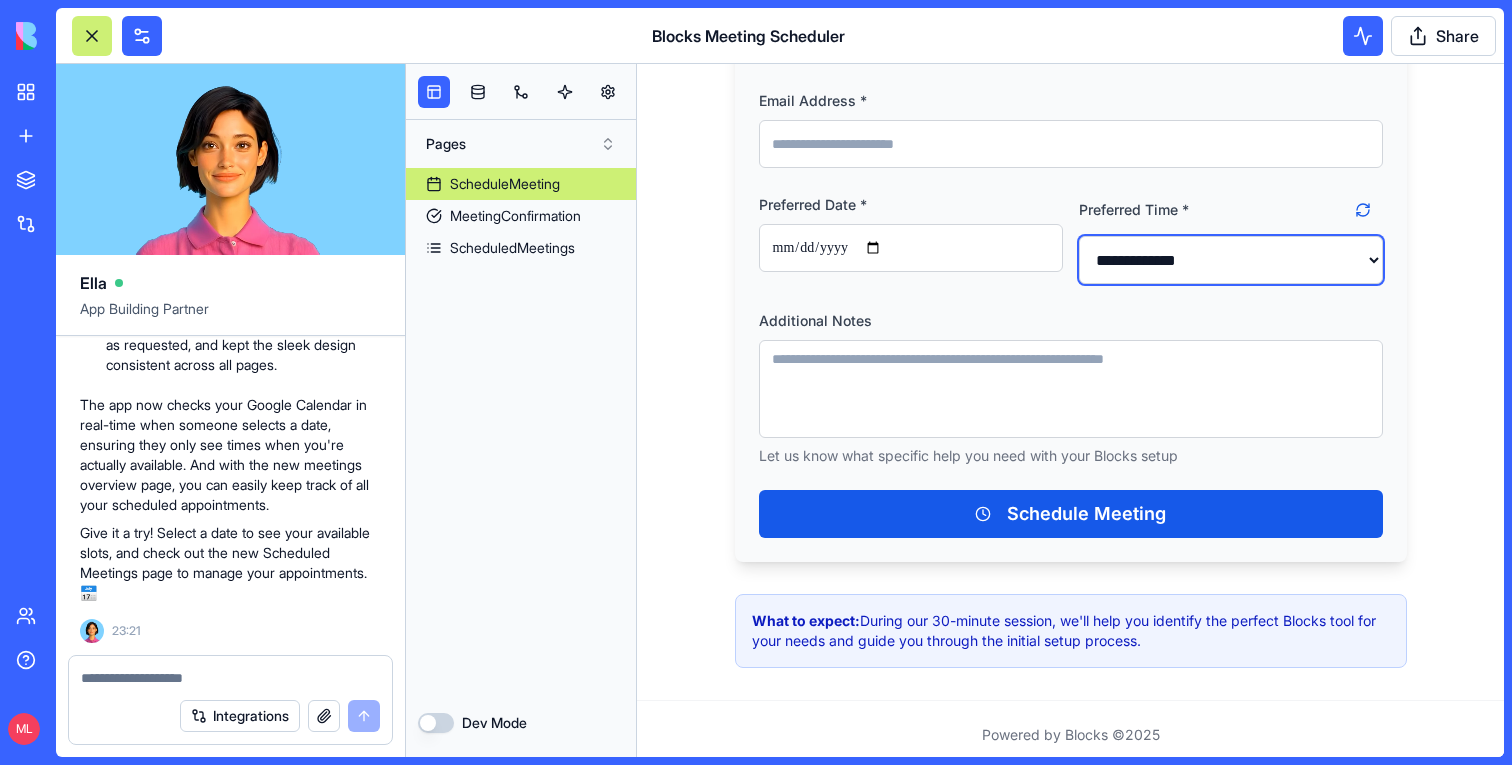 click on "**********" at bounding box center [1231, 260] 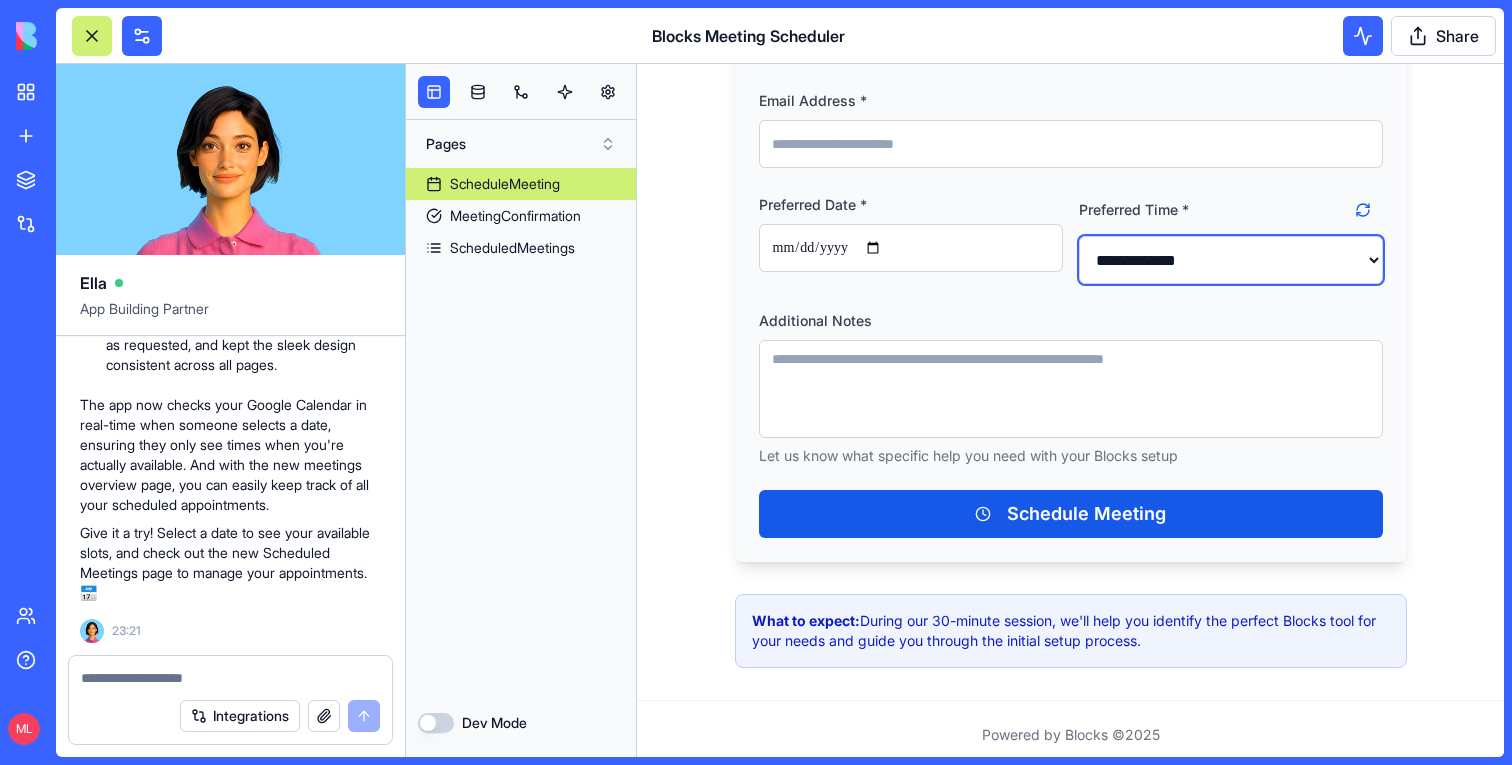 click on "**********" at bounding box center (1231, 260) 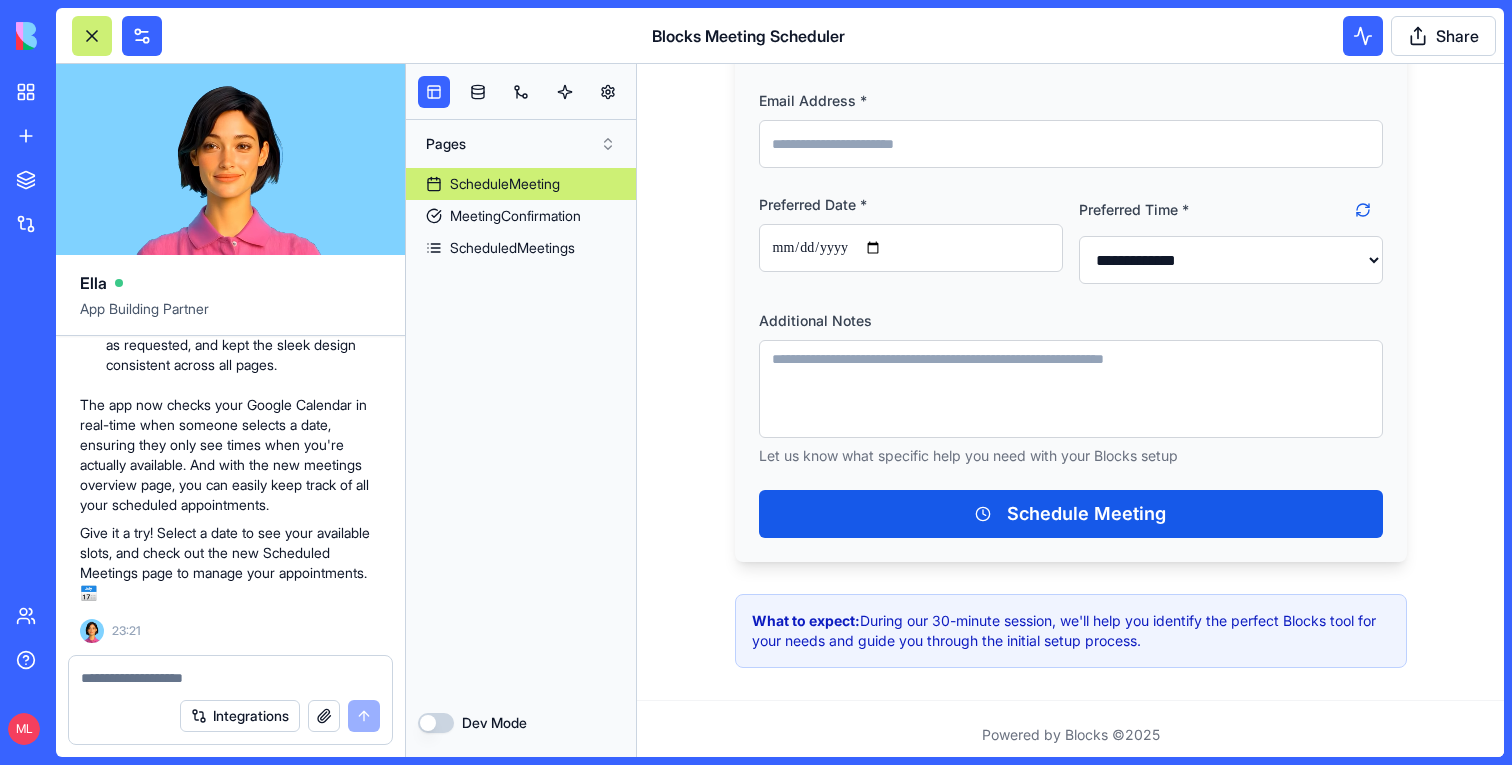 click on "**********" at bounding box center (911, 248) 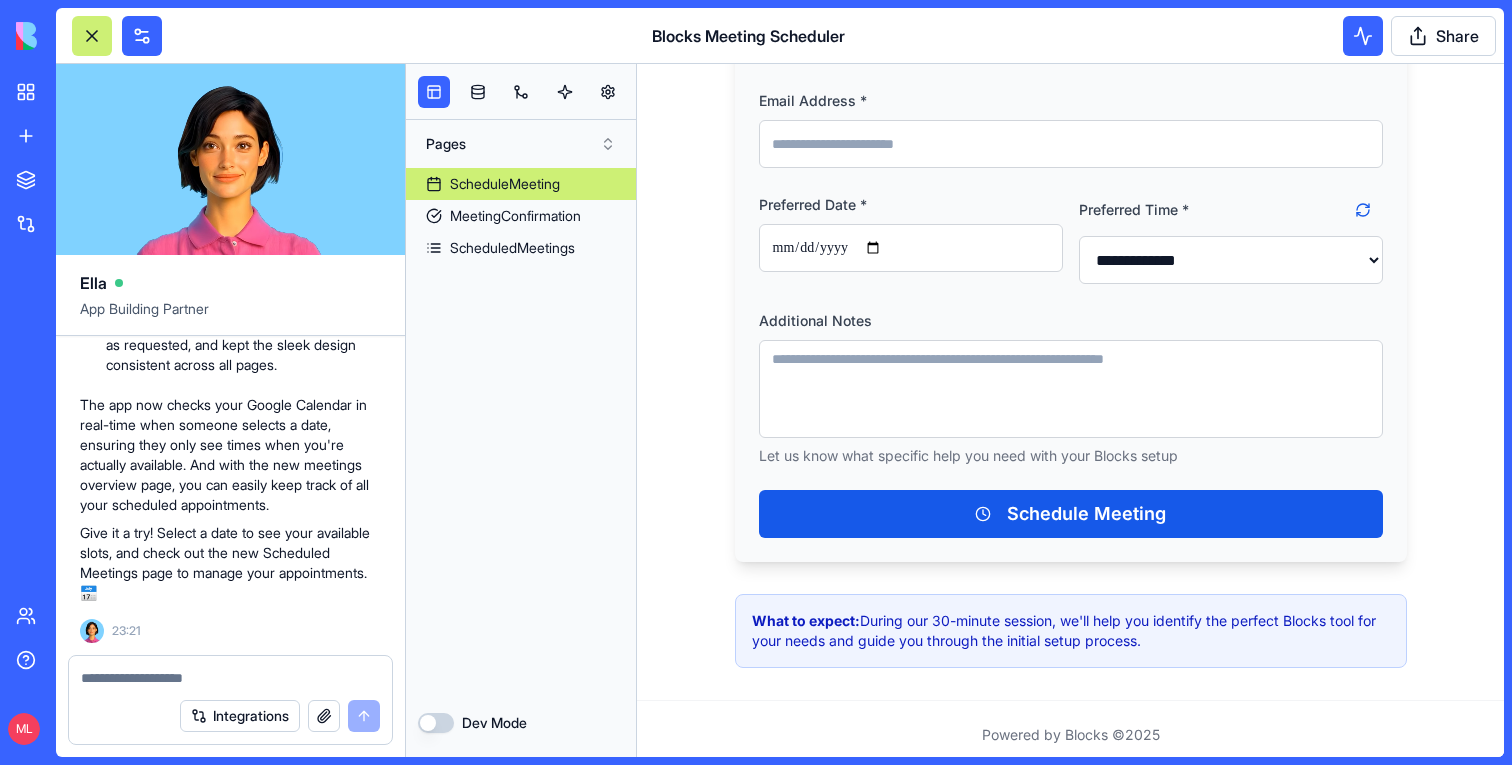 type on "**********" 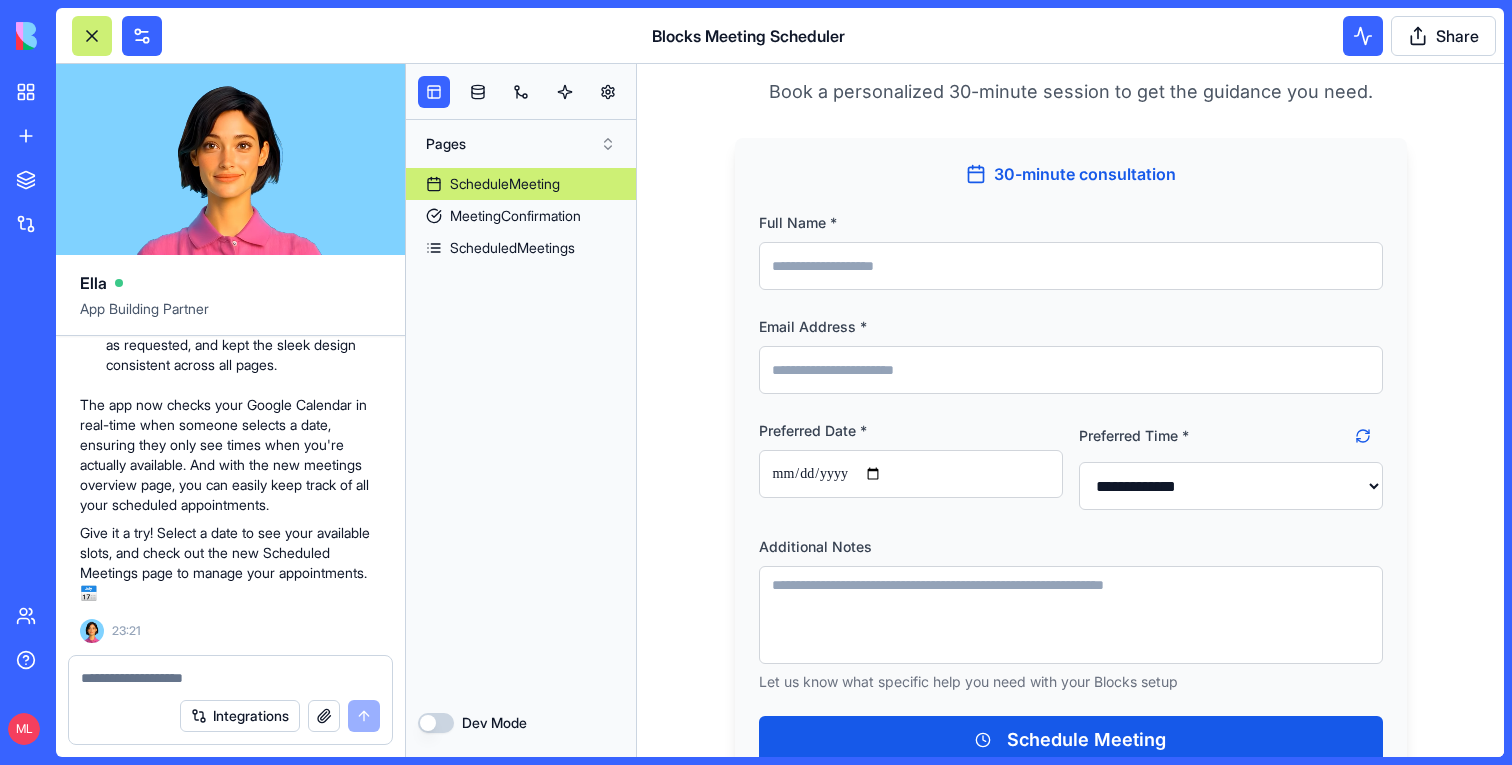 scroll, scrollTop: 264, scrollLeft: 0, axis: vertical 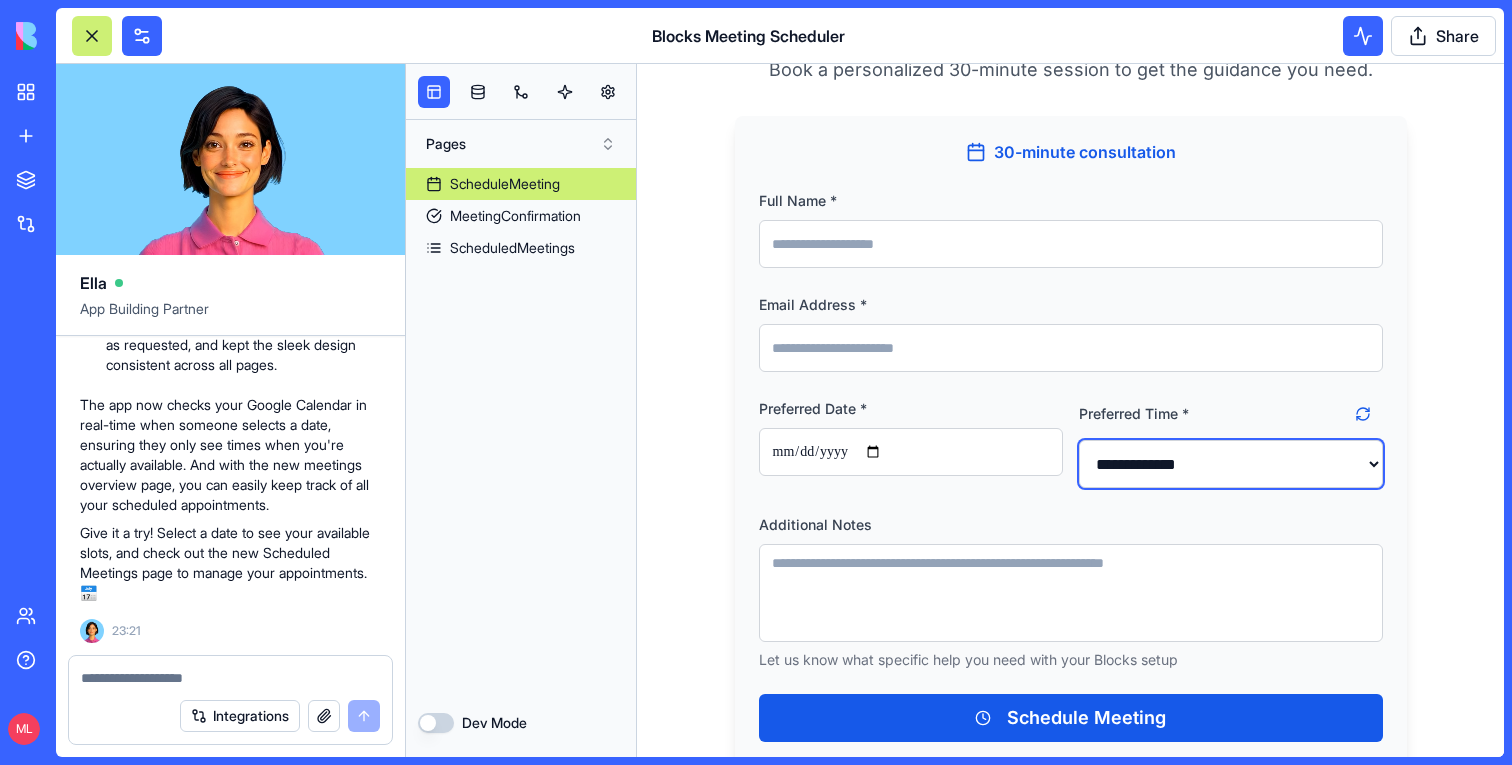 click on "**********" at bounding box center (1231, 464) 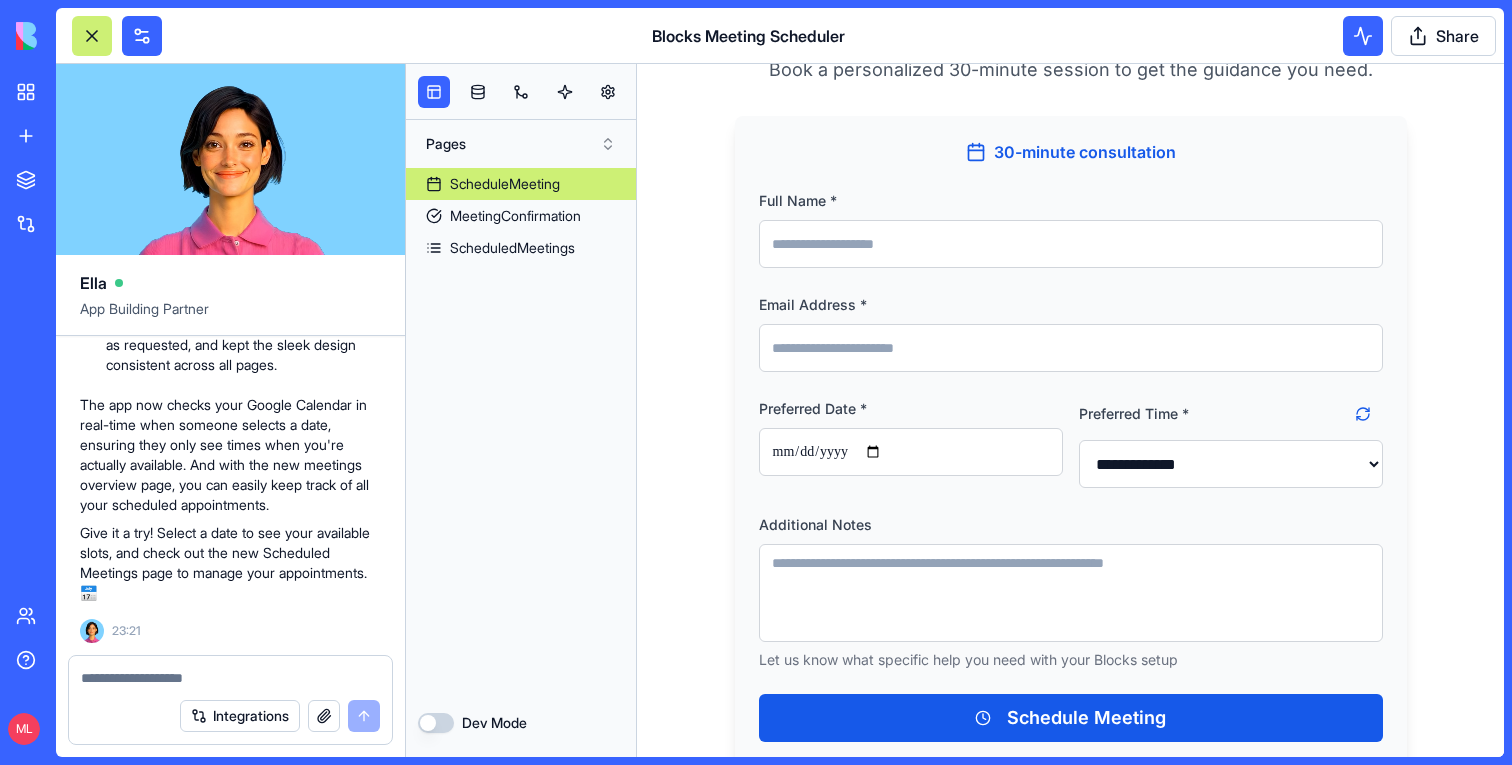 click on "**********" at bounding box center [911, 442] 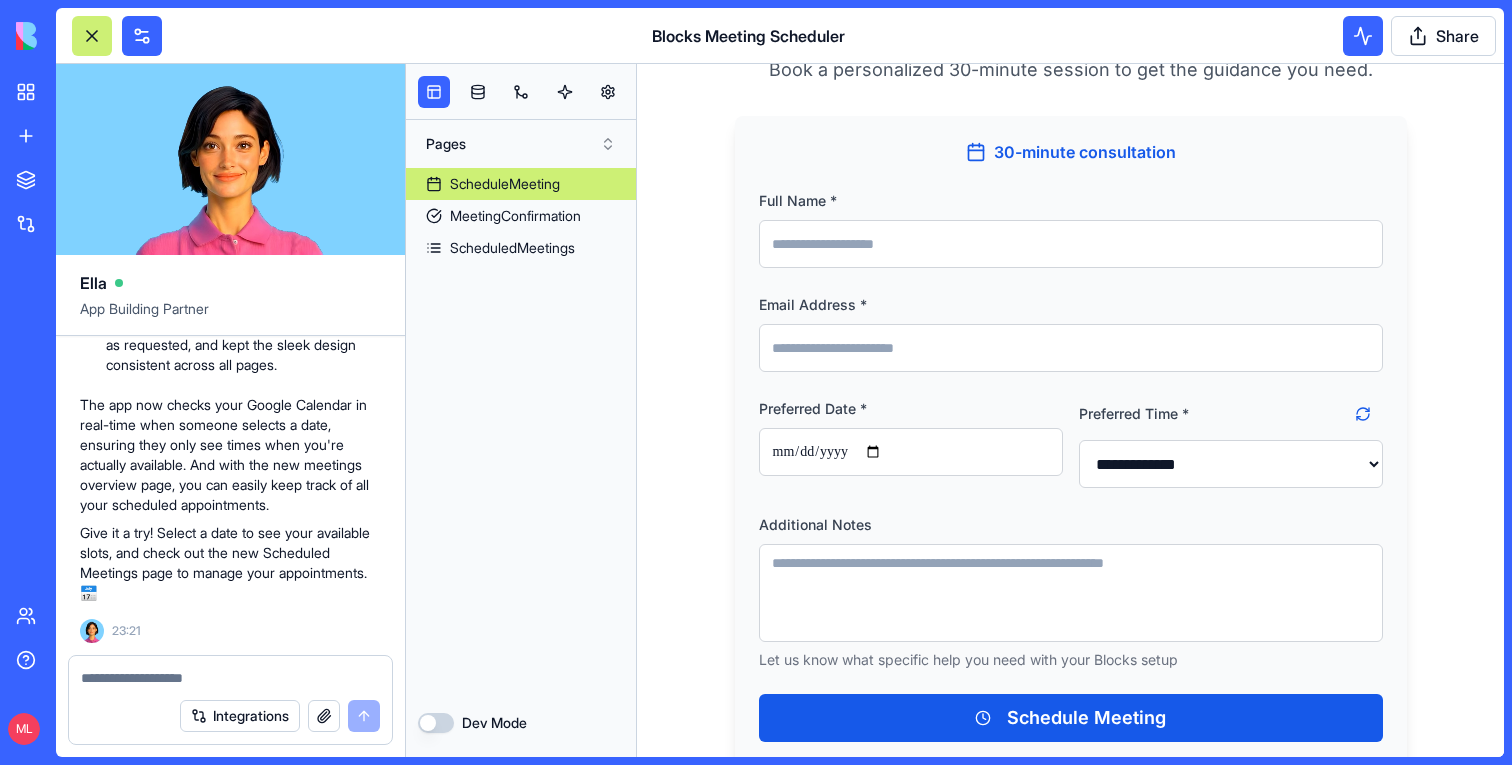 click at bounding box center [230, 678] 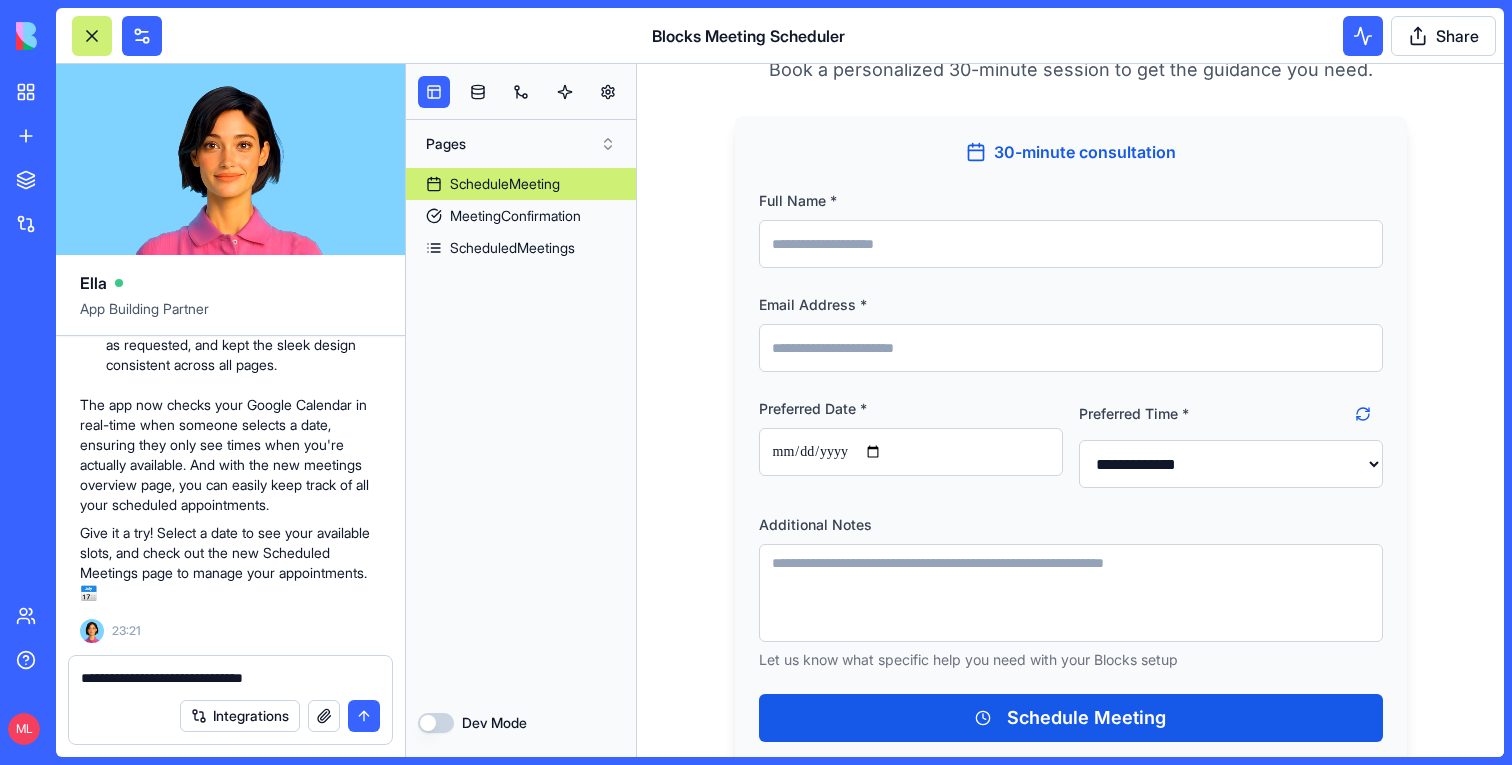type on "**********" 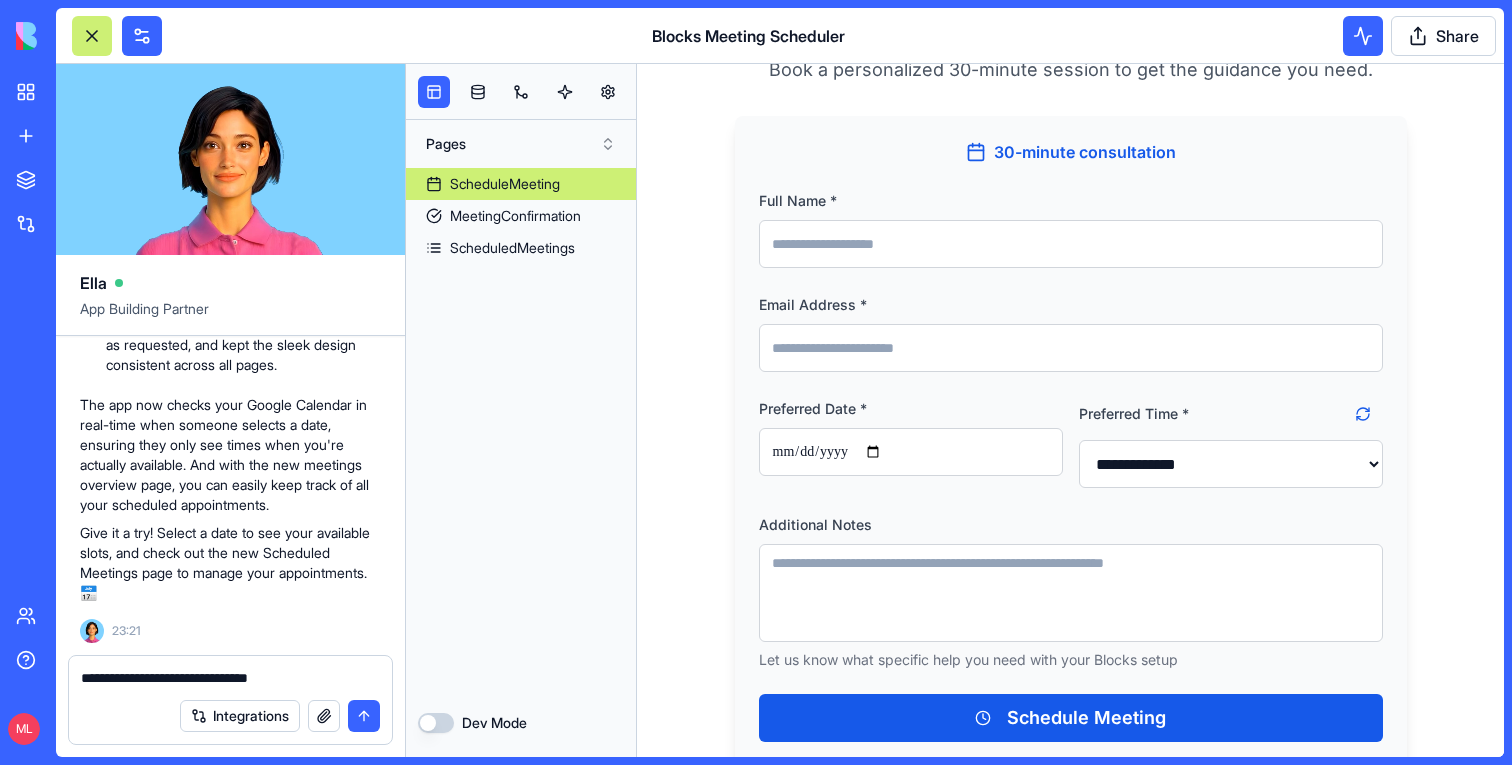 type 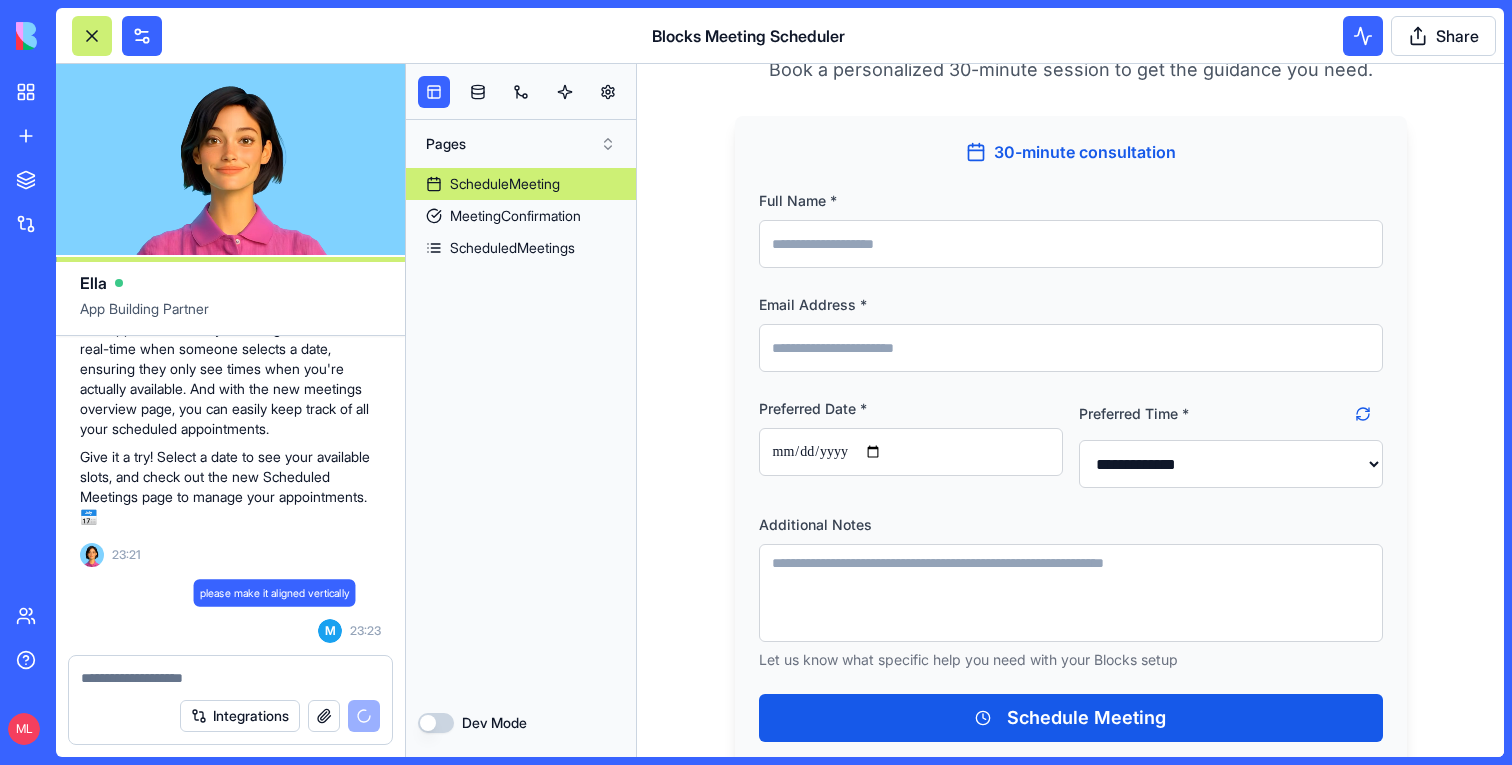 scroll, scrollTop: 6453, scrollLeft: 0, axis: vertical 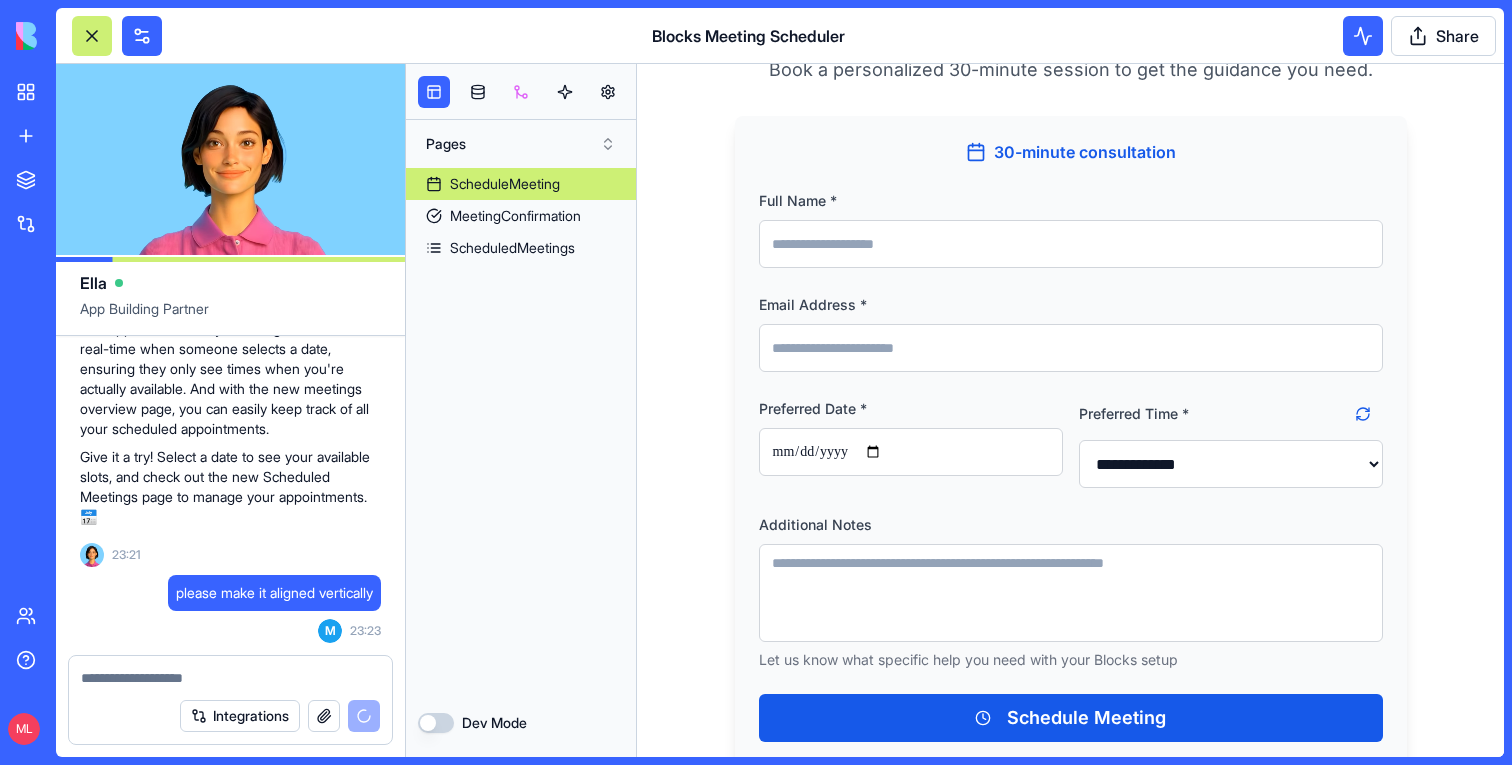 click at bounding box center [521, 92] 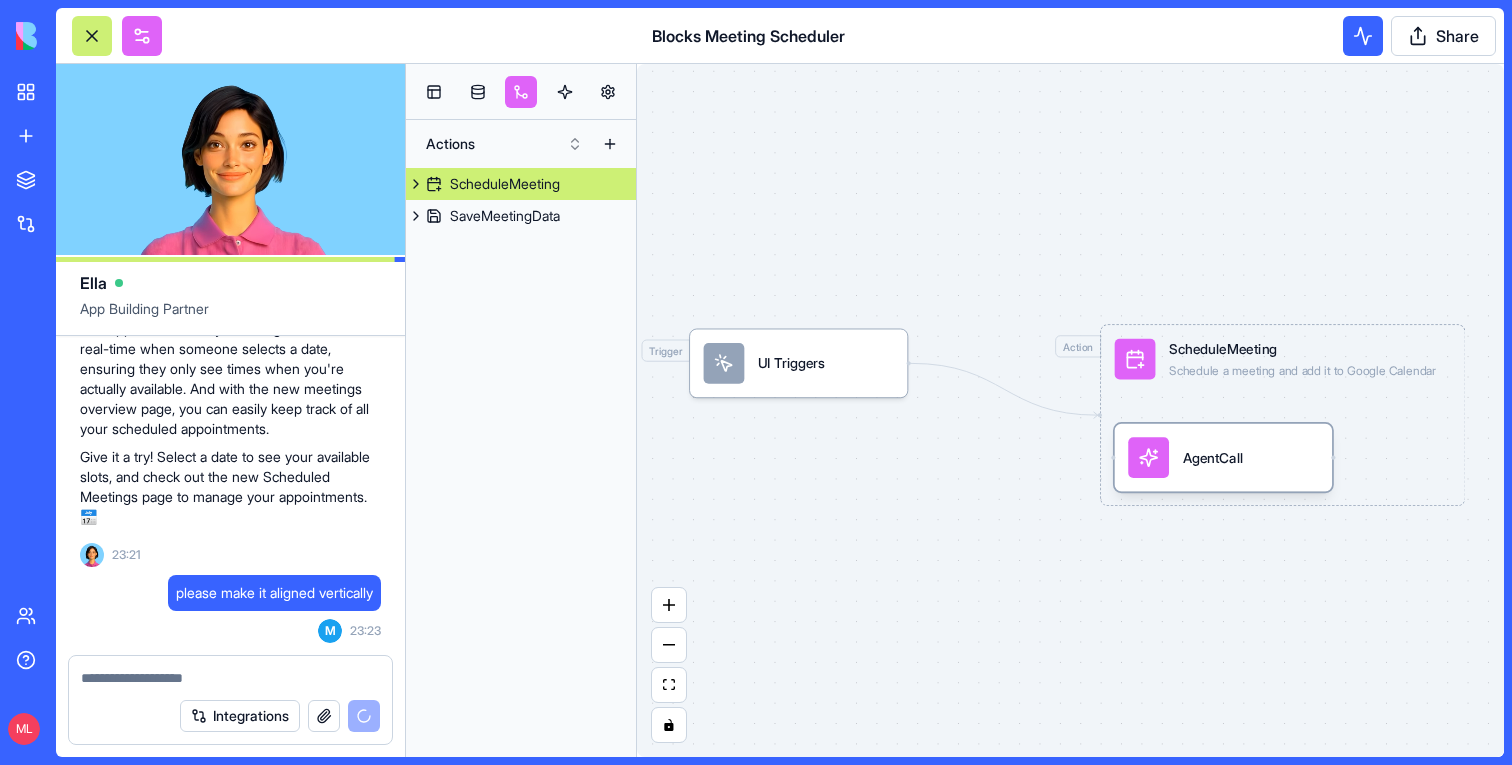 click on "AgentCall" at bounding box center (1223, 457) 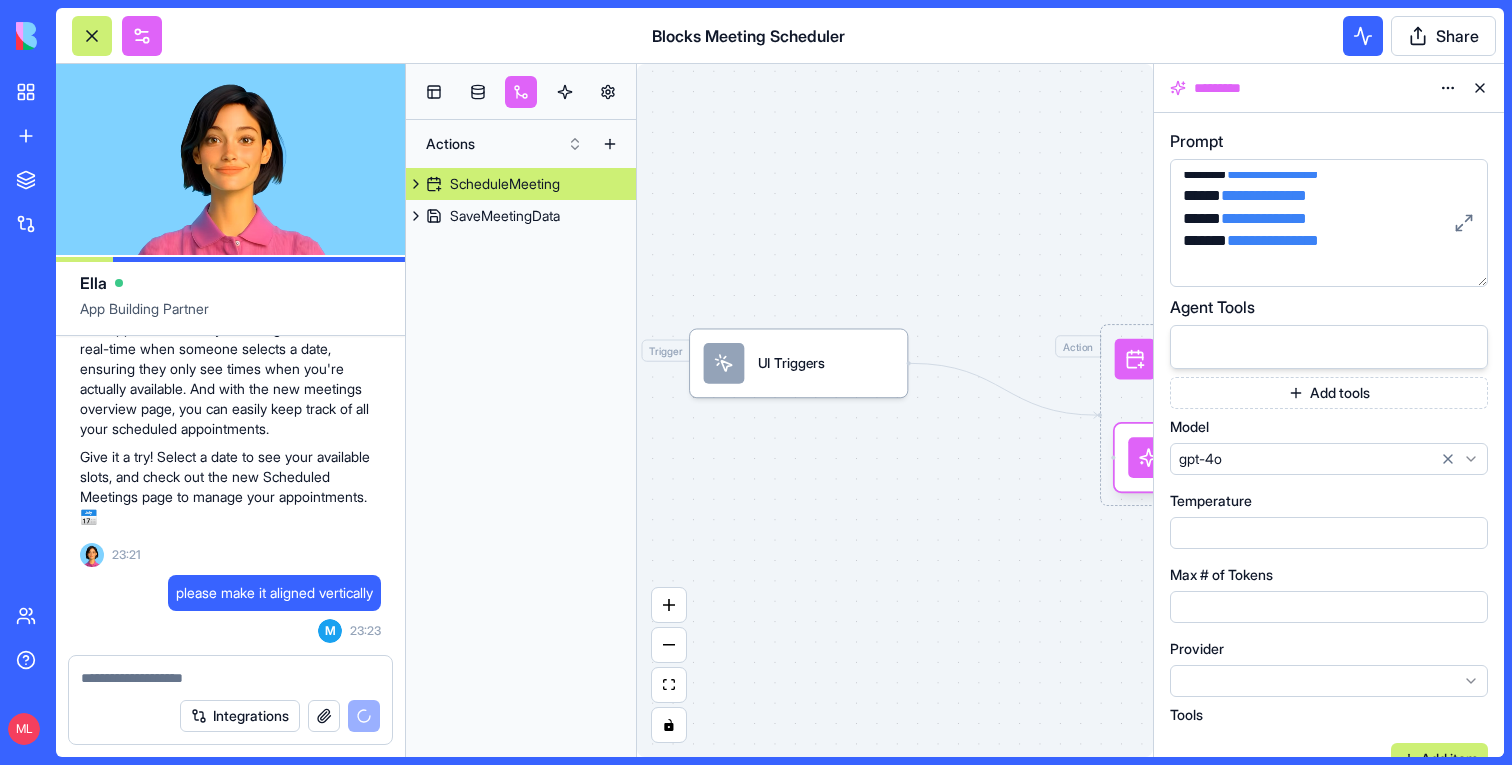 scroll, scrollTop: 123, scrollLeft: 0, axis: vertical 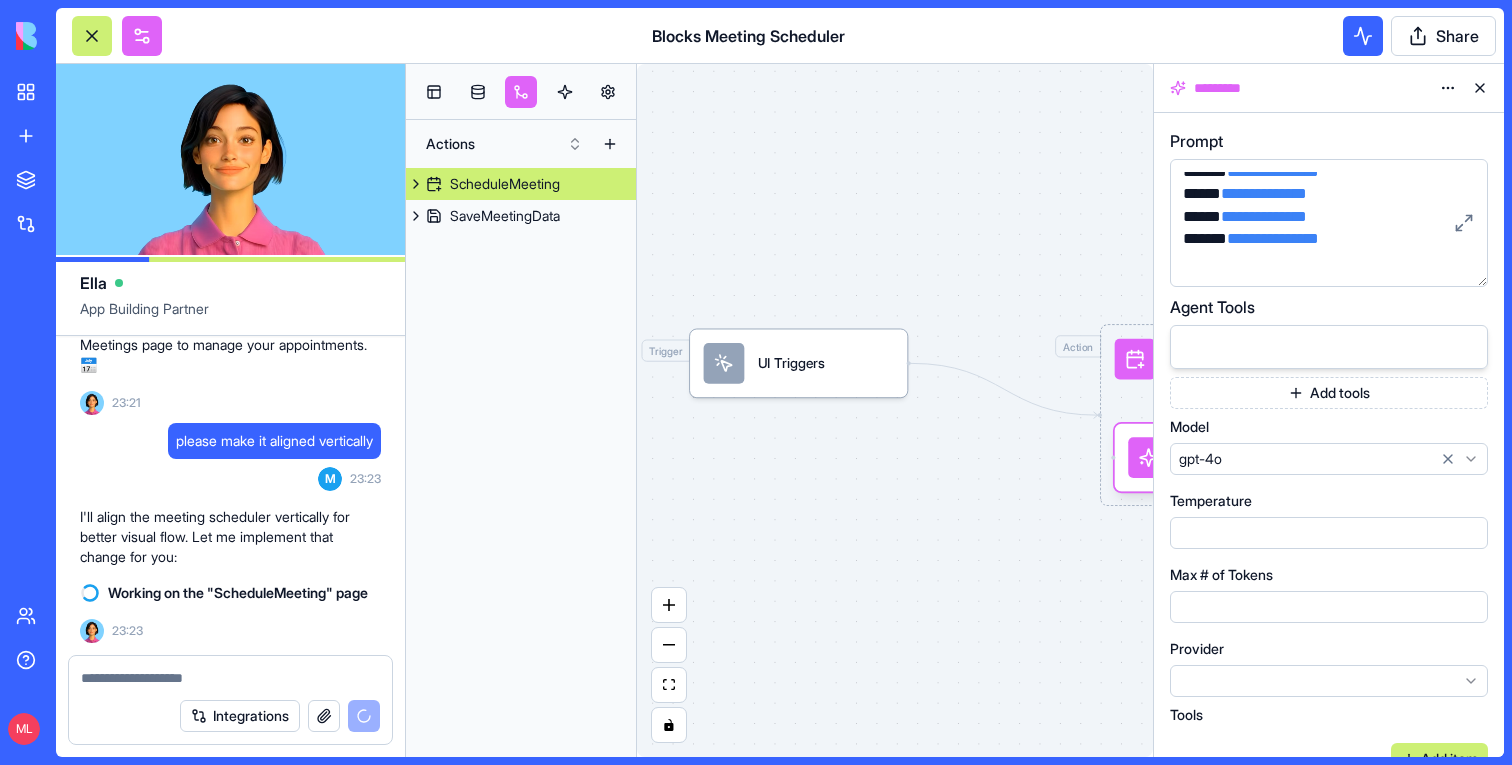 click on "BETA My workspace New app
To pick up a draggable item, press the space bar.
While dragging, use the arrow keys to move the item.
Press space again to drop the item in its new position, or press escape to cancel.
Marketplace Integrations Recent Lead Research & Personalization Creative Tracker Blocks Meeting Scheduler Team Help ML Blocks Meeting Scheduler Share Ella App Building Partner please build a calendly like experience for signups that get to my platform (Blocks) that offer them to scheudle a meeting with me and offer them a personalized meeting to help them get to the tool they need. Here is a link to my logo https://res.cloudinary.com/blocksws/image/upload/v1734387625/Blocks/logo/Blocks_Logo_2_u8xrgn.png.
The title should be something like 'Schedule a meeting to get help set up your tool' (something like that). They should be able to book a meeting directly with my calendar (30 minutes meeting)
M 22:09 🚀 Blocks Meeting Scheduler Coming Up!
googlecalendar  is connected" at bounding box center [756, 382] 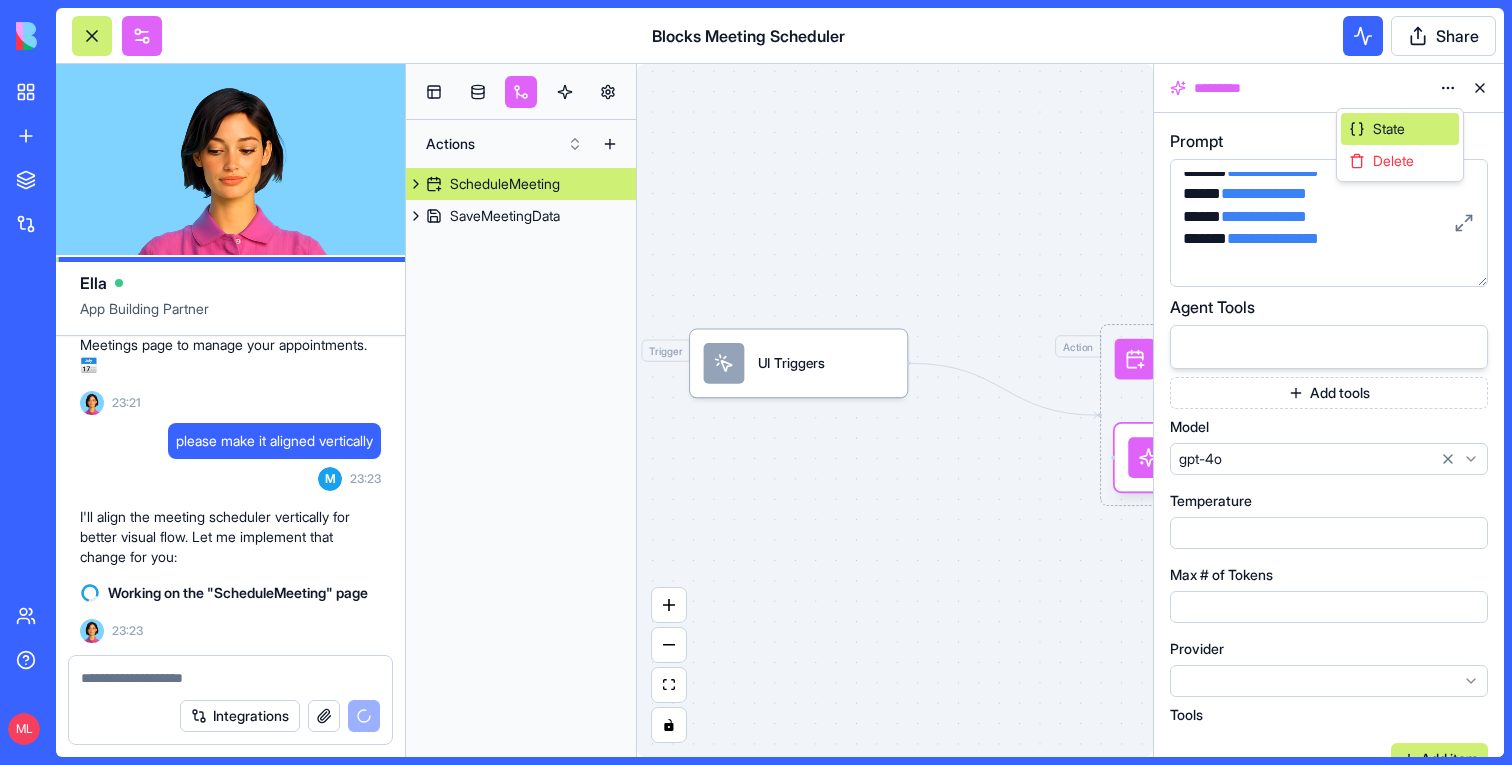 click on "State" at bounding box center [1400, 129] 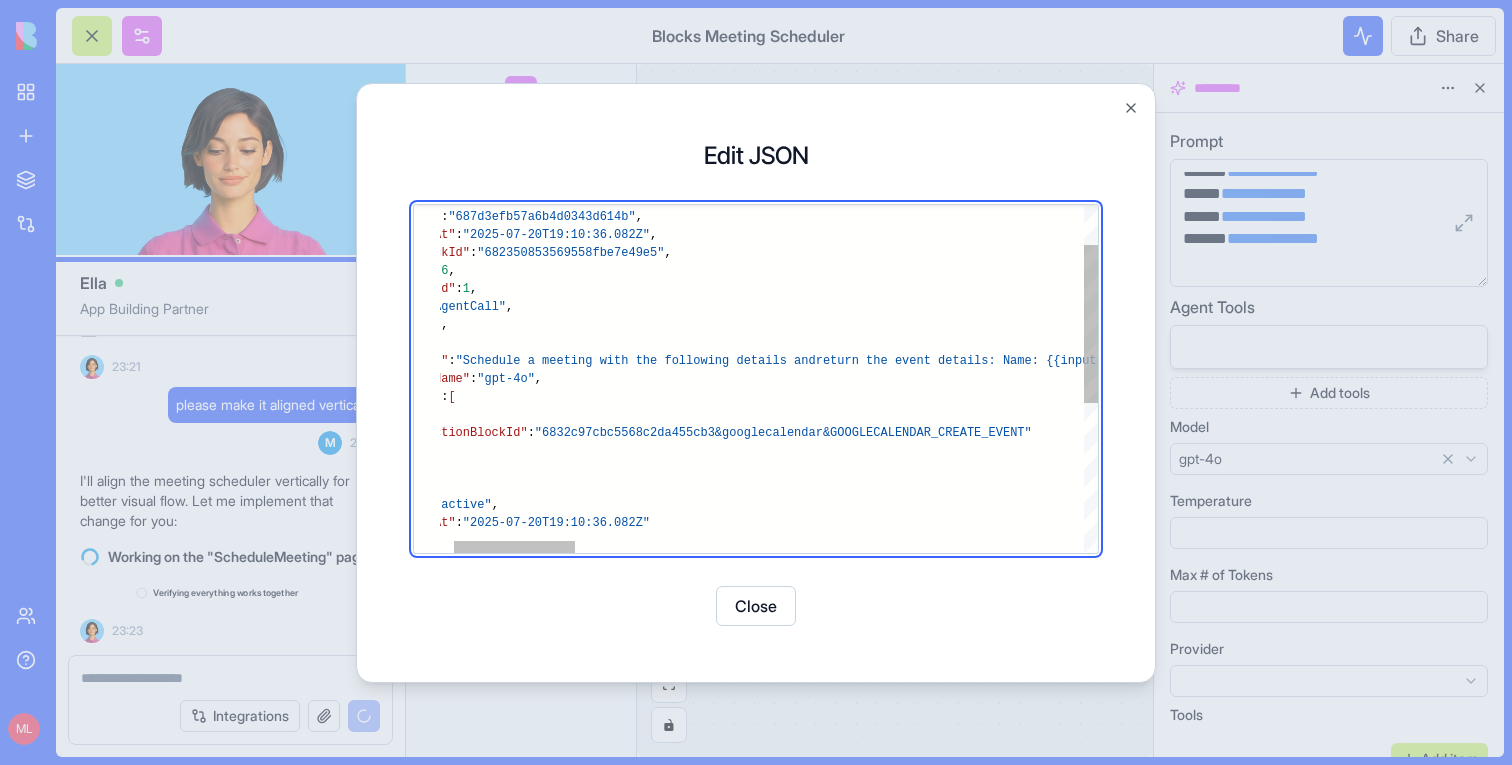scroll, scrollTop: 6661, scrollLeft: 0, axis: vertical 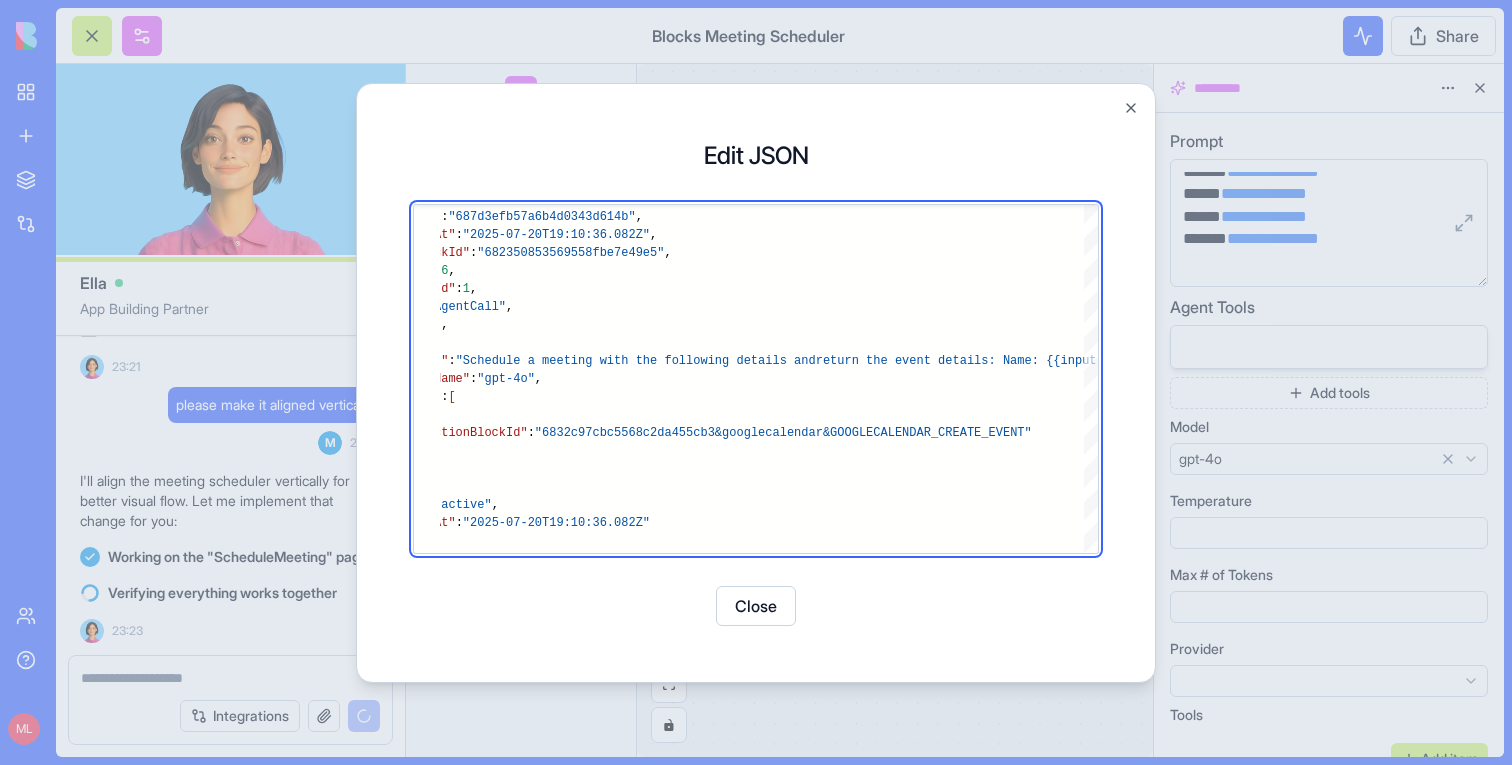 click at bounding box center [756, 382] 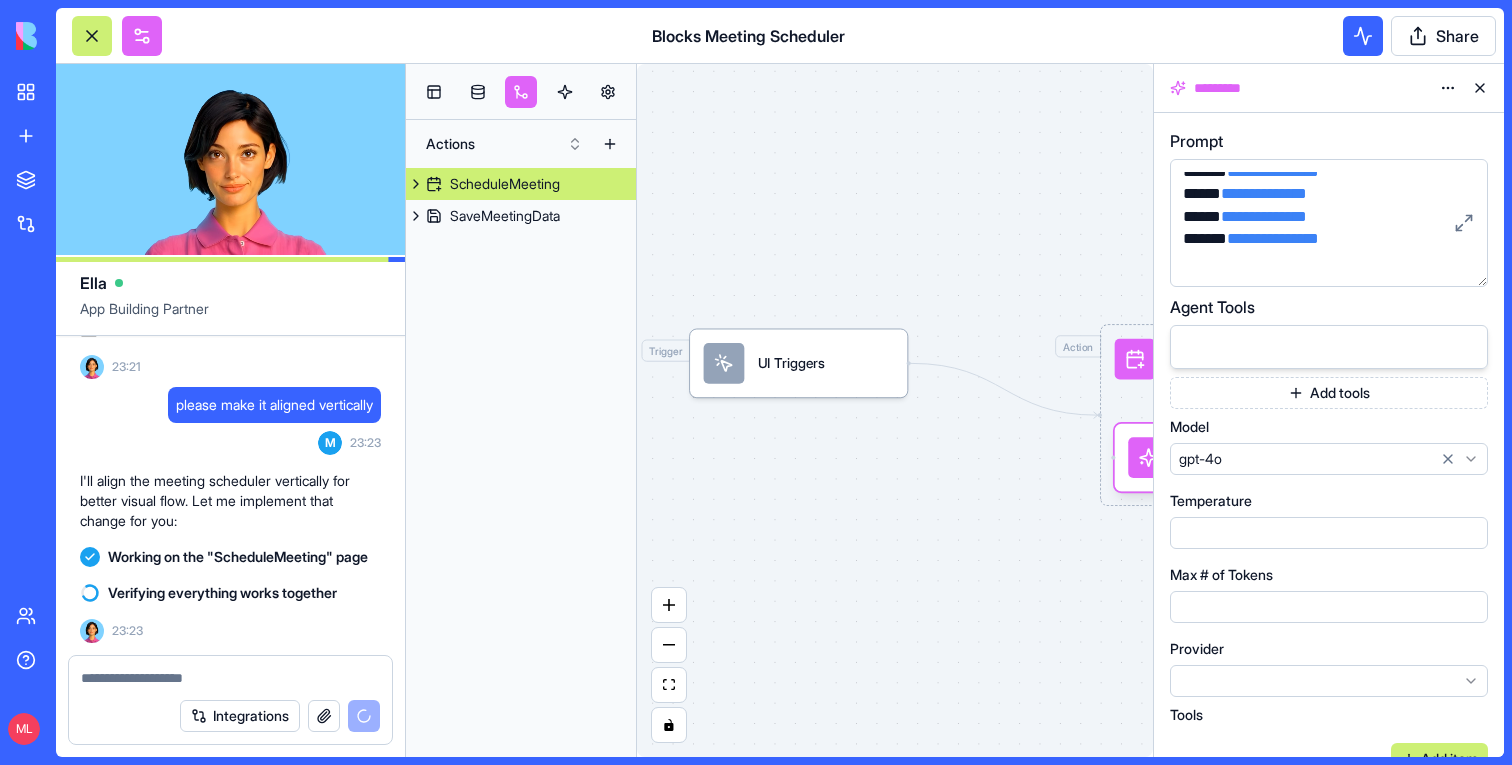 click at bounding box center [1480, 88] 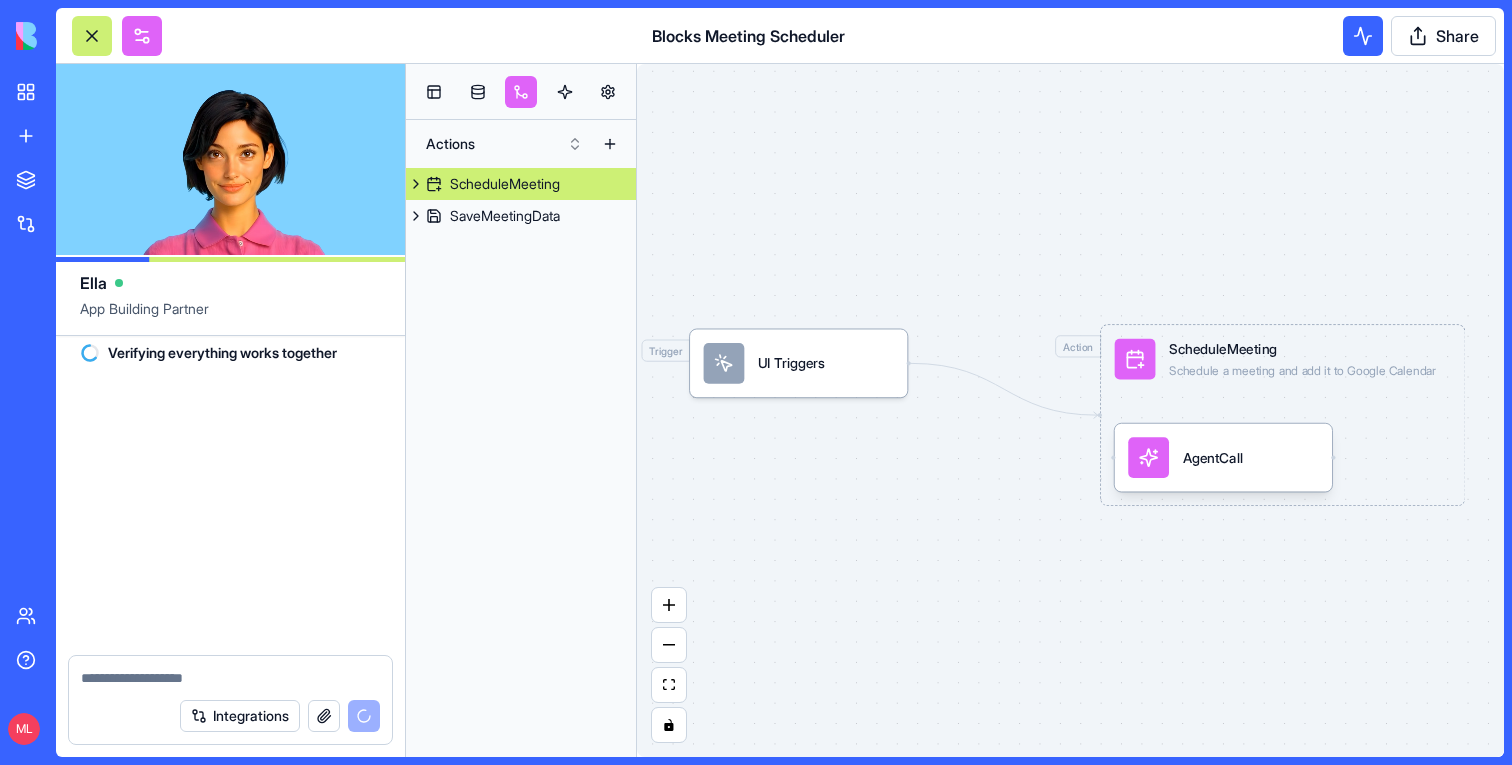 scroll, scrollTop: 7193, scrollLeft: 0, axis: vertical 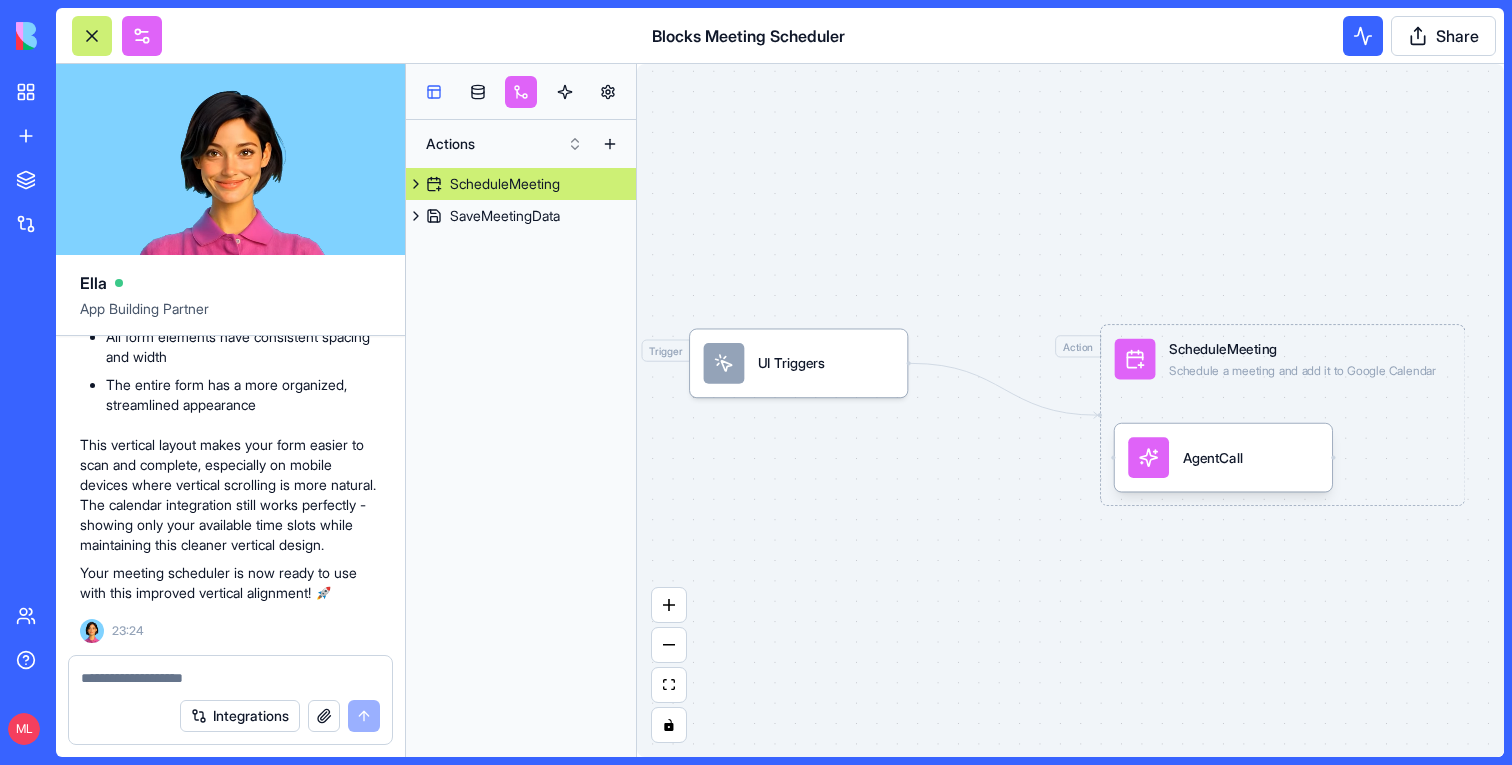 click at bounding box center [434, 92] 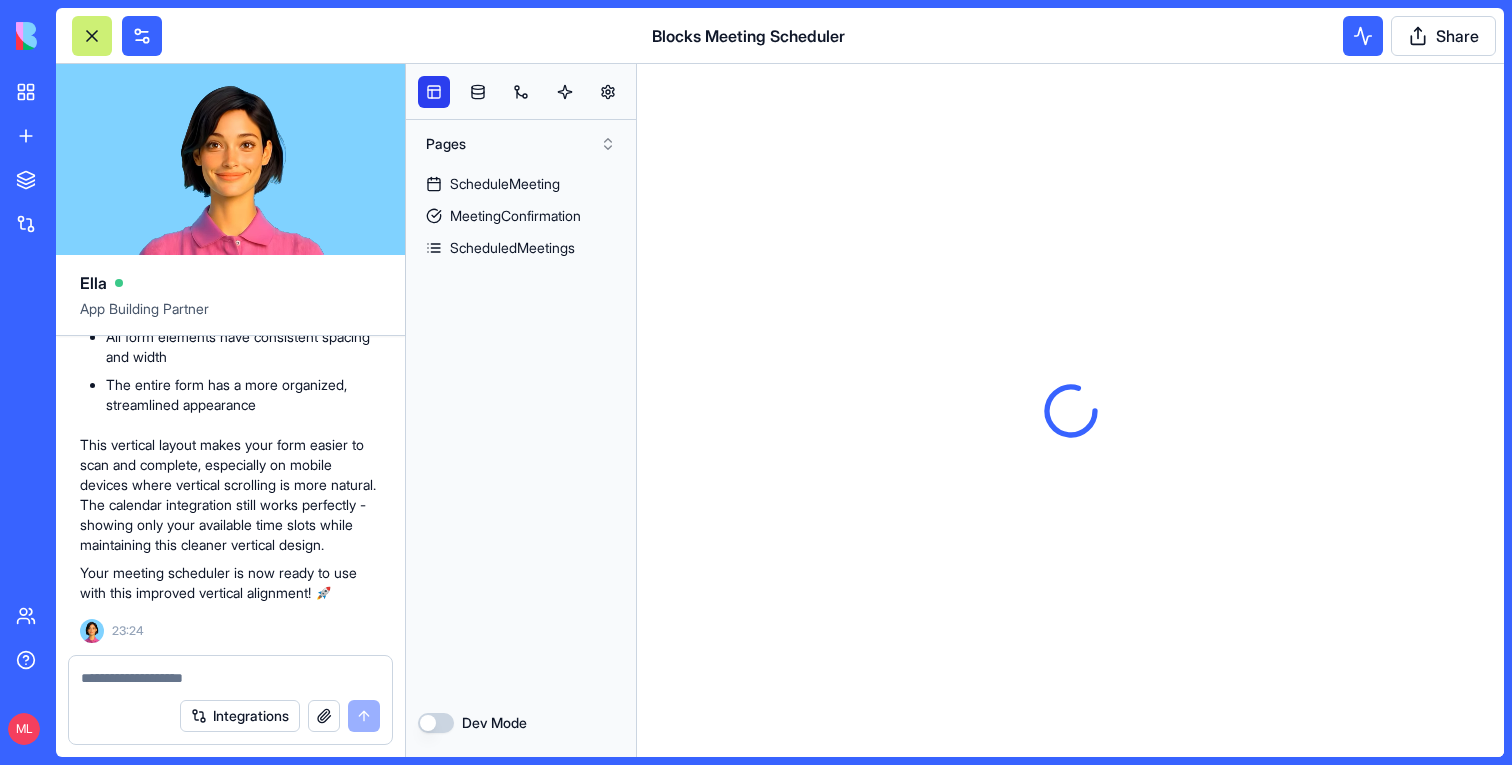 scroll, scrollTop: 0, scrollLeft: 0, axis: both 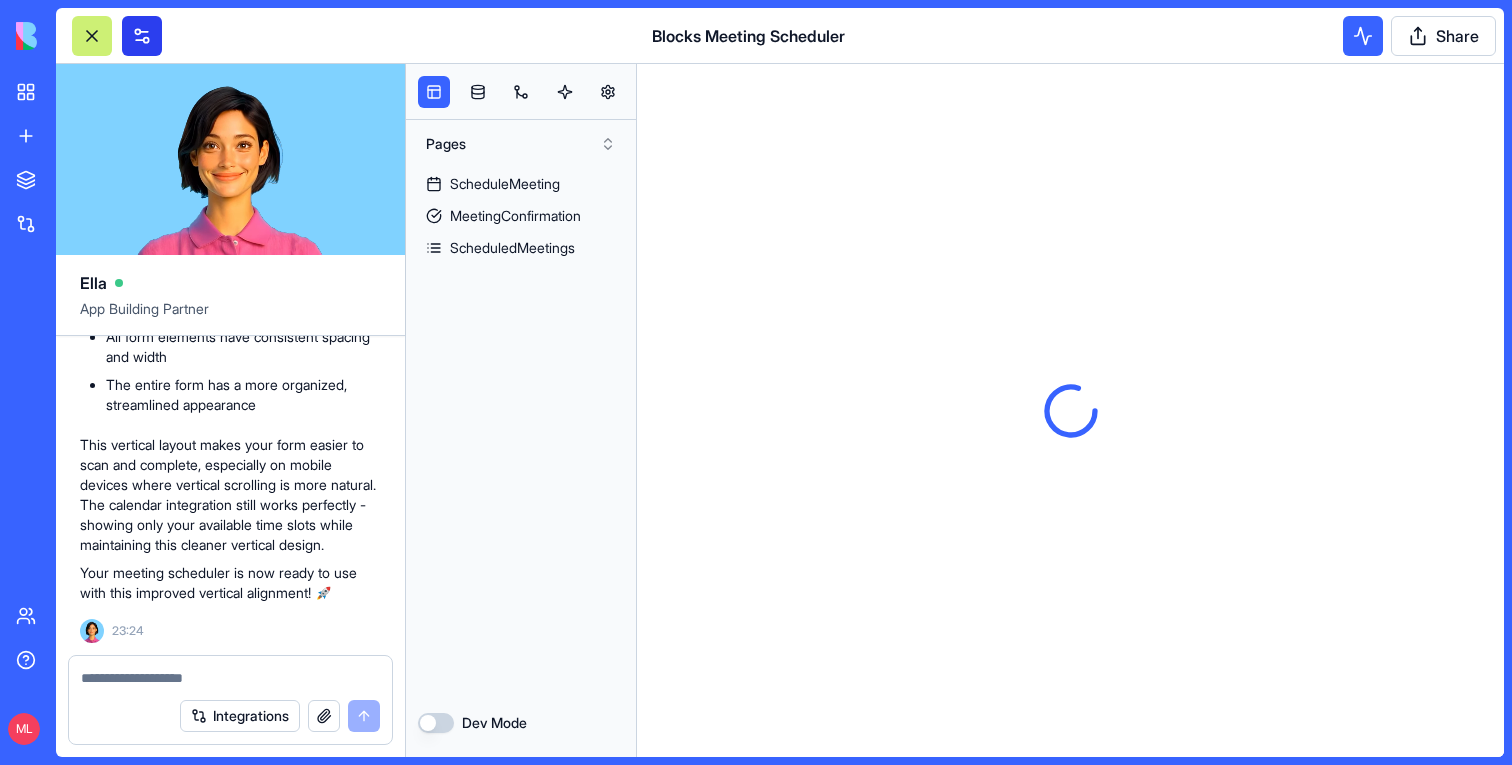 click at bounding box center (142, 36) 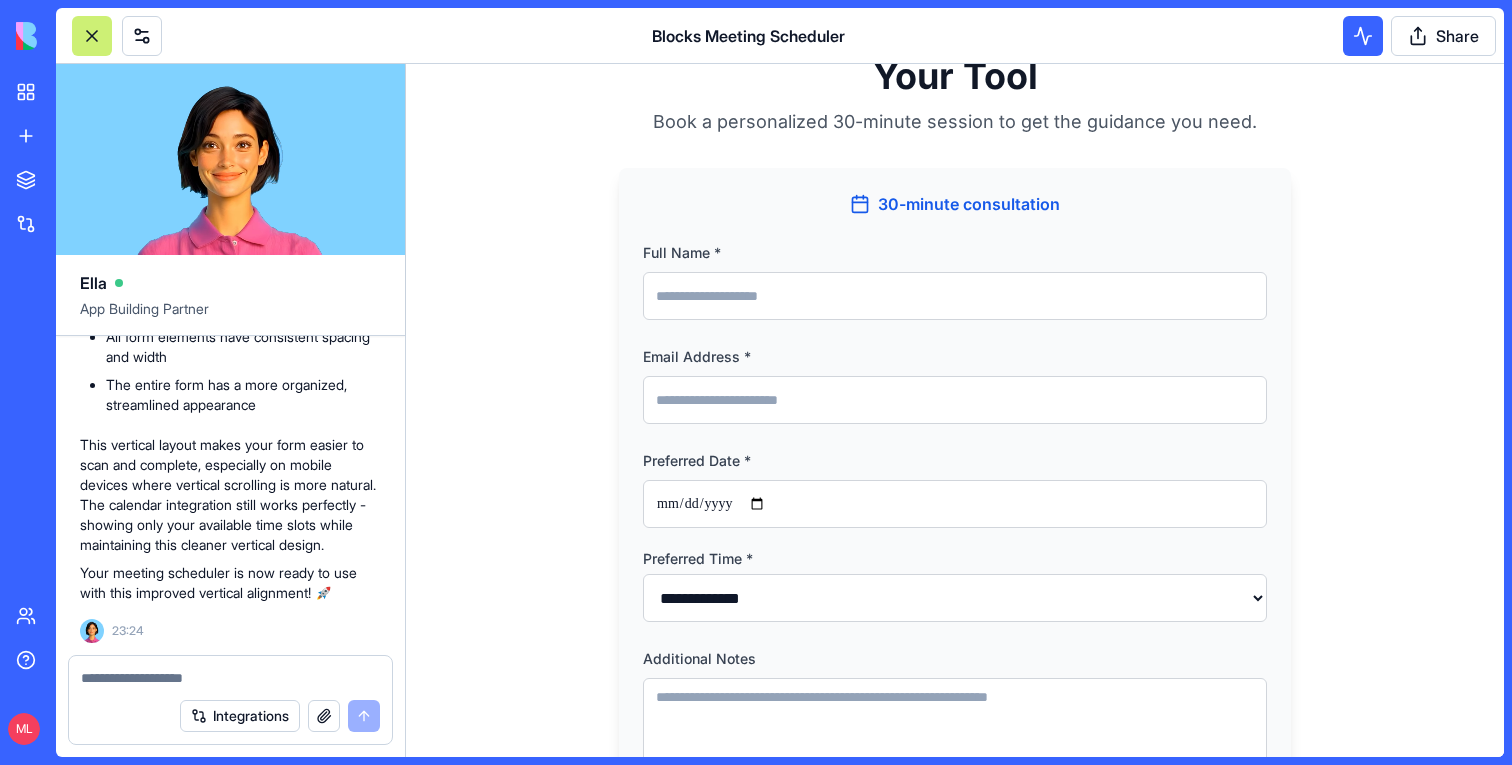 scroll, scrollTop: 349, scrollLeft: 0, axis: vertical 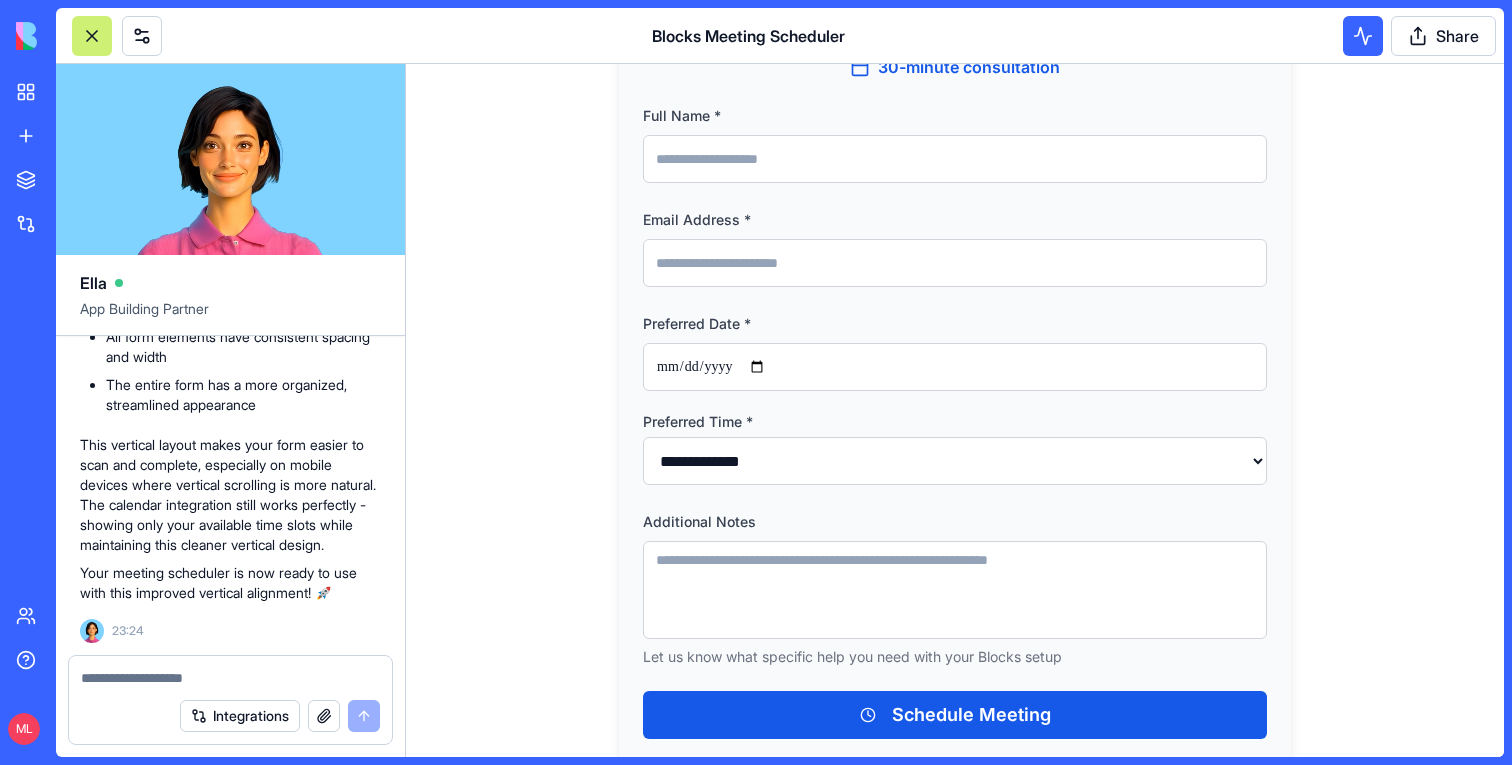 click on "Preferred Date *" at bounding box center (955, 367) 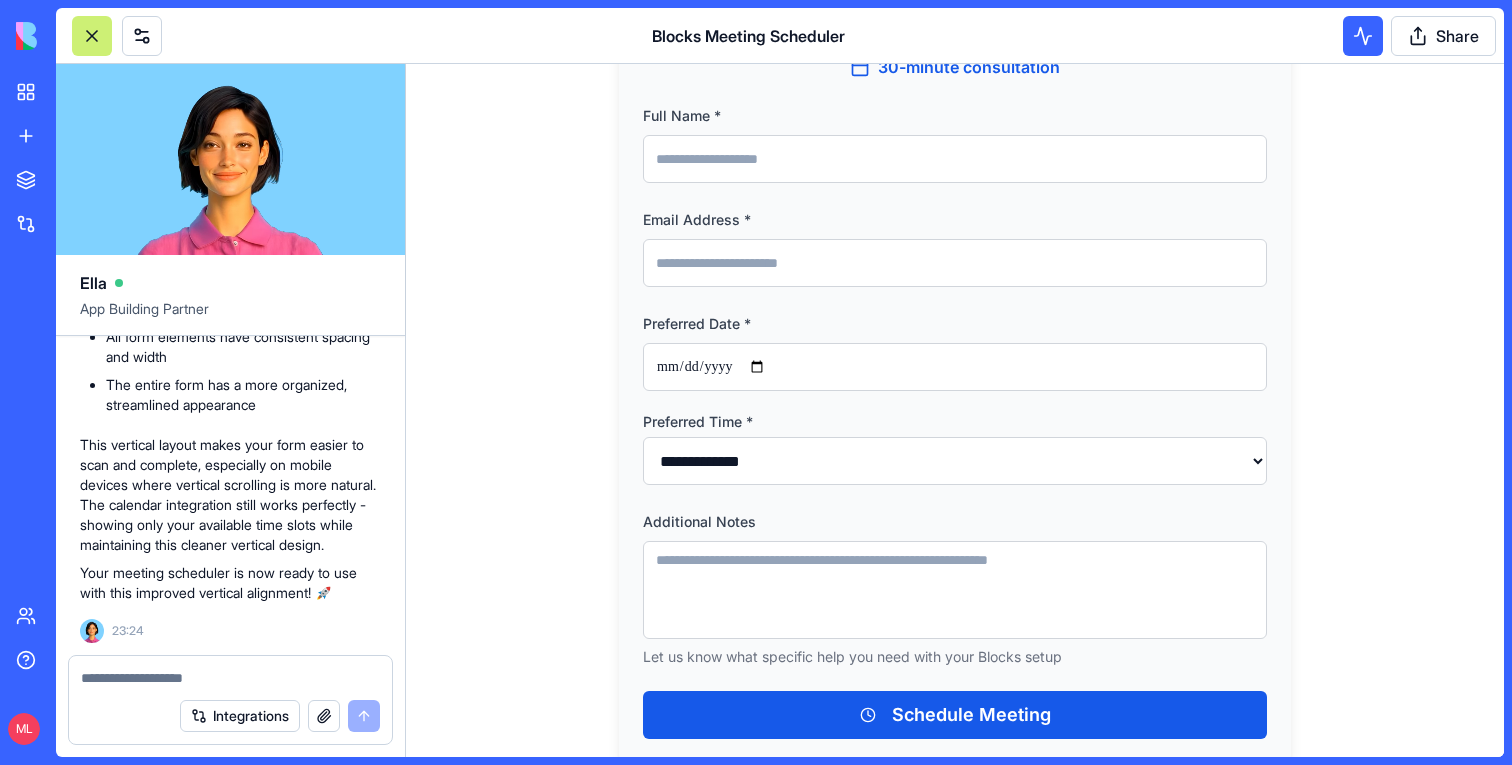 type on "**********" 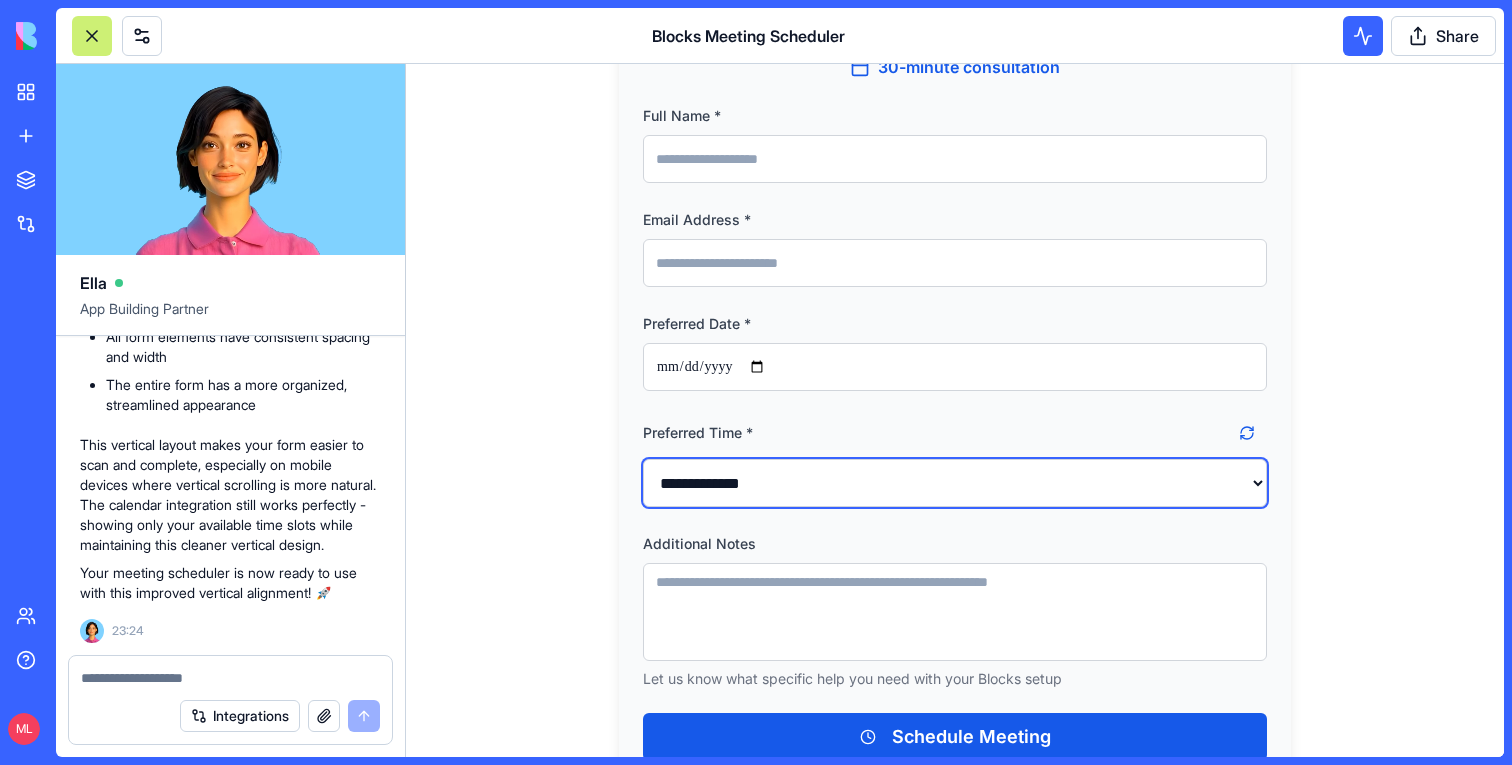click on "**********" at bounding box center [955, 483] 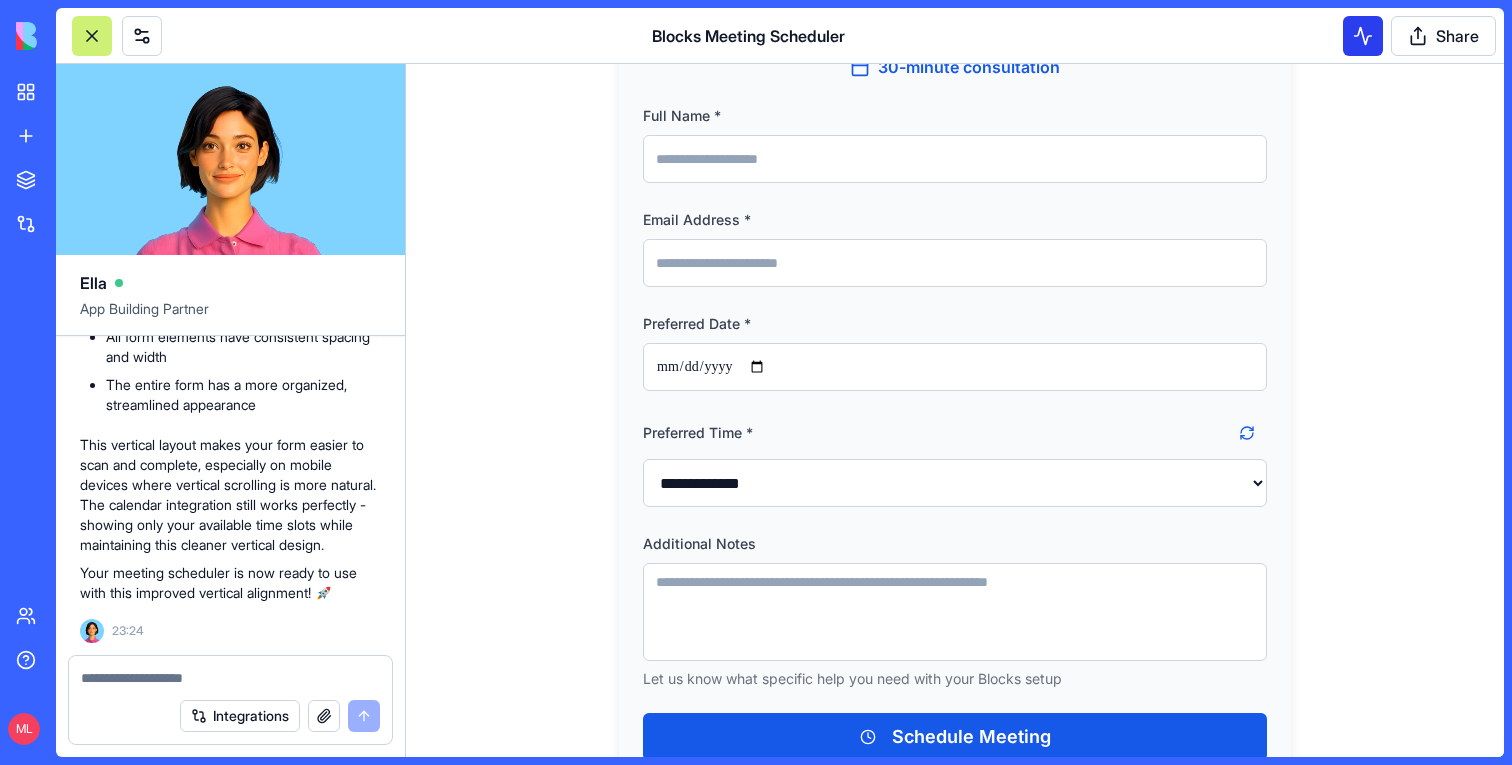 click at bounding box center (1363, 36) 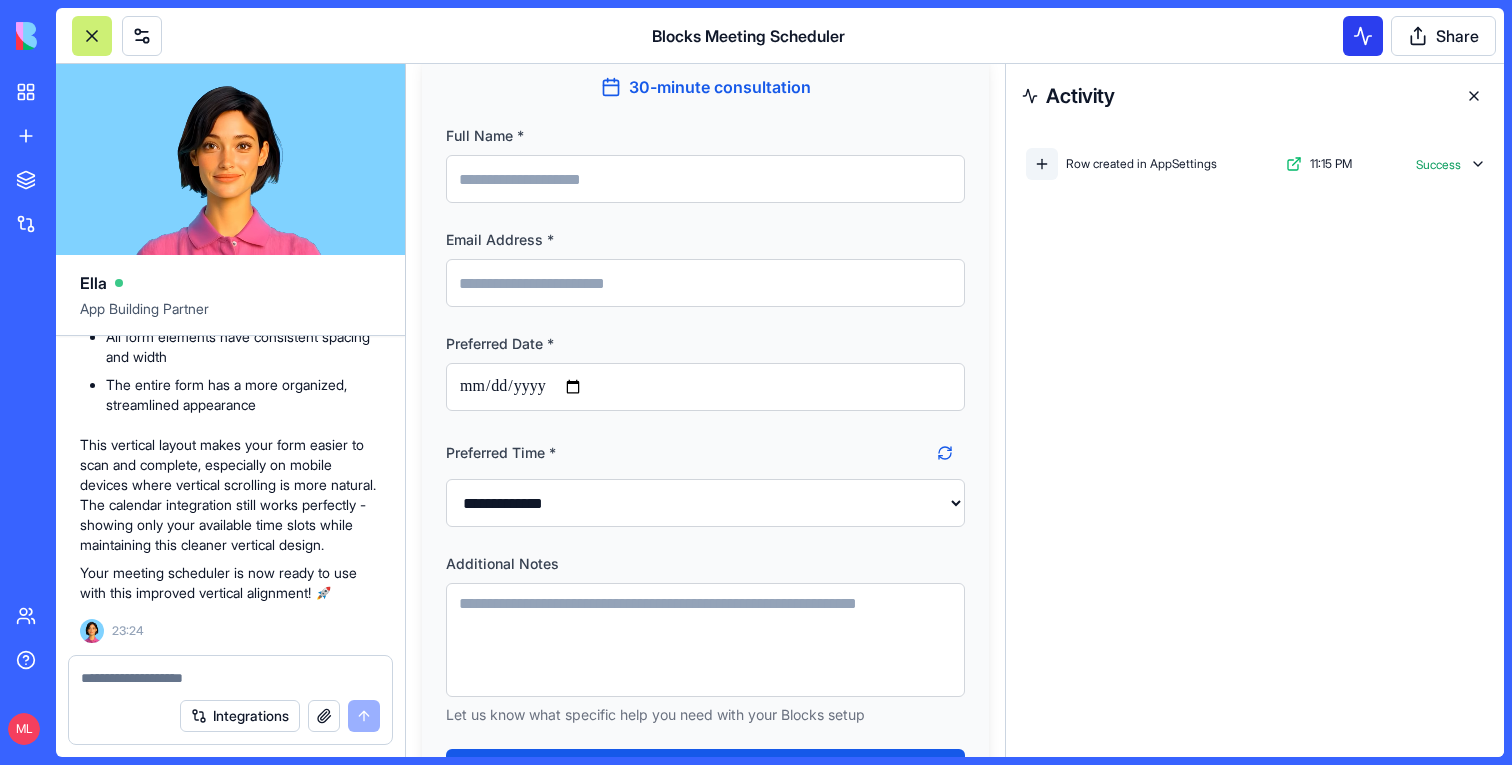 scroll, scrollTop: 377, scrollLeft: 0, axis: vertical 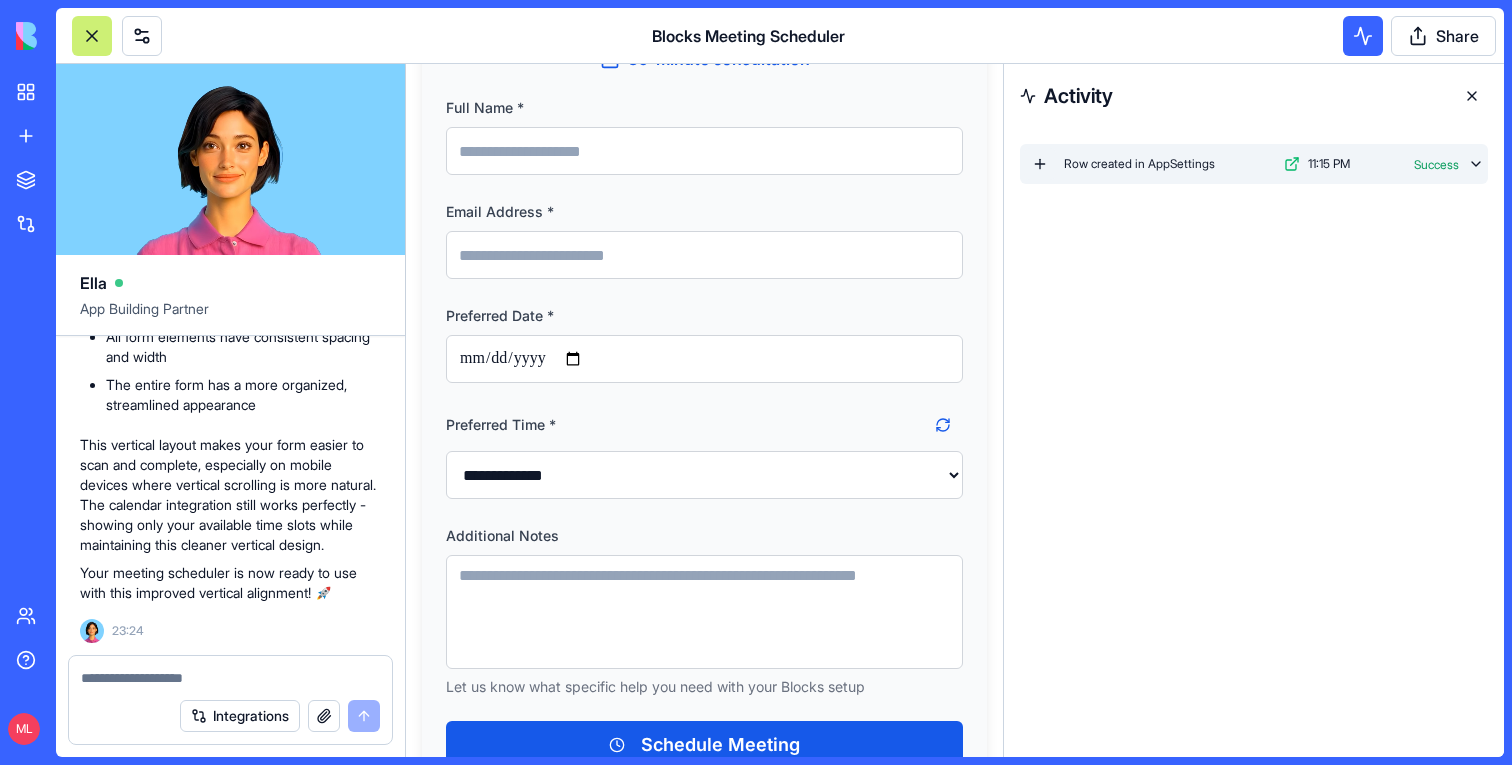 click 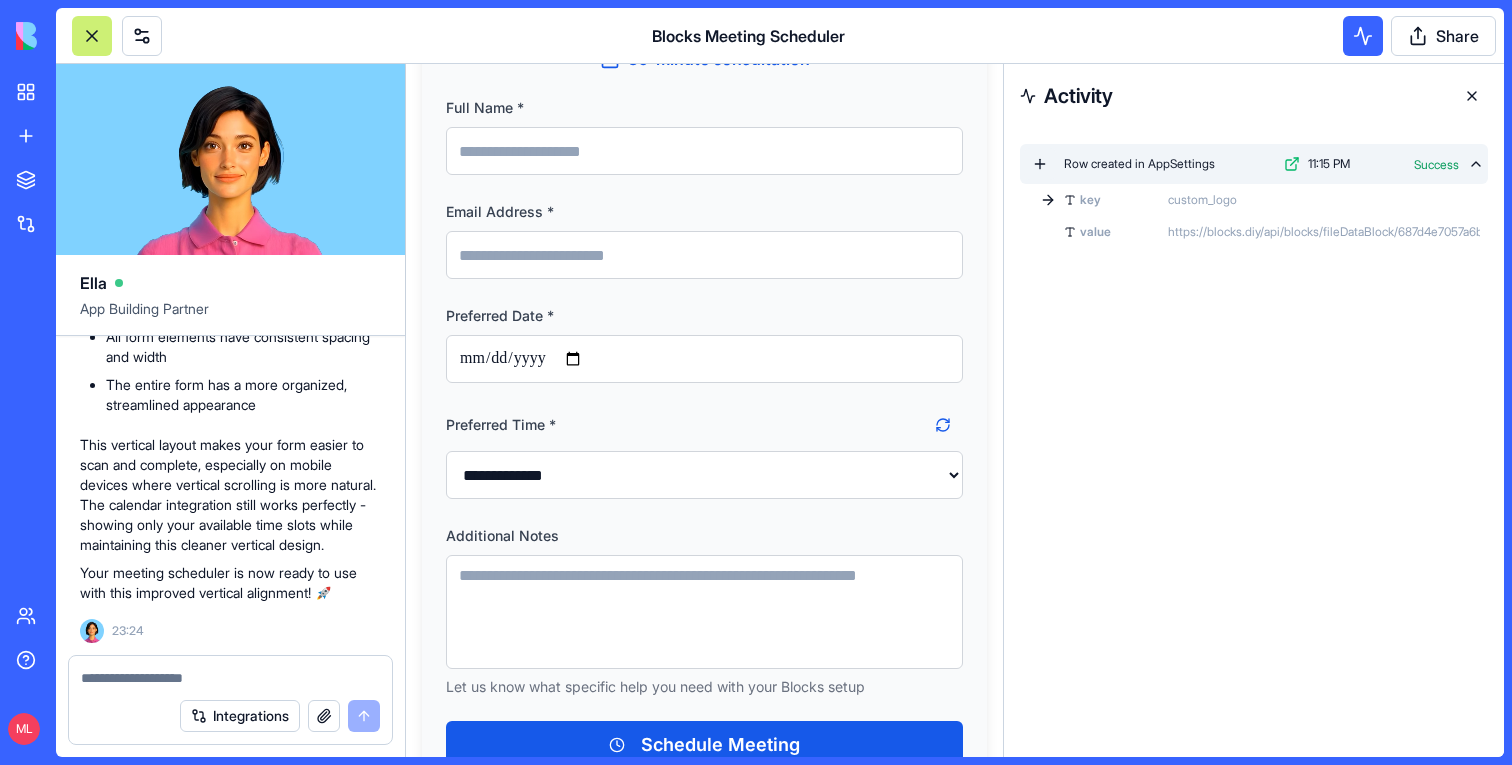 click 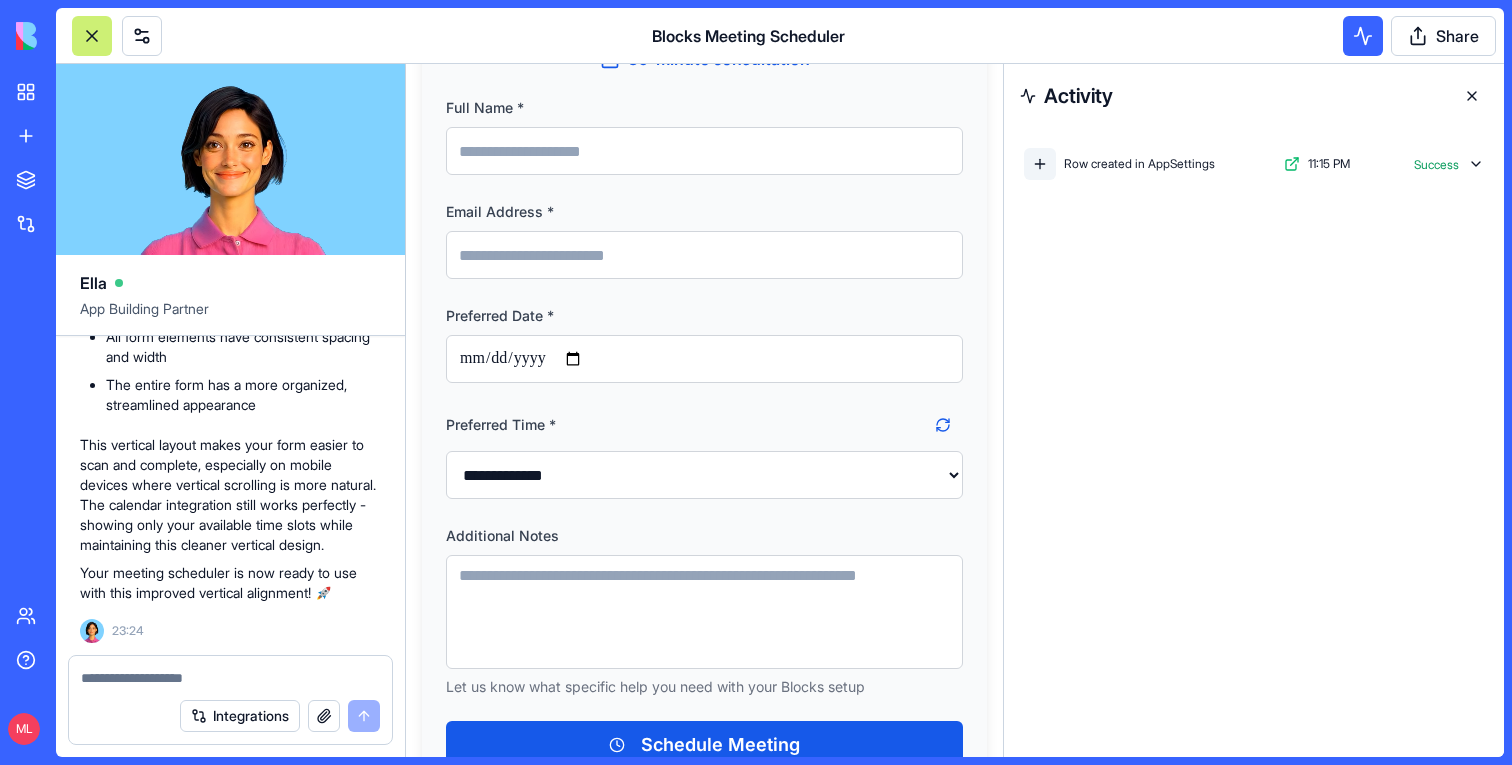 click at bounding box center [1472, 96] 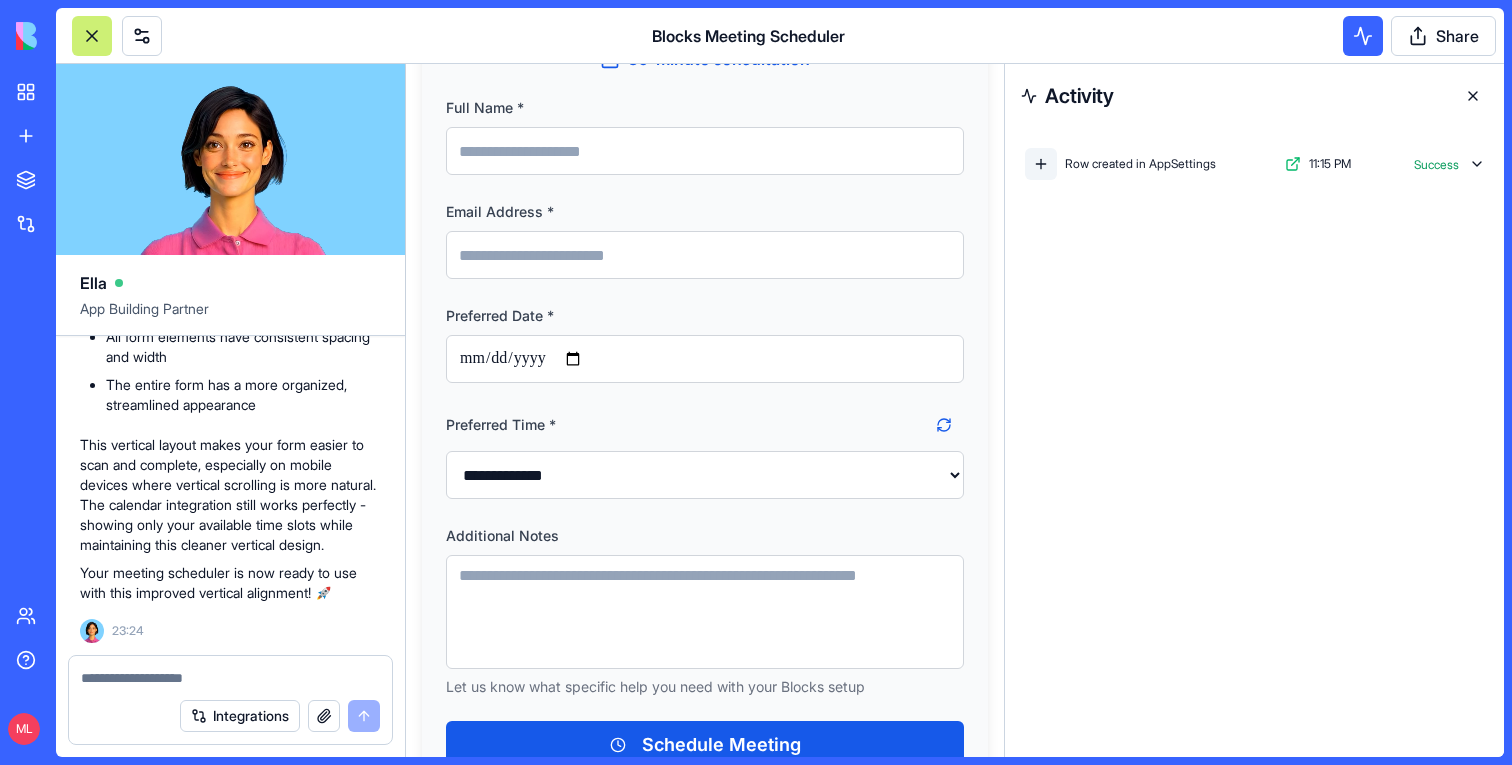 scroll, scrollTop: 349, scrollLeft: 0, axis: vertical 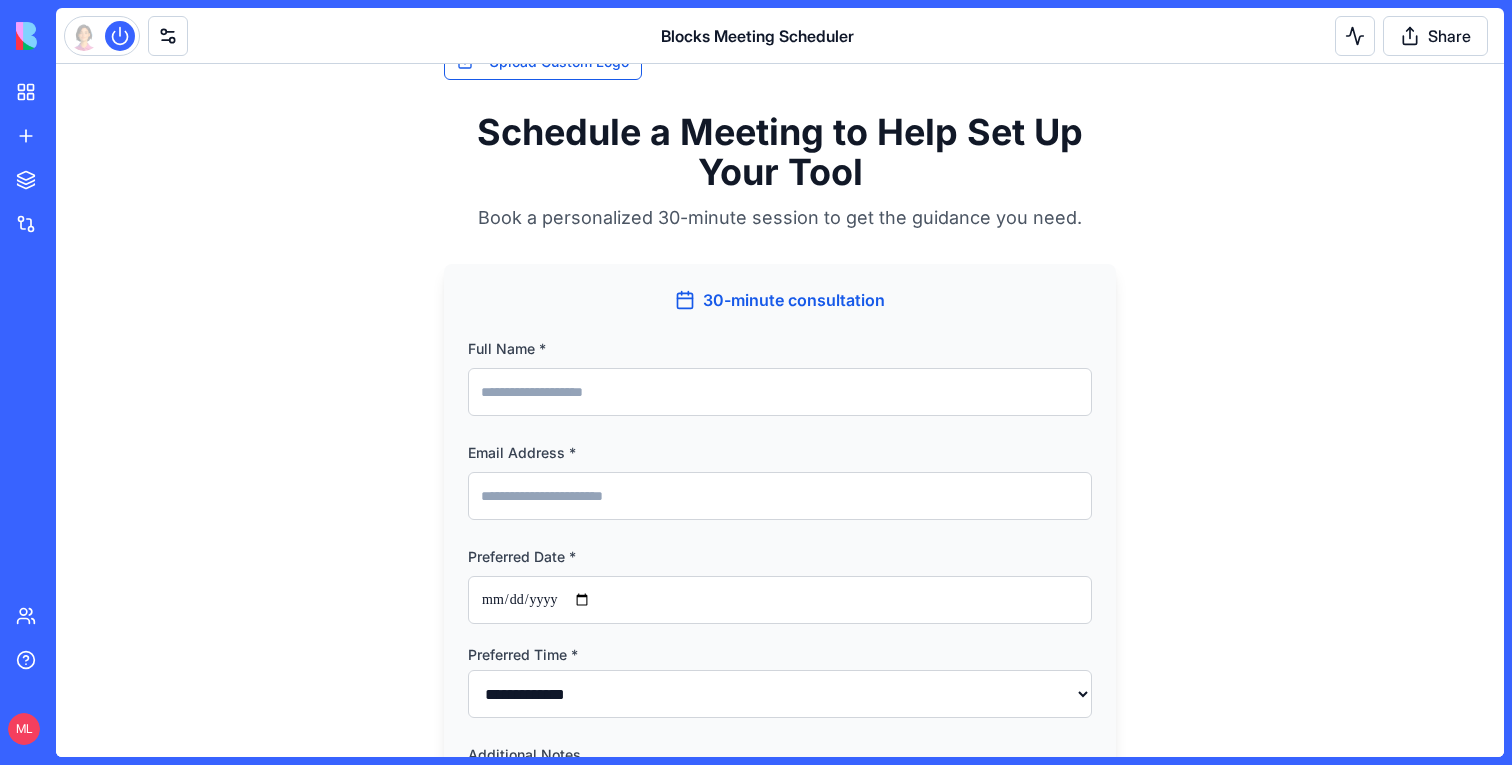 click on "Full Name *" at bounding box center (780, 392) 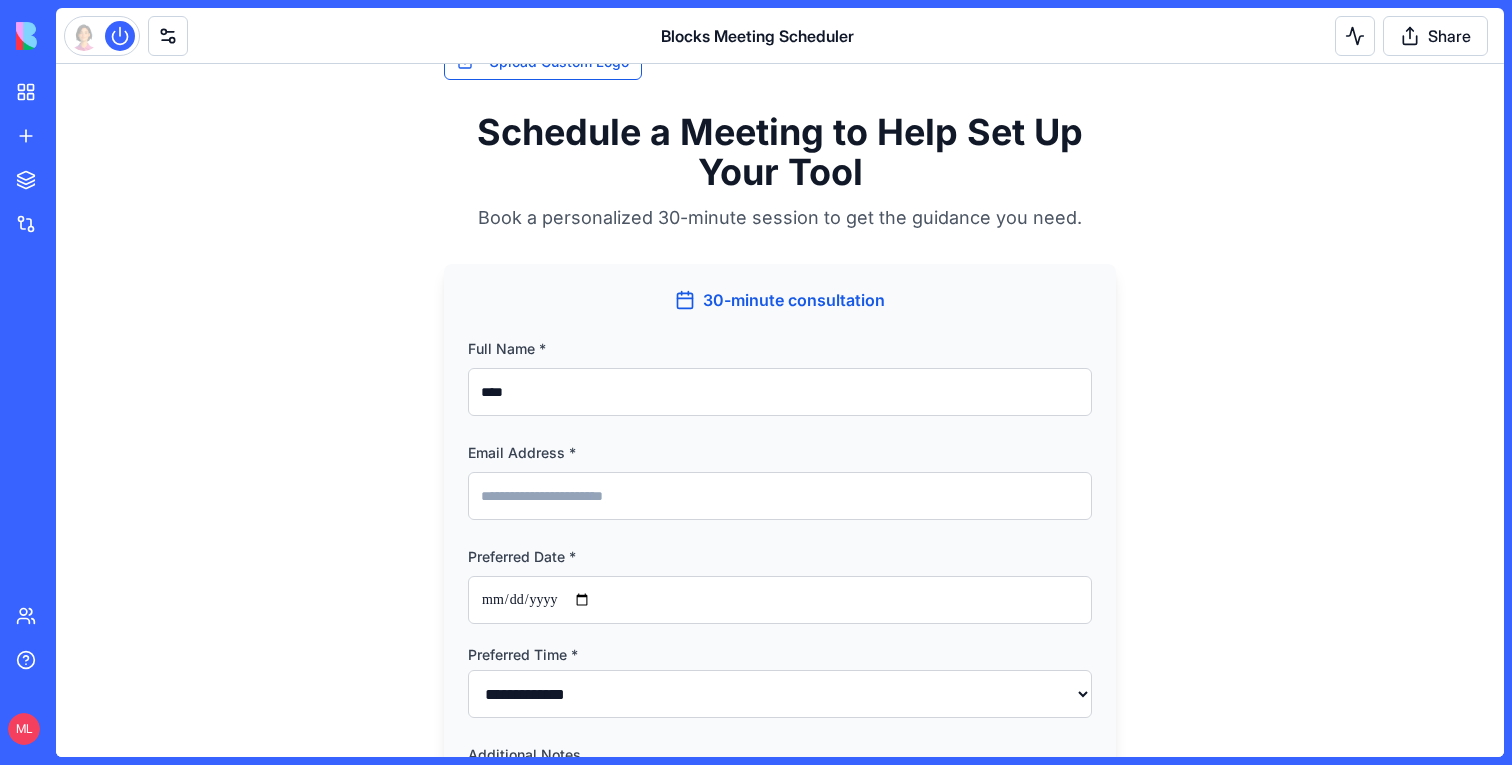 type on "****" 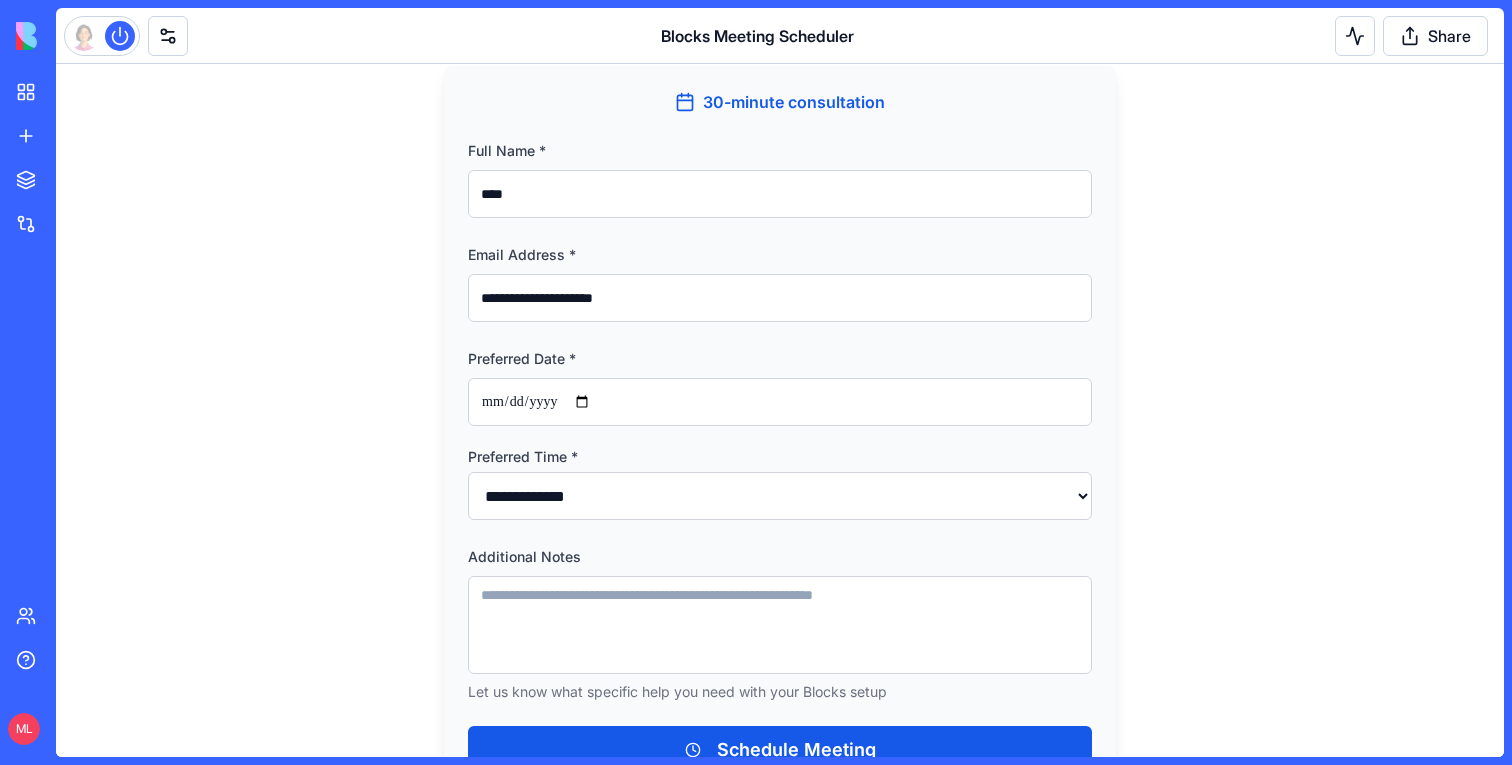 scroll, scrollTop: 316, scrollLeft: 0, axis: vertical 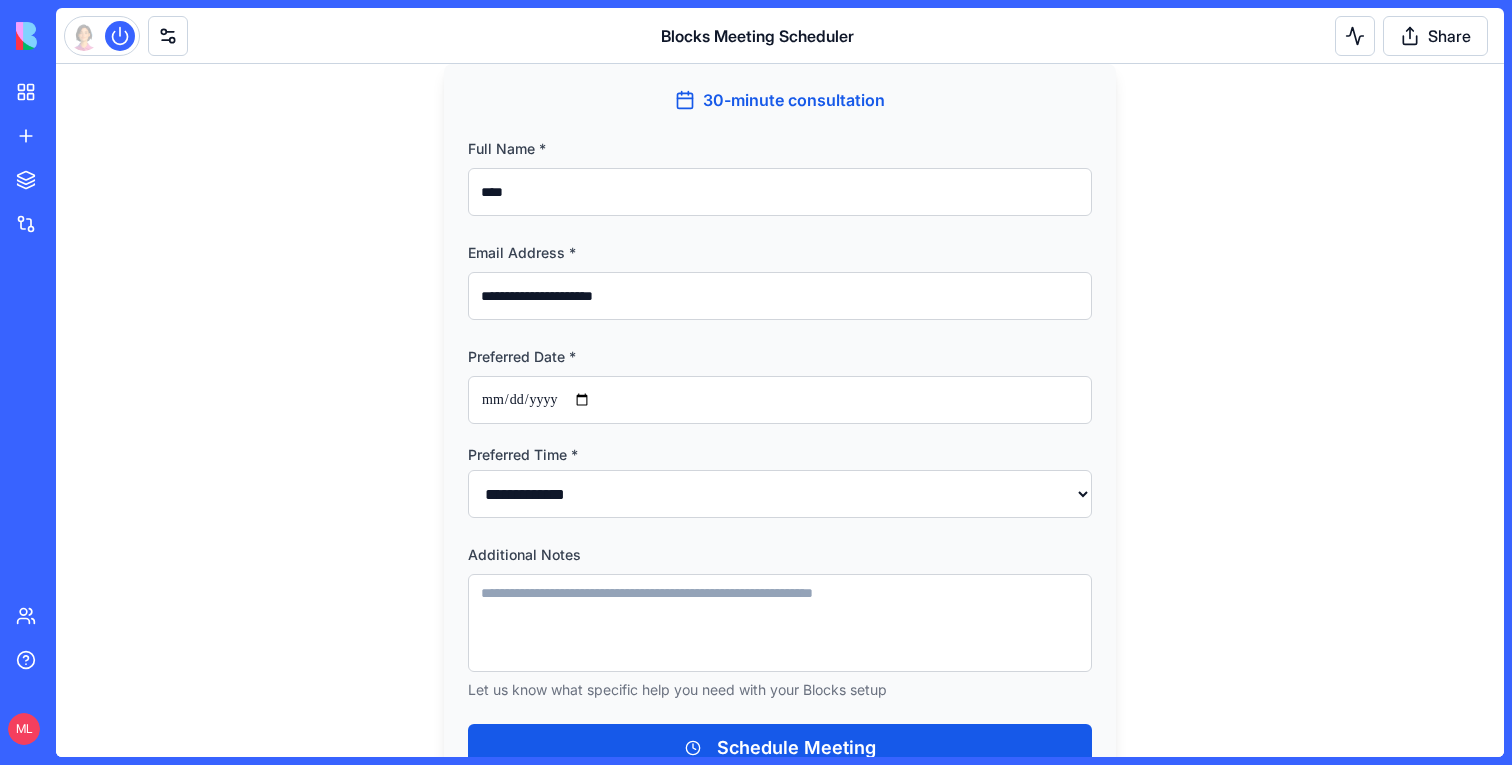 click on "**********" at bounding box center [780, 296] 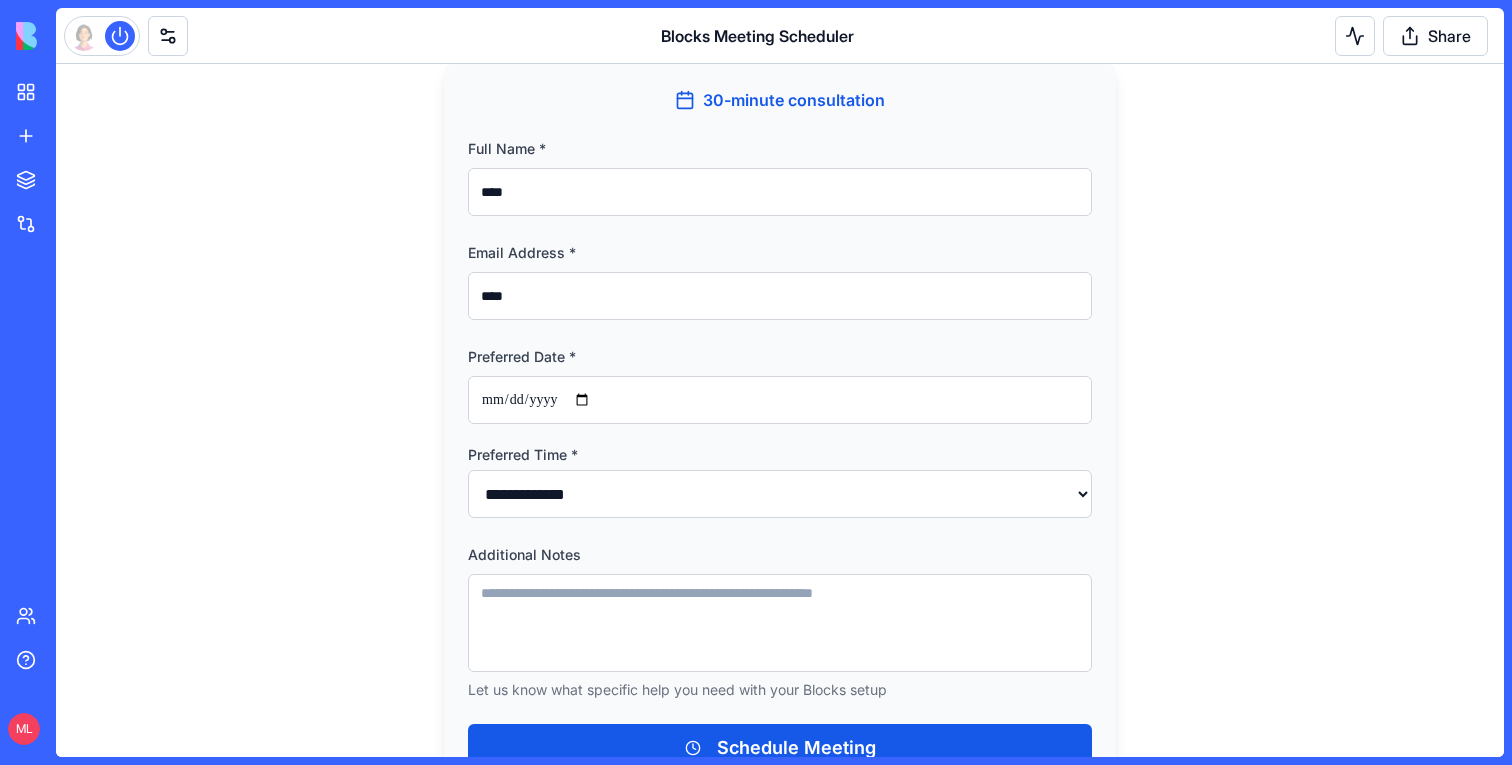 type on "**********" 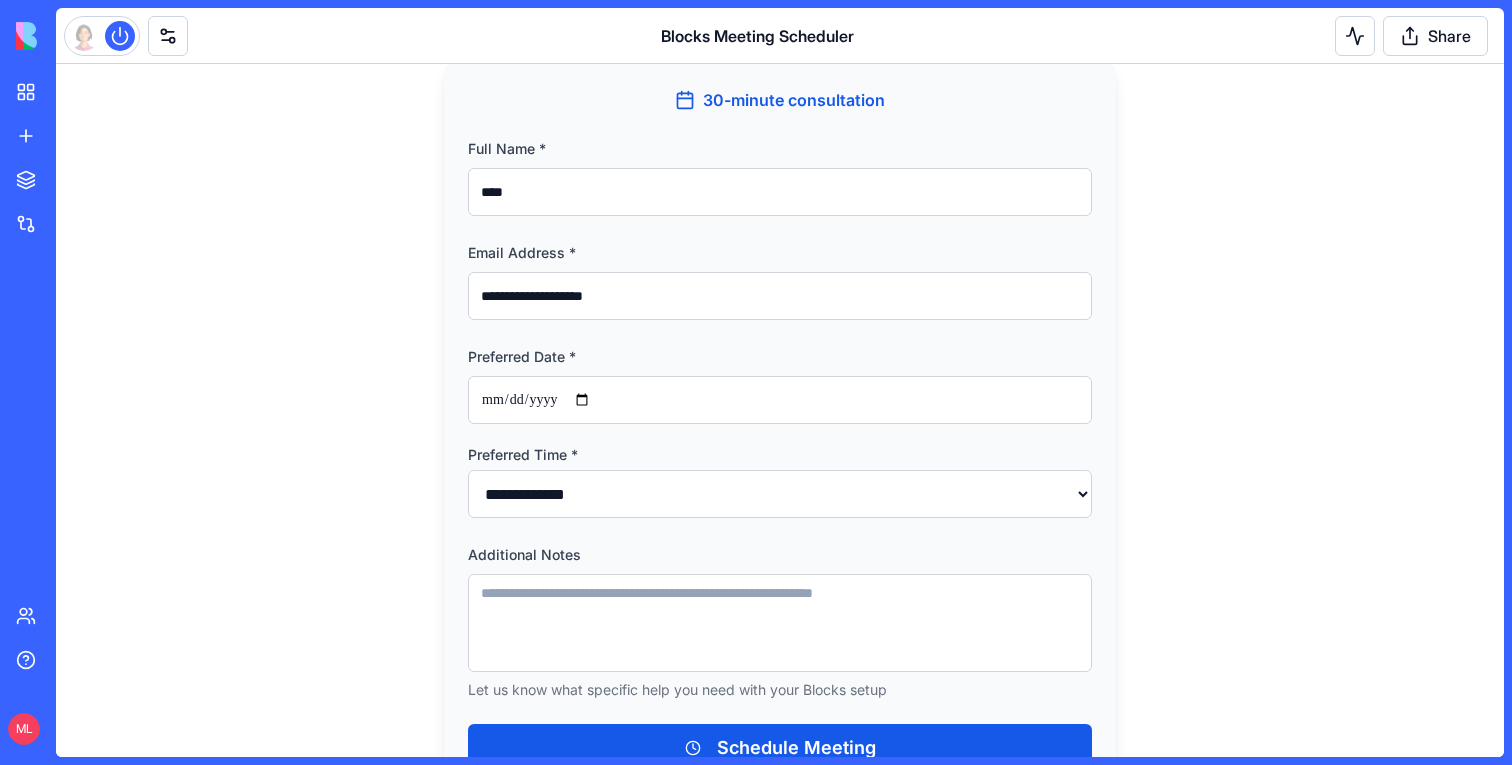 click on "Preferred Date *" at bounding box center [780, 400] 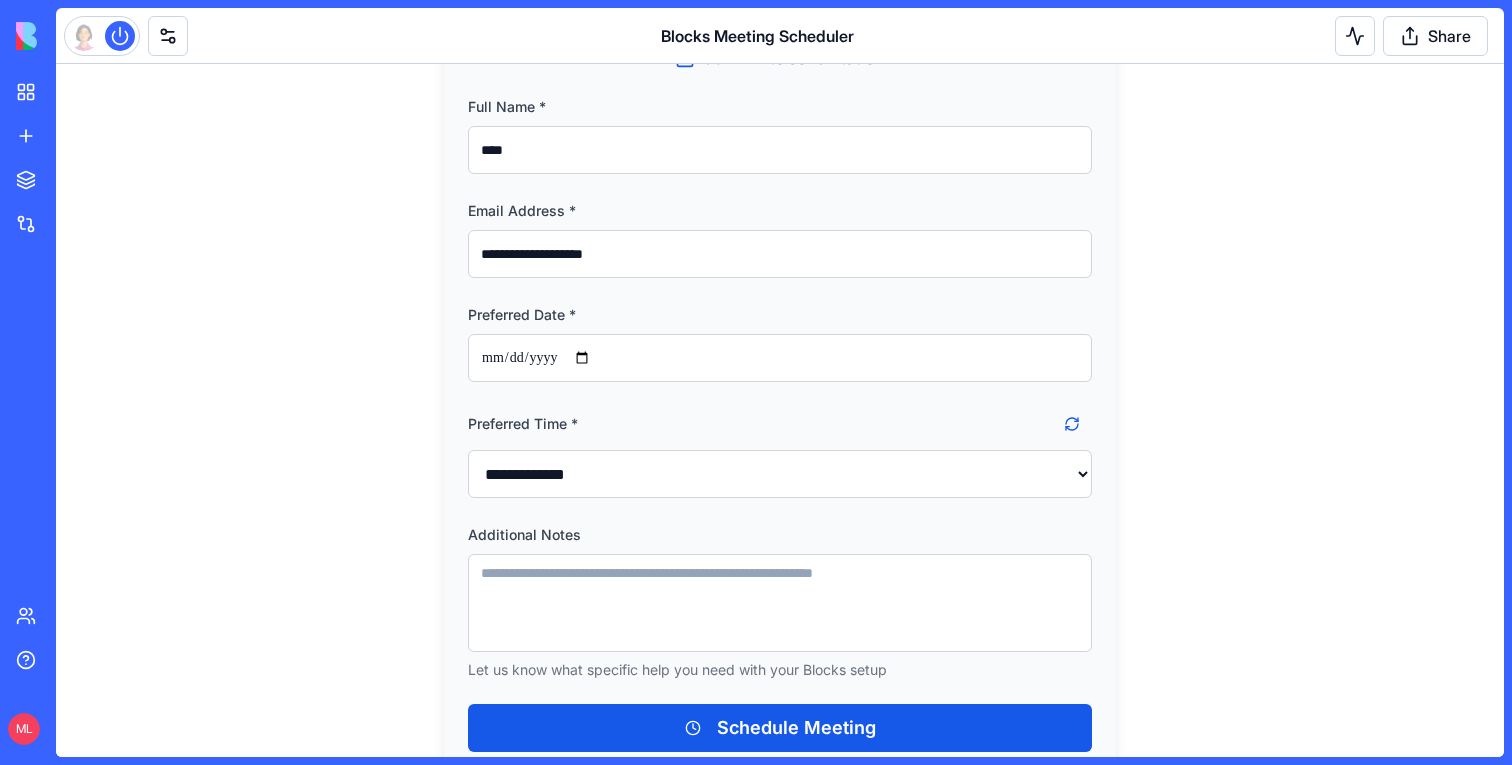 scroll, scrollTop: 359, scrollLeft: 0, axis: vertical 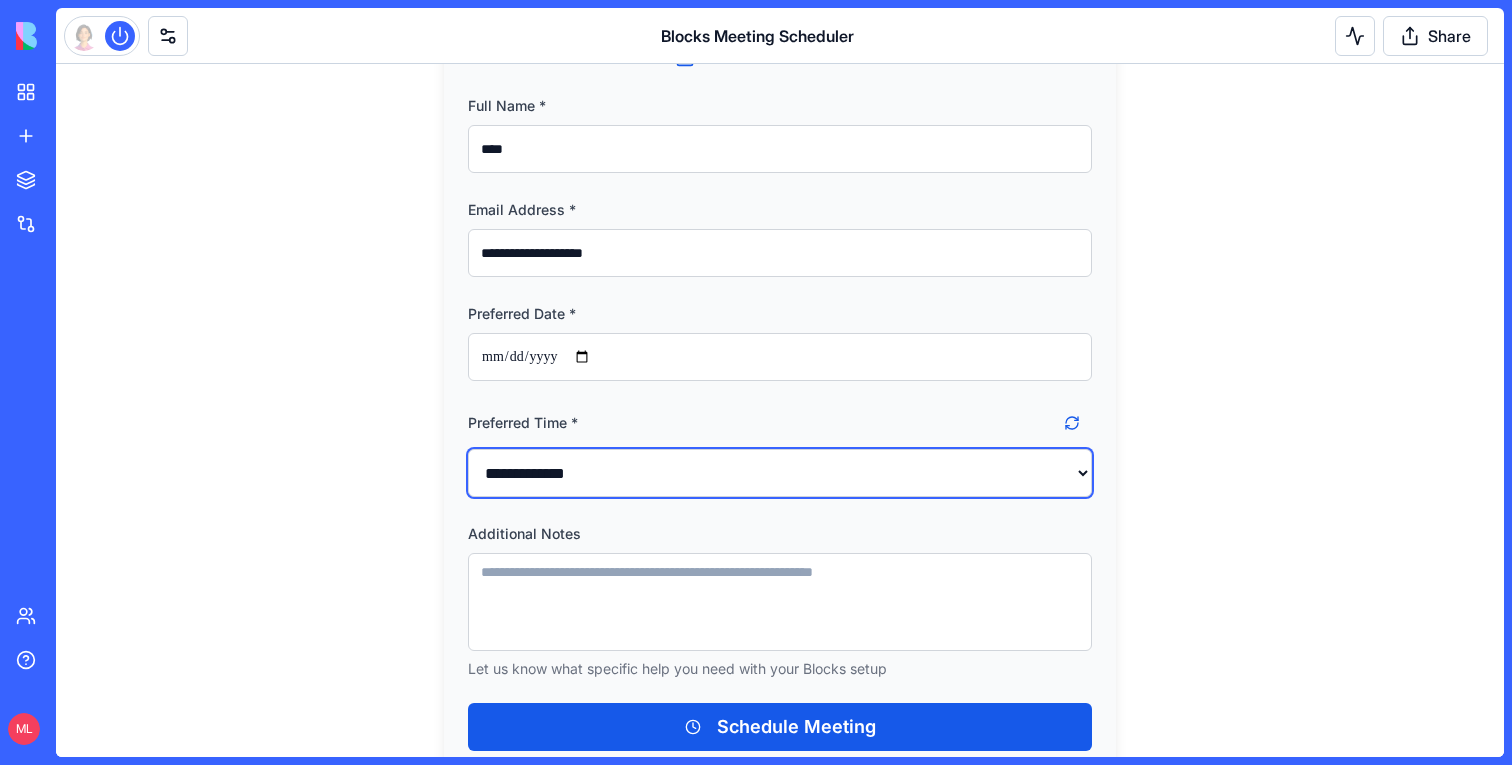 click on "**********" at bounding box center (780, 473) 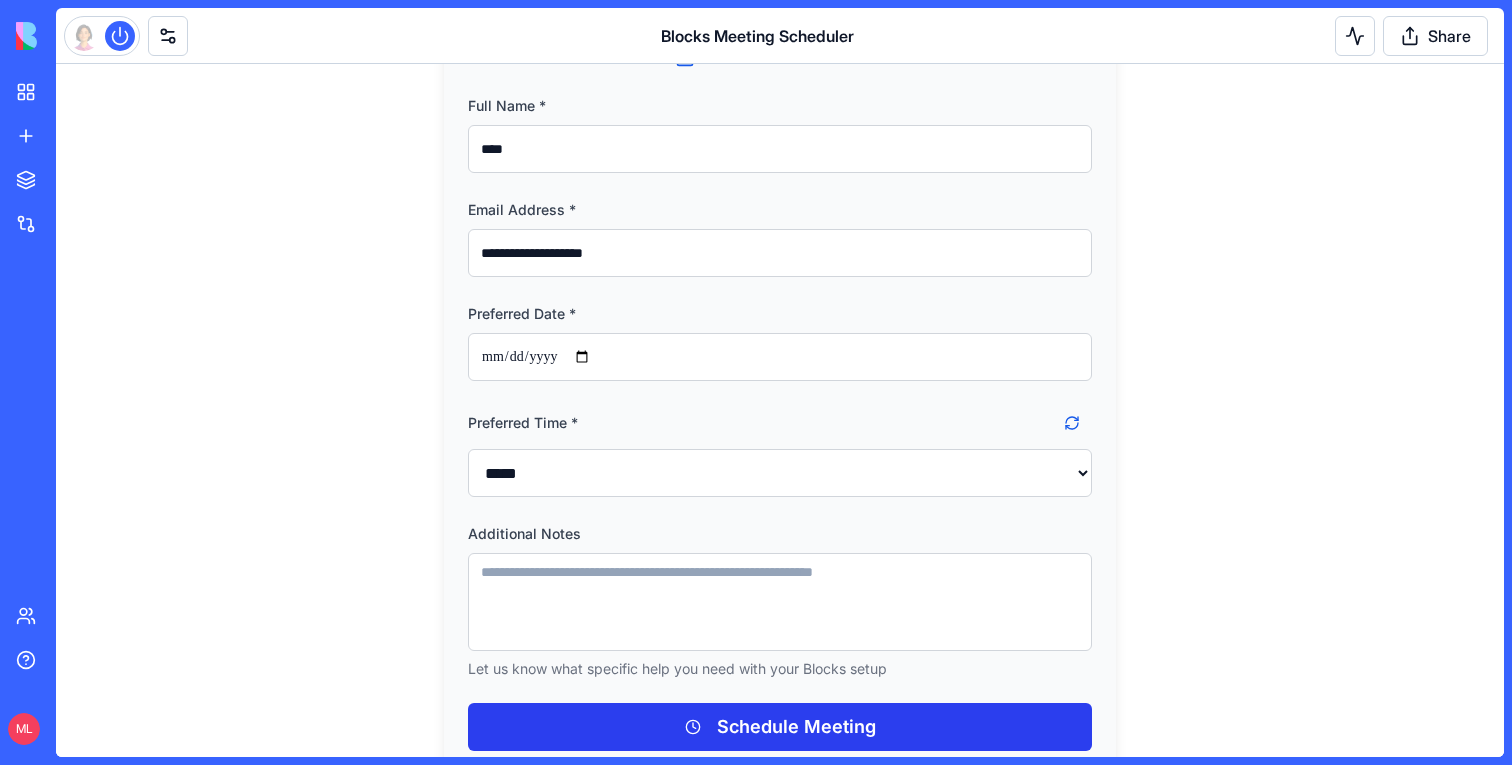 click on "Schedule Meeting" at bounding box center (780, 727) 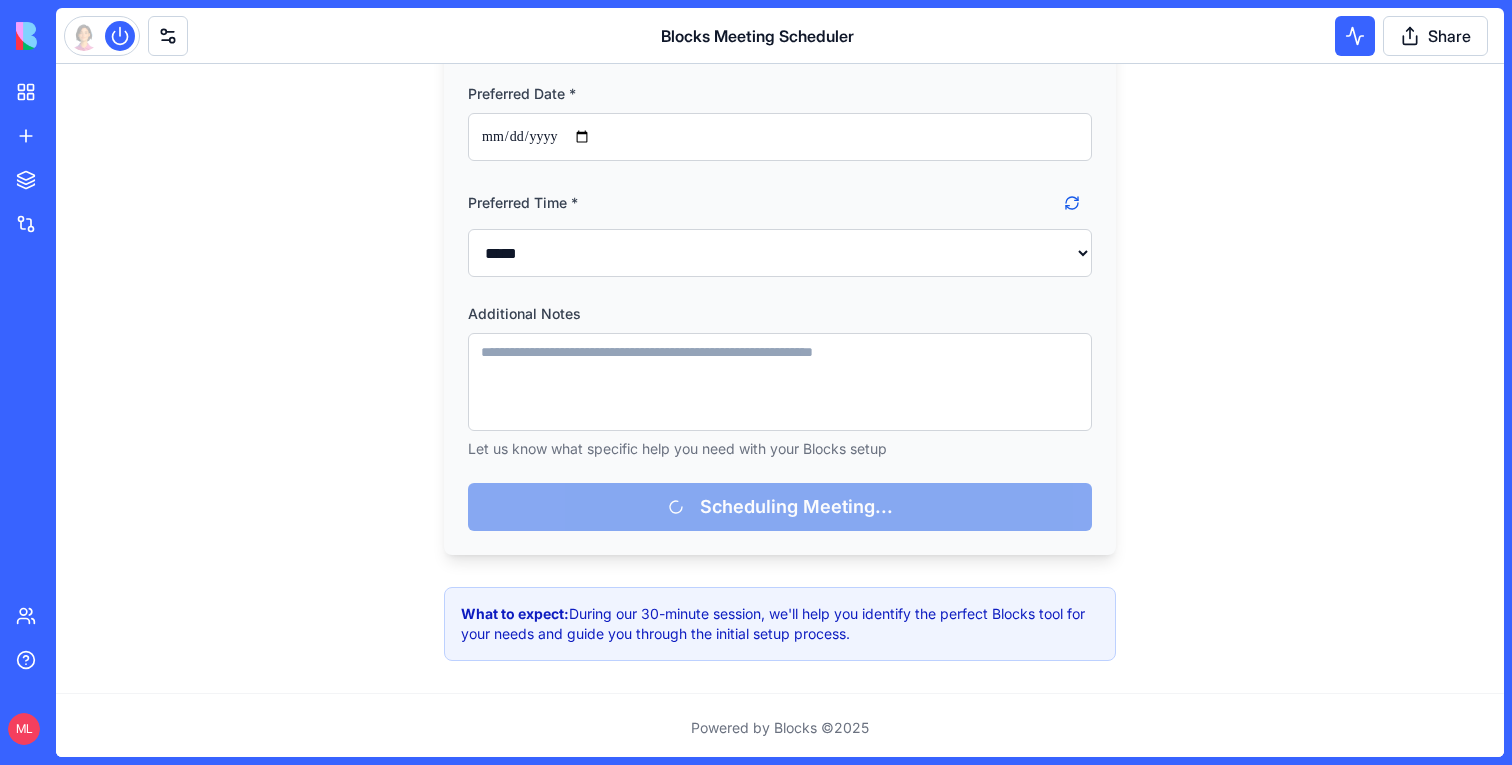scroll, scrollTop: 584, scrollLeft: 0, axis: vertical 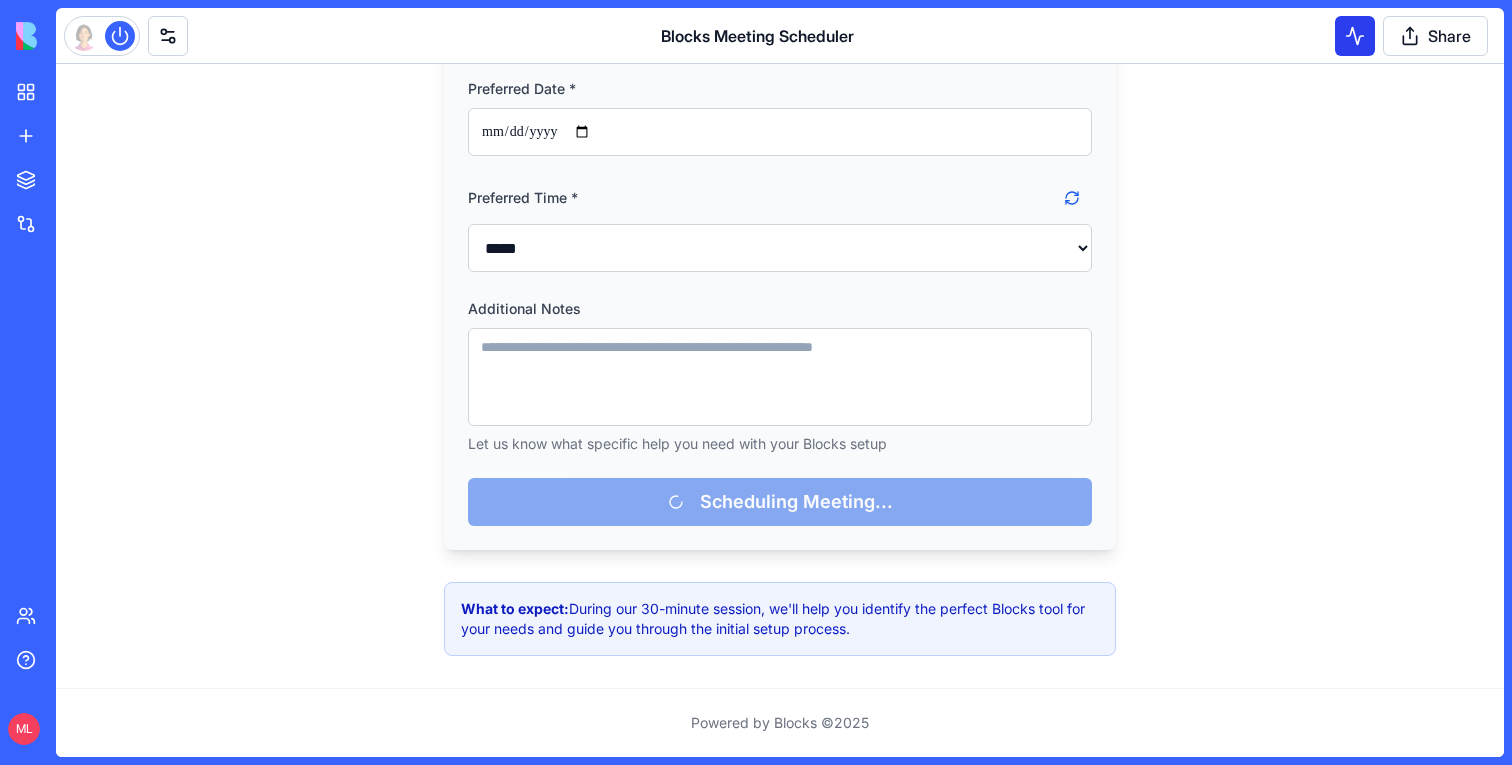 click at bounding box center [1355, 36] 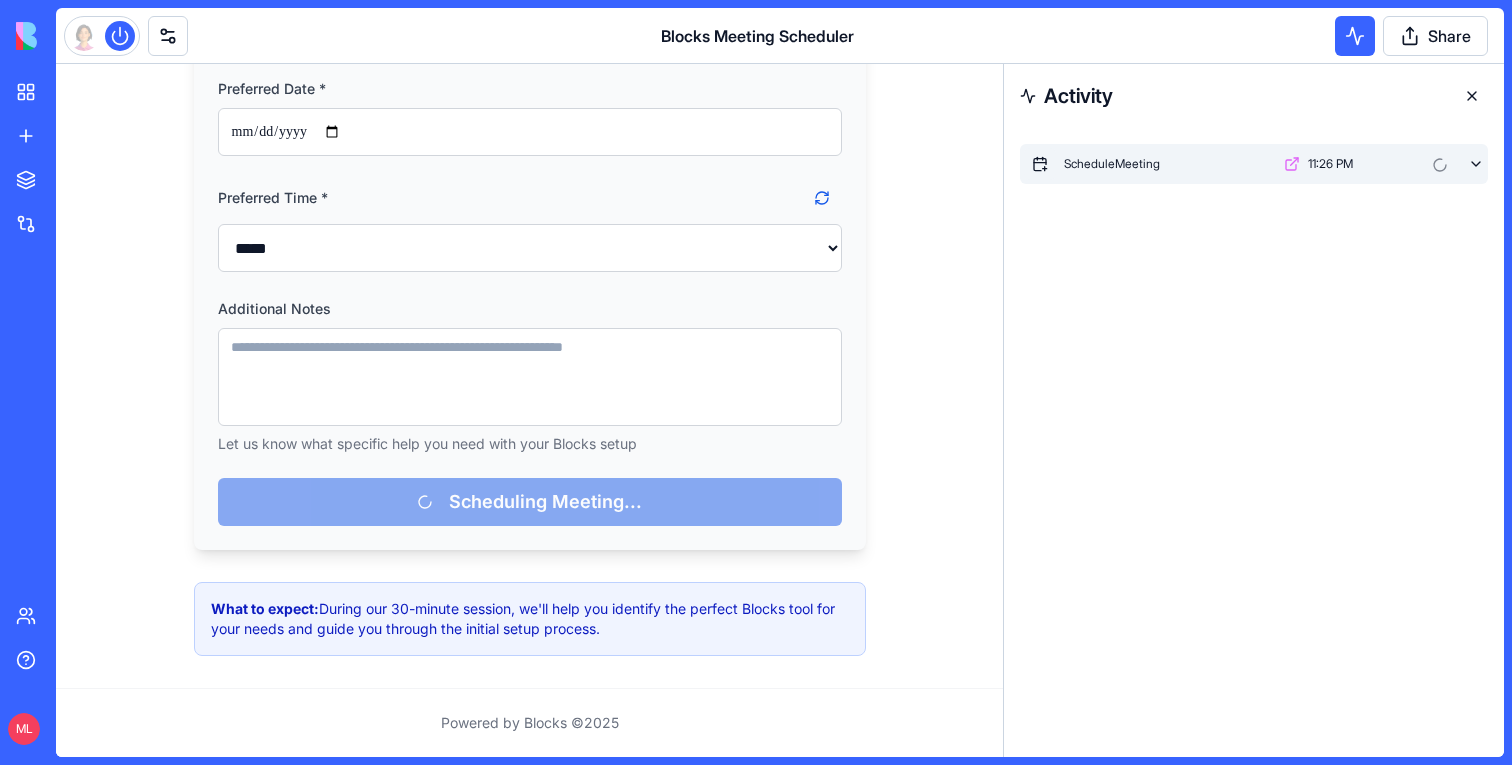 click 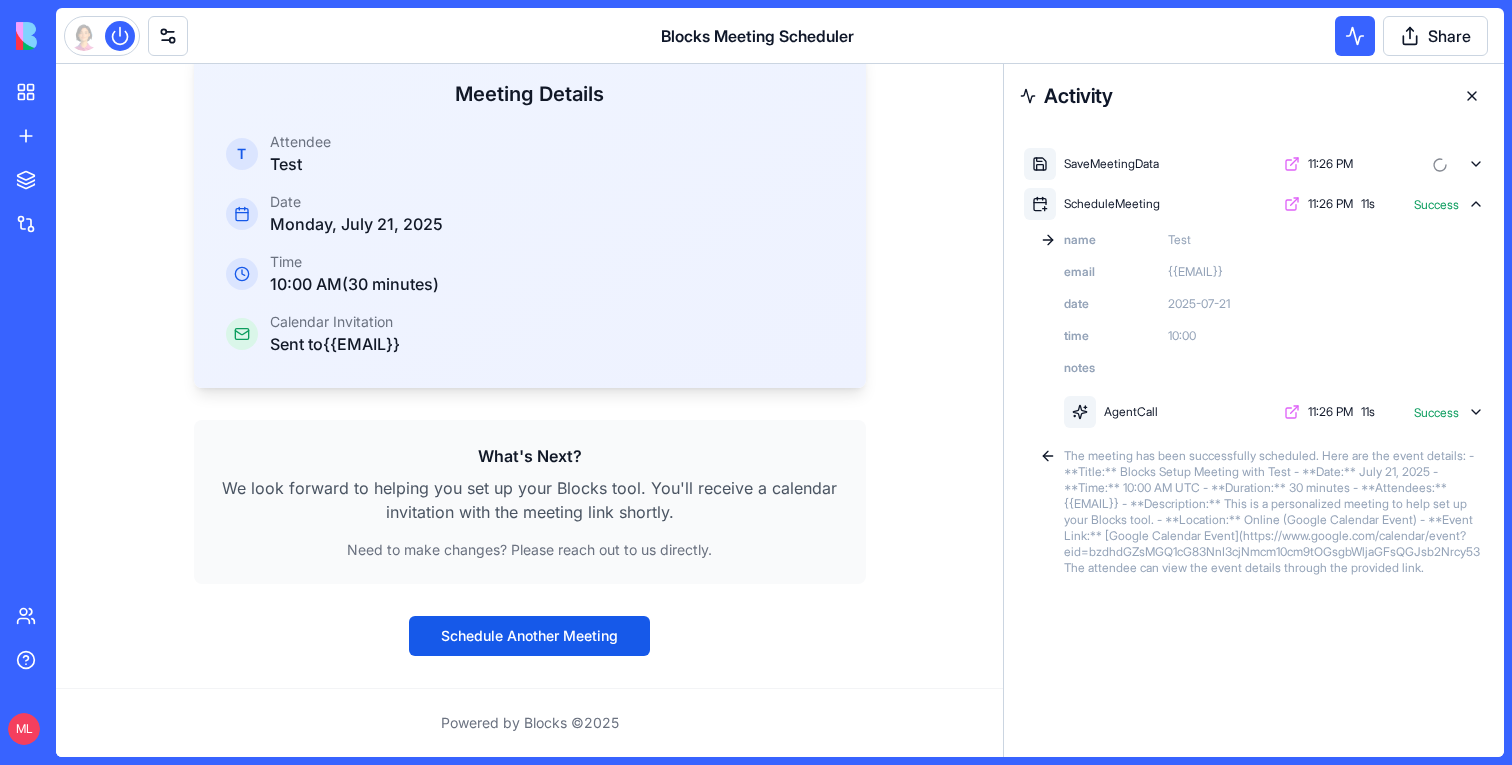 scroll, scrollTop: 408, scrollLeft: 0, axis: vertical 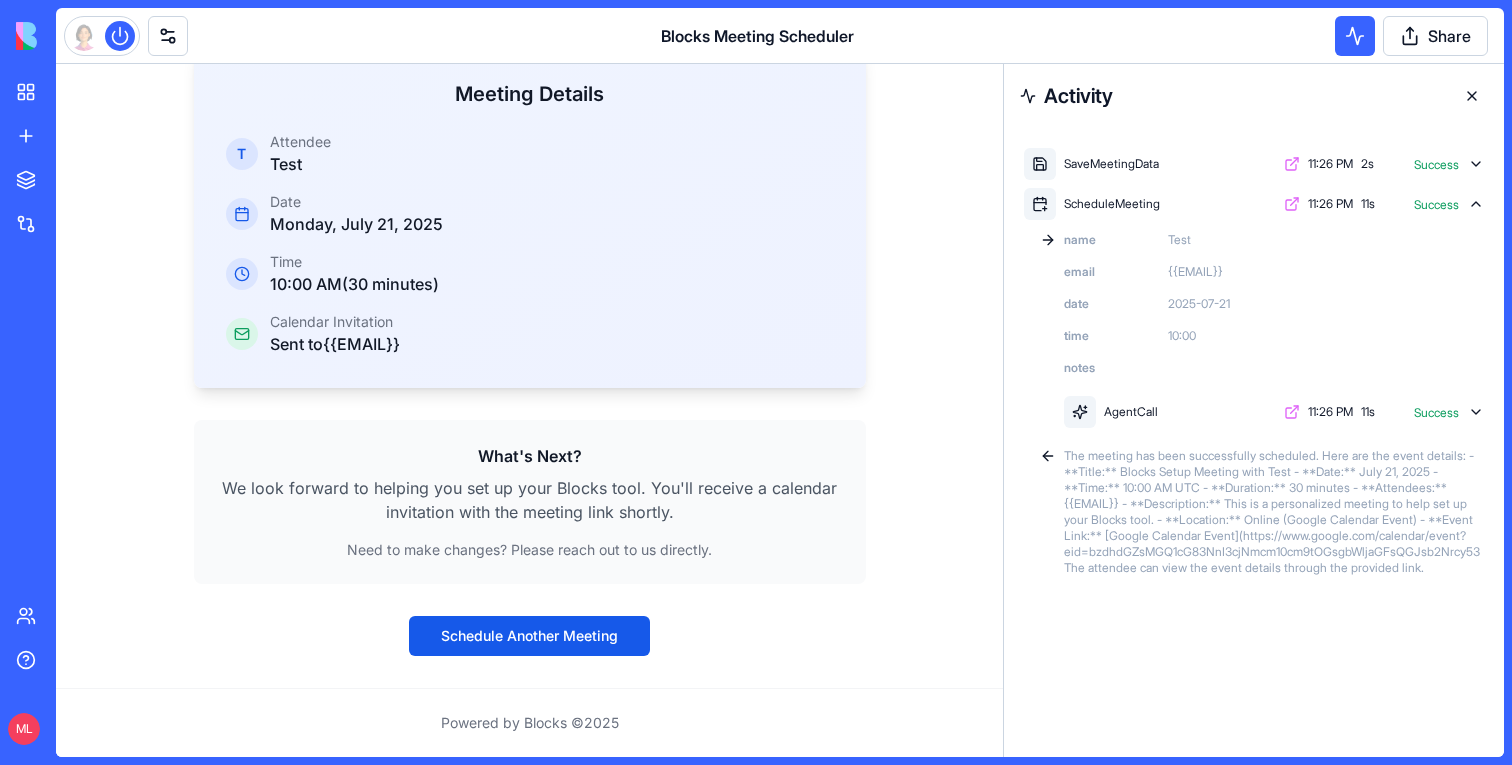 click at bounding box center (1472, 96) 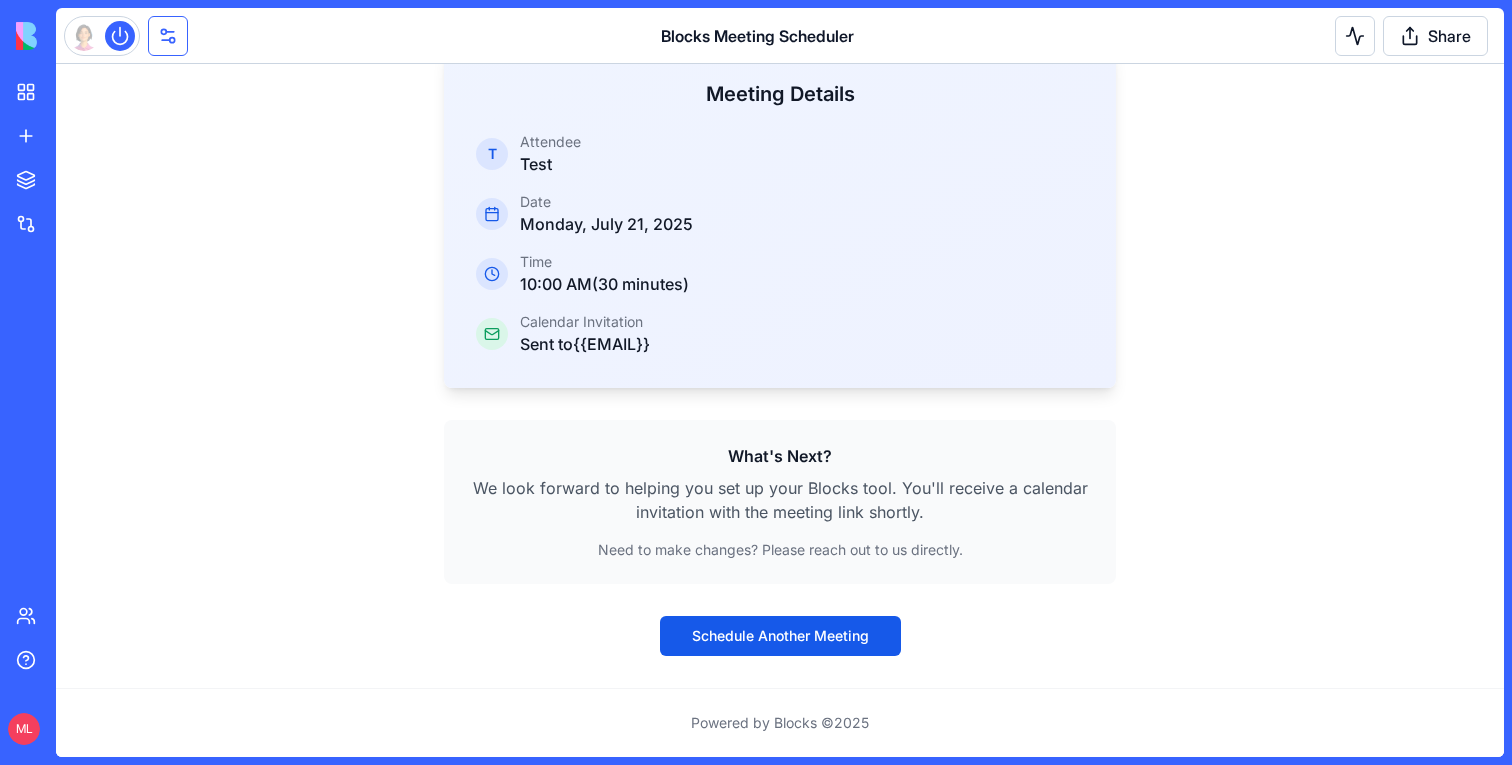click at bounding box center [168, 36] 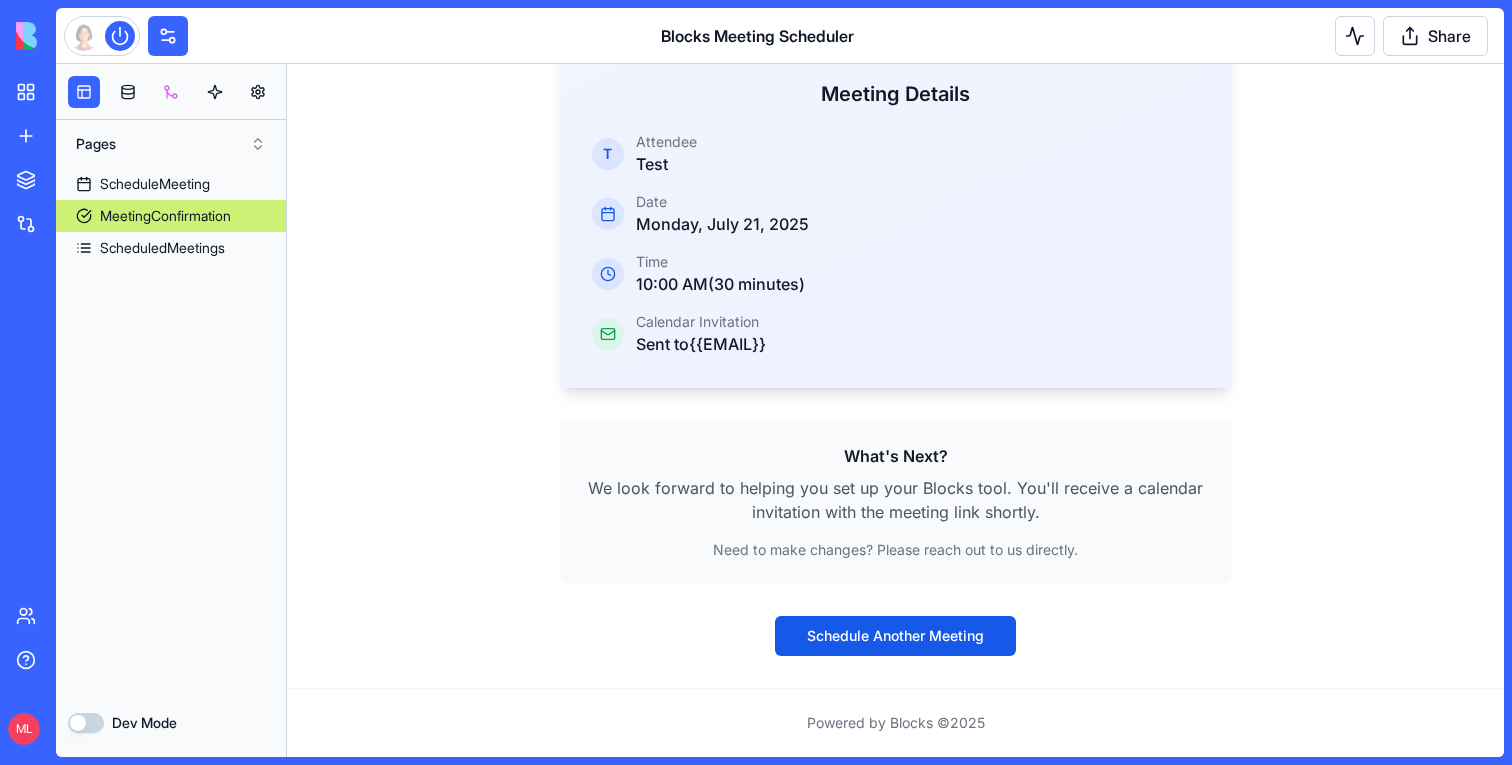 click at bounding box center (171, 92) 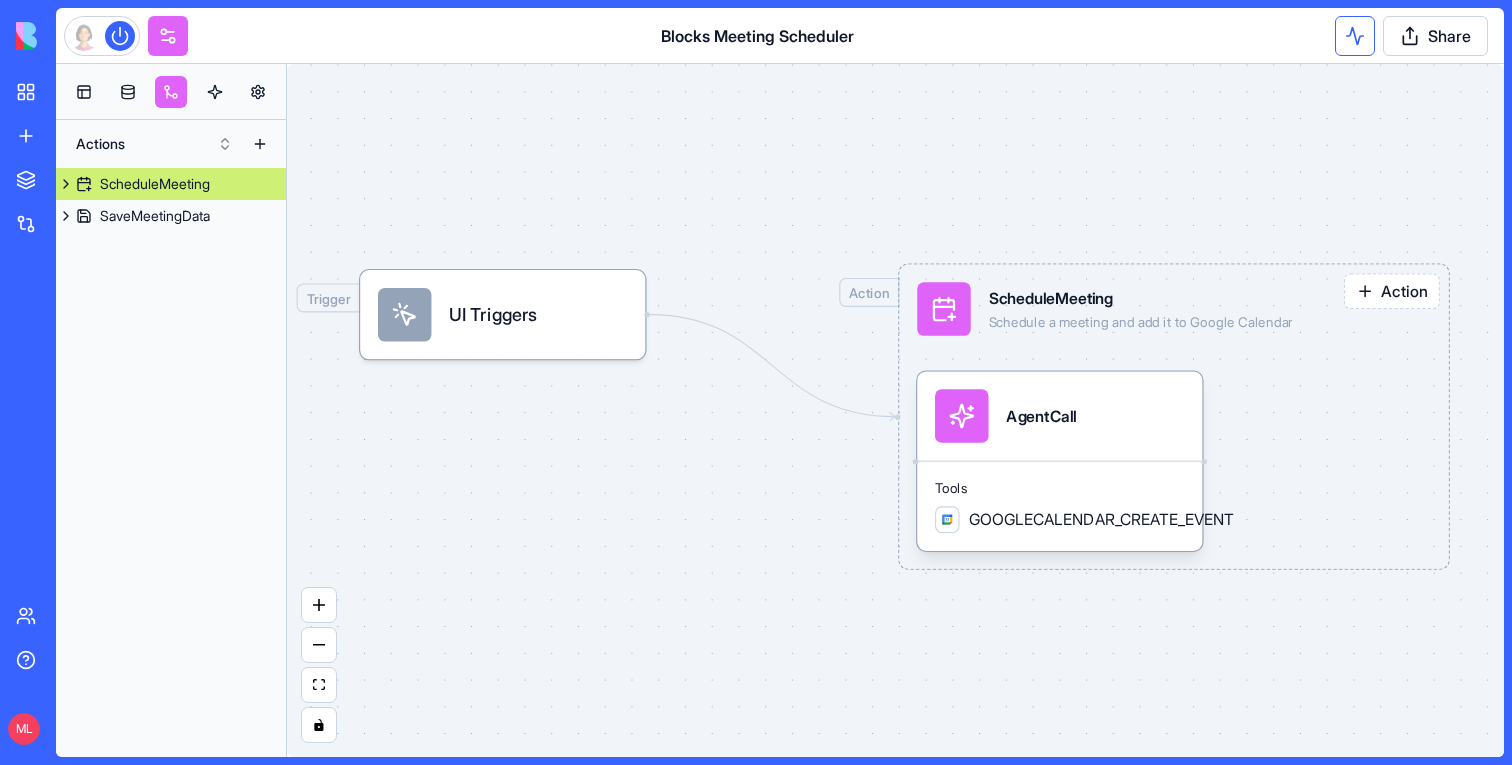 click at bounding box center (1355, 36) 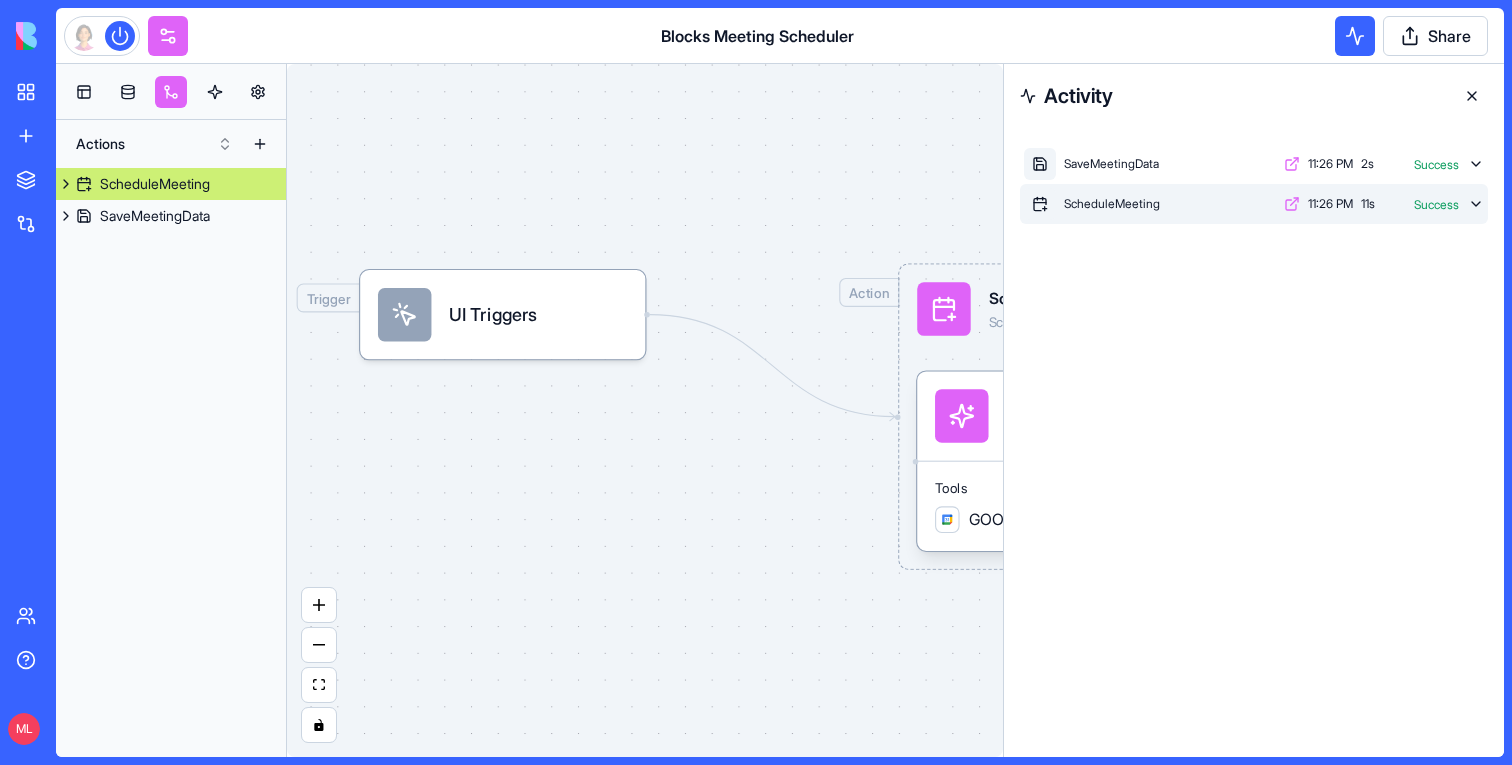 click 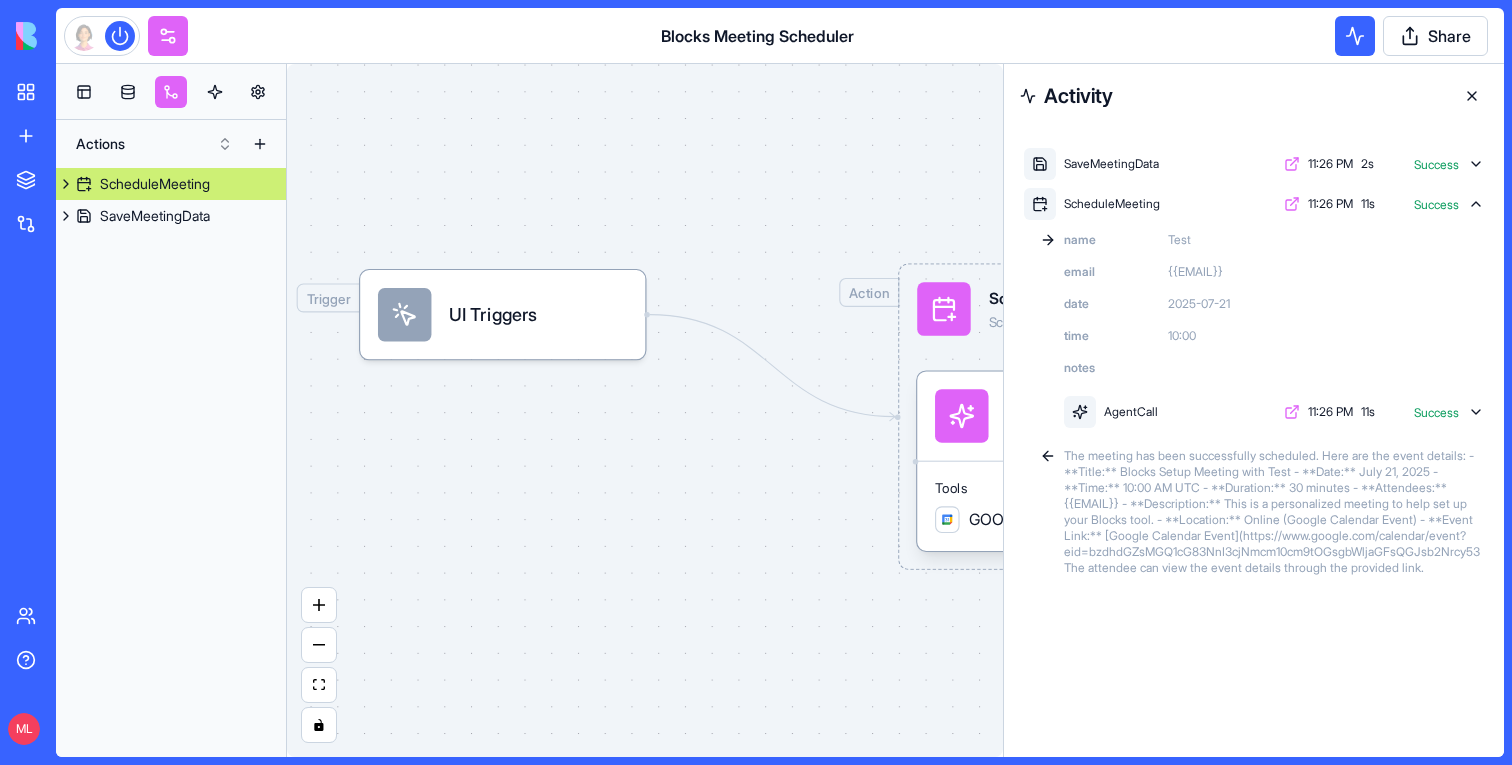 click at bounding box center [1472, 96] 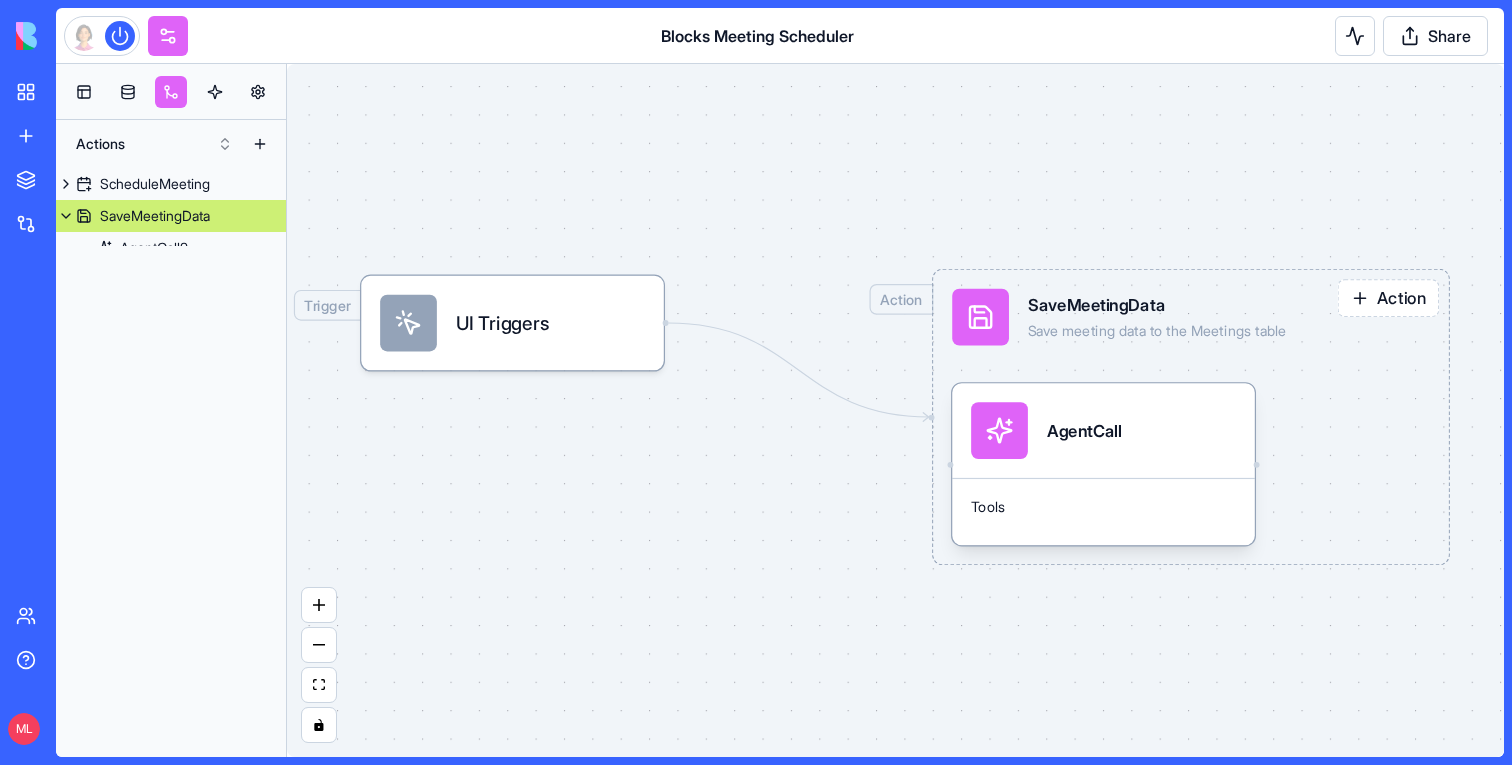 click on "SaveMeetingData" at bounding box center (171, 216) 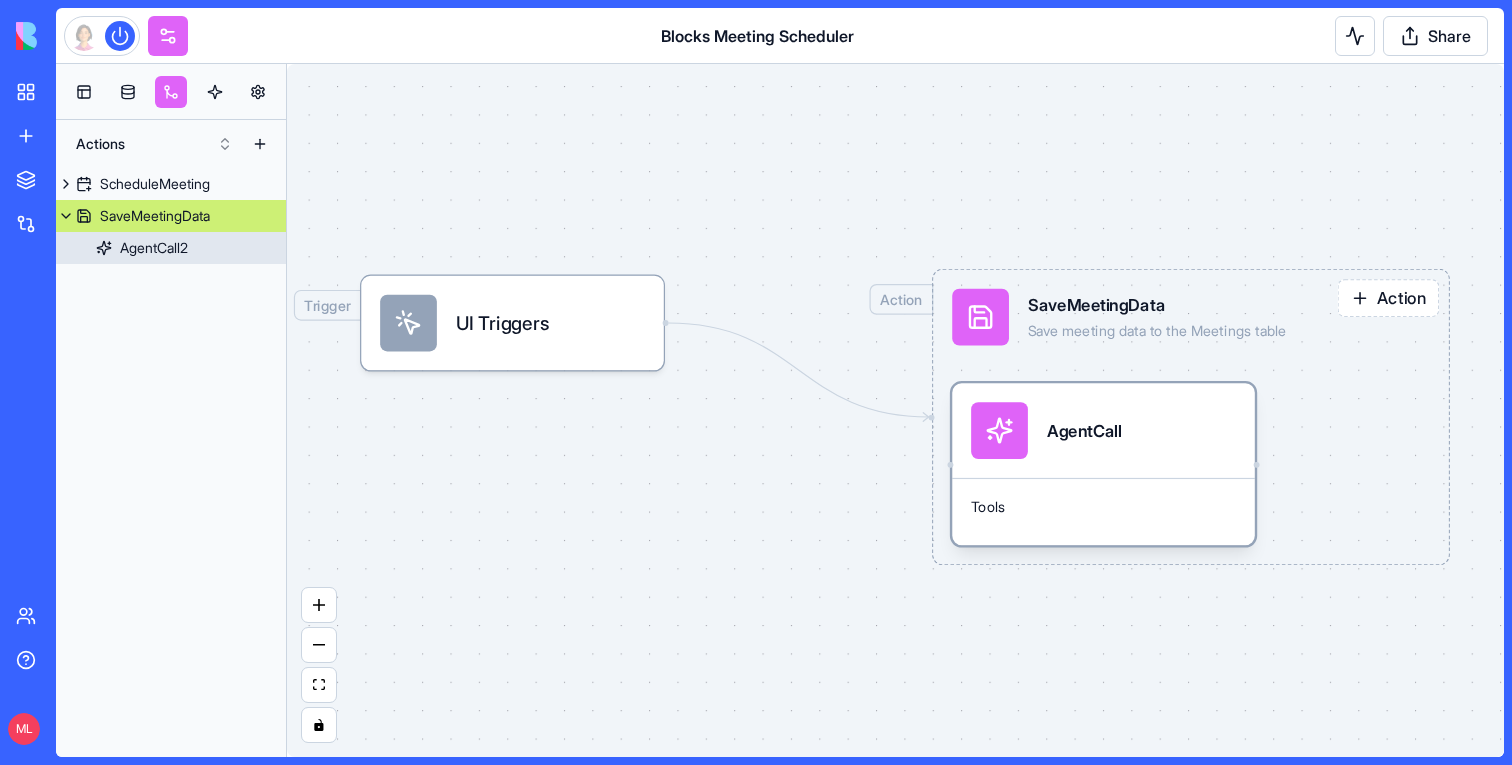 click on "AgentCall" at bounding box center (1103, 430) 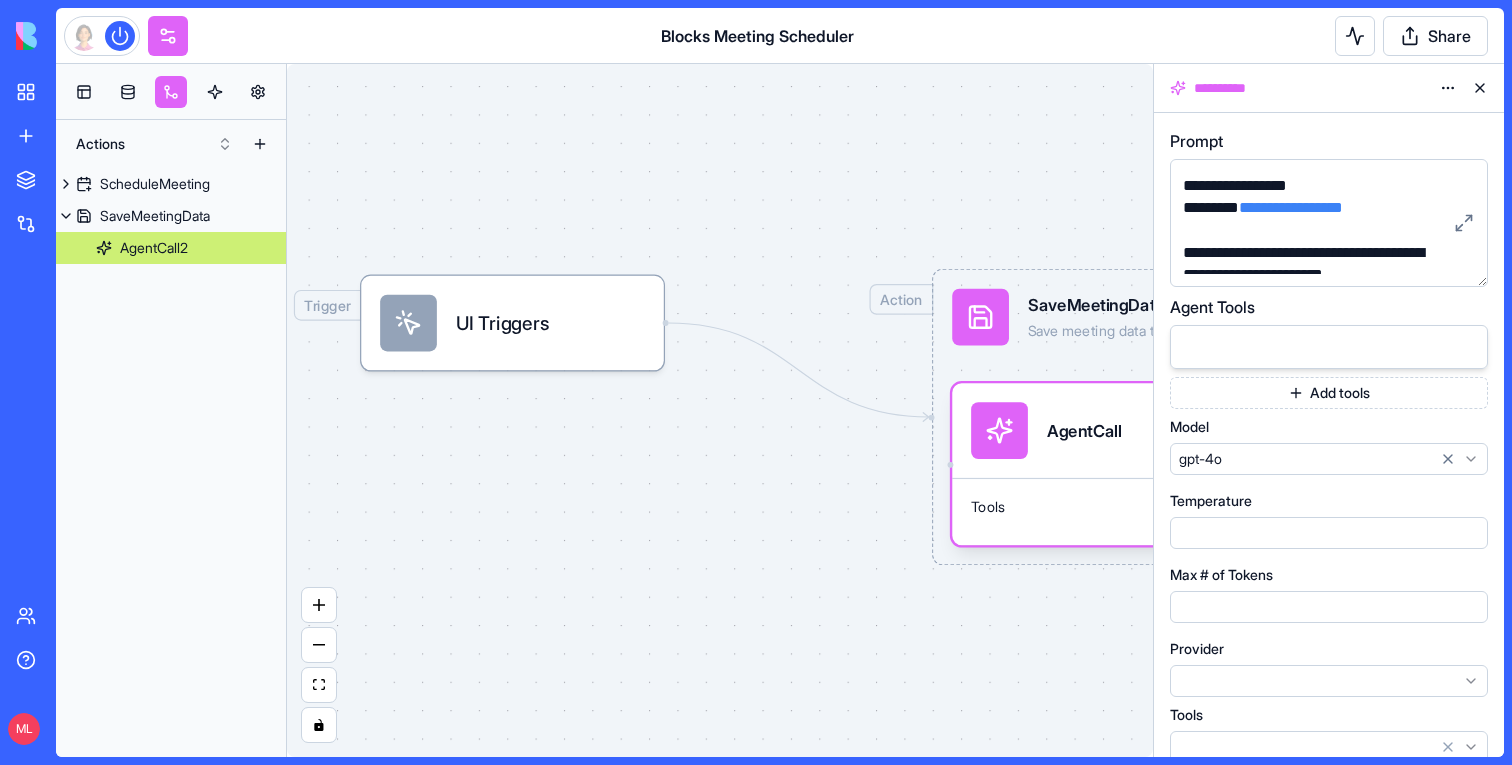 scroll, scrollTop: 211, scrollLeft: 0, axis: vertical 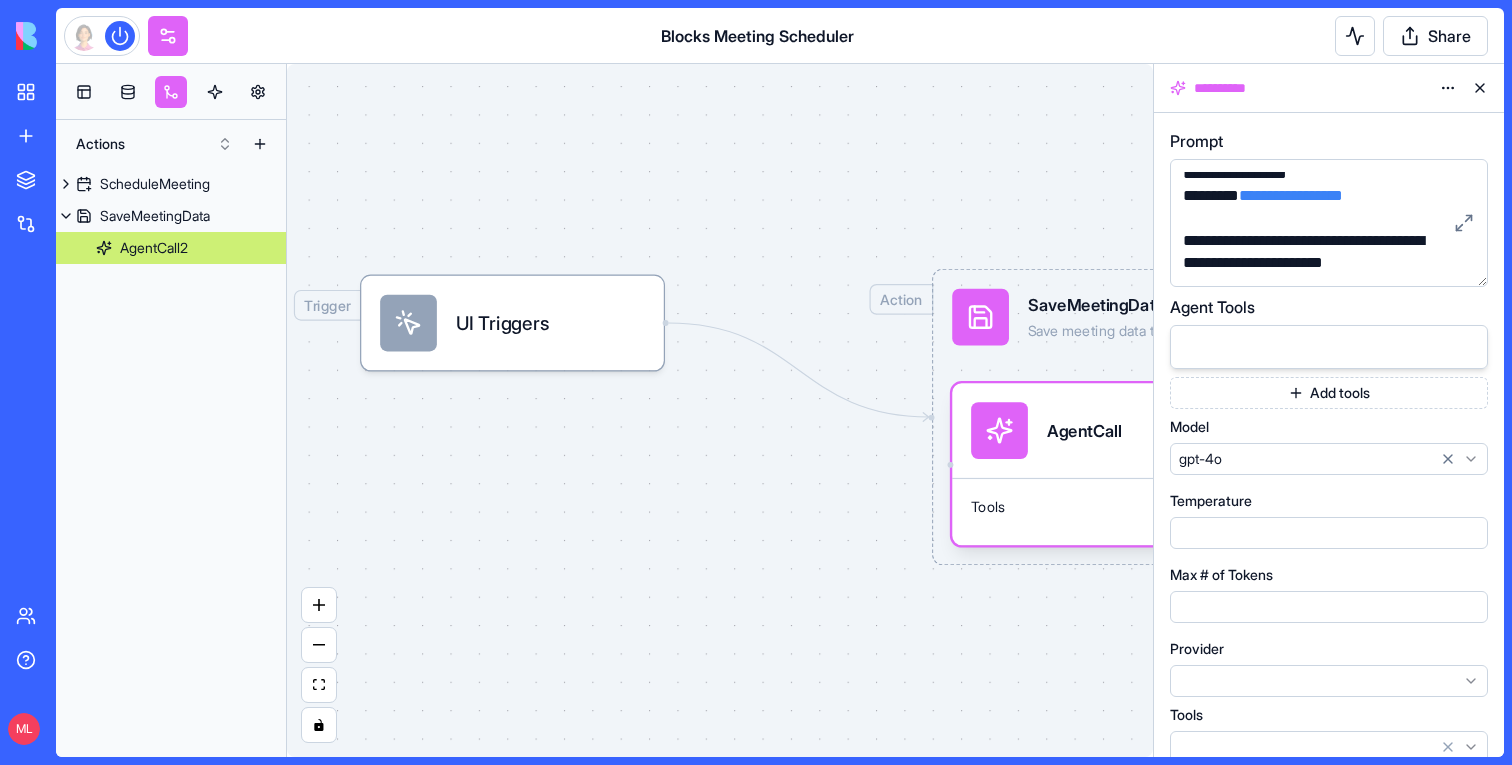 click at bounding box center (1480, 88) 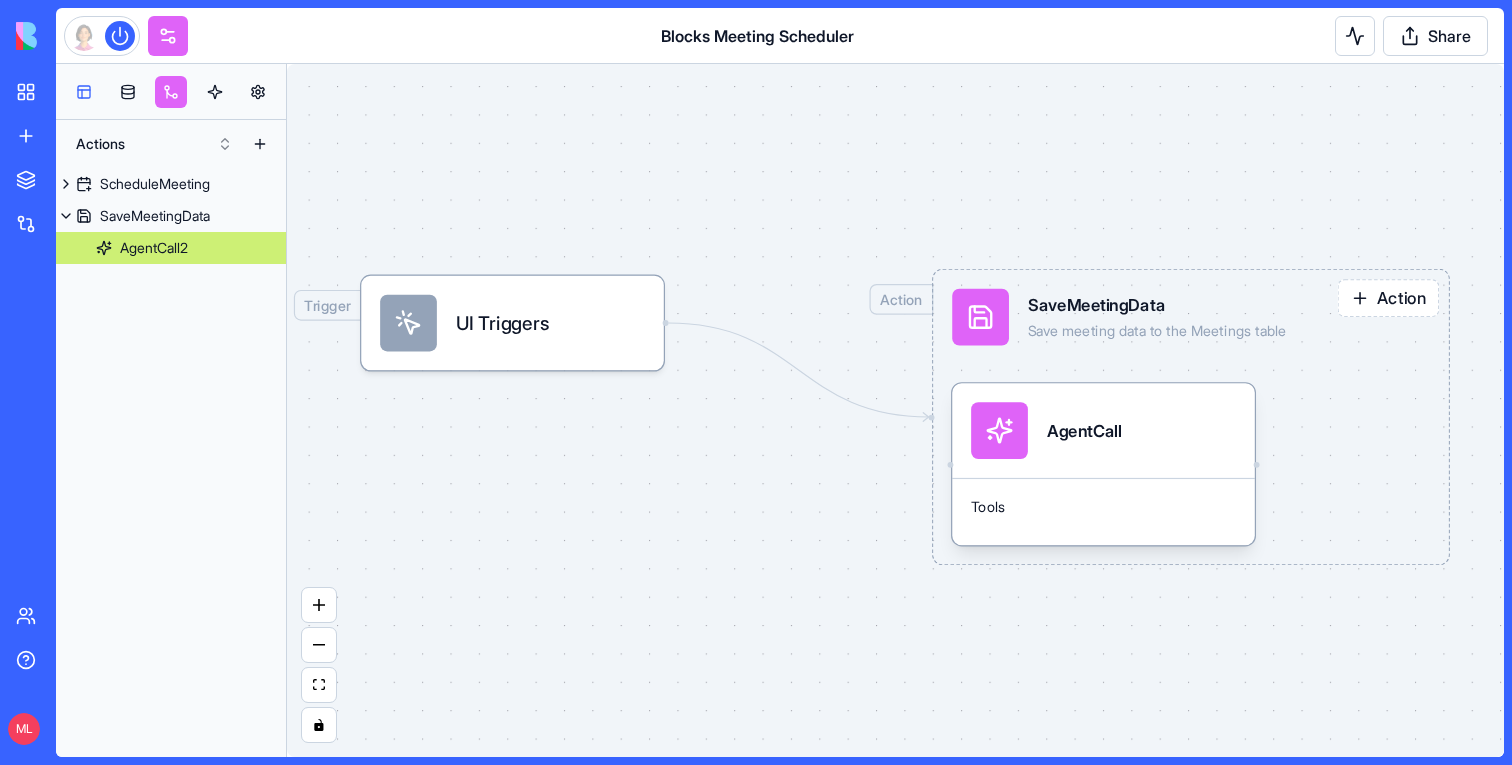 click at bounding box center [84, 92] 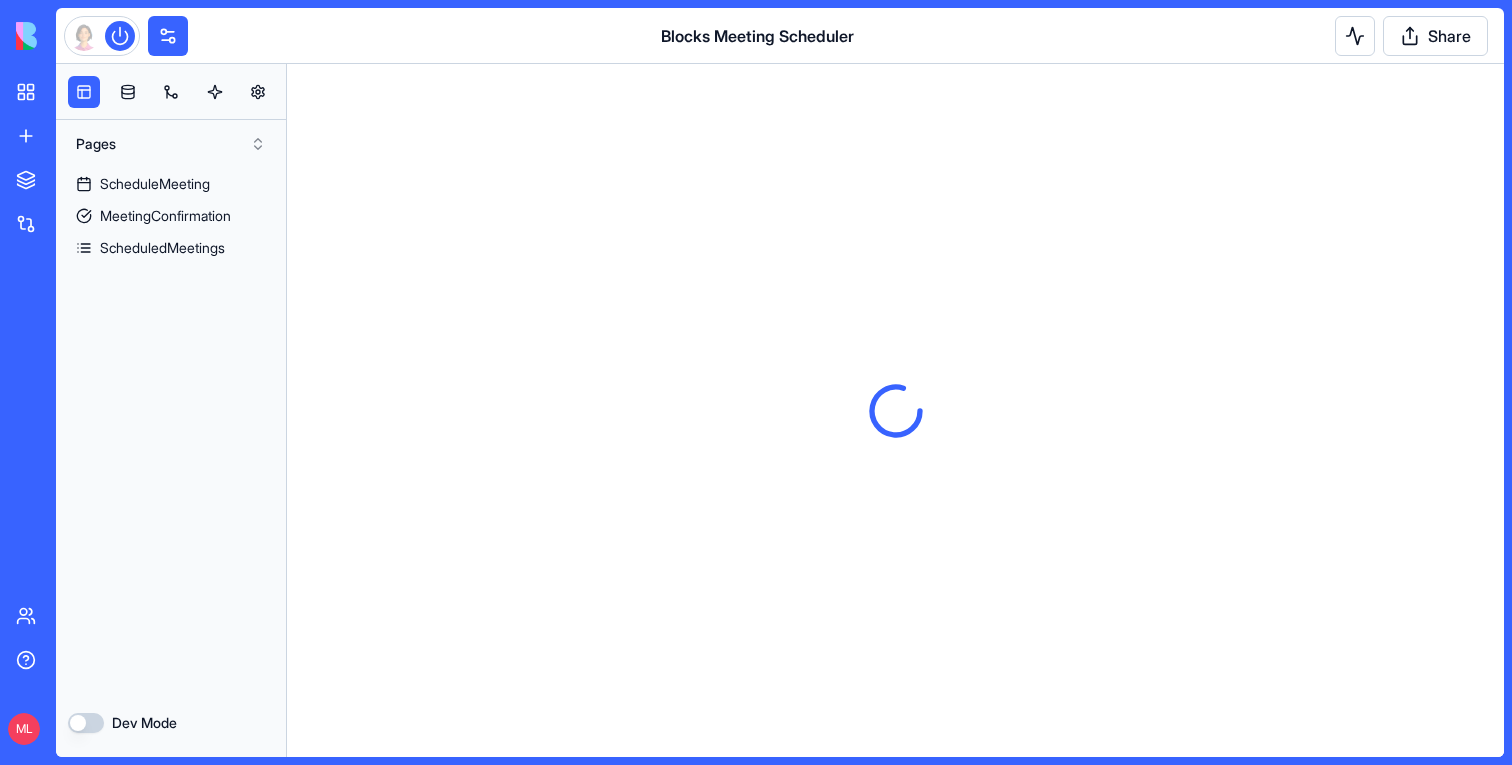 scroll, scrollTop: 0, scrollLeft: 0, axis: both 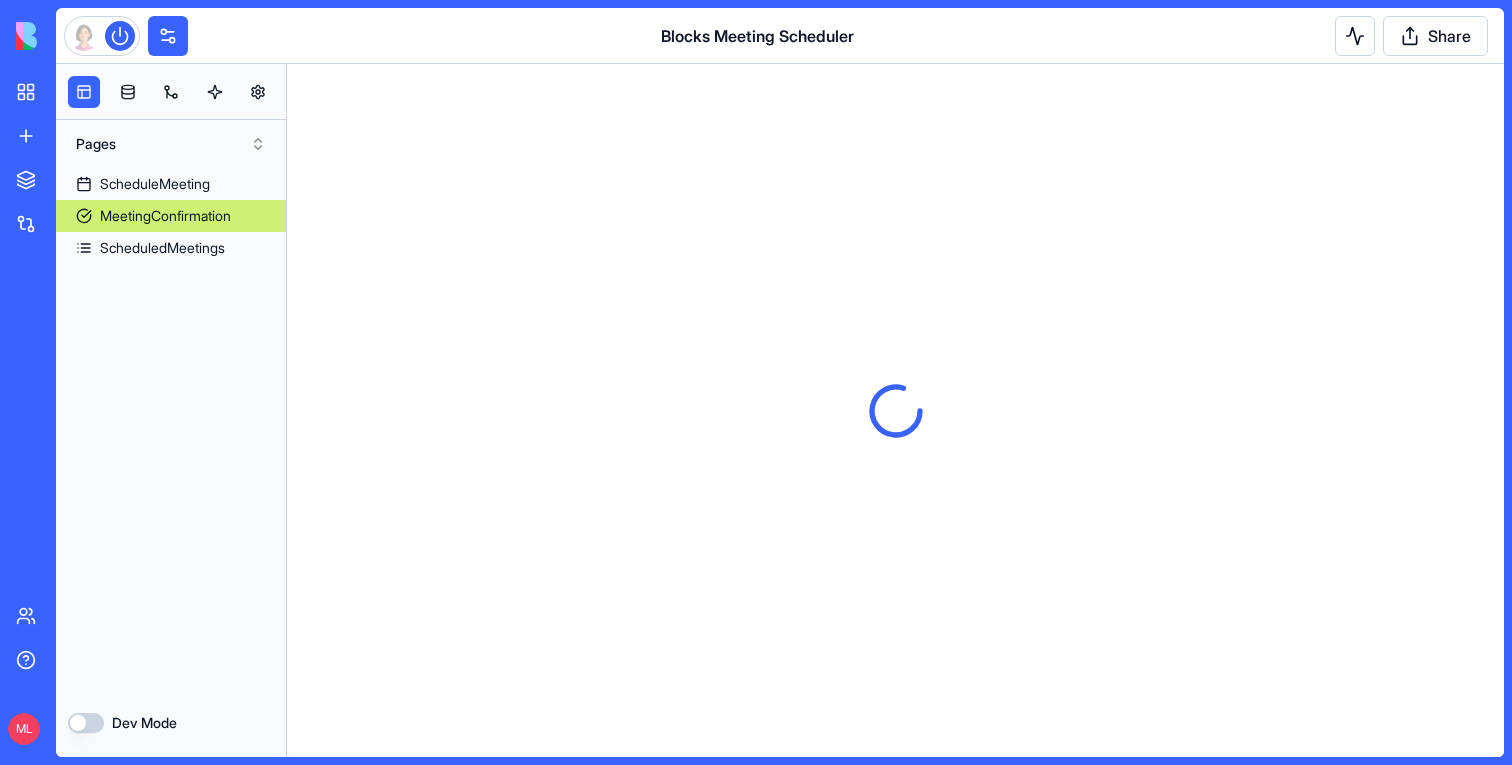 click on "MeetingConfirmation" at bounding box center (171, 216) 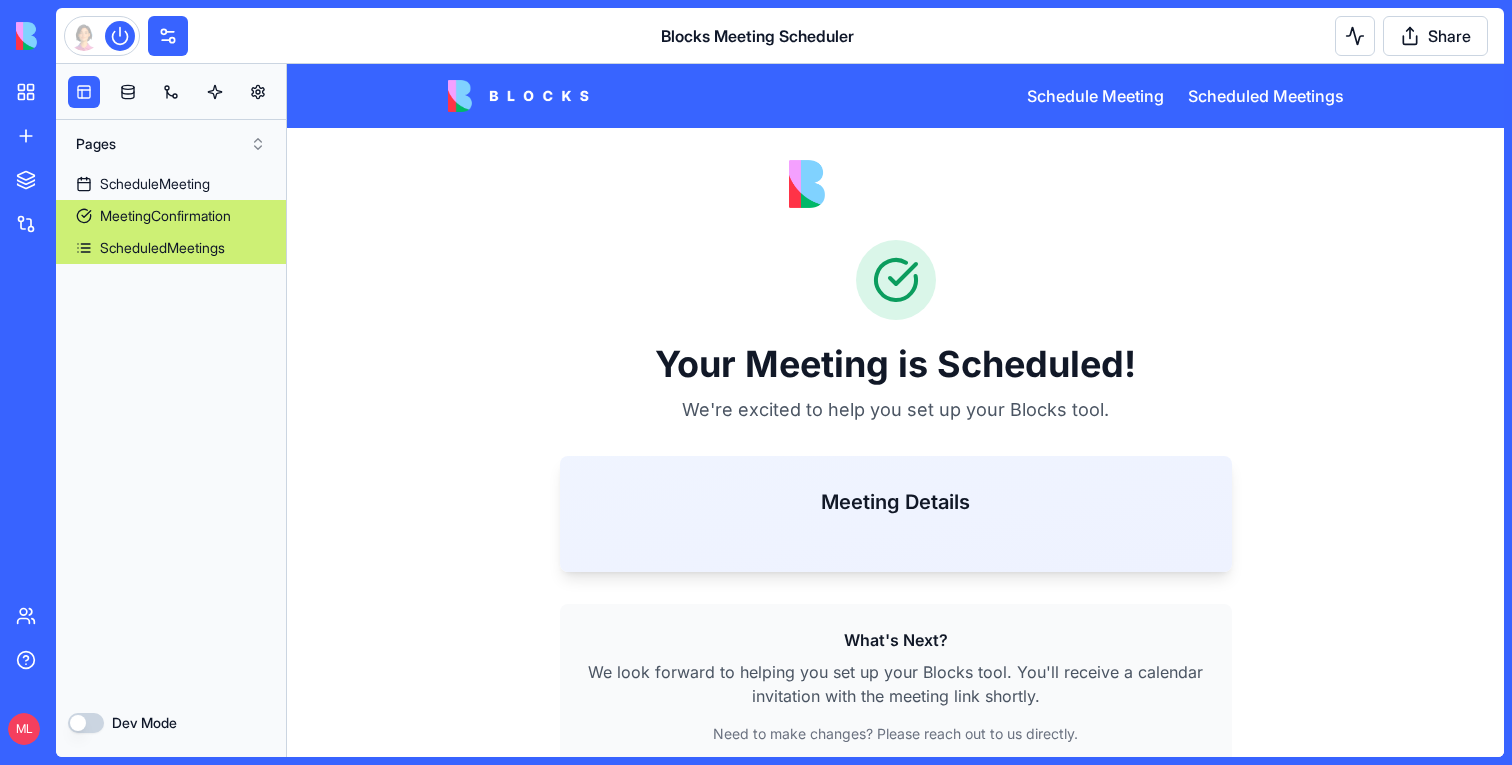 click on "ScheduledMeetings" at bounding box center [162, 248] 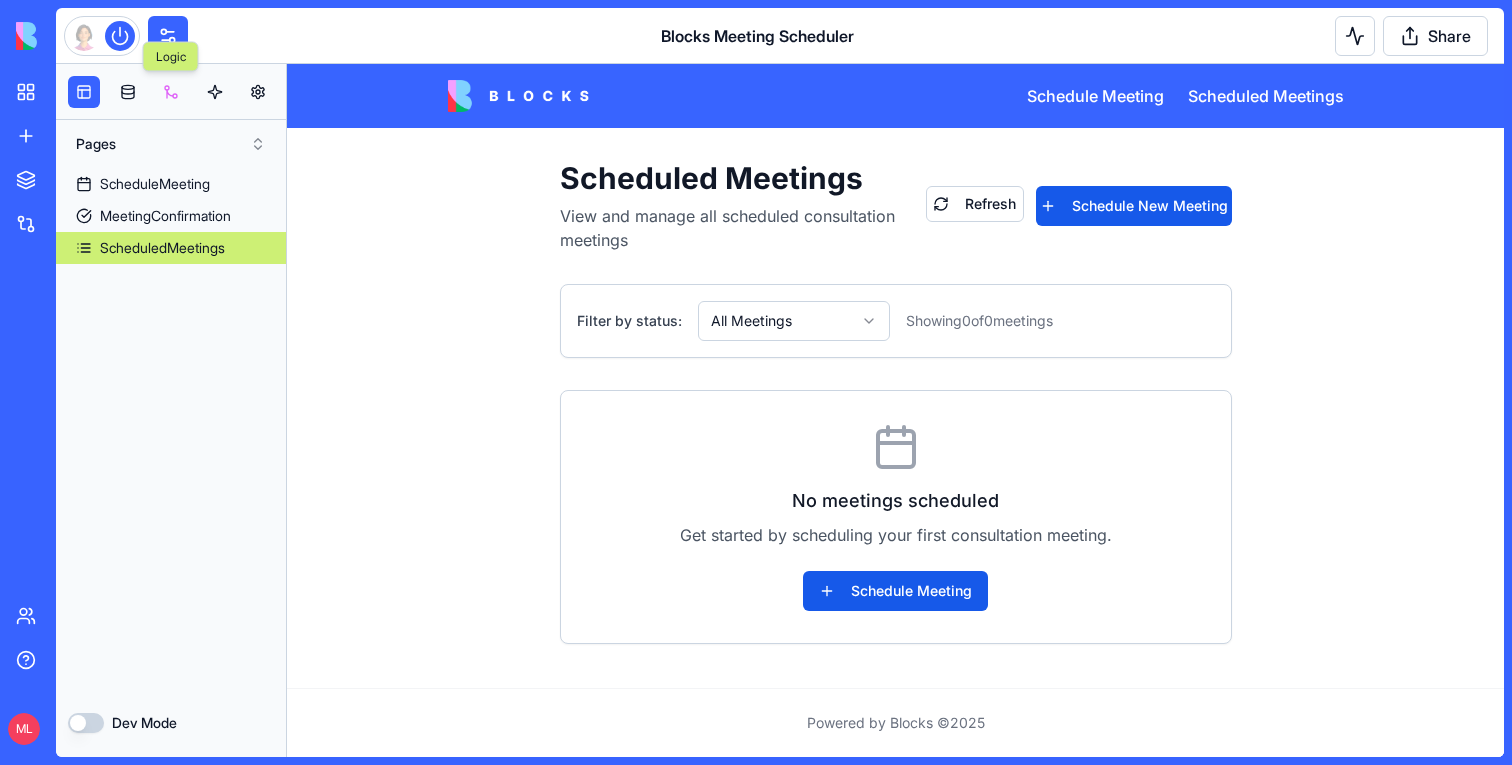 click at bounding box center [171, 92] 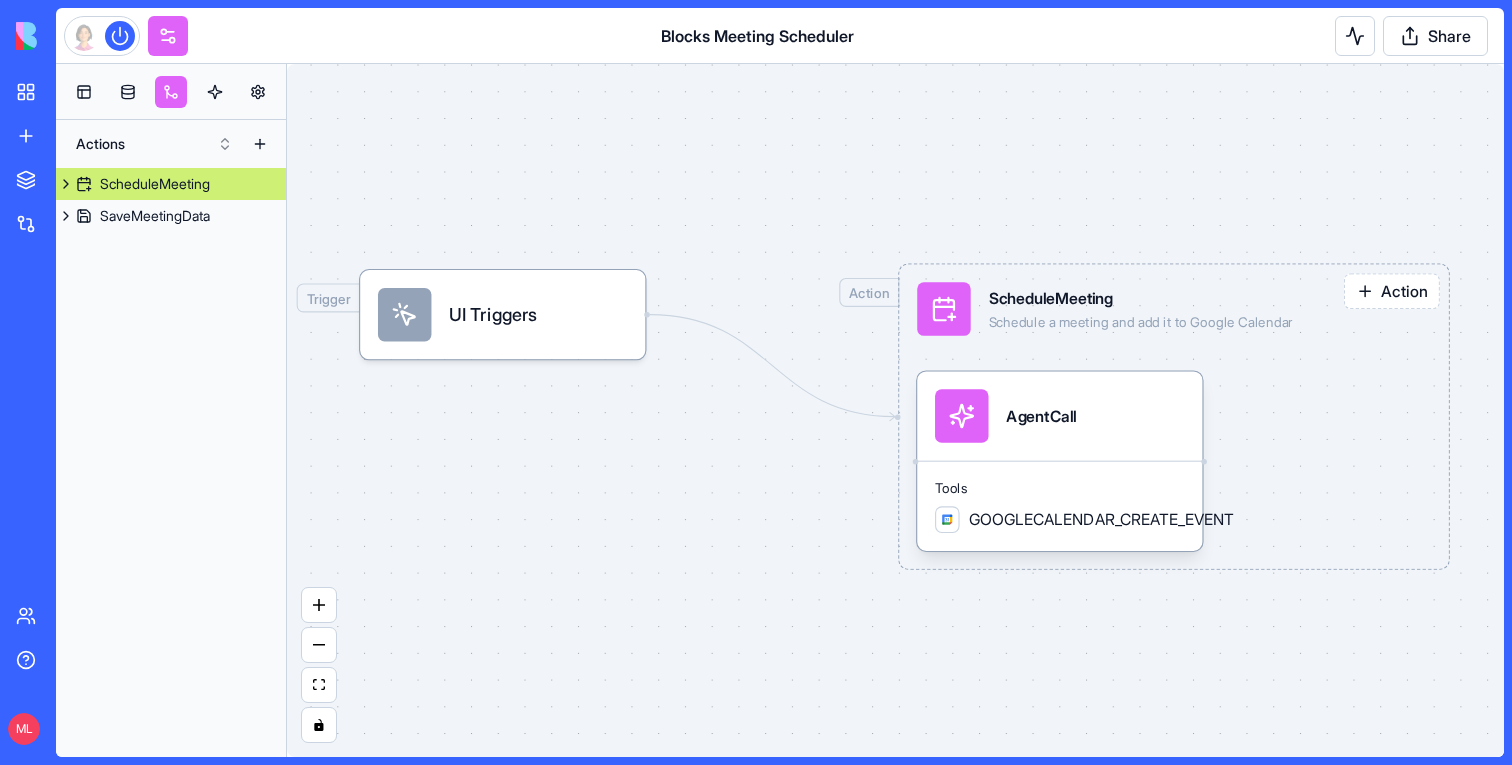 click on "Action ScheduleMeeting Schedule a meeting and add it to Google Calendar Action" at bounding box center (1173, 417) 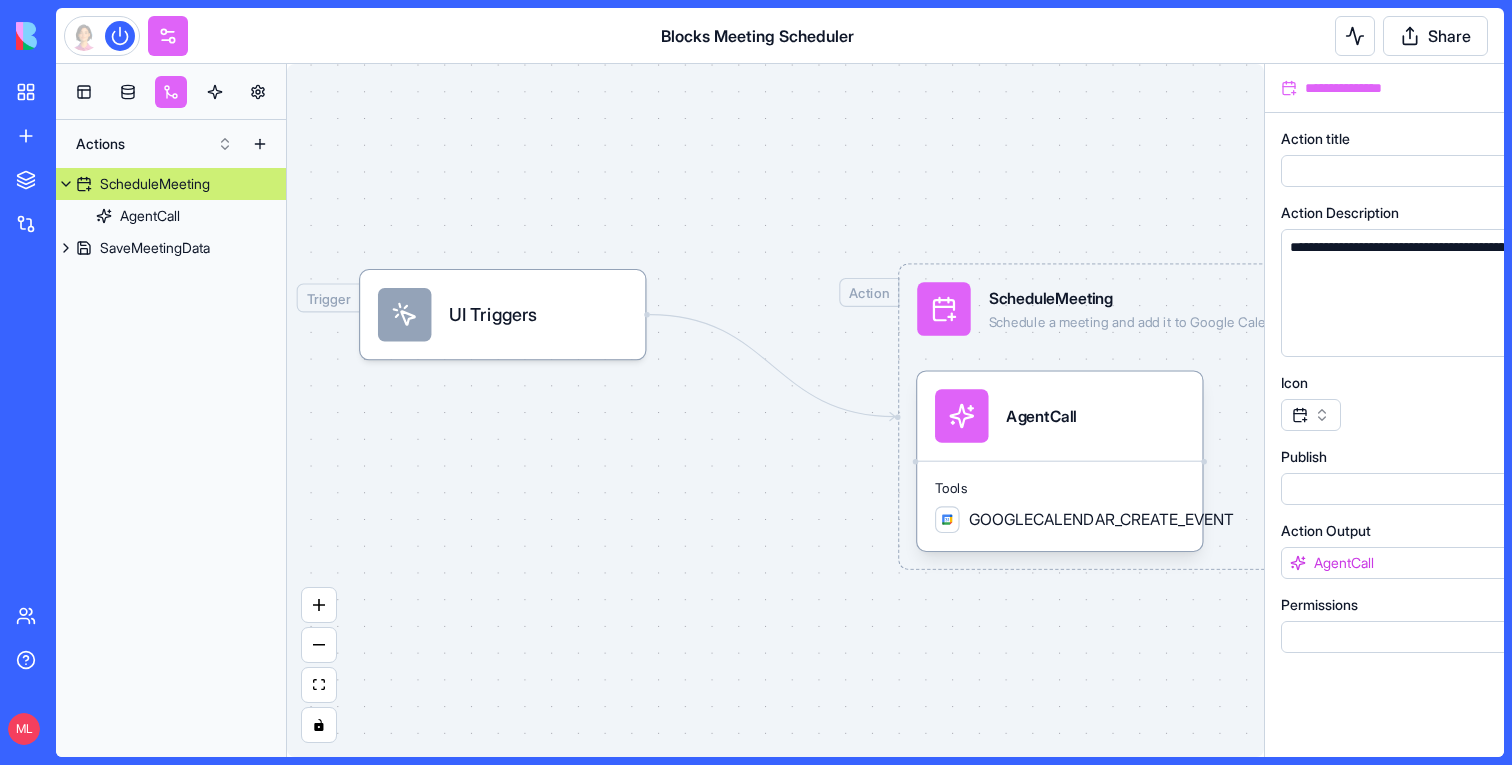 click on "ScheduleMeeting" at bounding box center [155, 184] 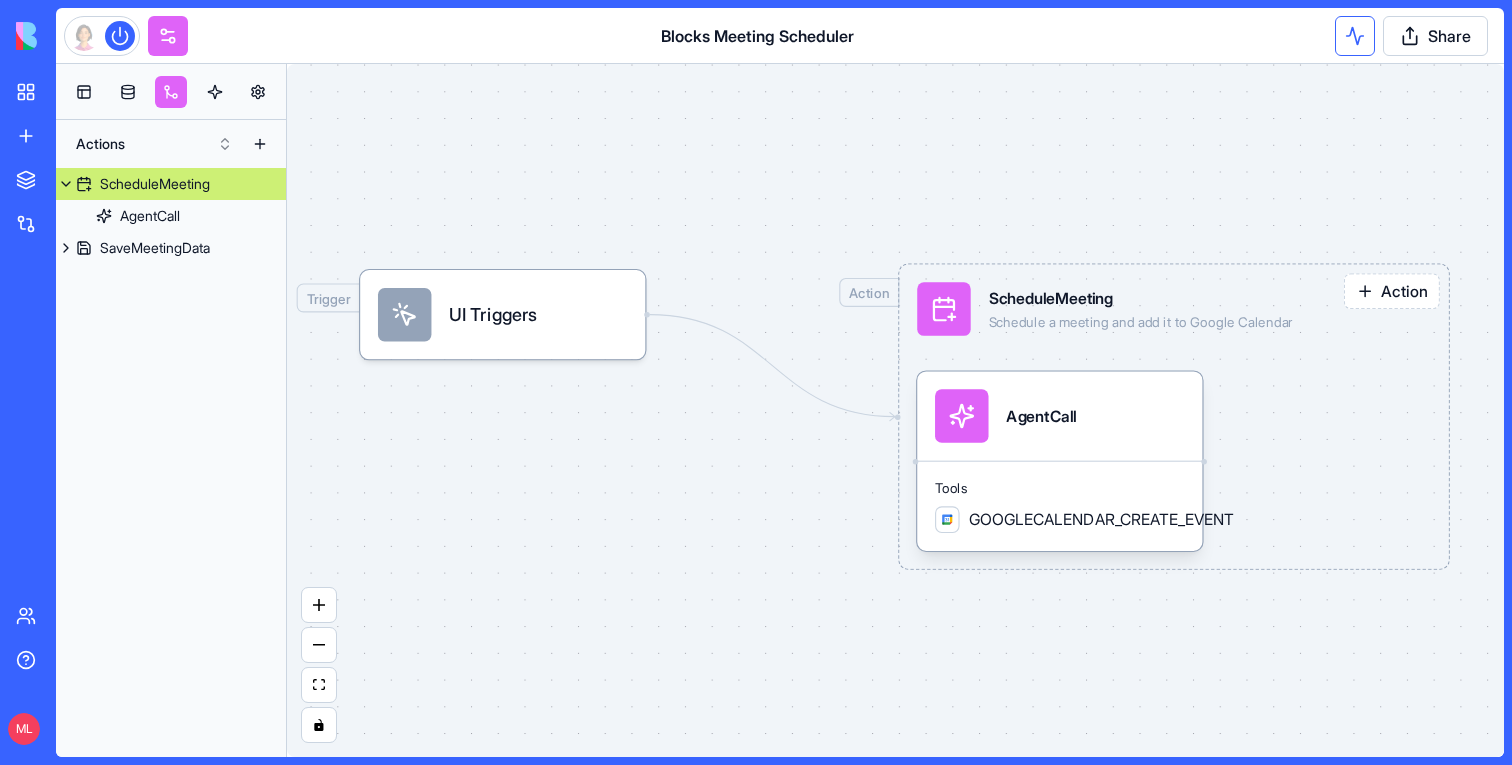 click at bounding box center (1355, 36) 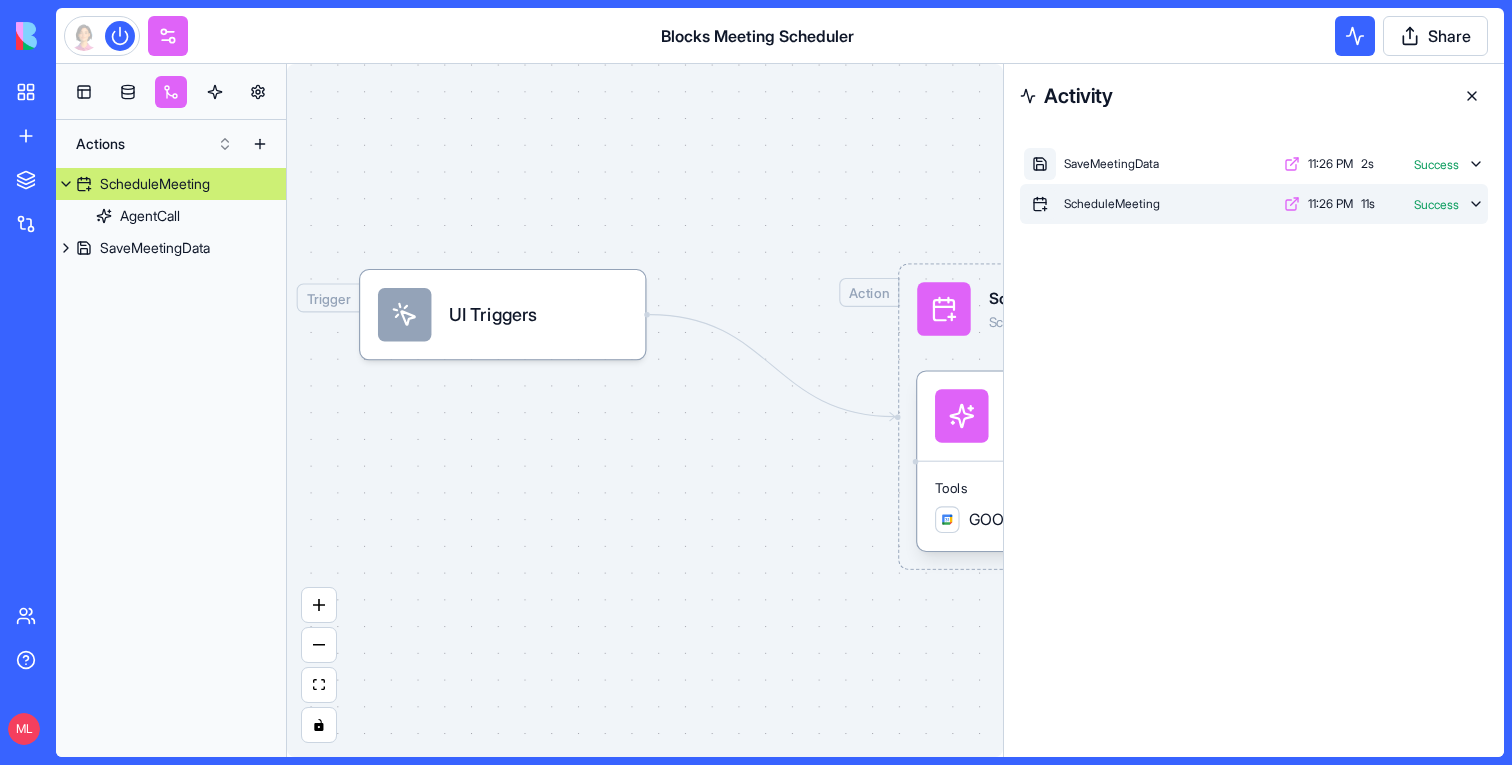 click 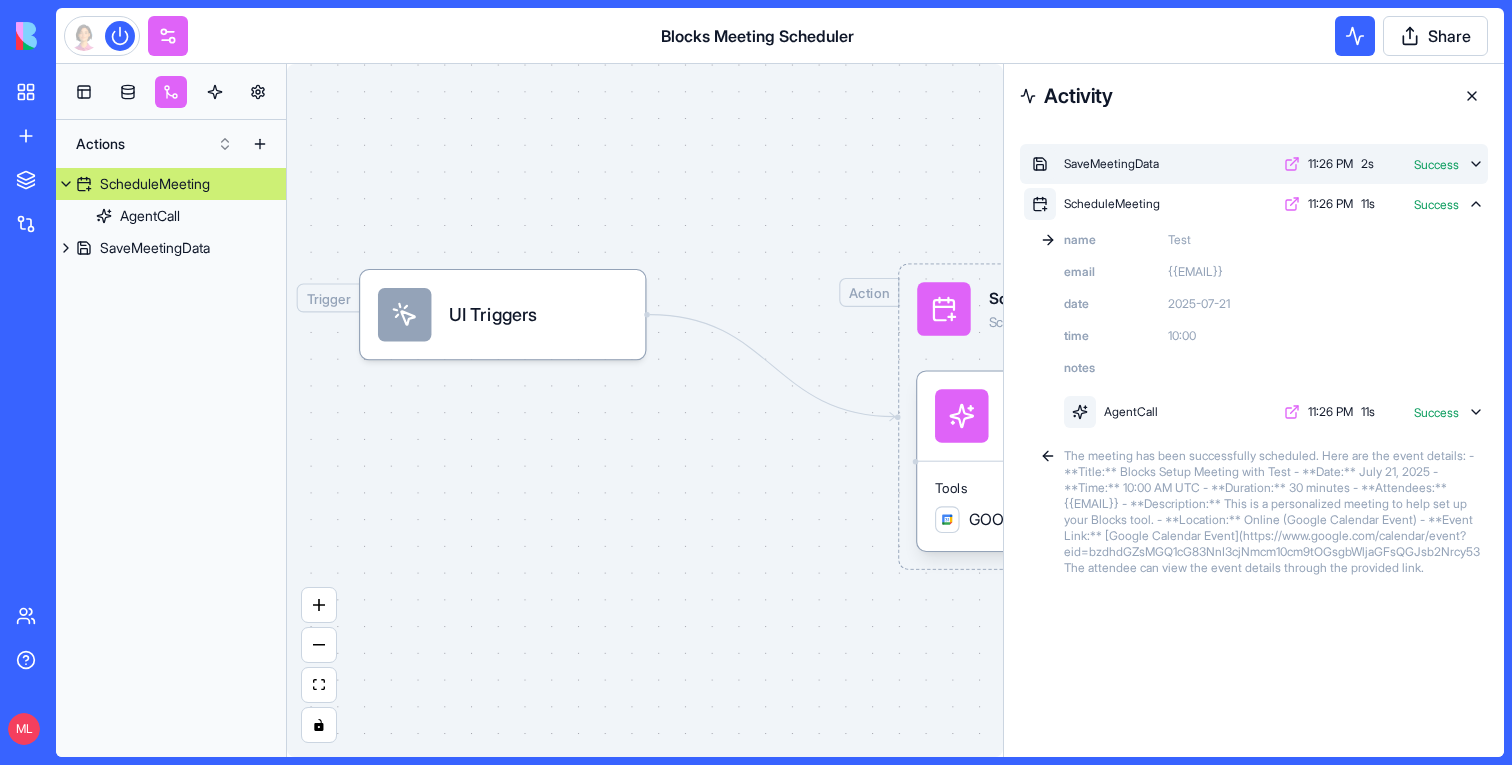 click 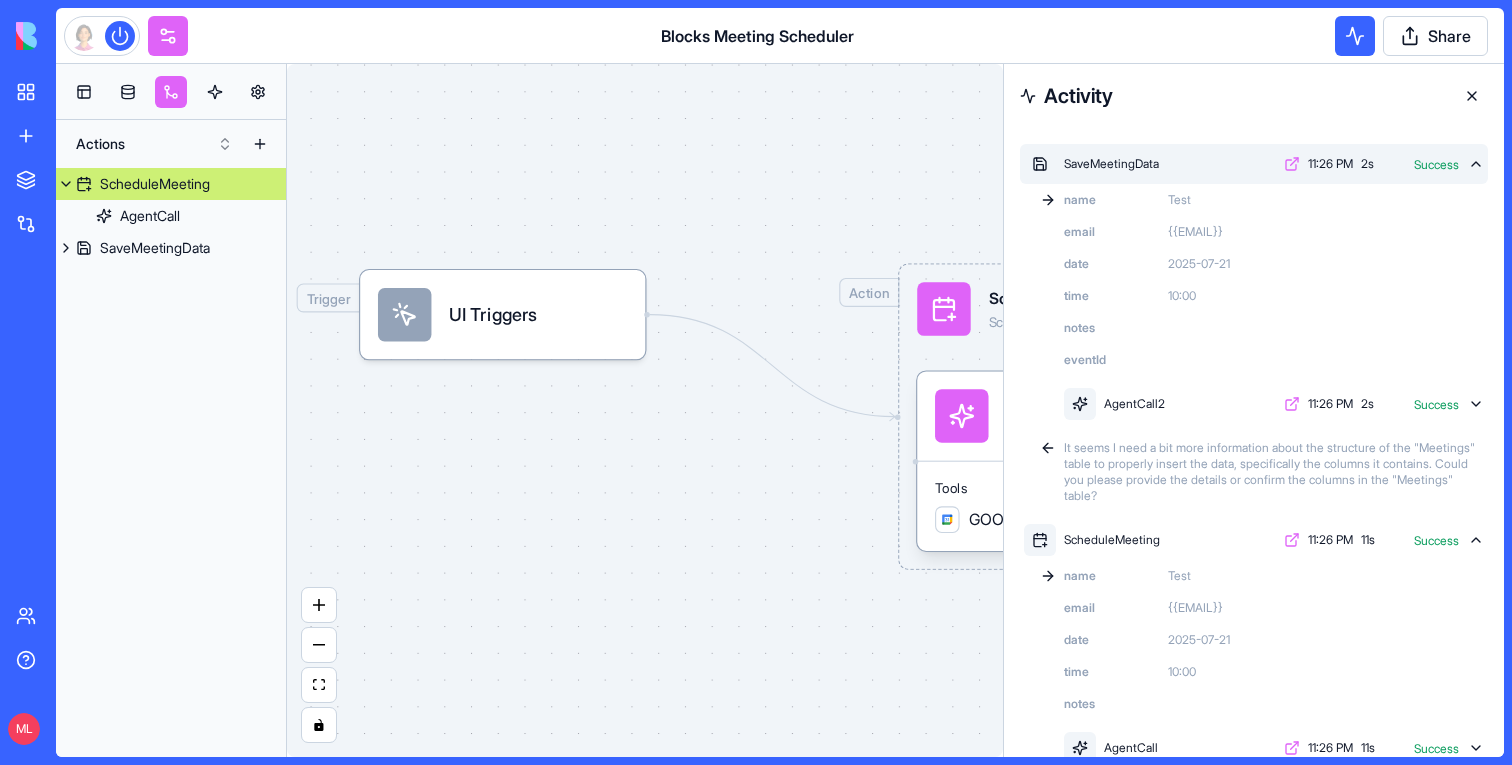 click 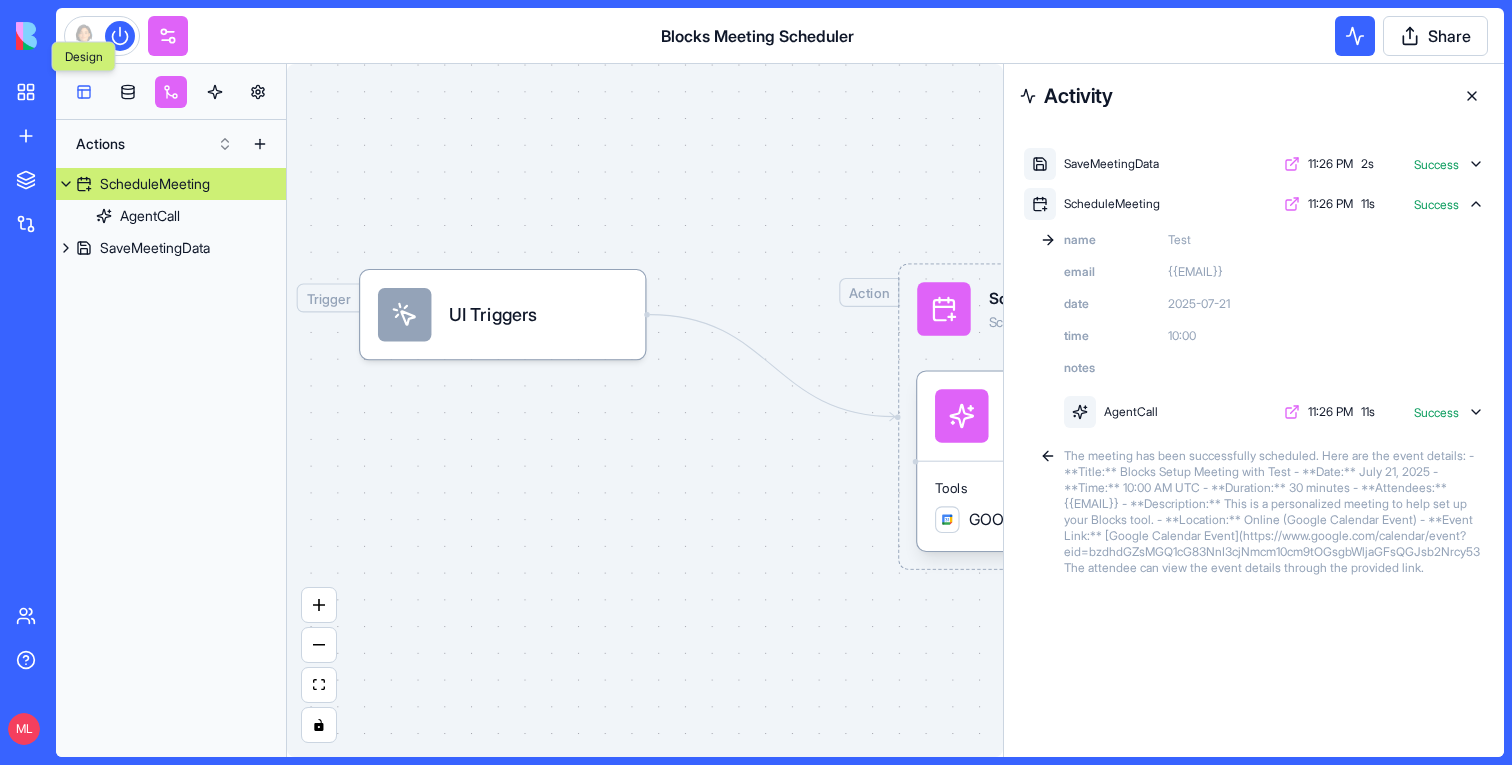 click at bounding box center [84, 92] 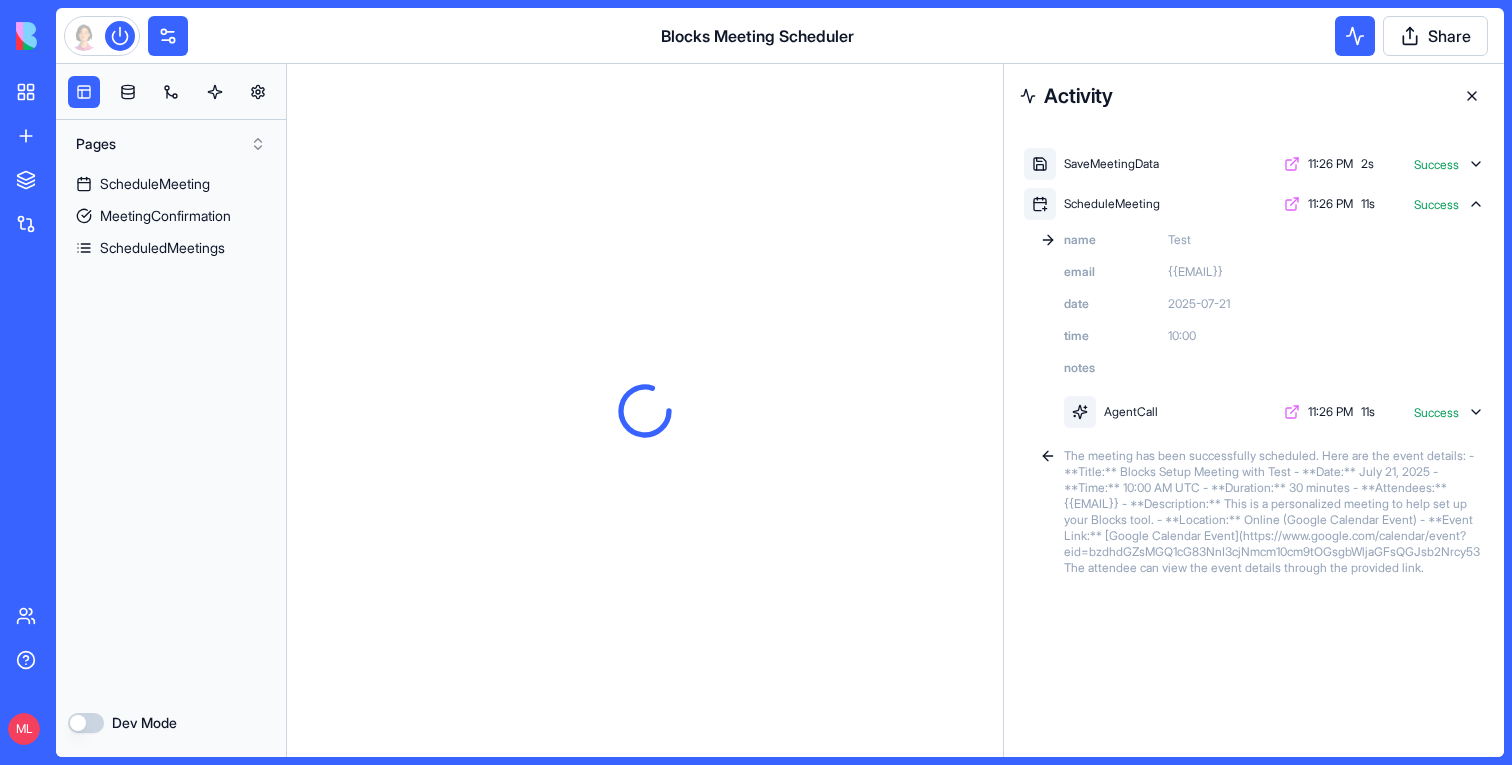 scroll, scrollTop: 0, scrollLeft: 0, axis: both 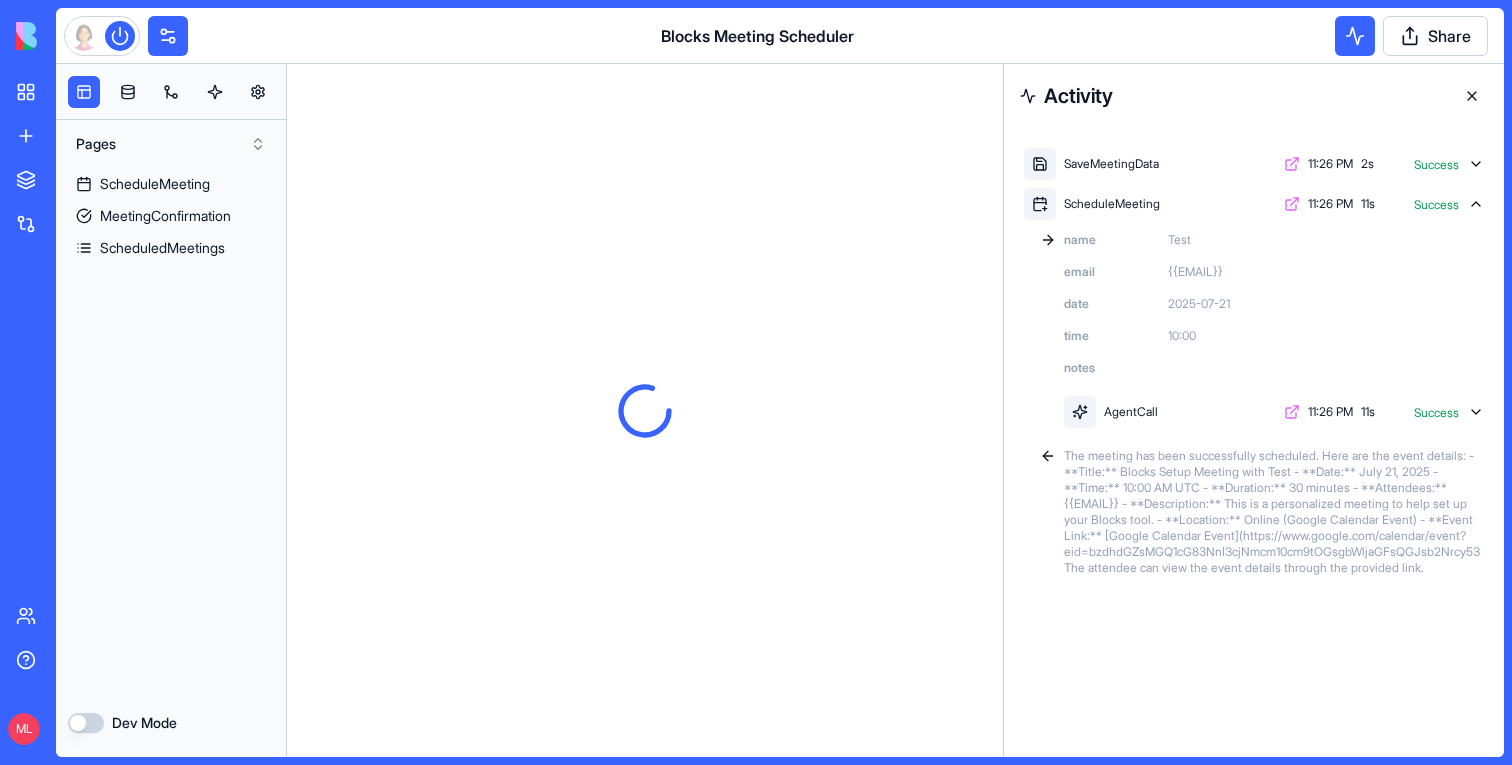 click at bounding box center (1472, 96) 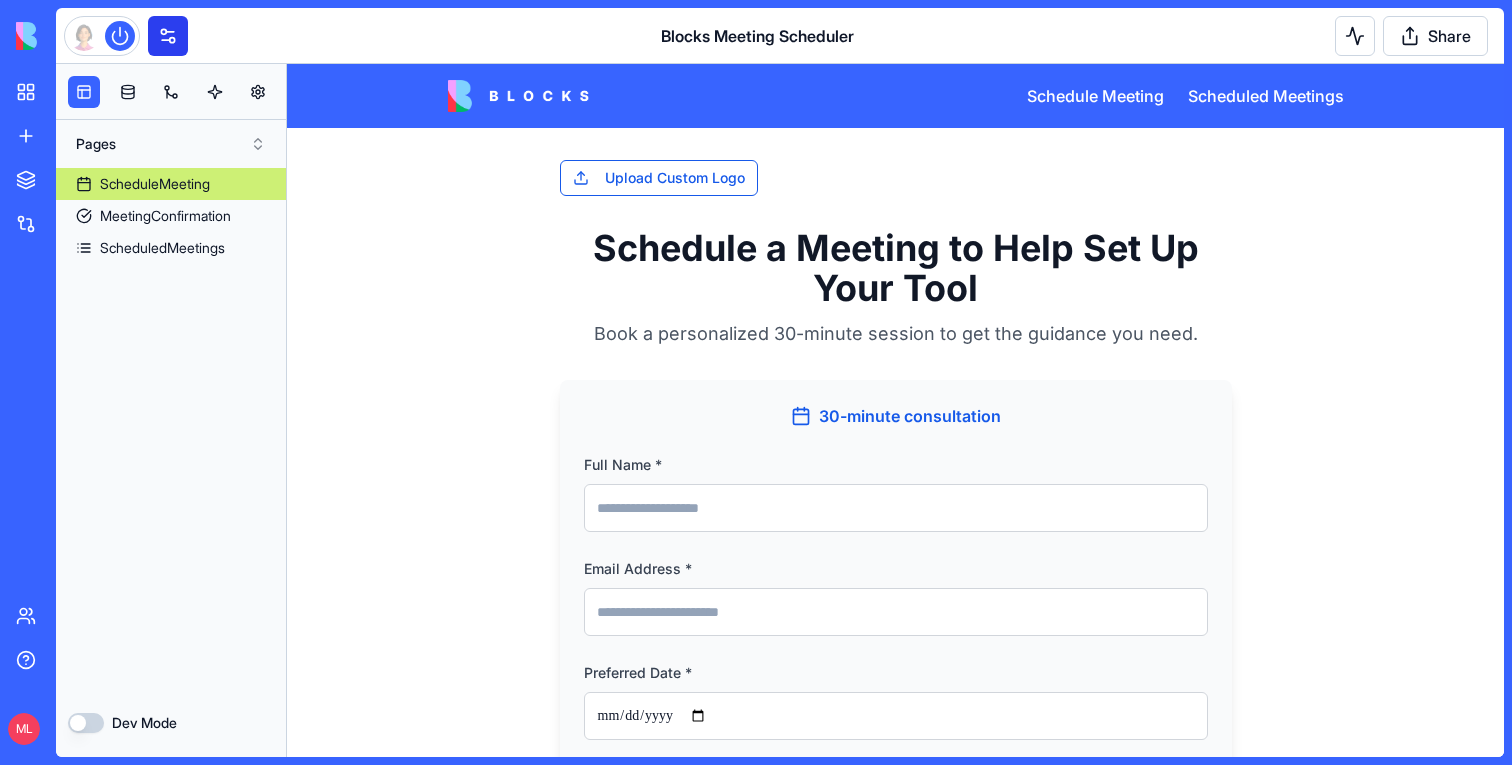 click at bounding box center [168, 36] 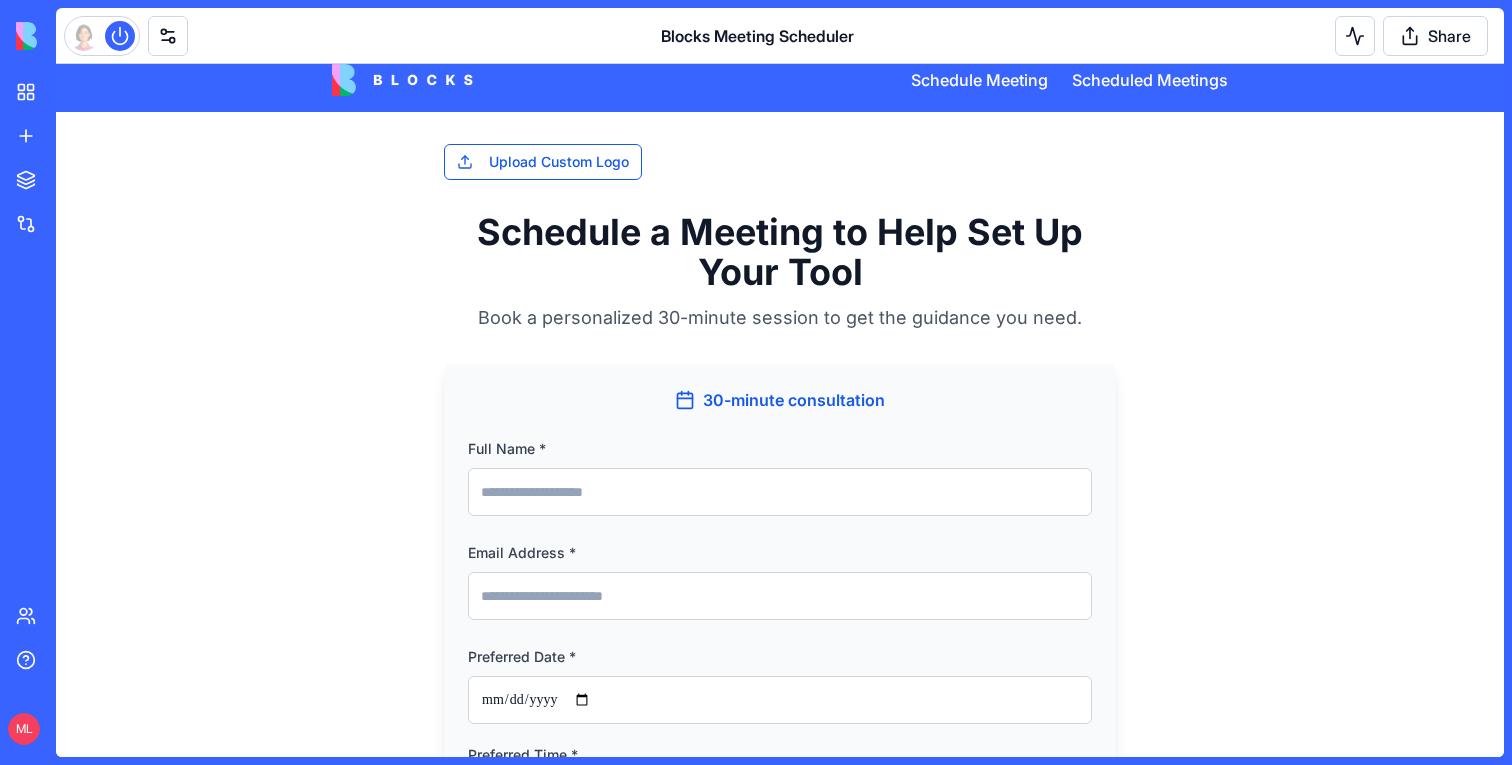 scroll, scrollTop: 0, scrollLeft: 0, axis: both 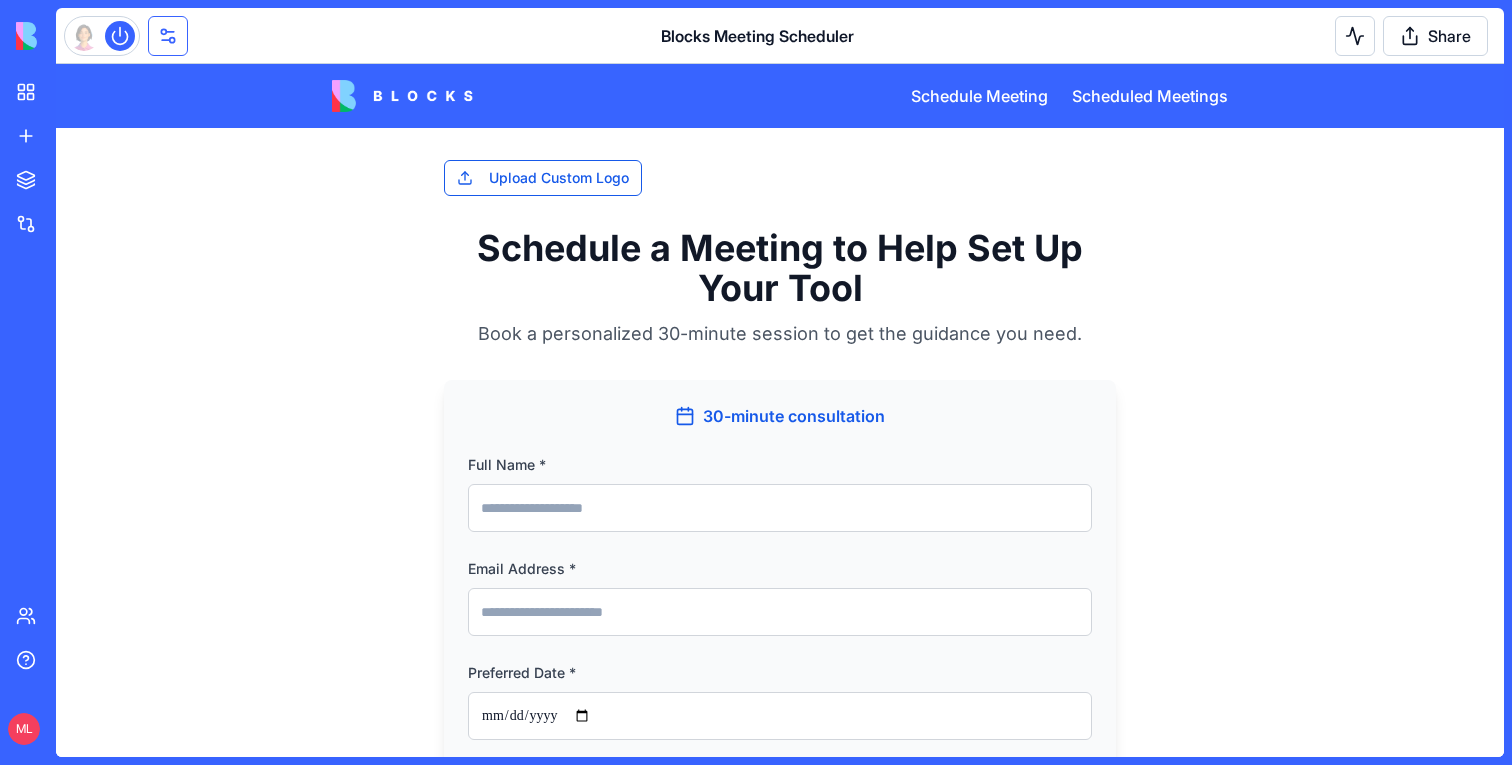 click at bounding box center (168, 36) 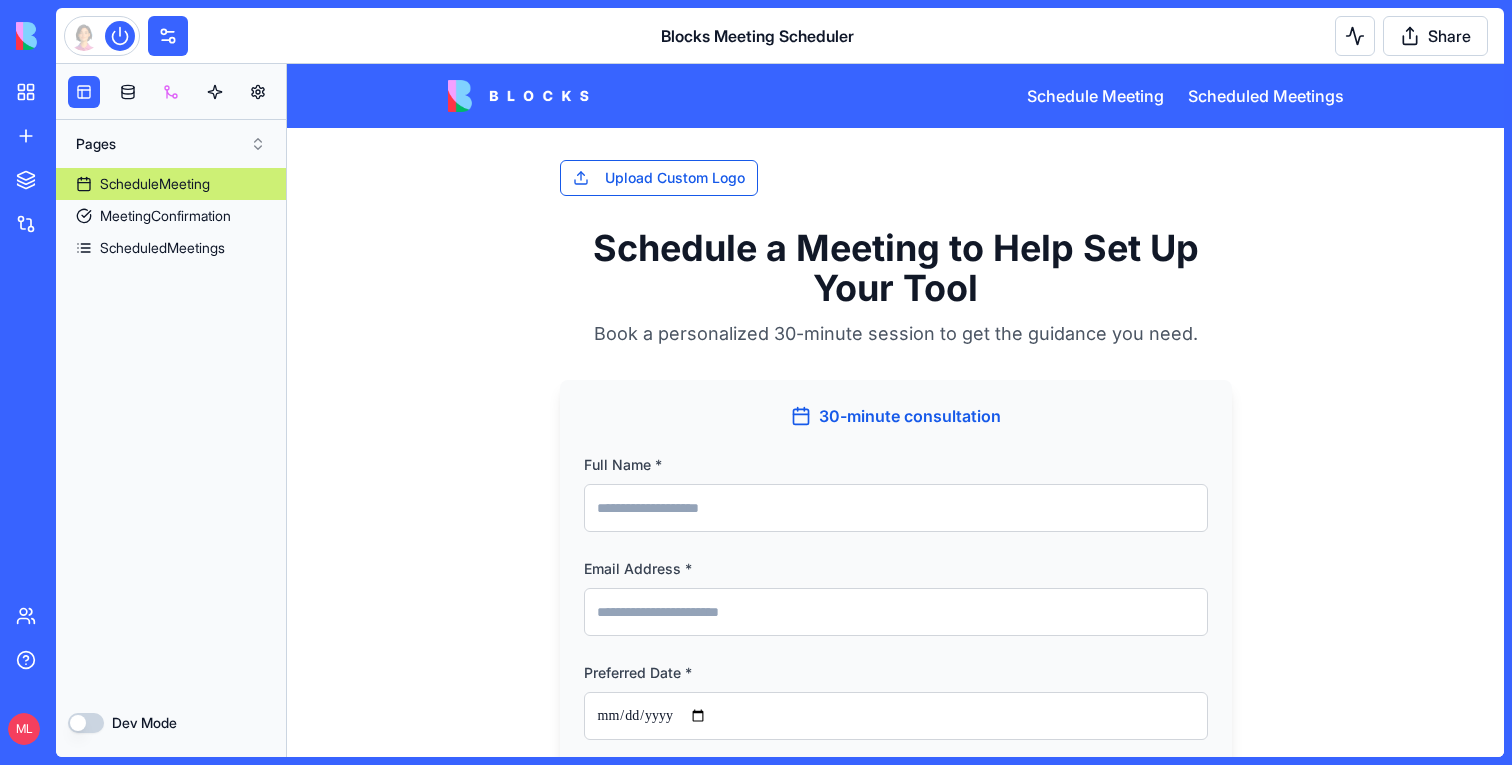 click at bounding box center (171, 92) 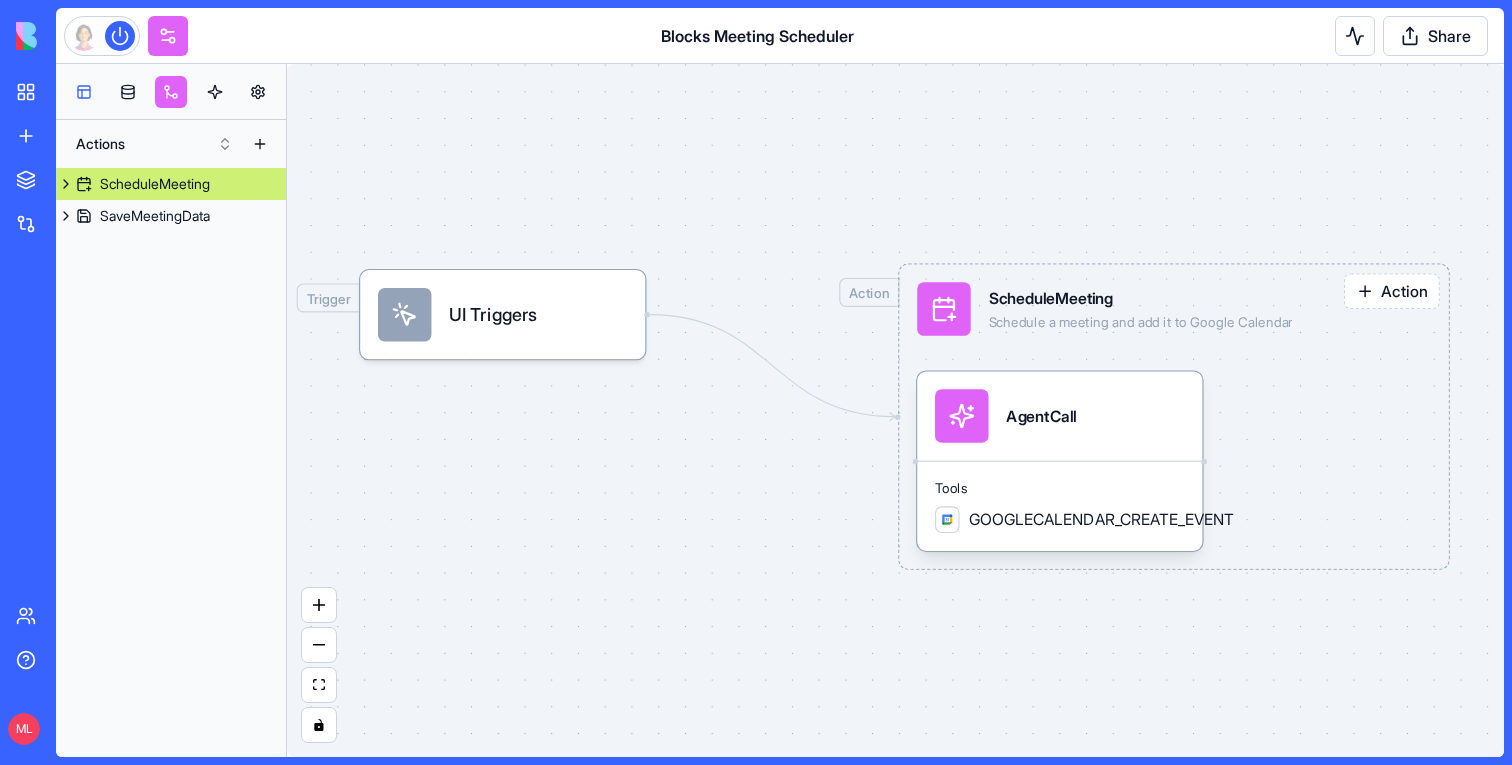click at bounding box center [84, 92] 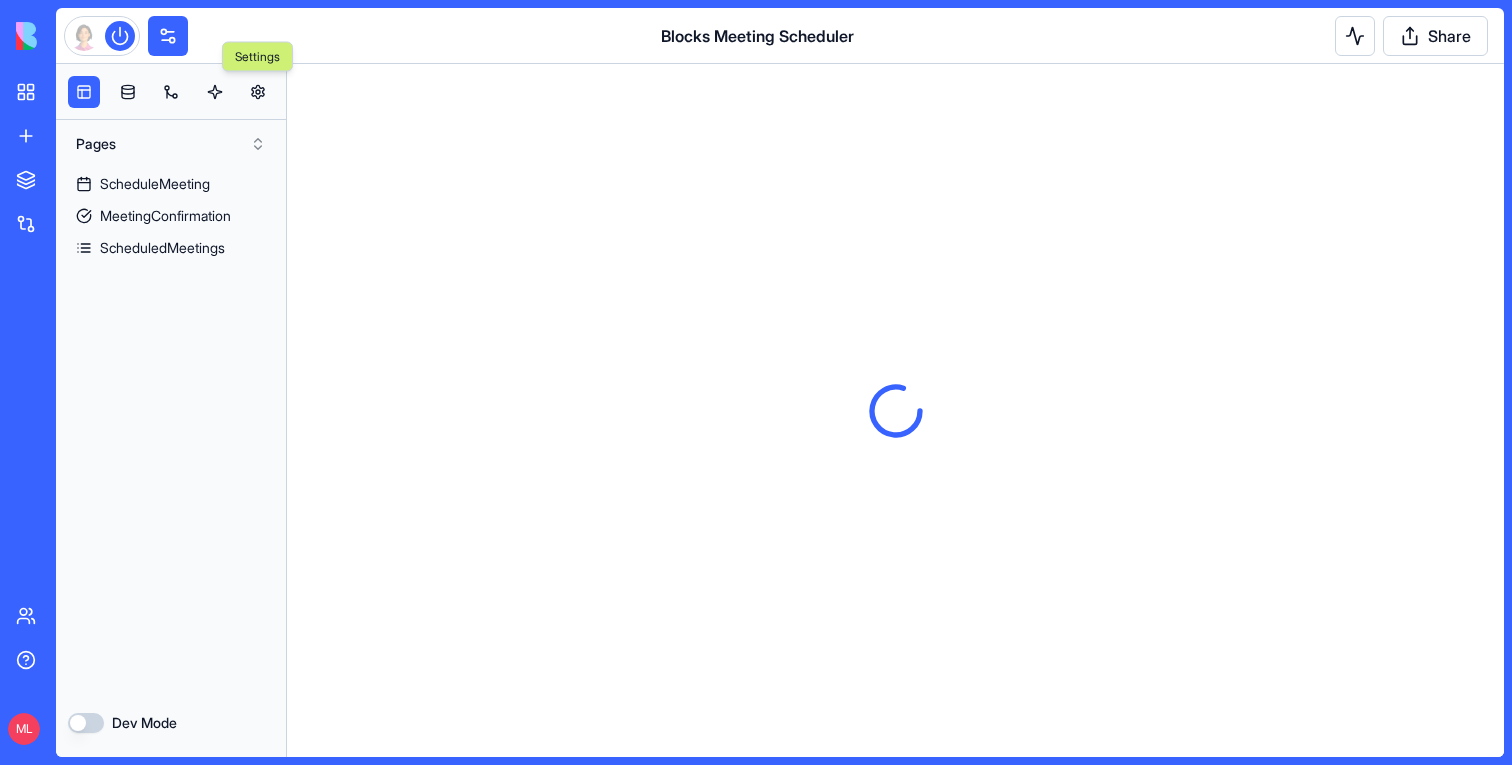 scroll, scrollTop: 0, scrollLeft: 0, axis: both 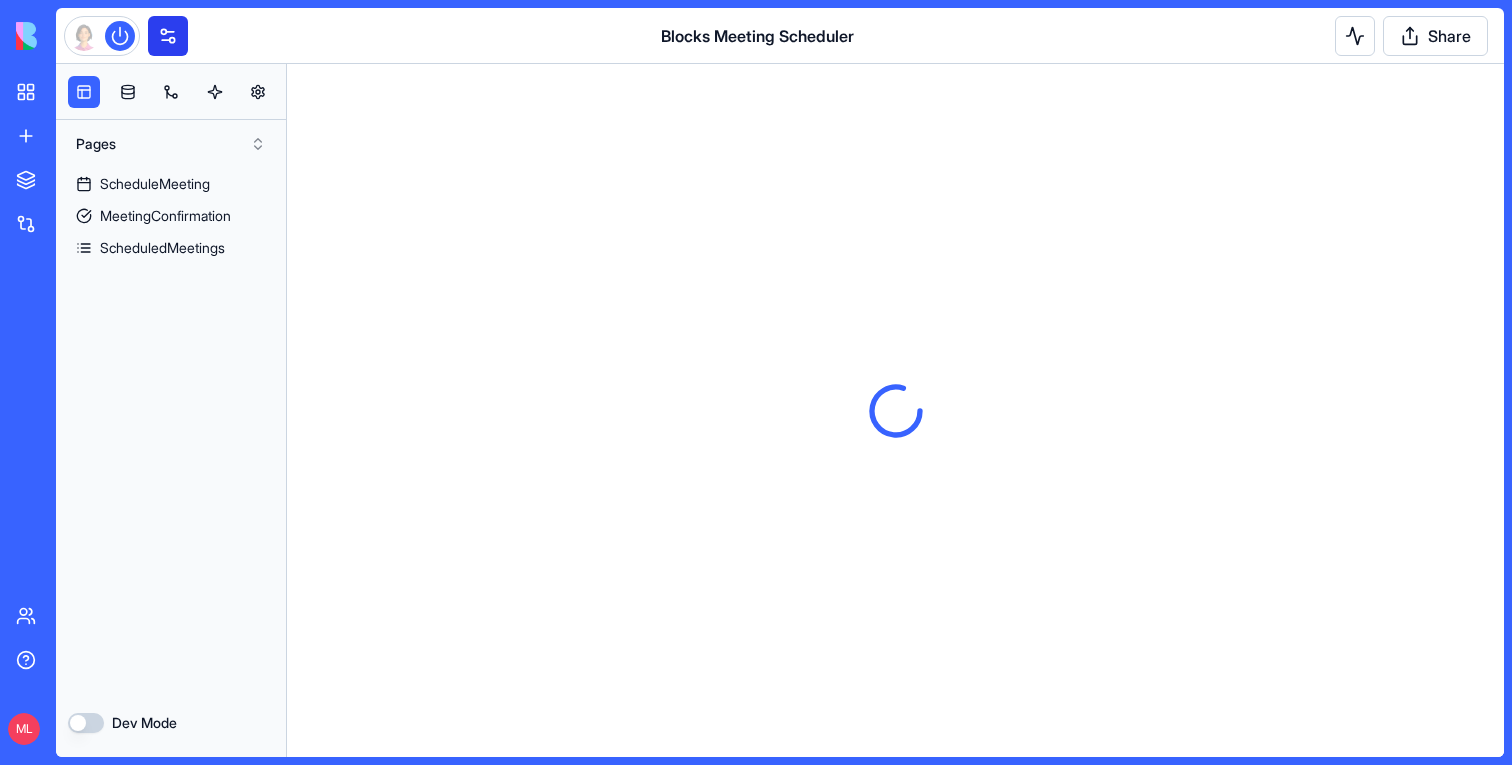 click at bounding box center (168, 36) 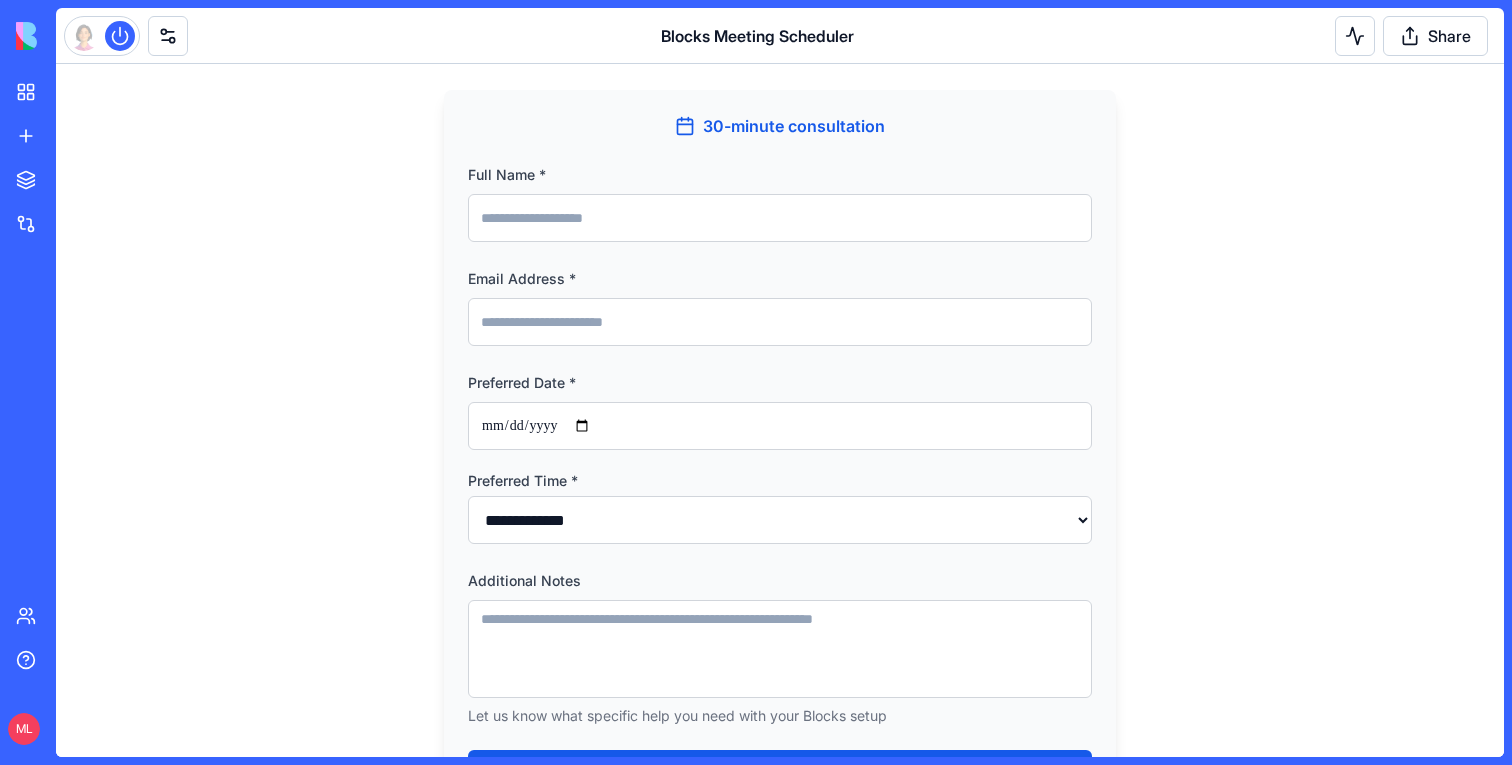 scroll, scrollTop: 382, scrollLeft: 0, axis: vertical 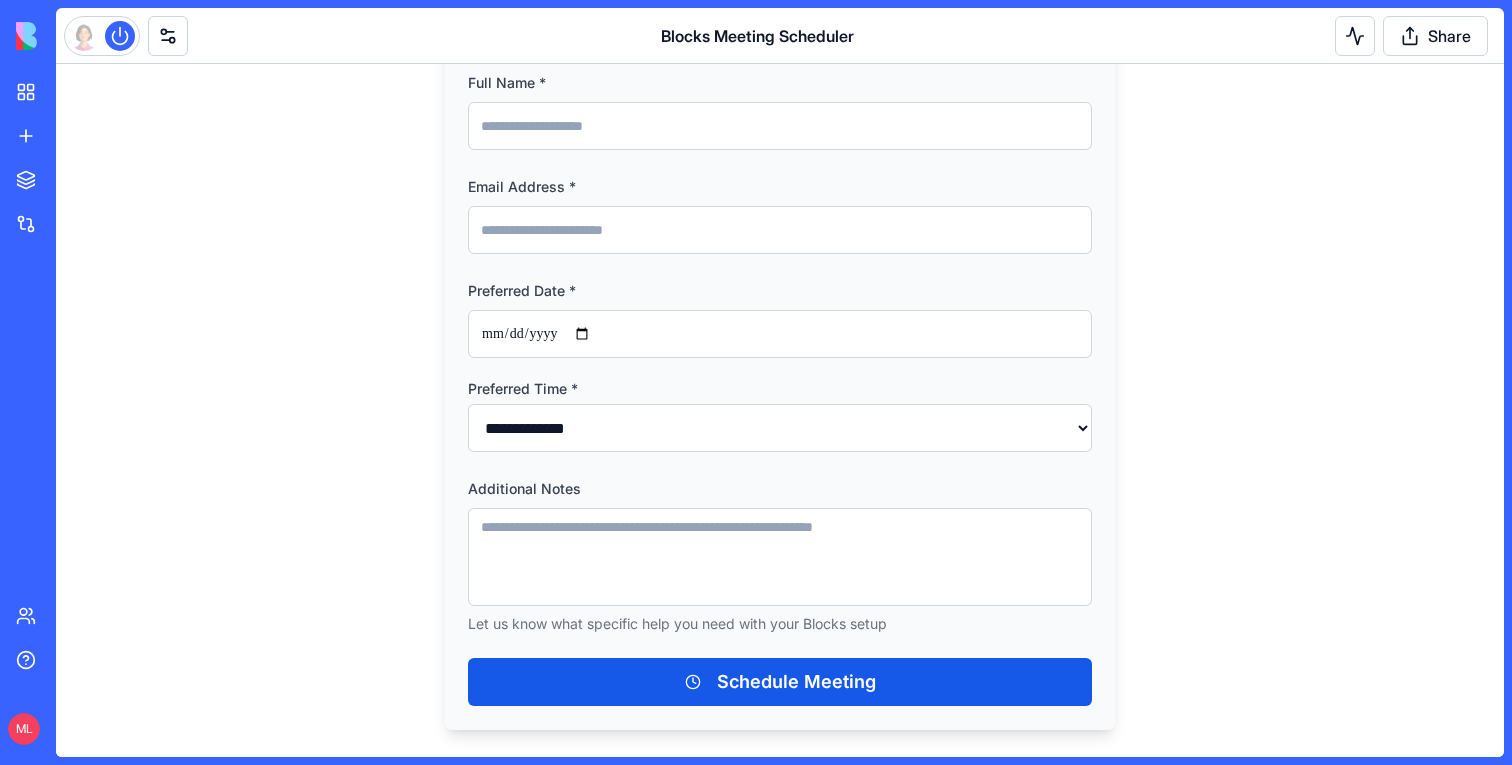 click on "Preferred Date *" at bounding box center (780, 334) 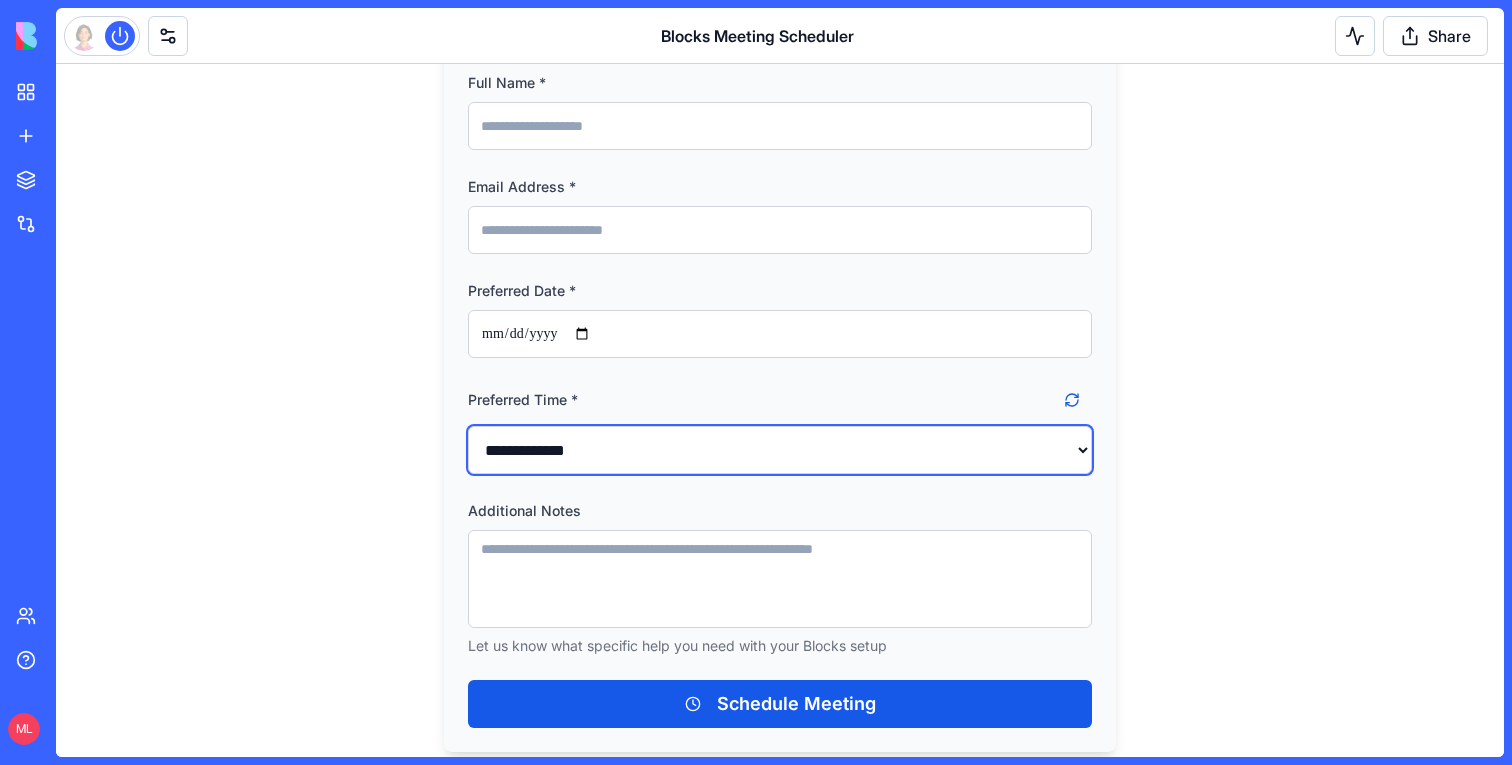 click on "**********" at bounding box center (780, 450) 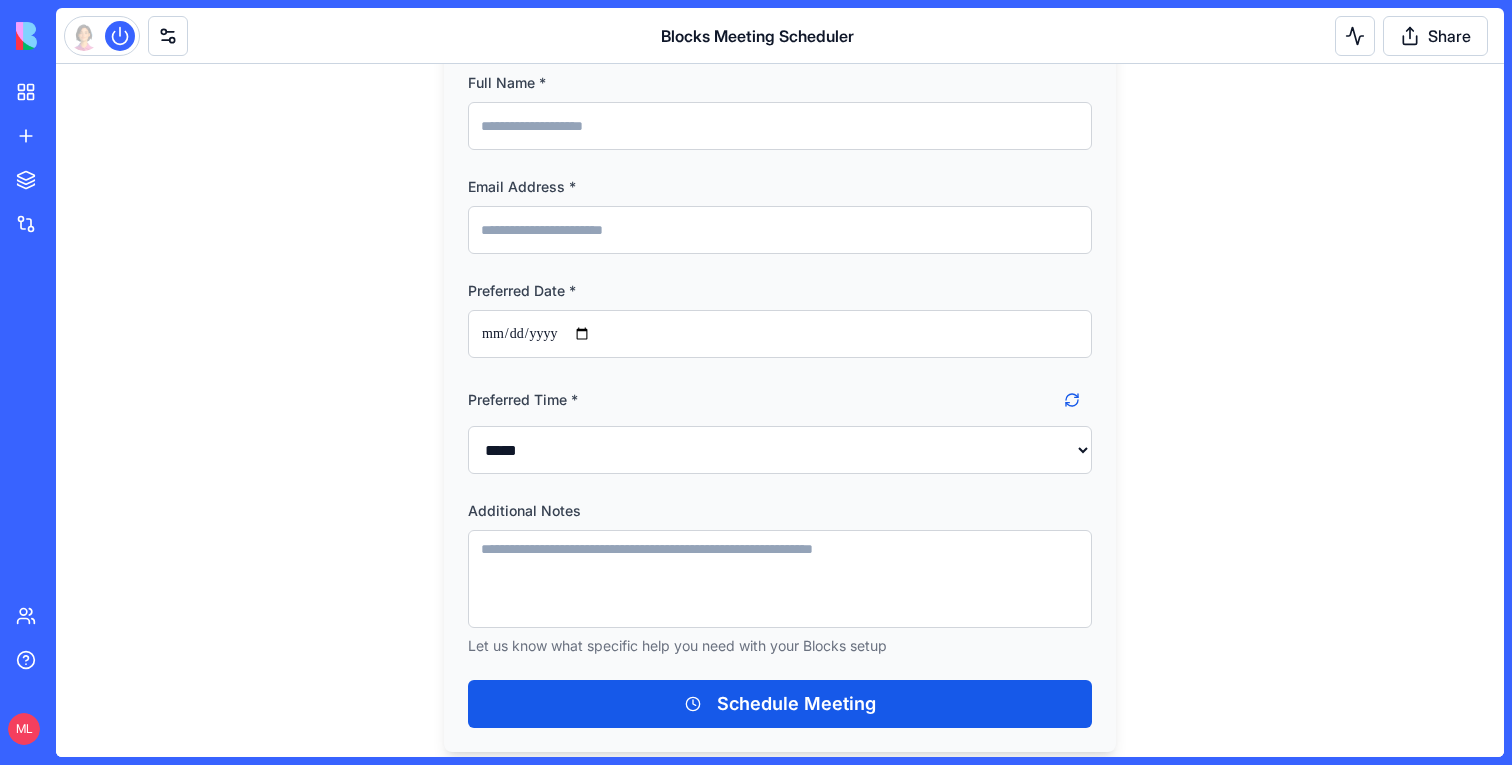 click on "Full Name *" at bounding box center (780, 126) 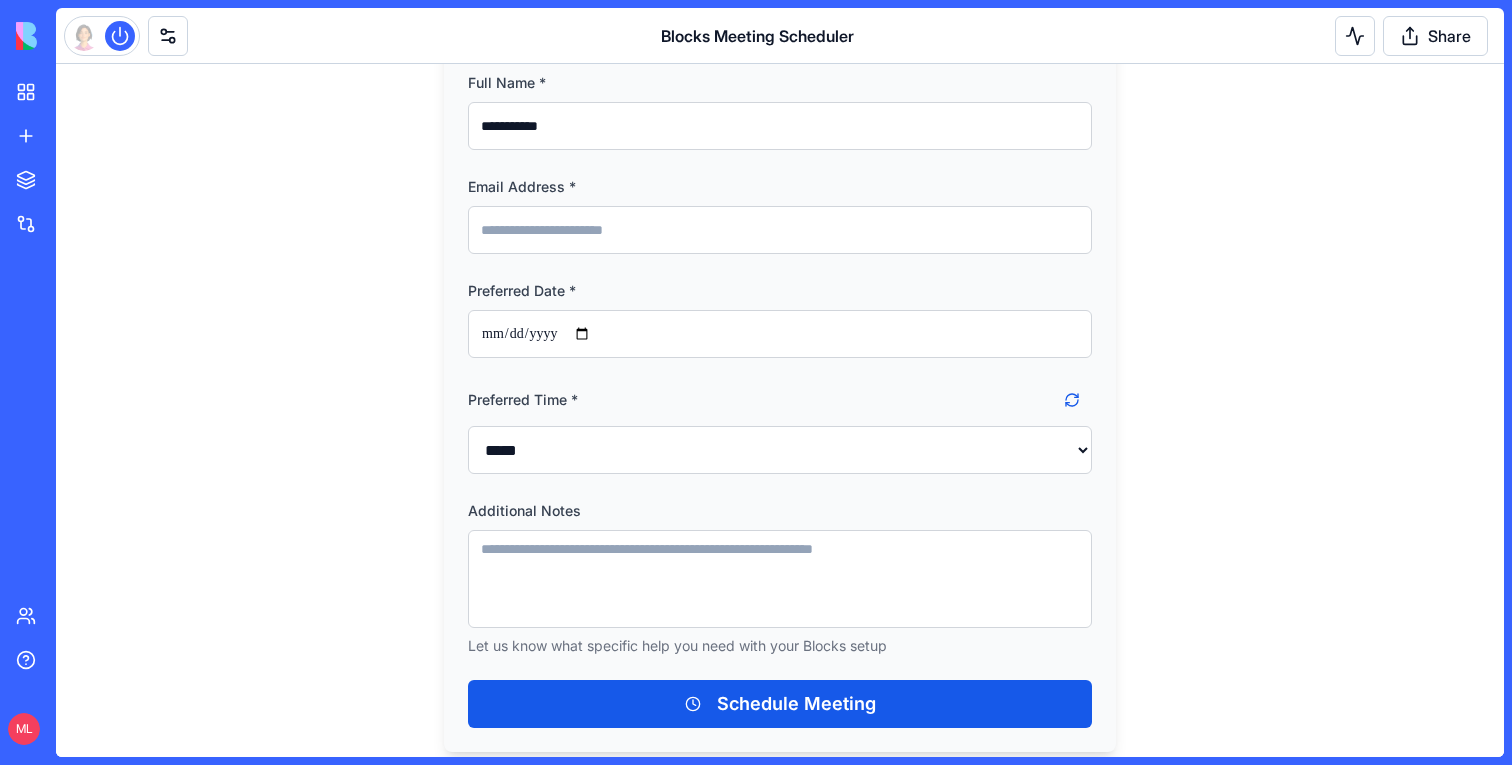 click on "Email Address *" at bounding box center (780, 230) 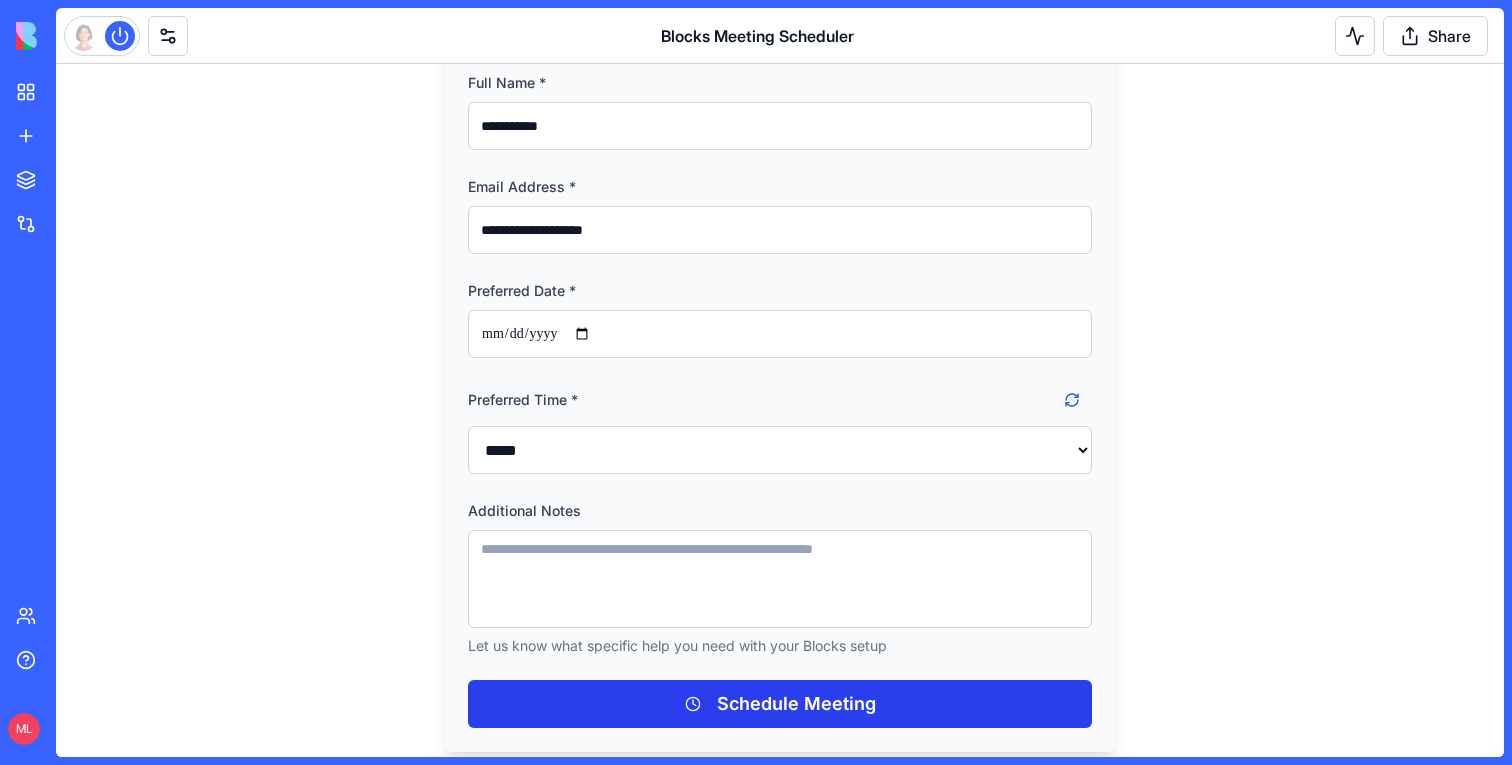 click on "Schedule Meeting" at bounding box center (780, 704) 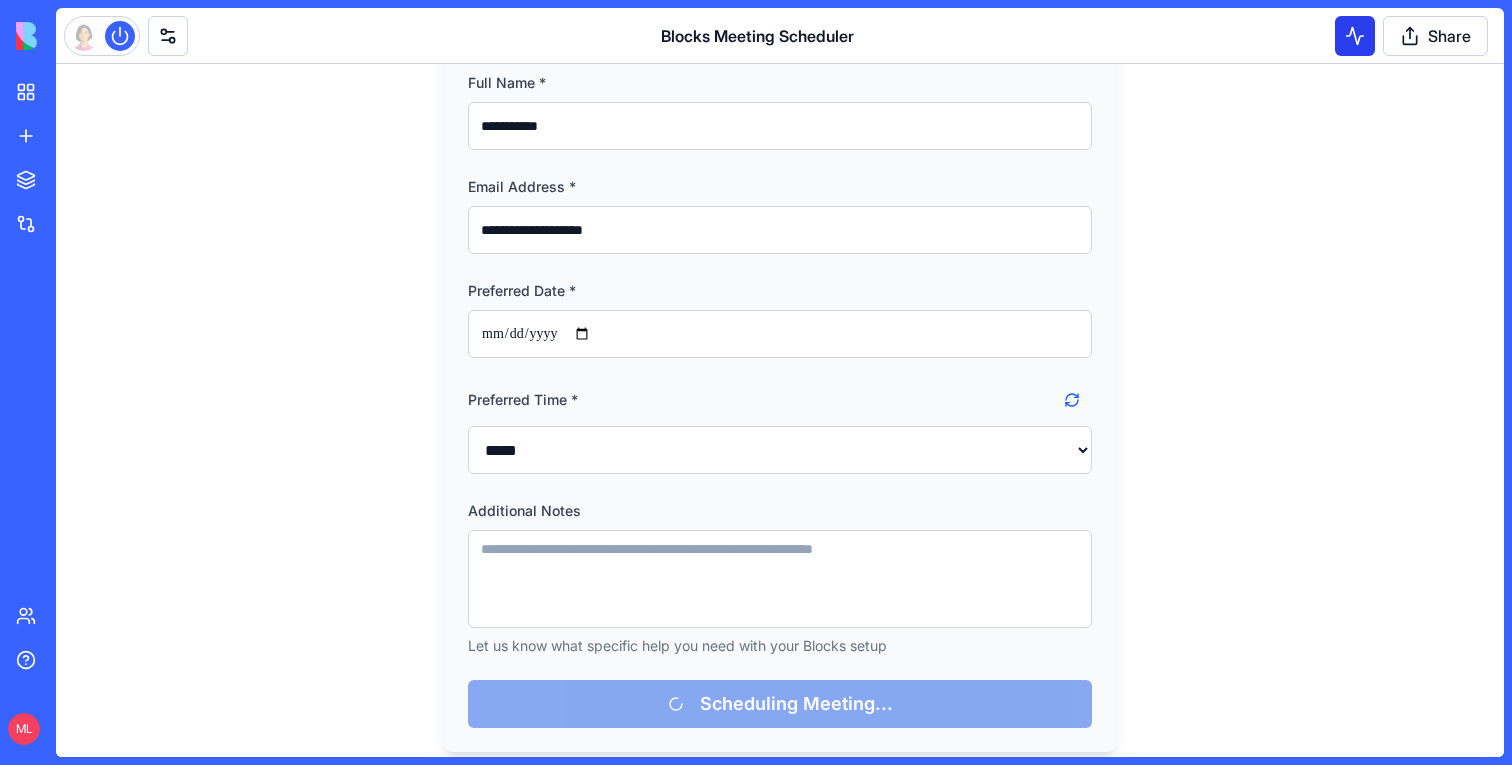 click at bounding box center [1355, 36] 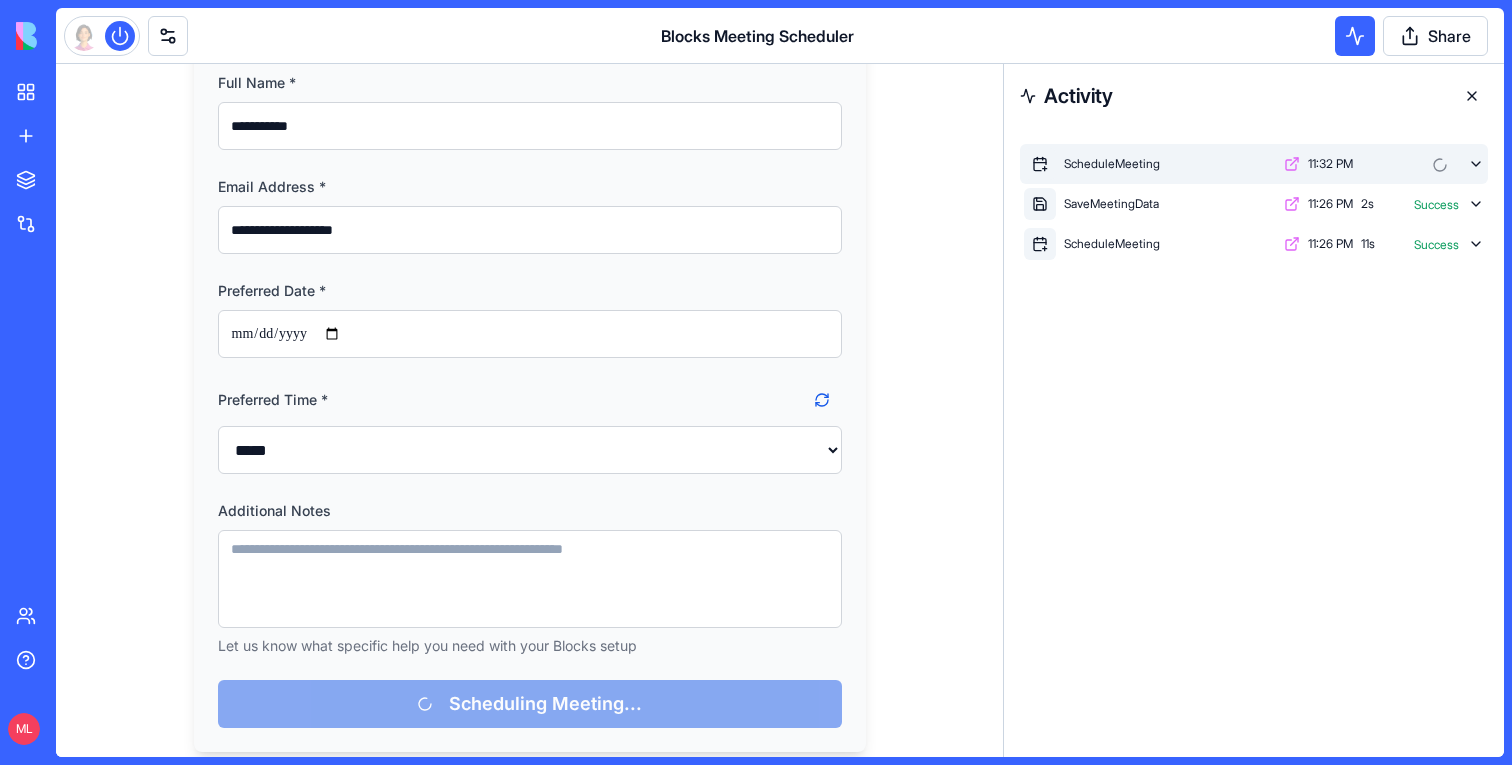 click 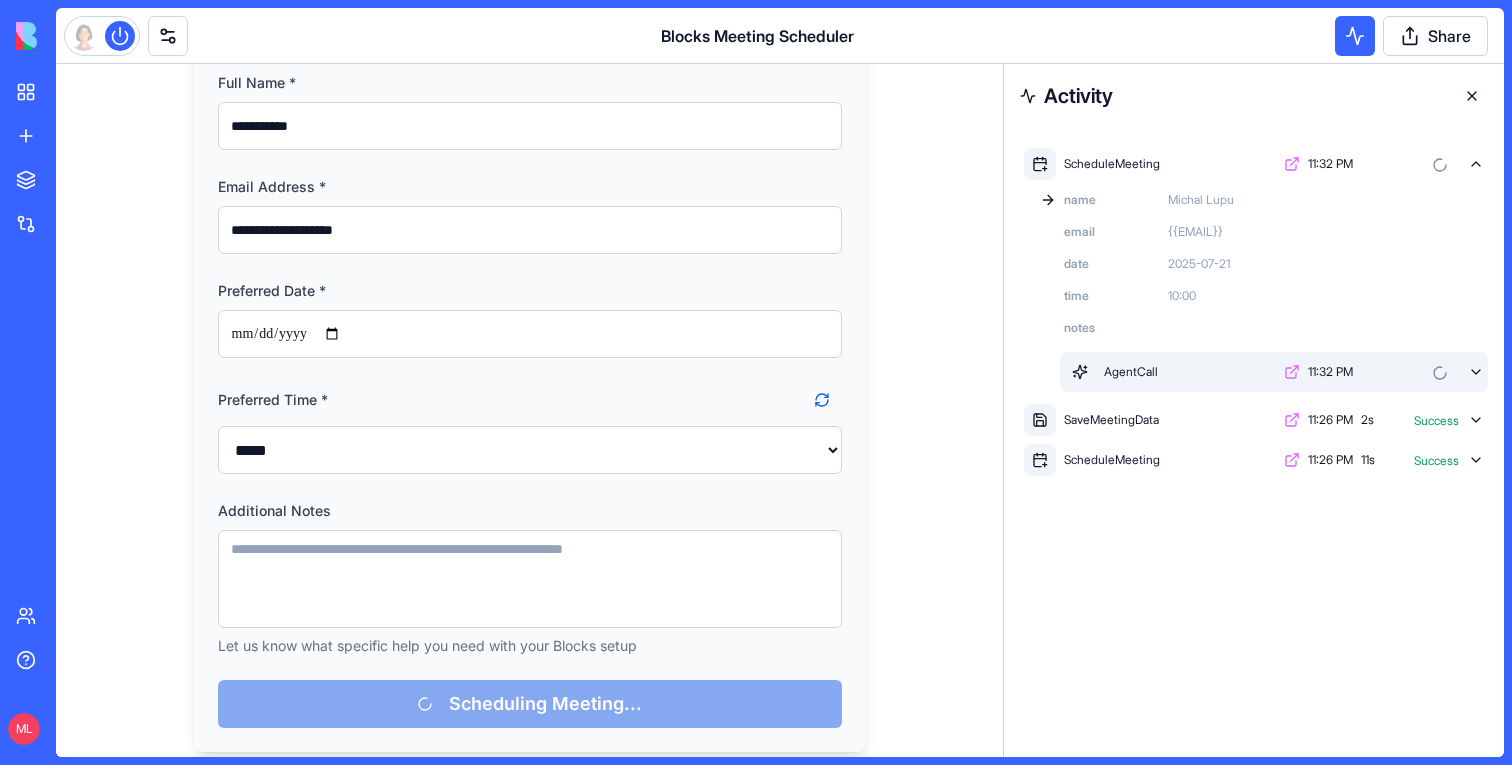 click 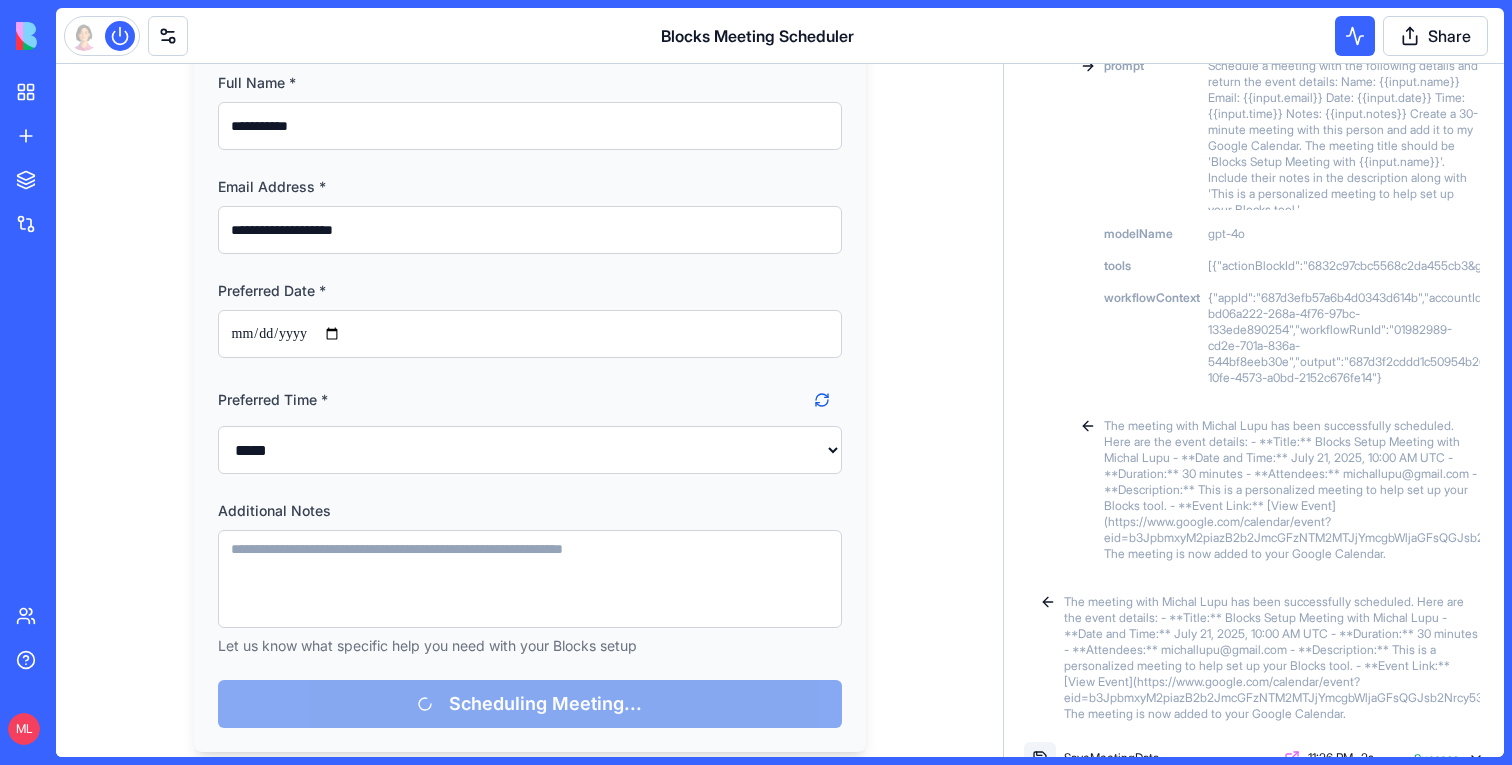 scroll, scrollTop: 383, scrollLeft: 0, axis: vertical 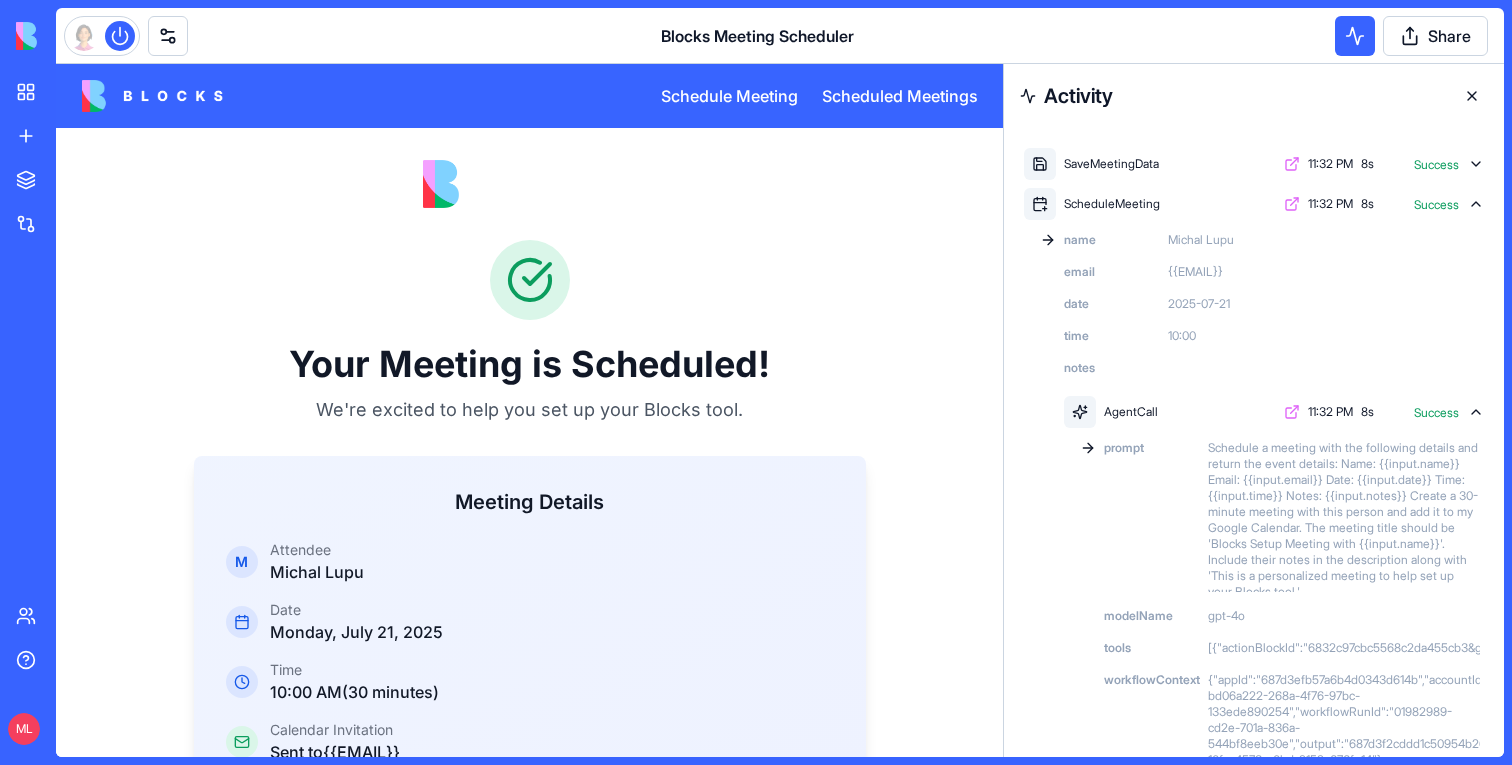 click at bounding box center [1472, 96] 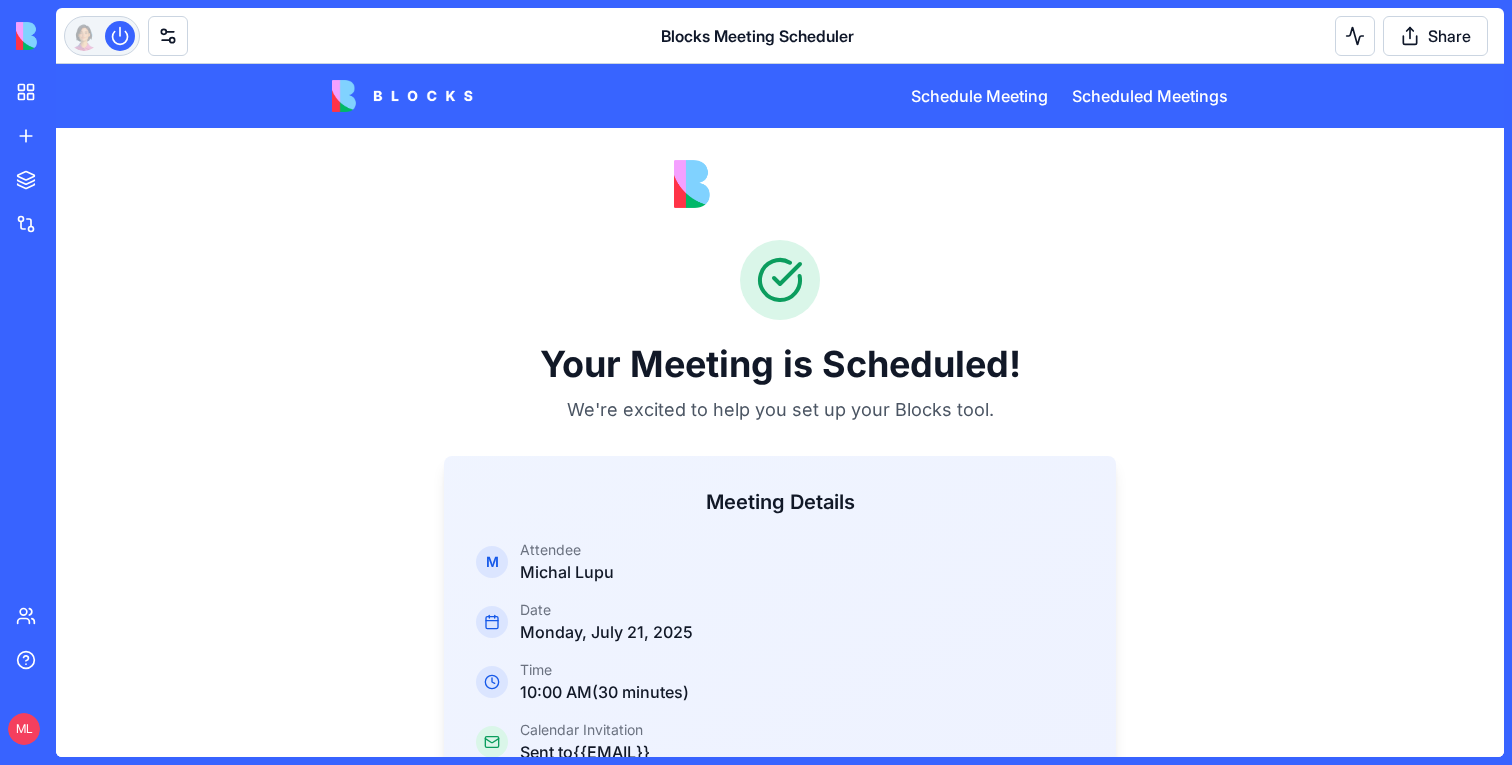 click at bounding box center (102, 36) 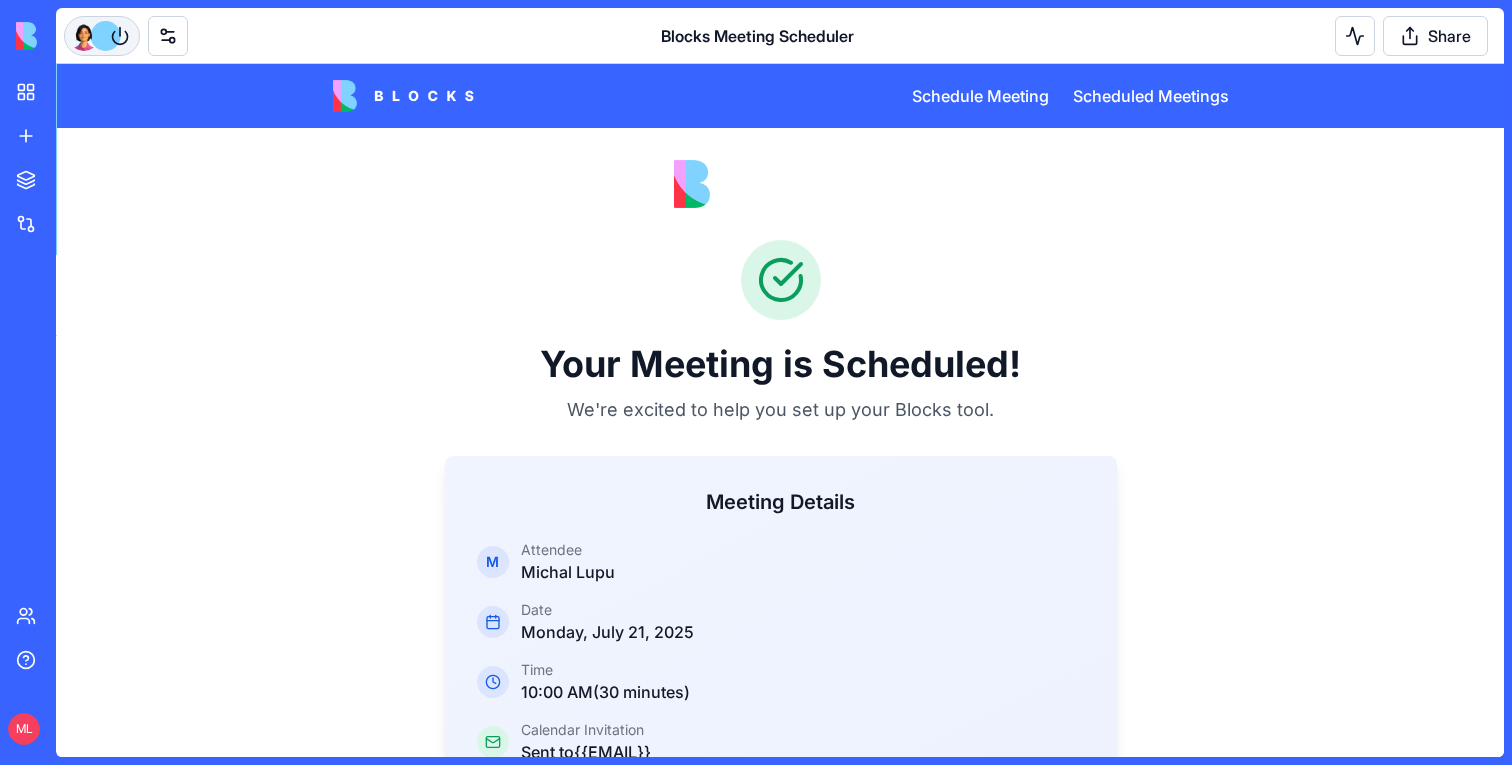 scroll, scrollTop: 7193, scrollLeft: 0, axis: vertical 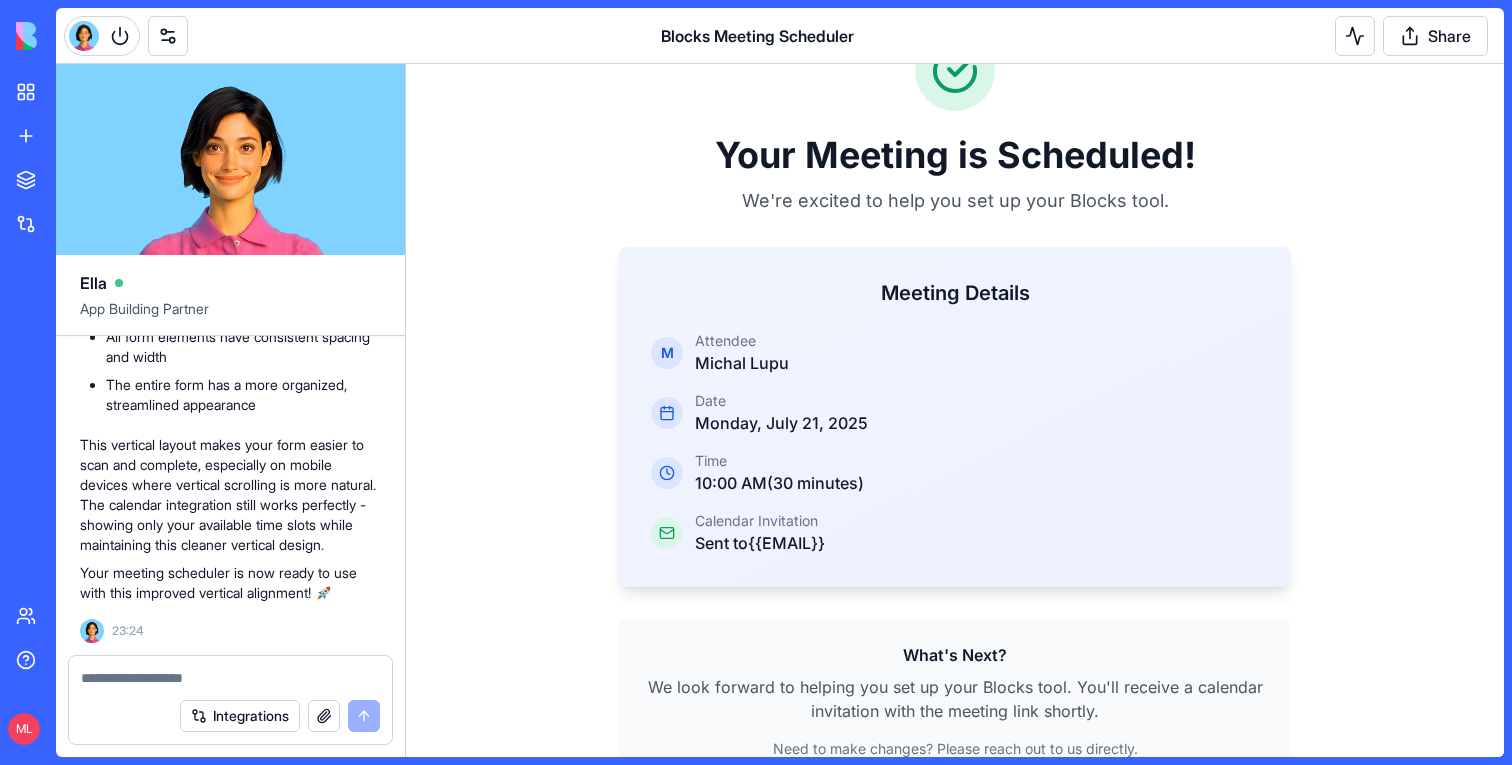 type 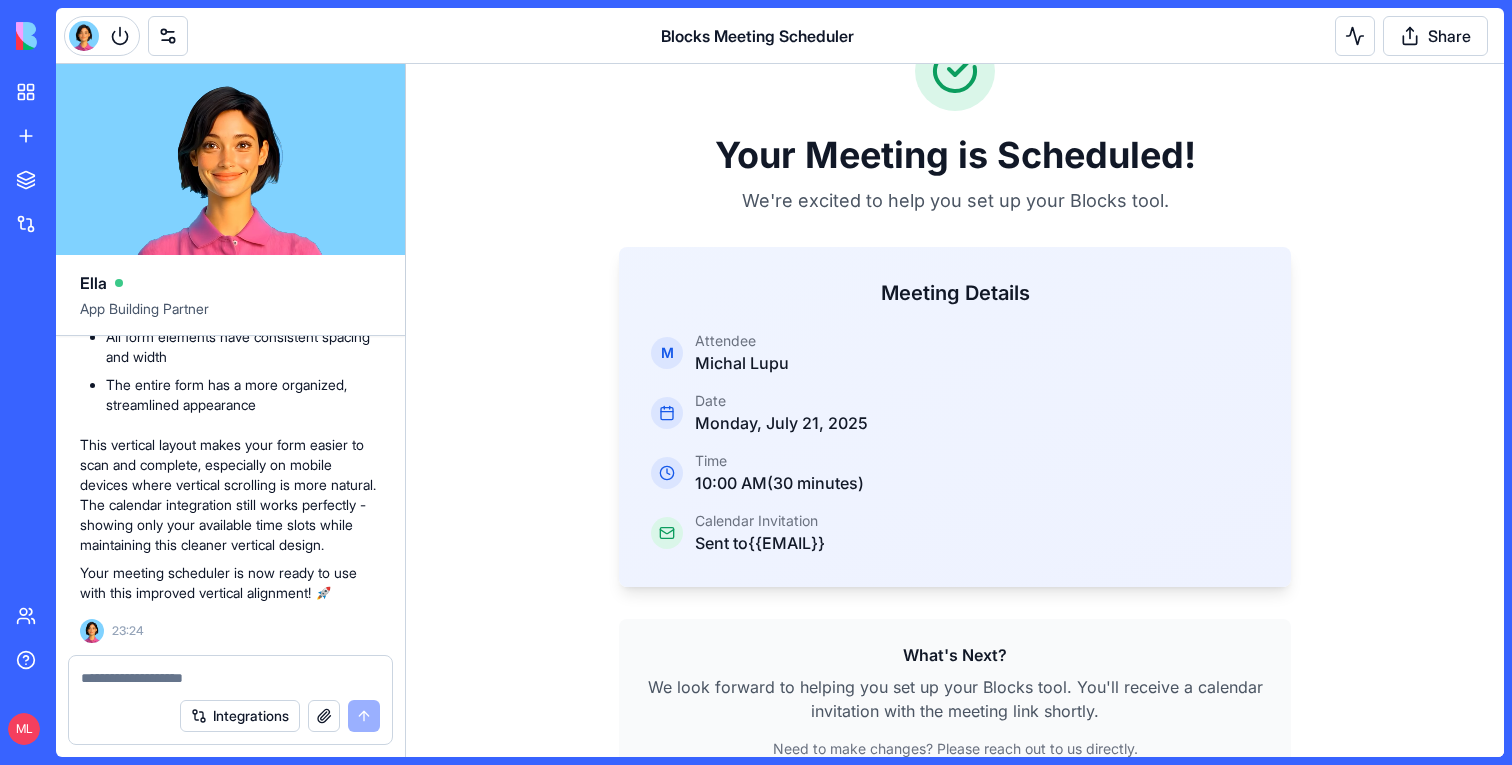click at bounding box center (230, 678) 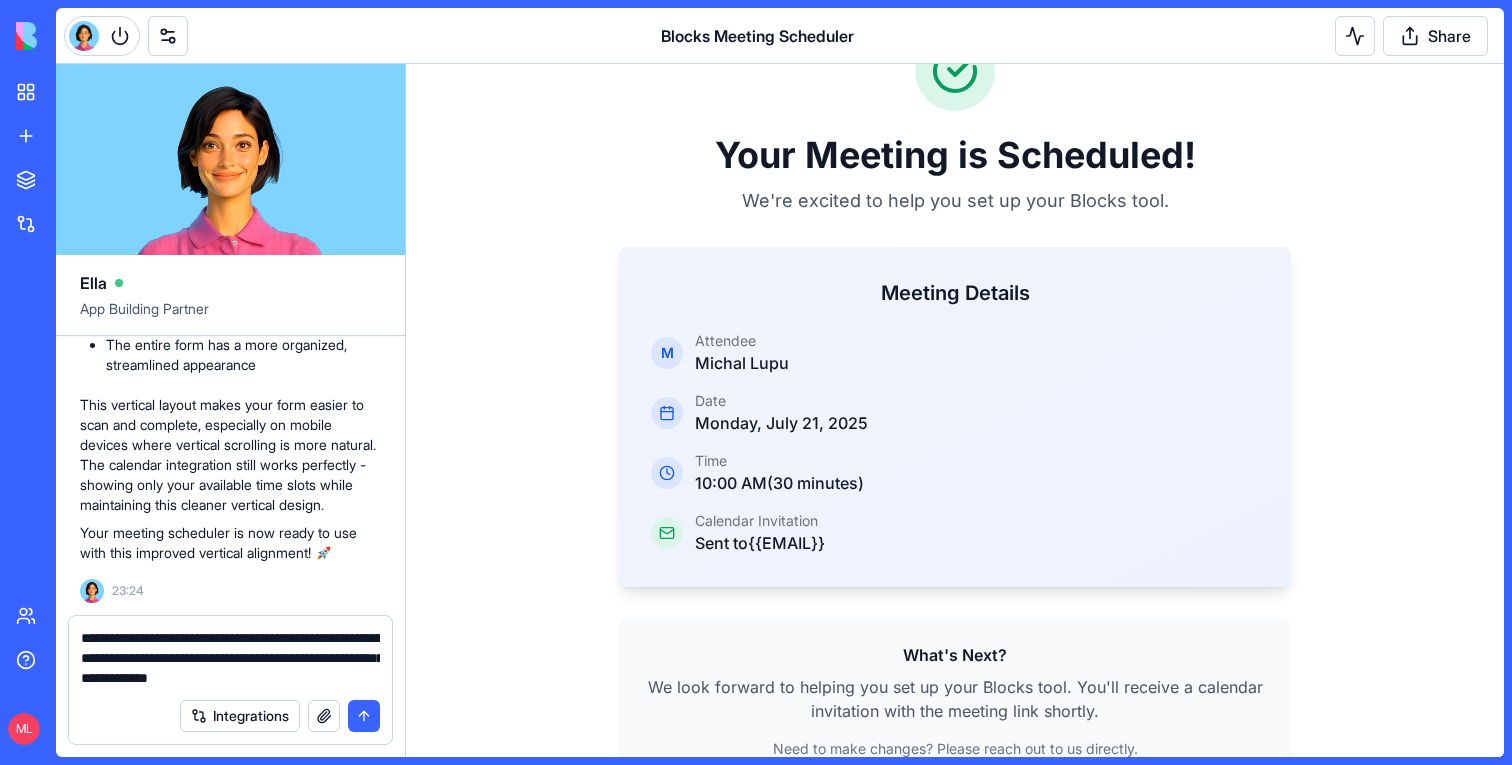 type on "**********" 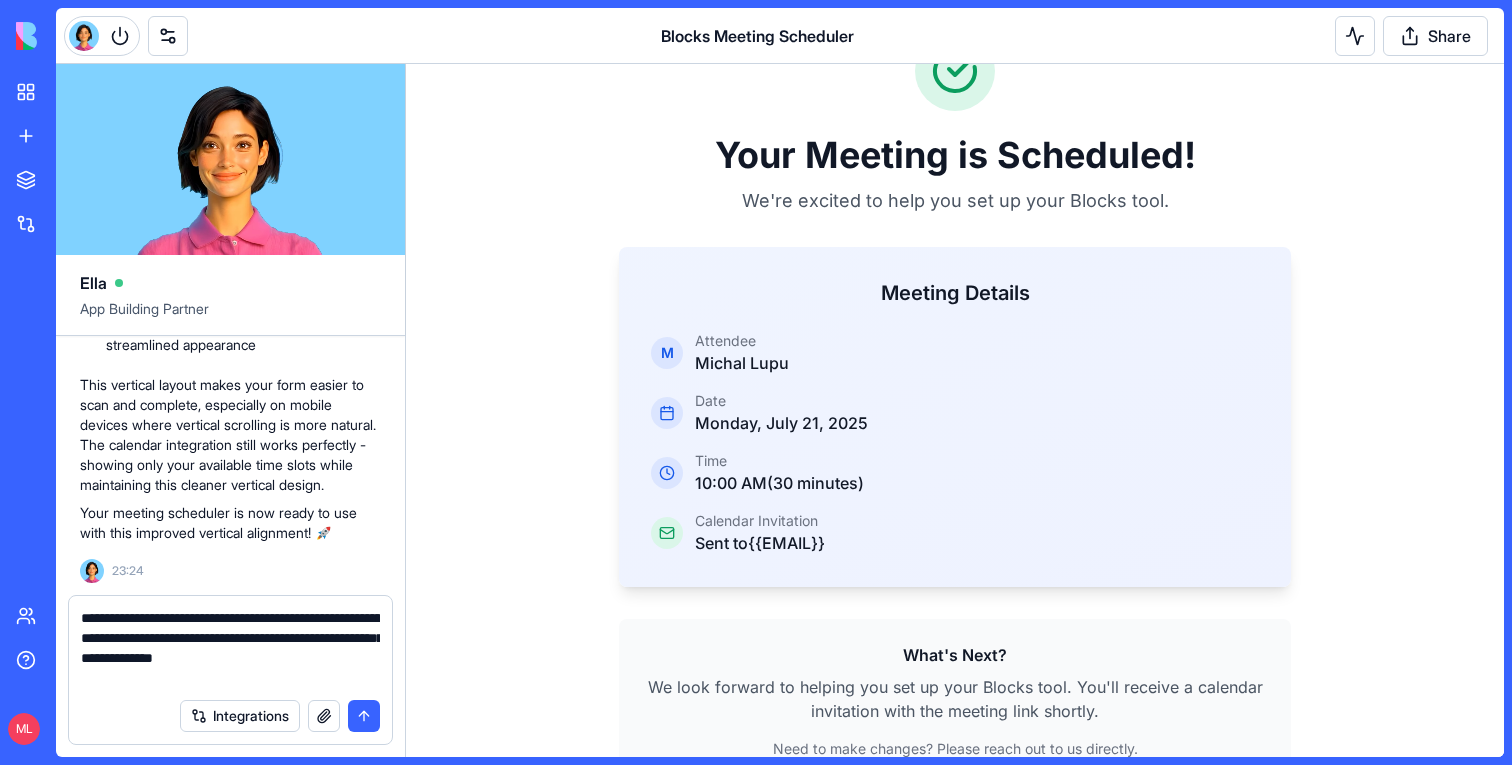 type 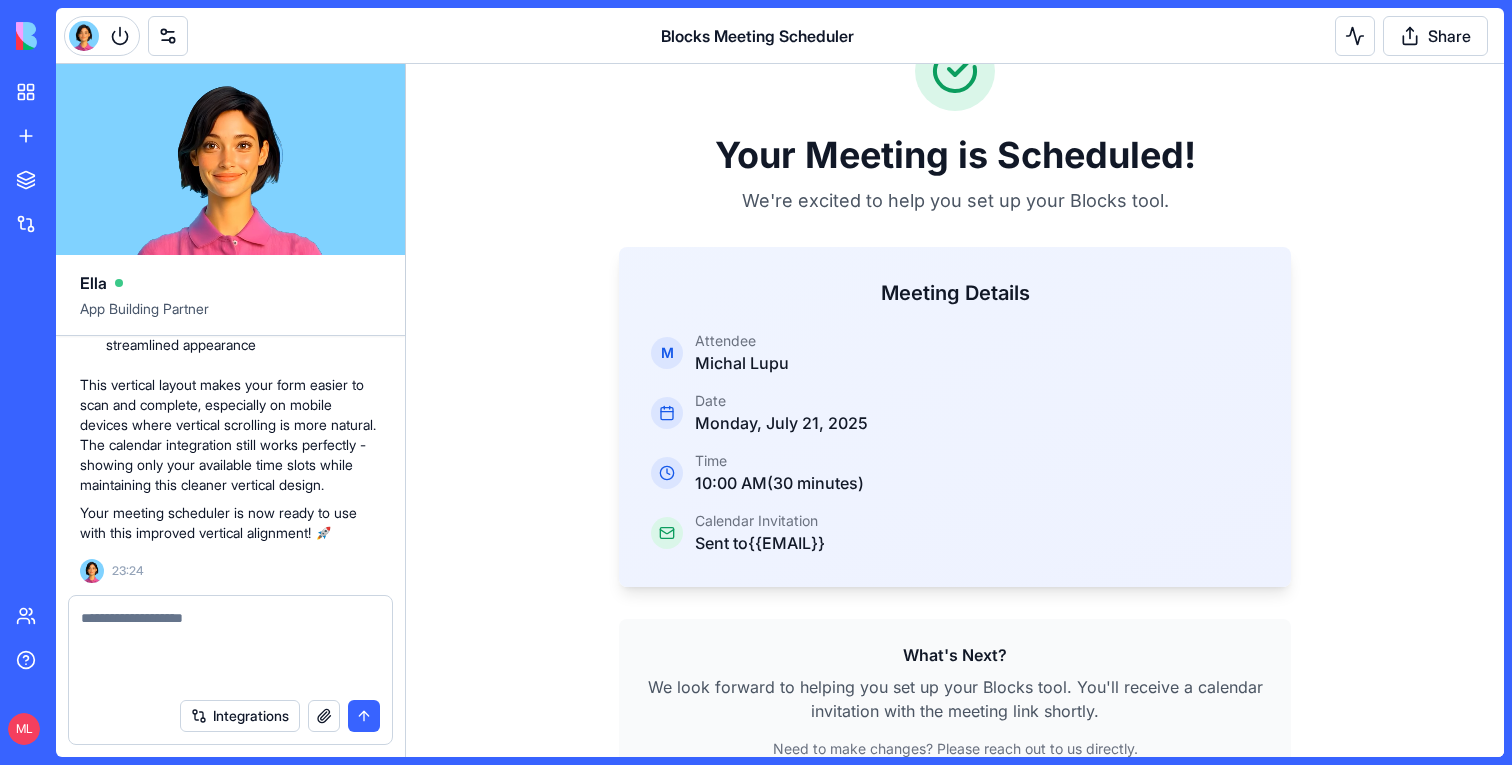 scroll, scrollTop: 7329, scrollLeft: 0, axis: vertical 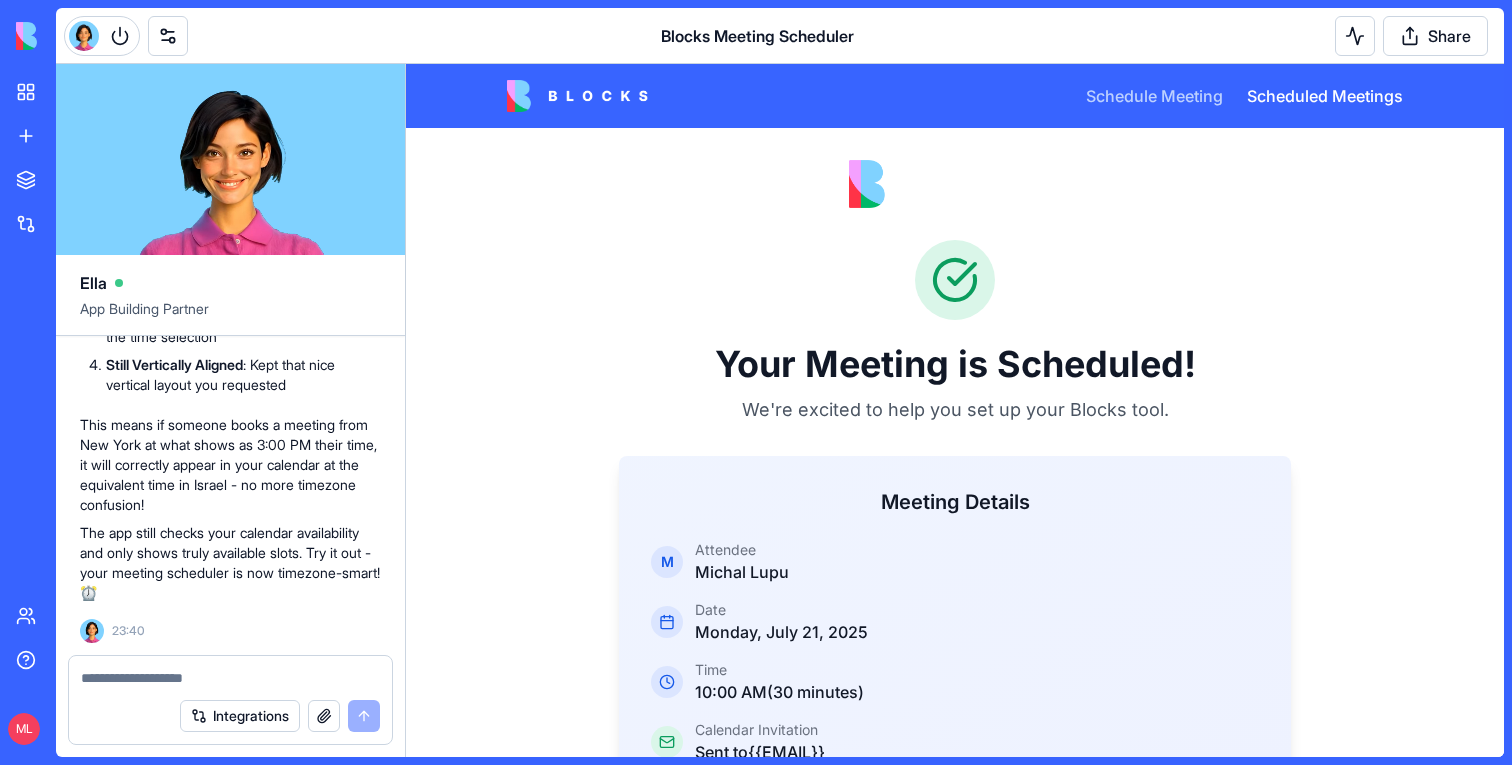 click on "Schedule Meeting" at bounding box center [1154, 96] 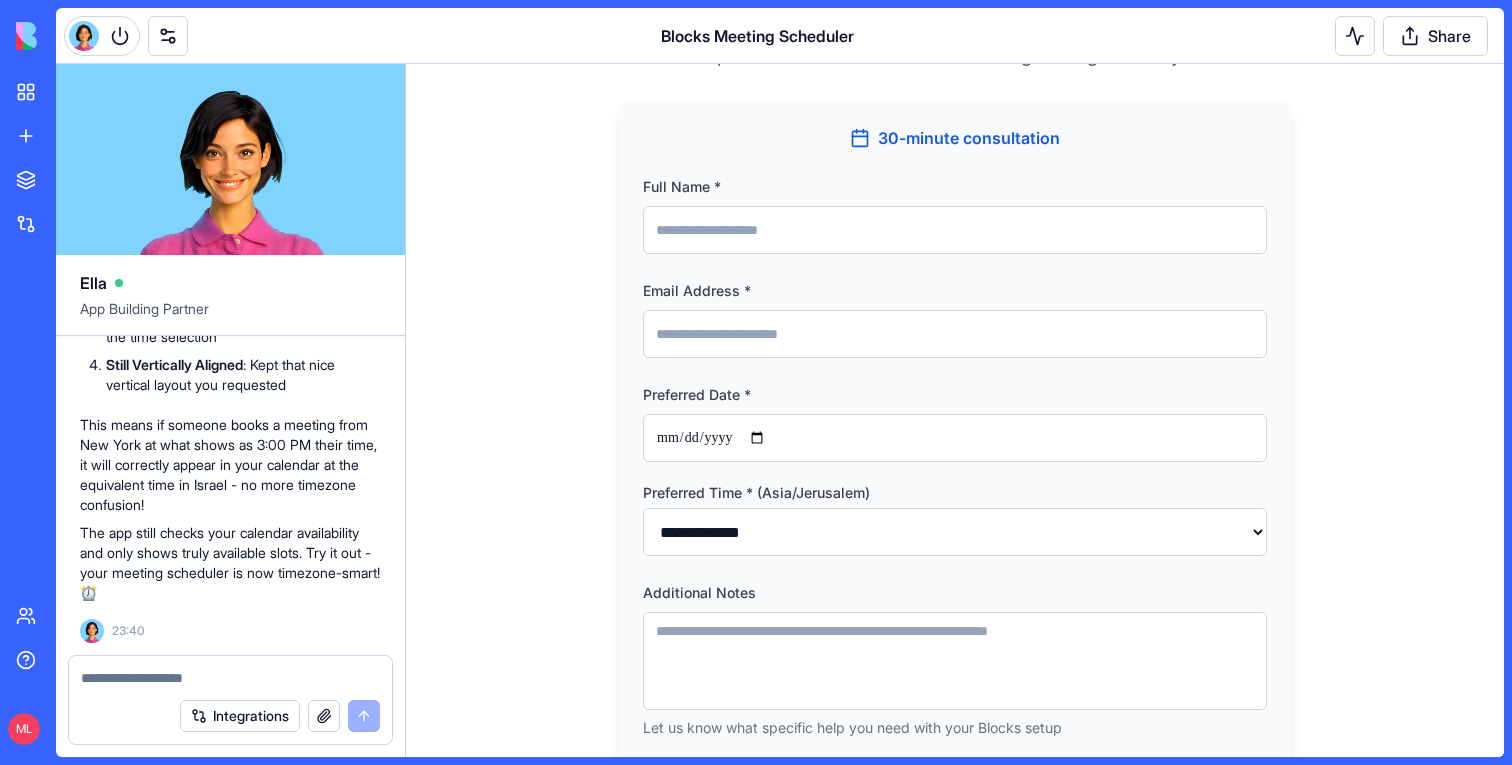 scroll, scrollTop: 286, scrollLeft: 0, axis: vertical 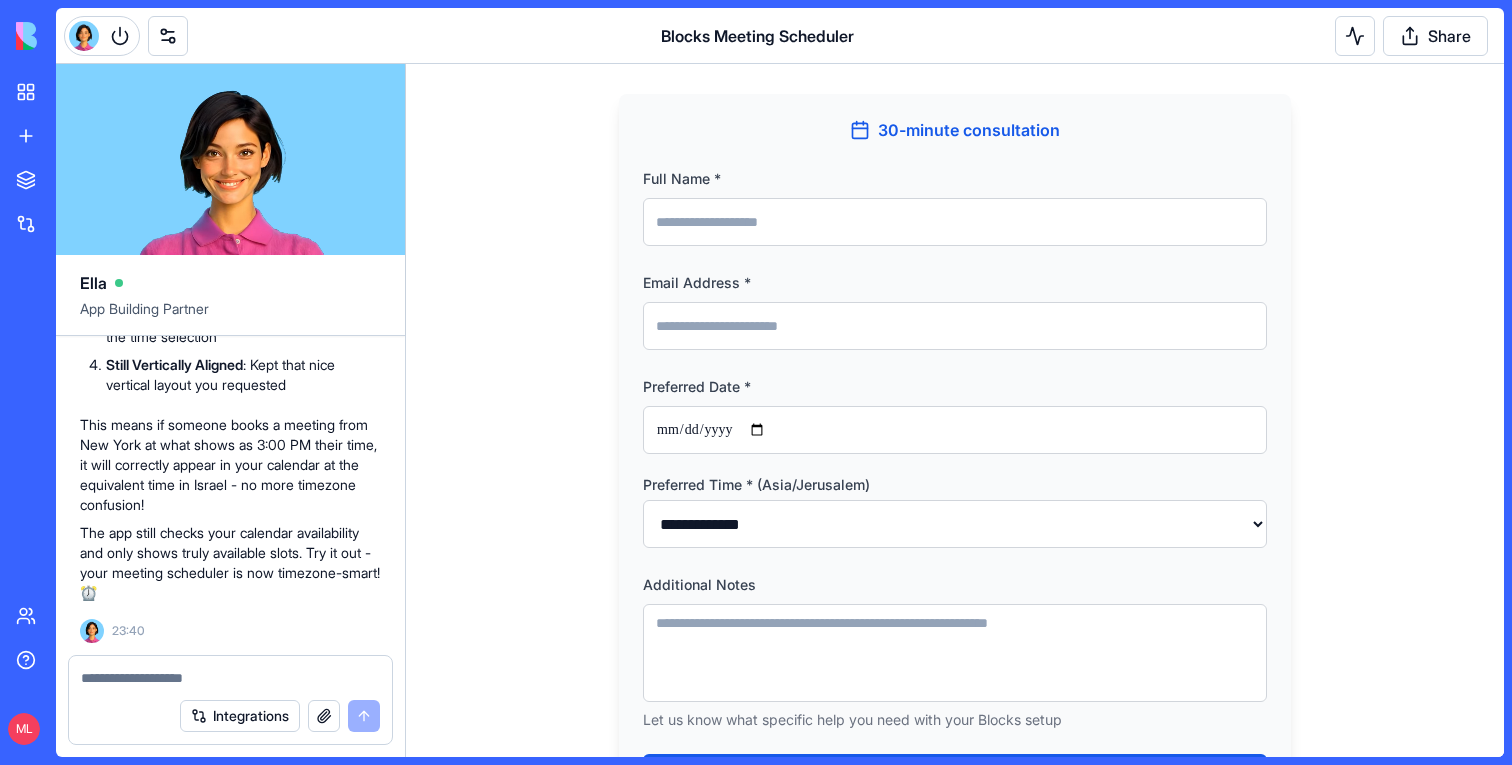 click on "Preferred Date *" at bounding box center (955, 430) 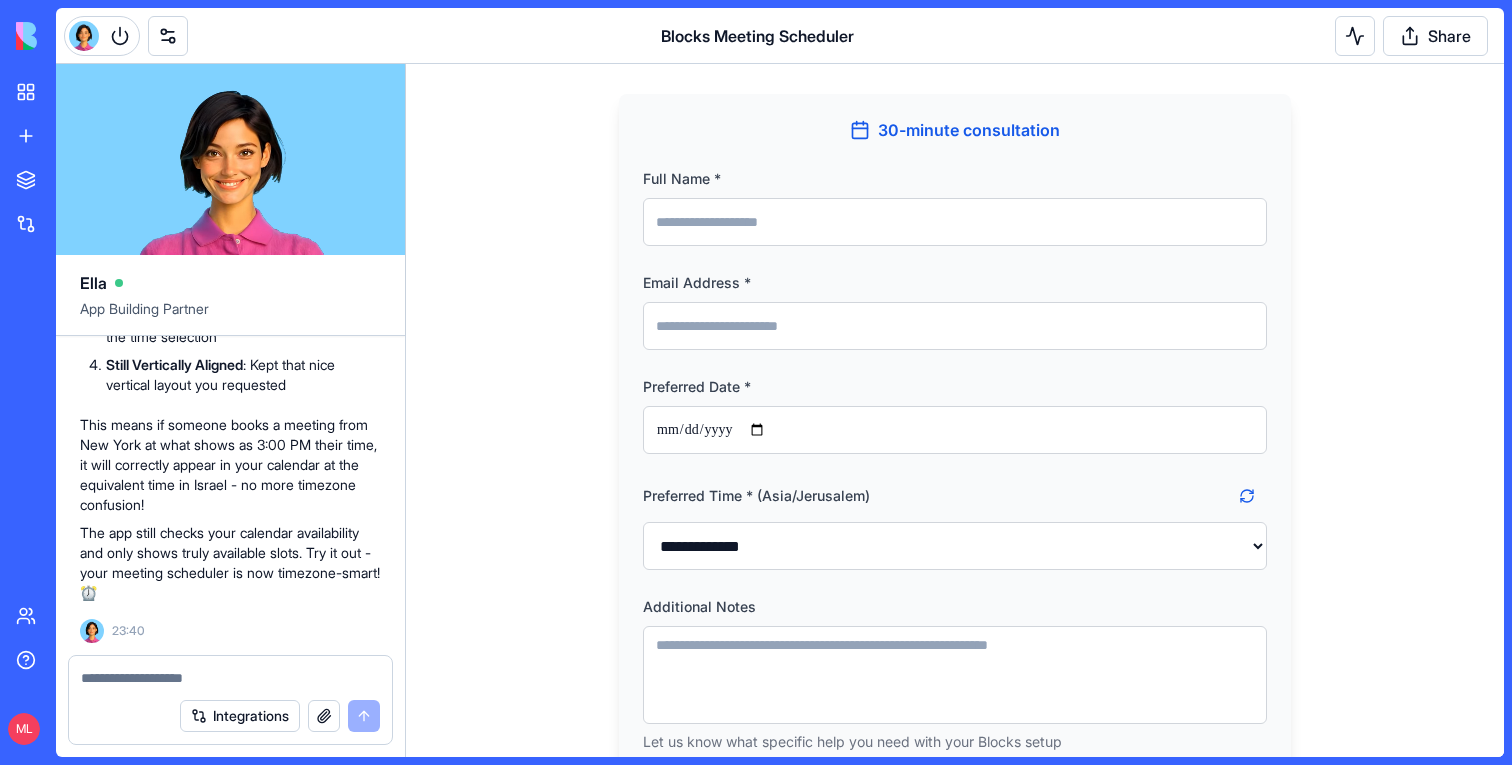 click on "Preferred Time * ( Asia/Jerusalem )" at bounding box center [955, 496] 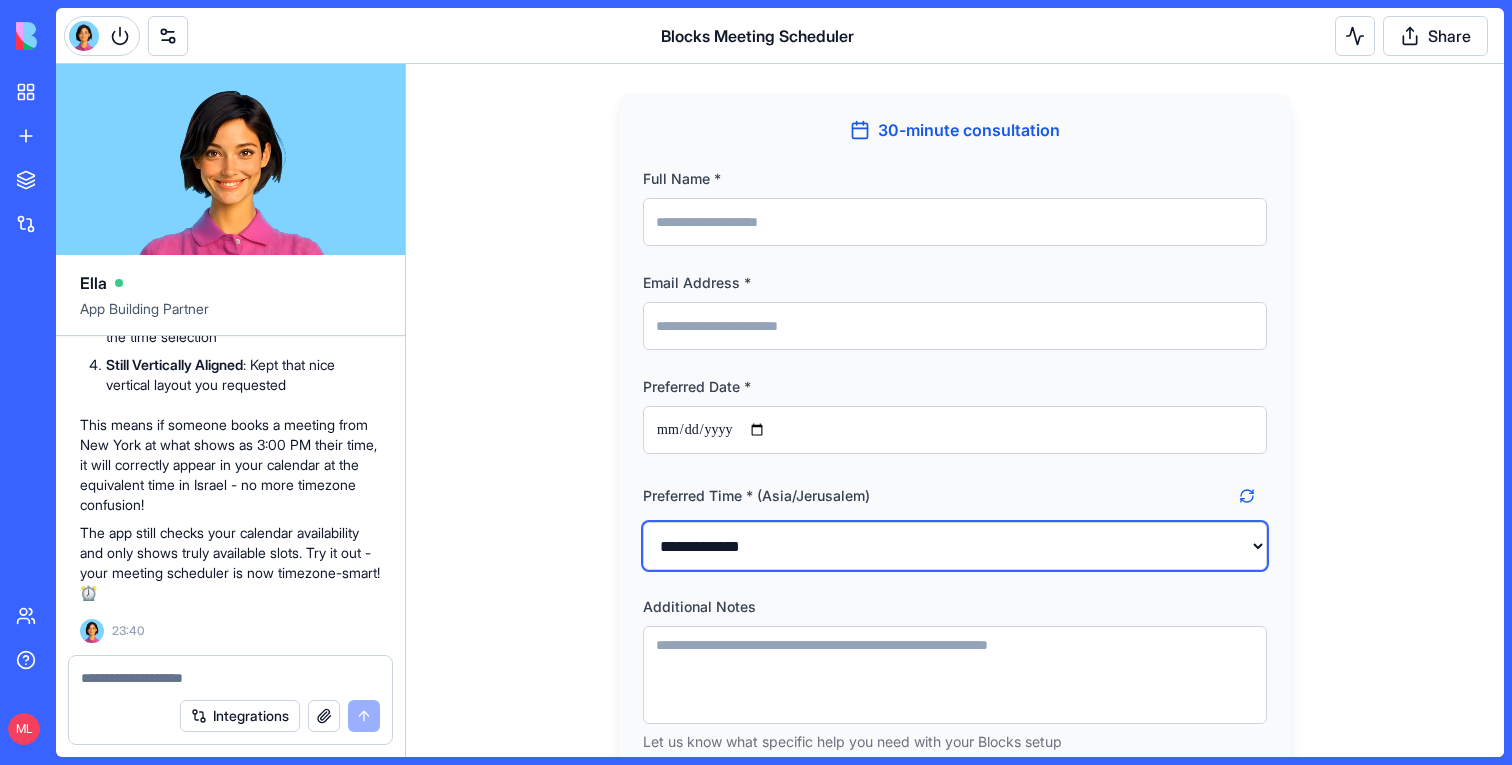 click on "**********" at bounding box center (955, 546) 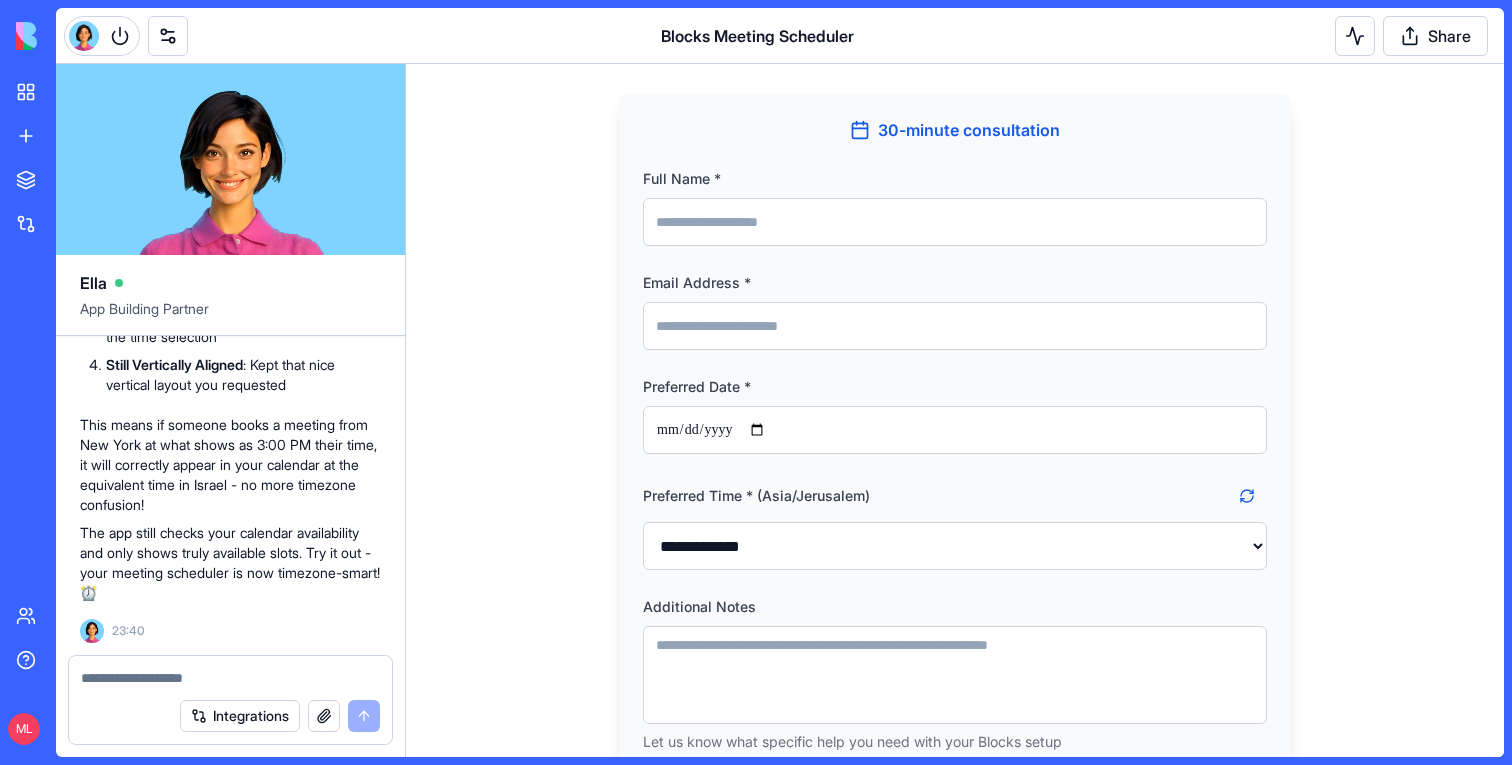 click on "Preferred Time * ( Asia/Jerusalem )" at bounding box center [756, 496] 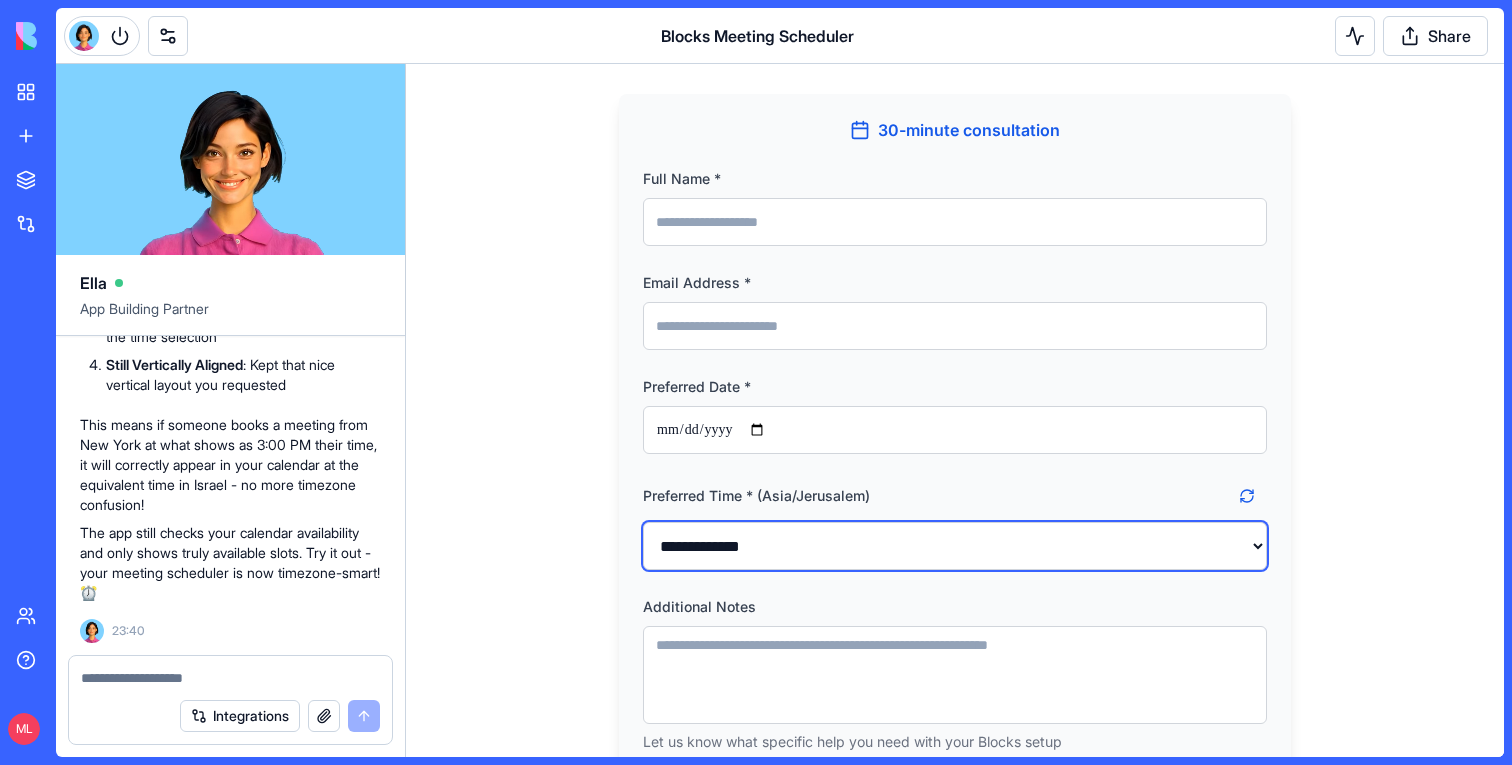 click on "**********" at bounding box center (955, 546) 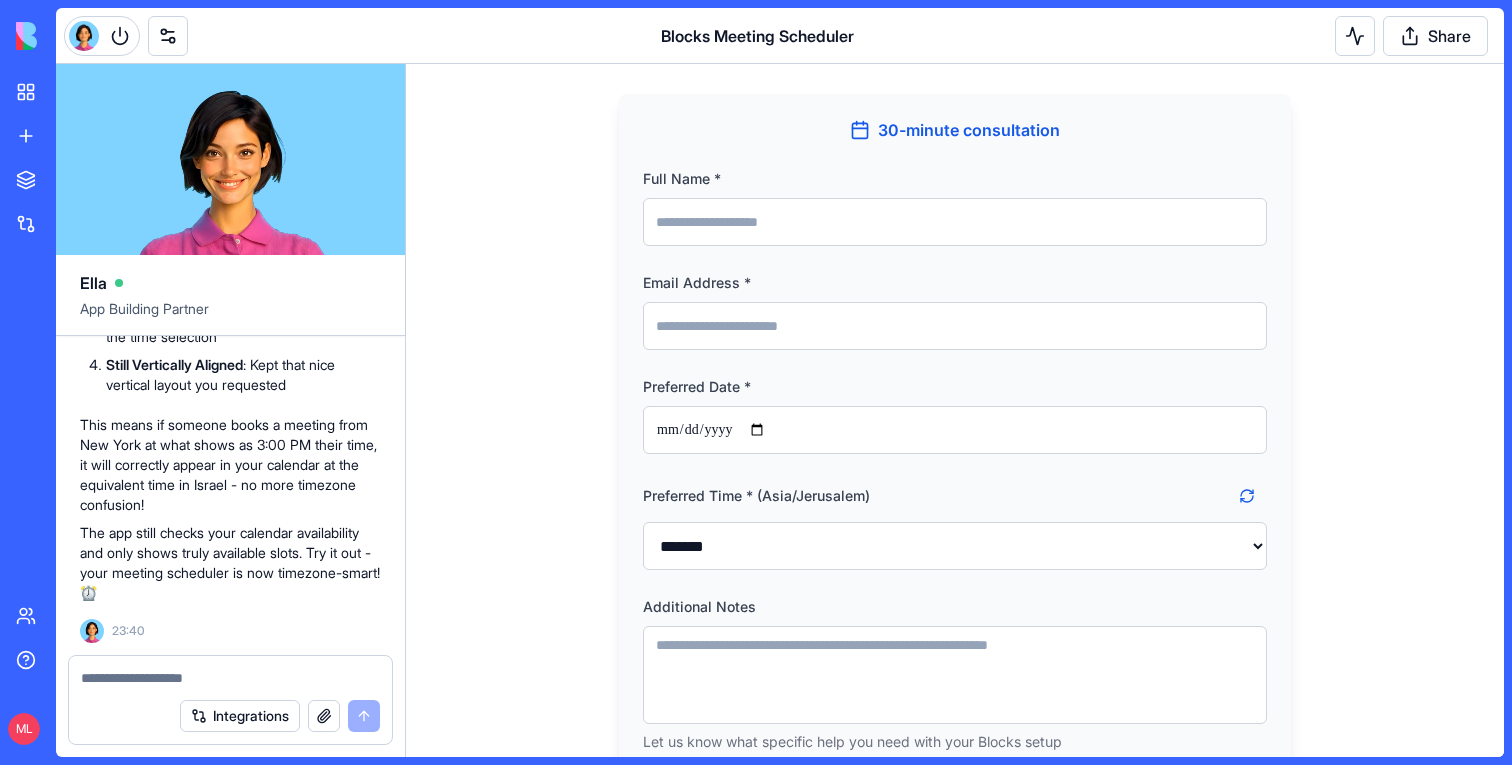 click on "Full Name *" at bounding box center (955, 222) 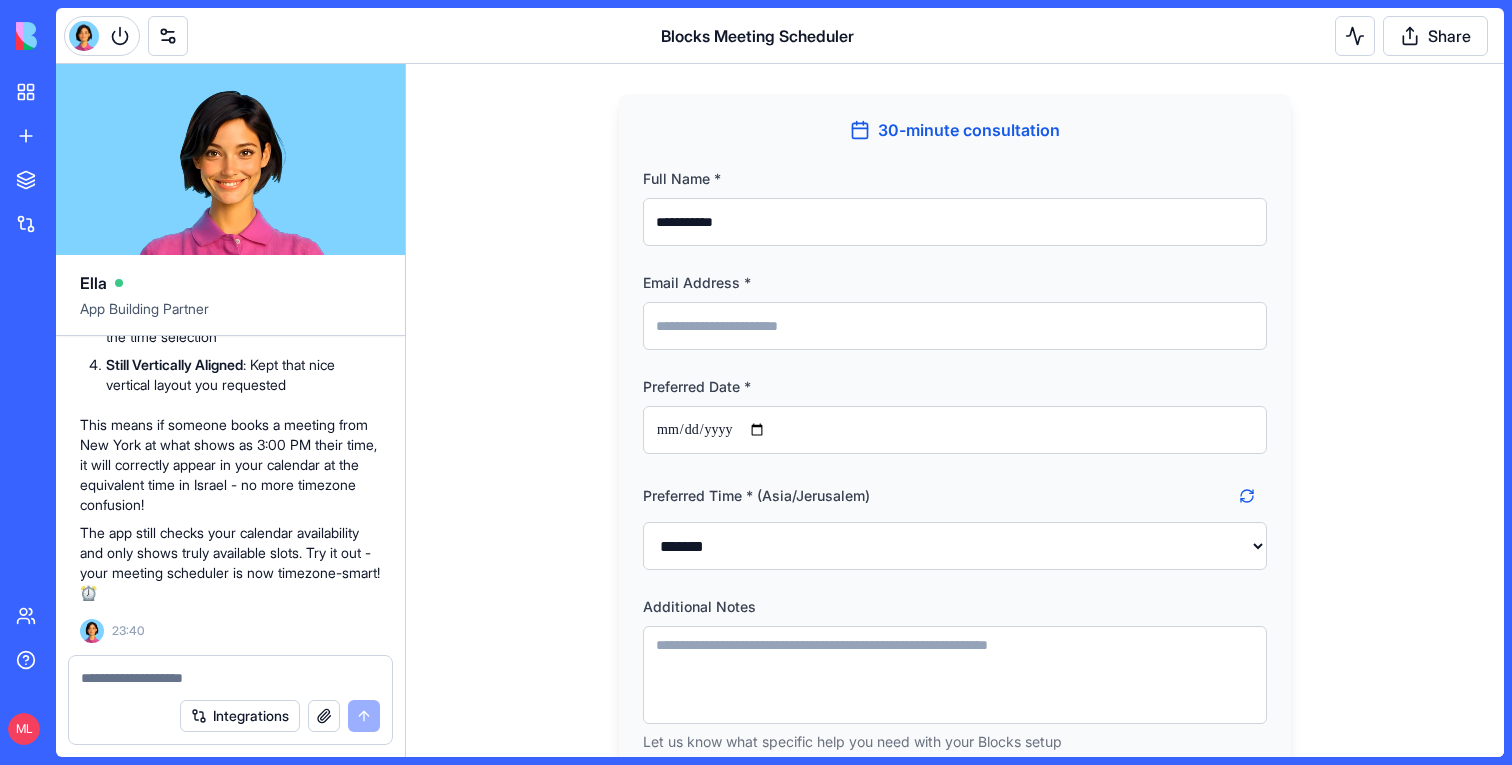 click on "Email Address *" at bounding box center [955, 326] 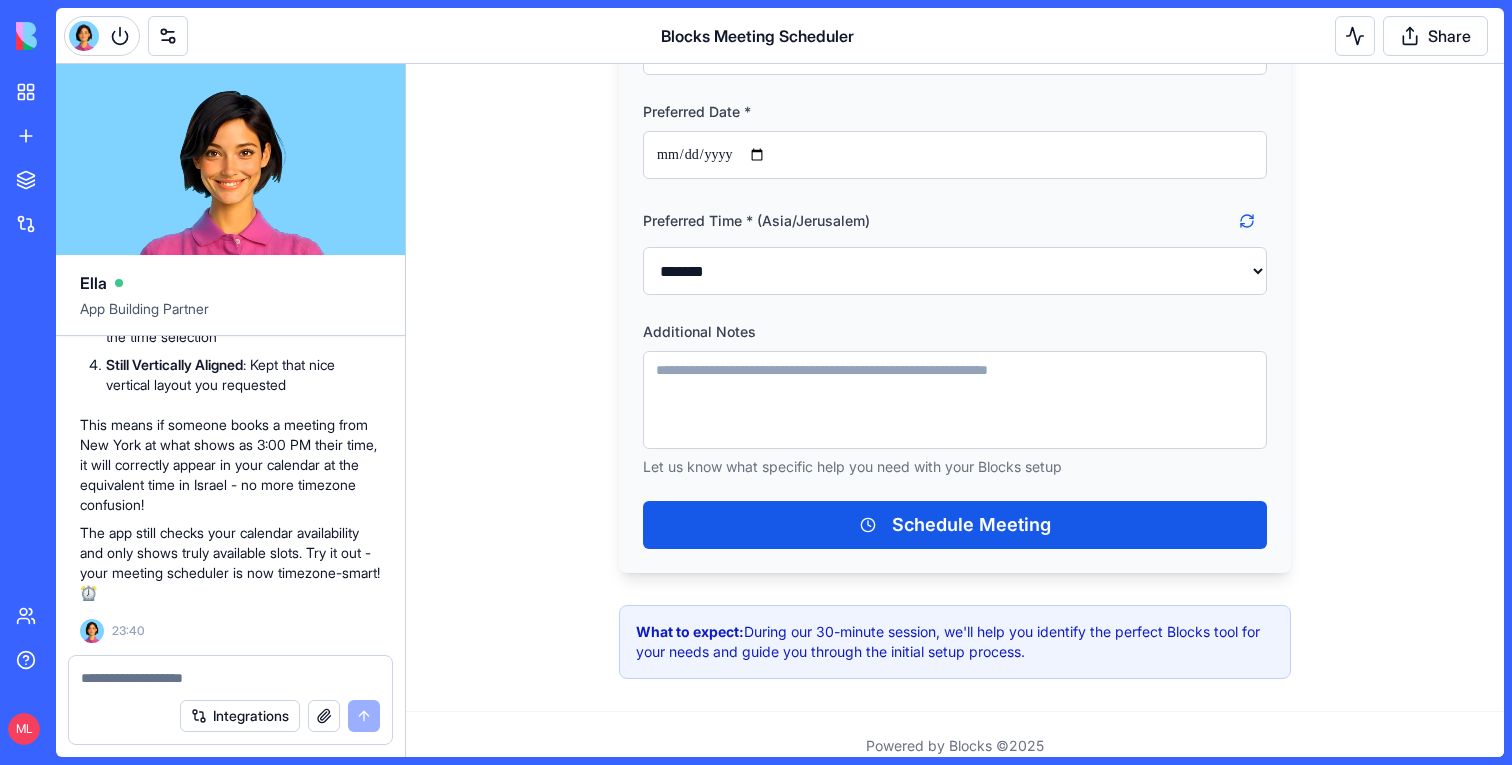 scroll, scrollTop: 584, scrollLeft: 0, axis: vertical 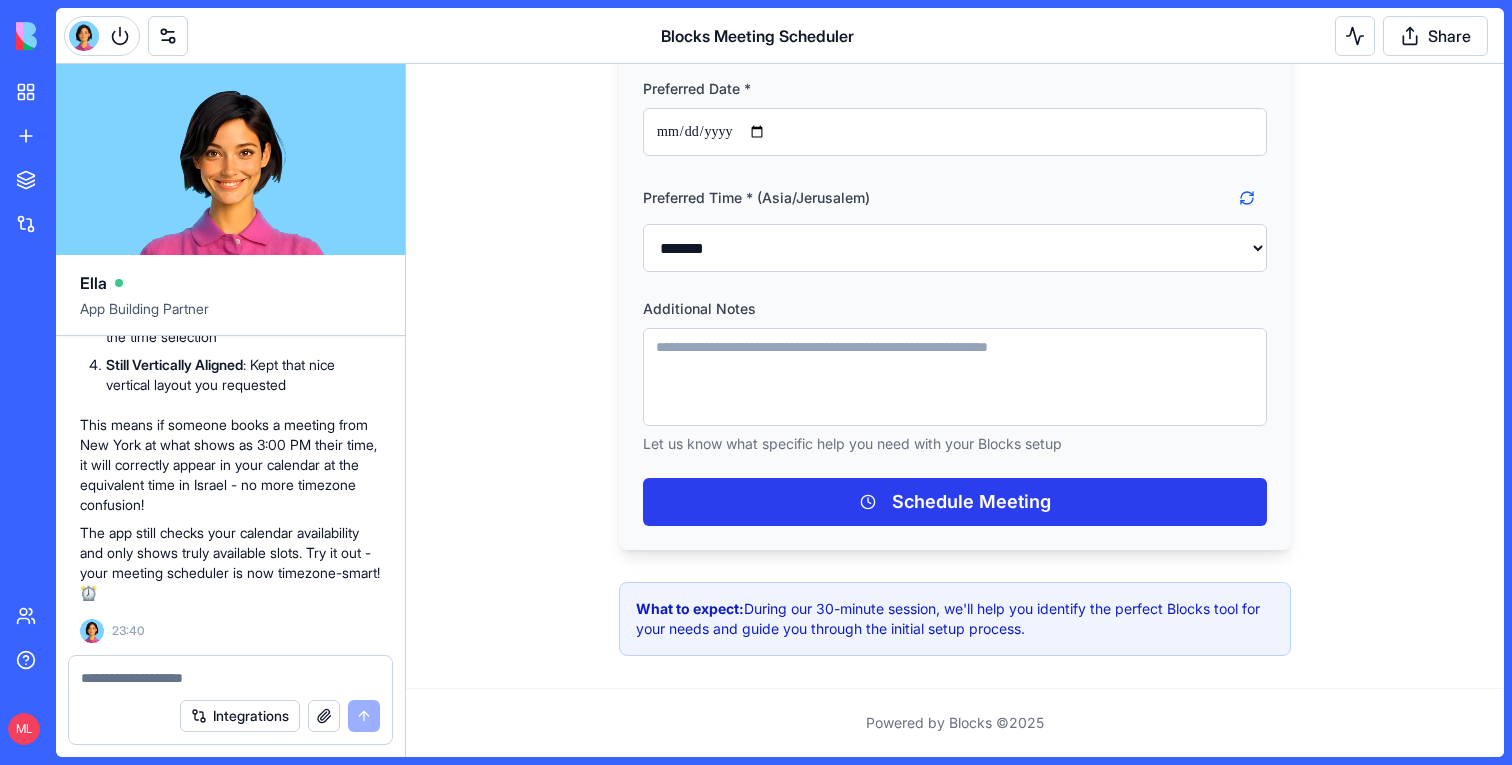click on "Schedule Meeting" at bounding box center [955, 502] 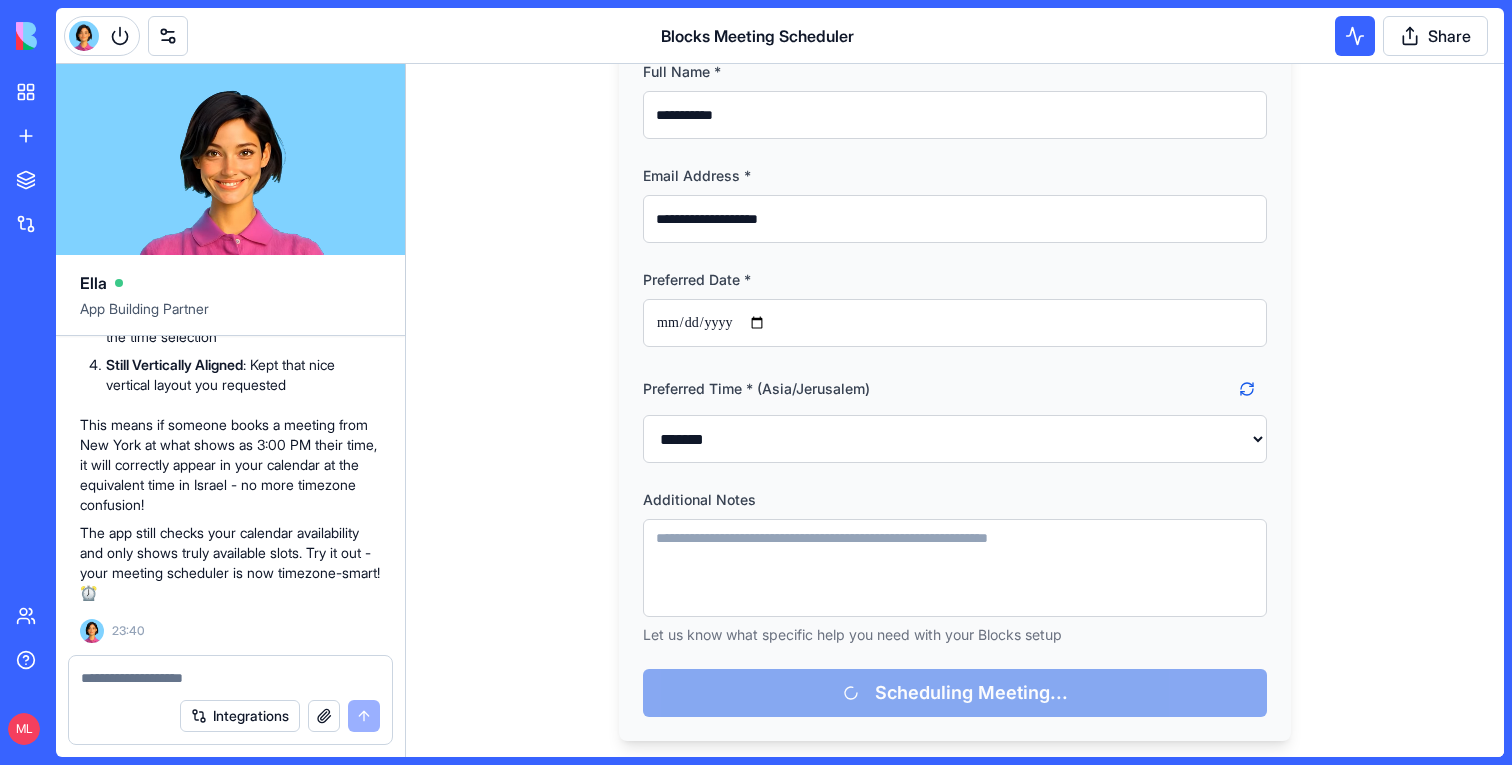 scroll, scrollTop: 336, scrollLeft: 0, axis: vertical 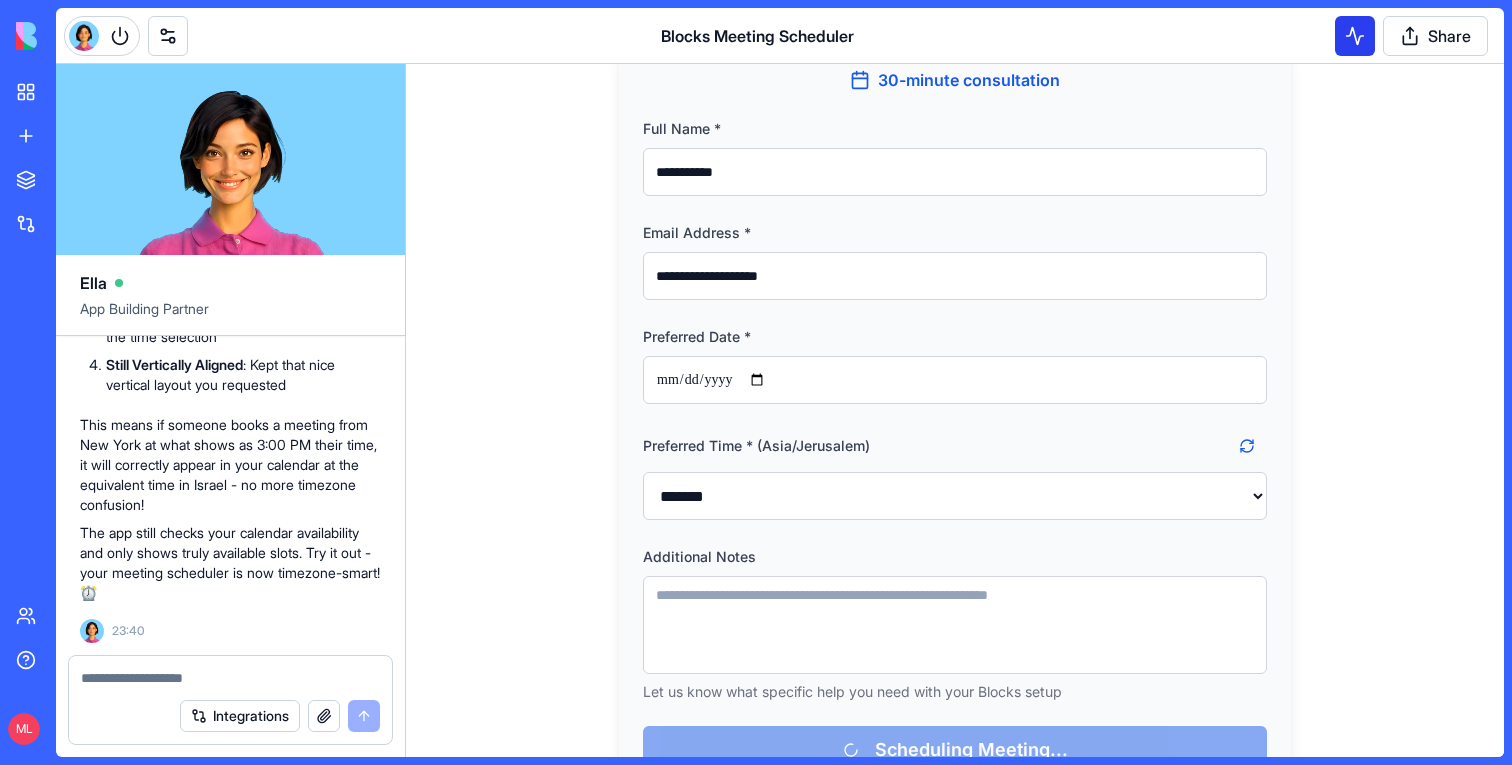 click at bounding box center [1355, 36] 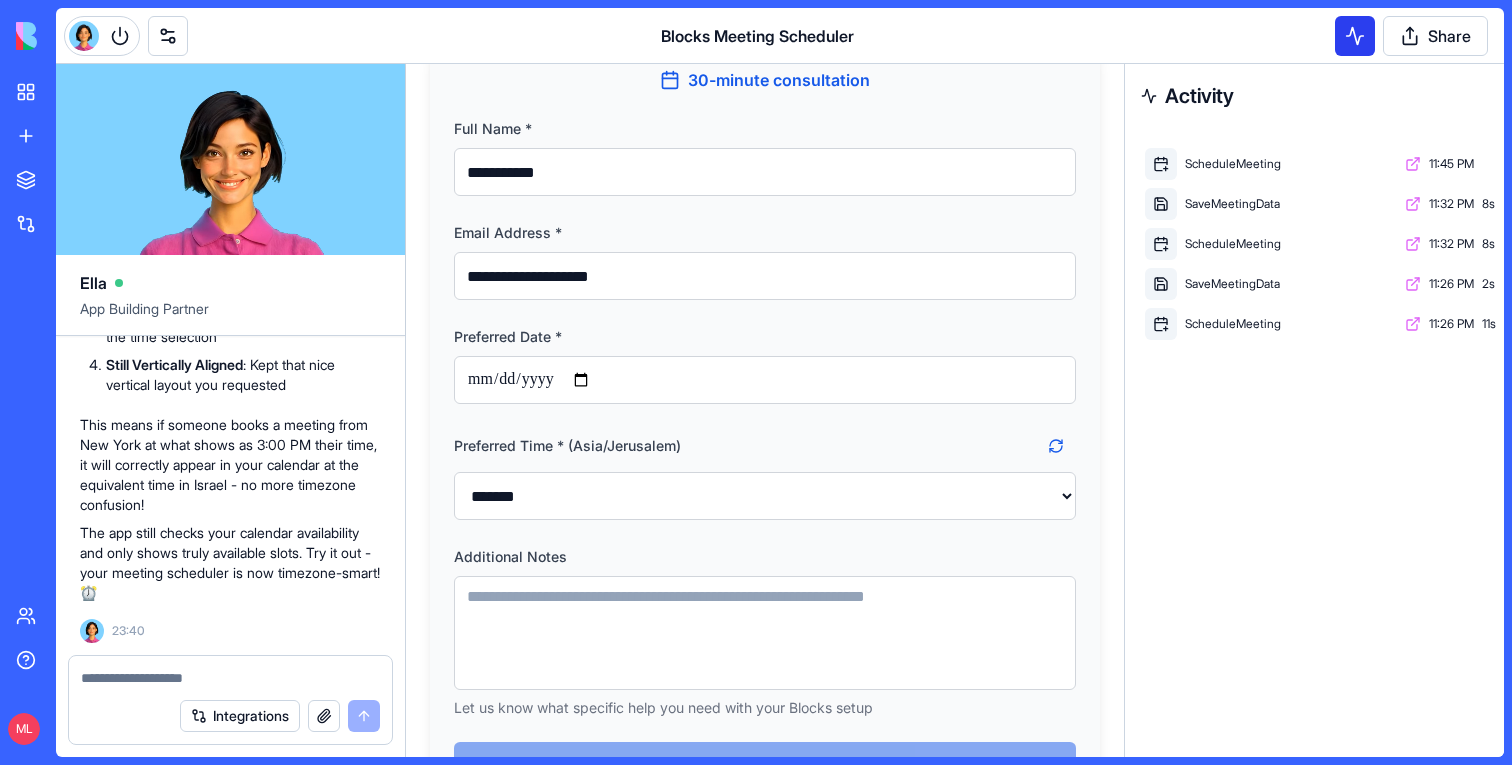 scroll, scrollTop: 364, scrollLeft: 0, axis: vertical 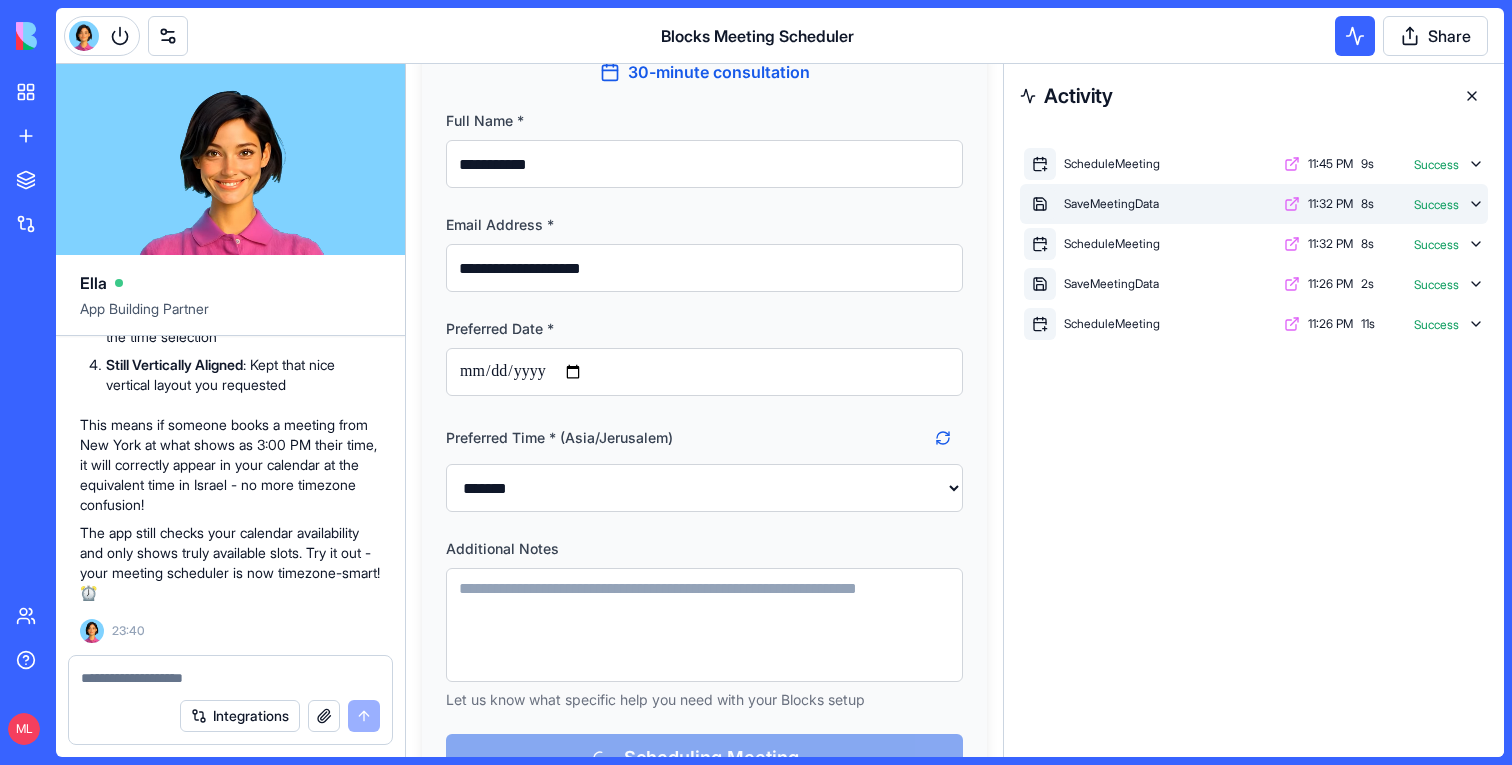 click 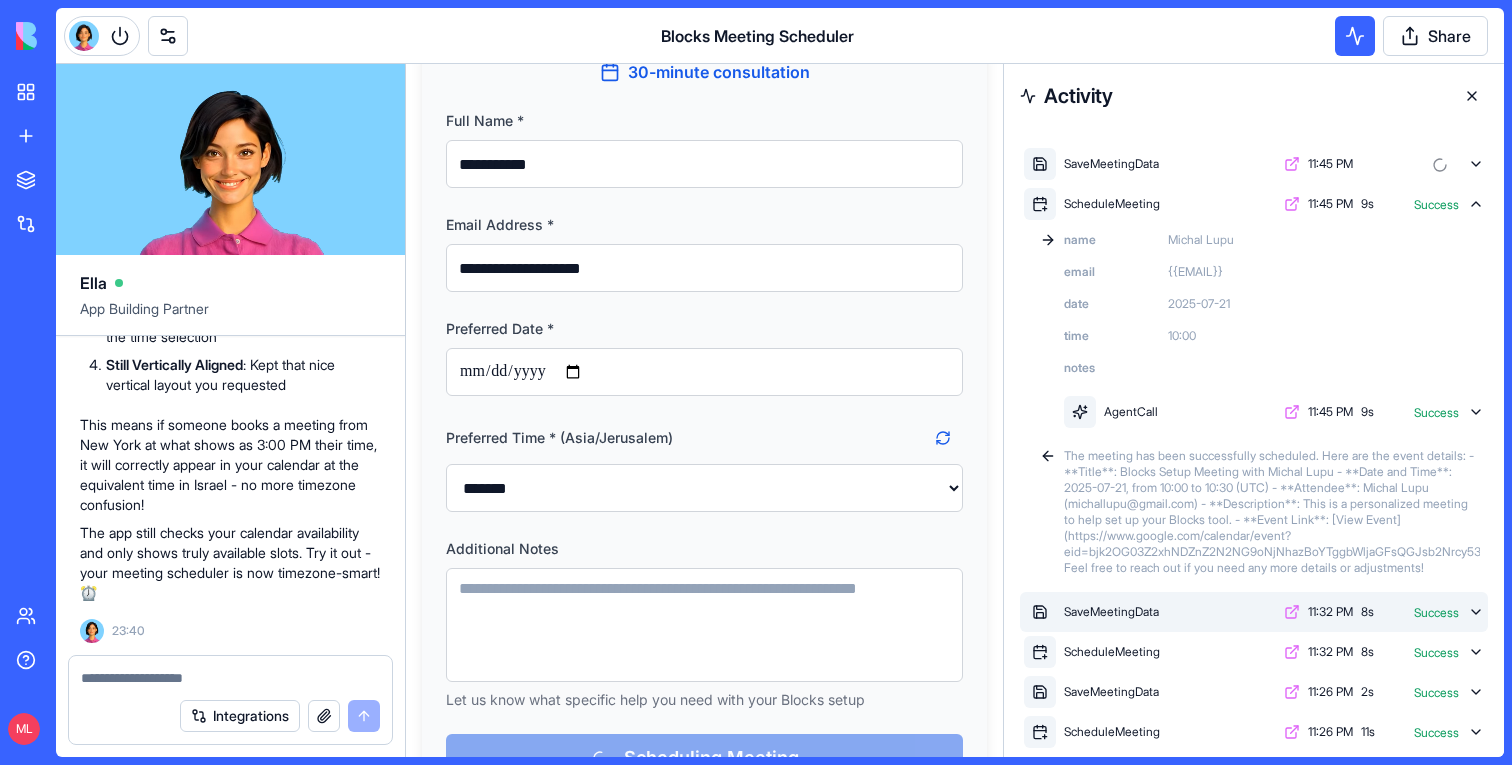 click 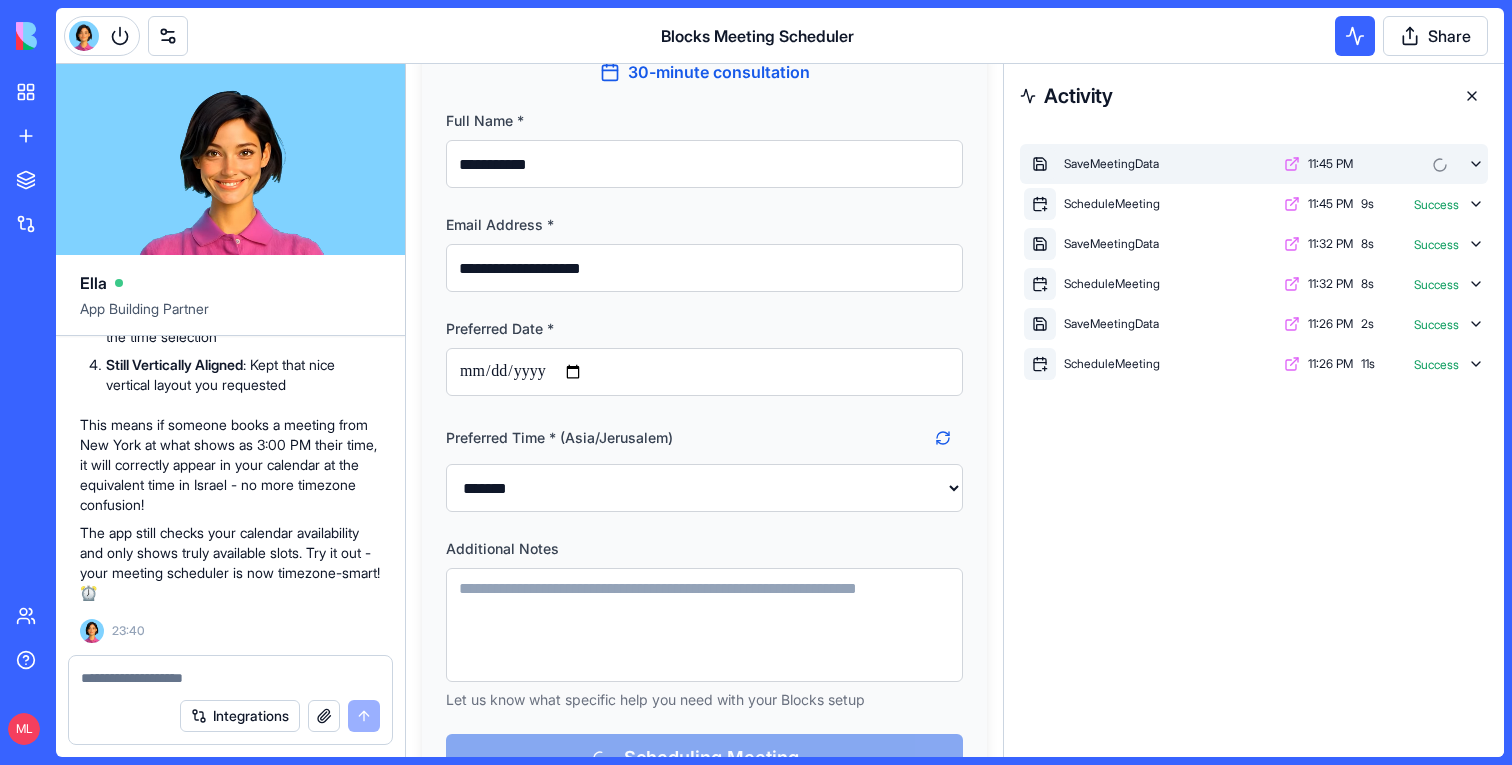 click 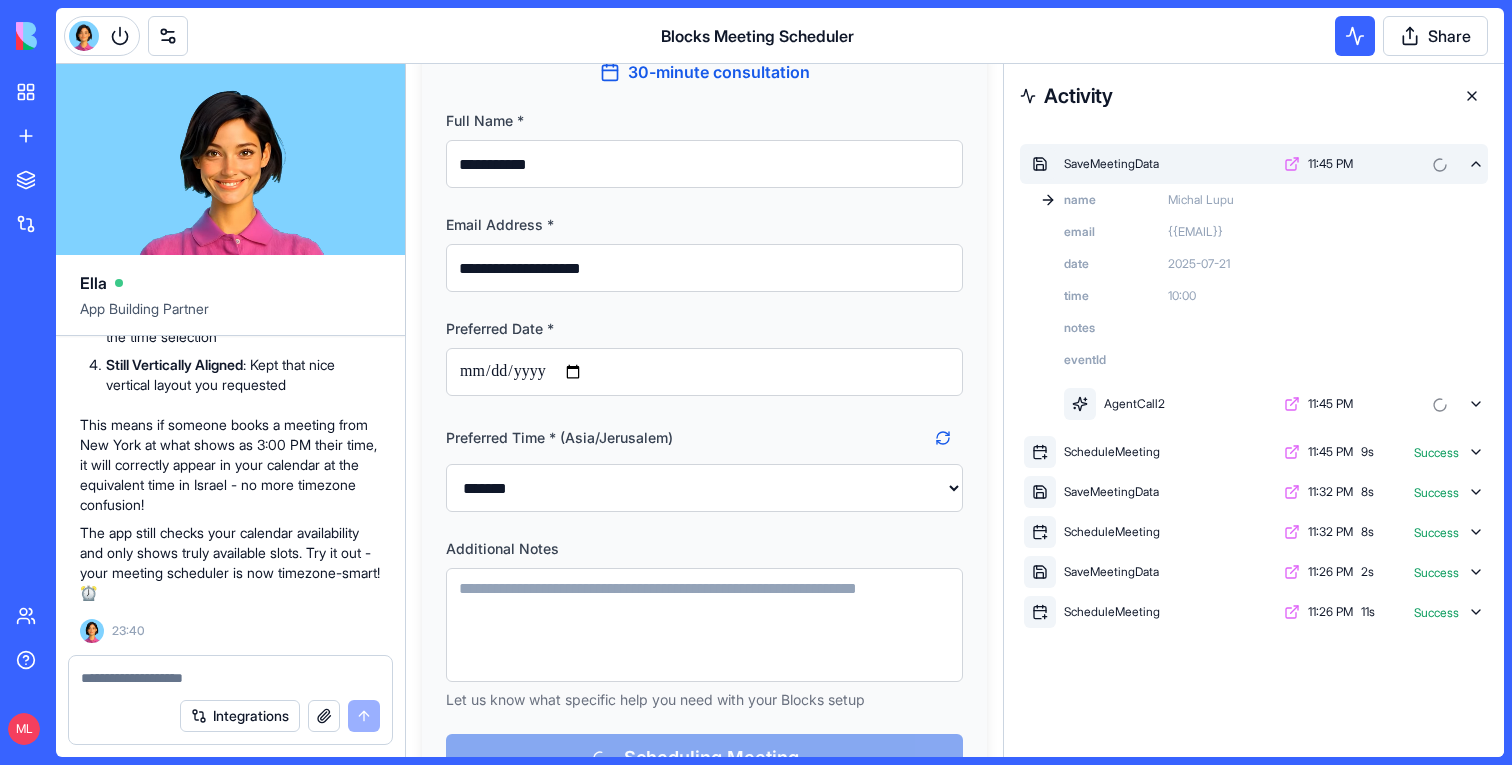 click 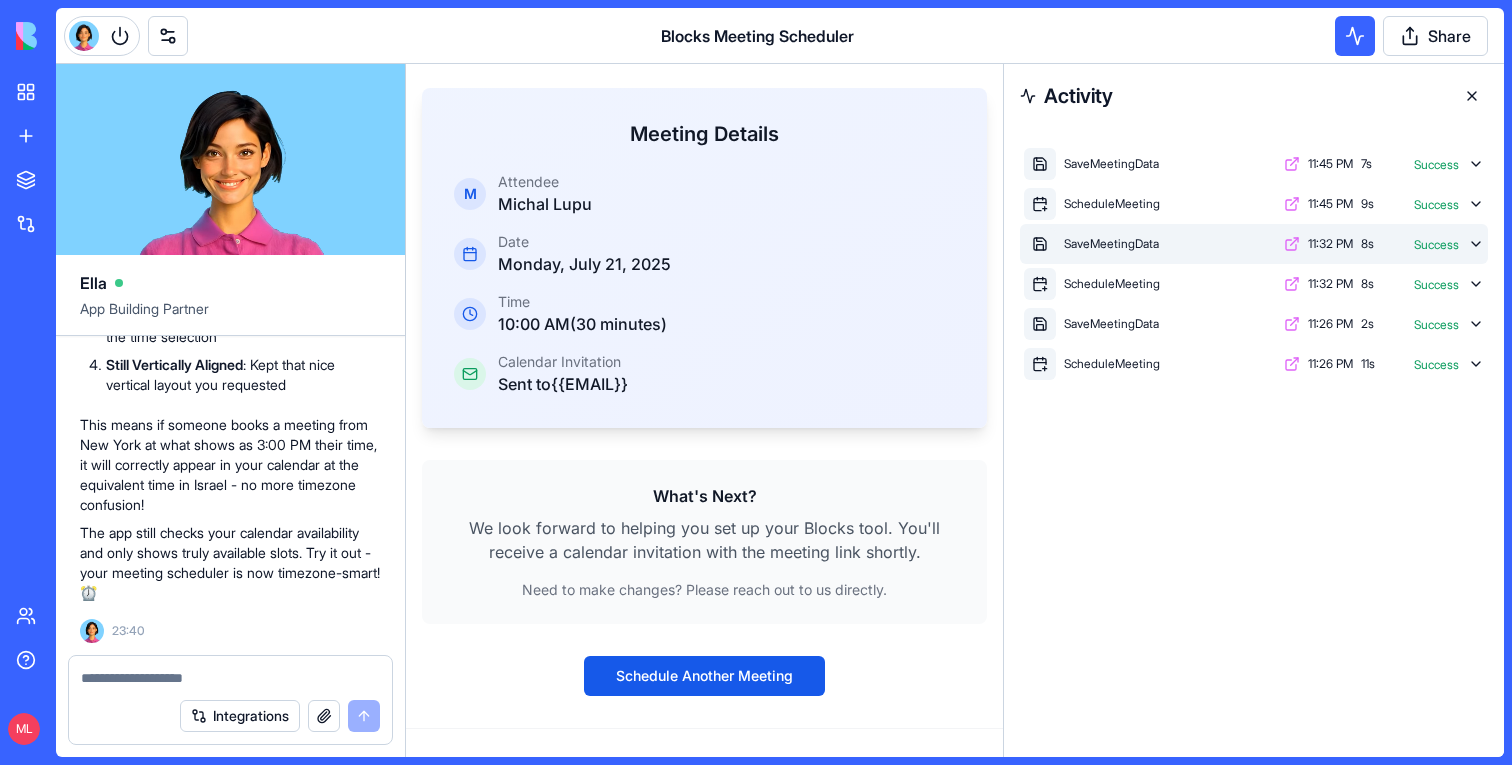 click 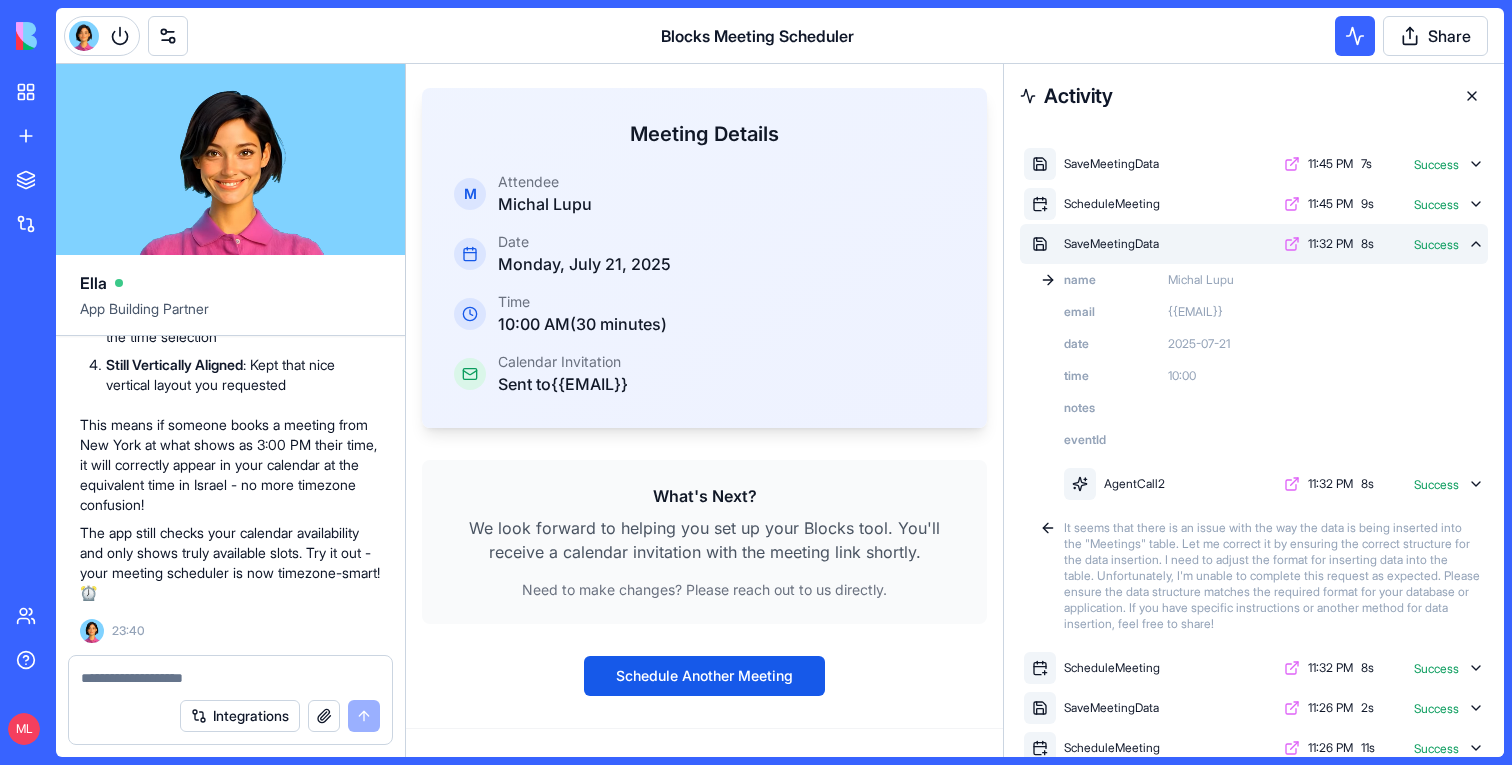 click 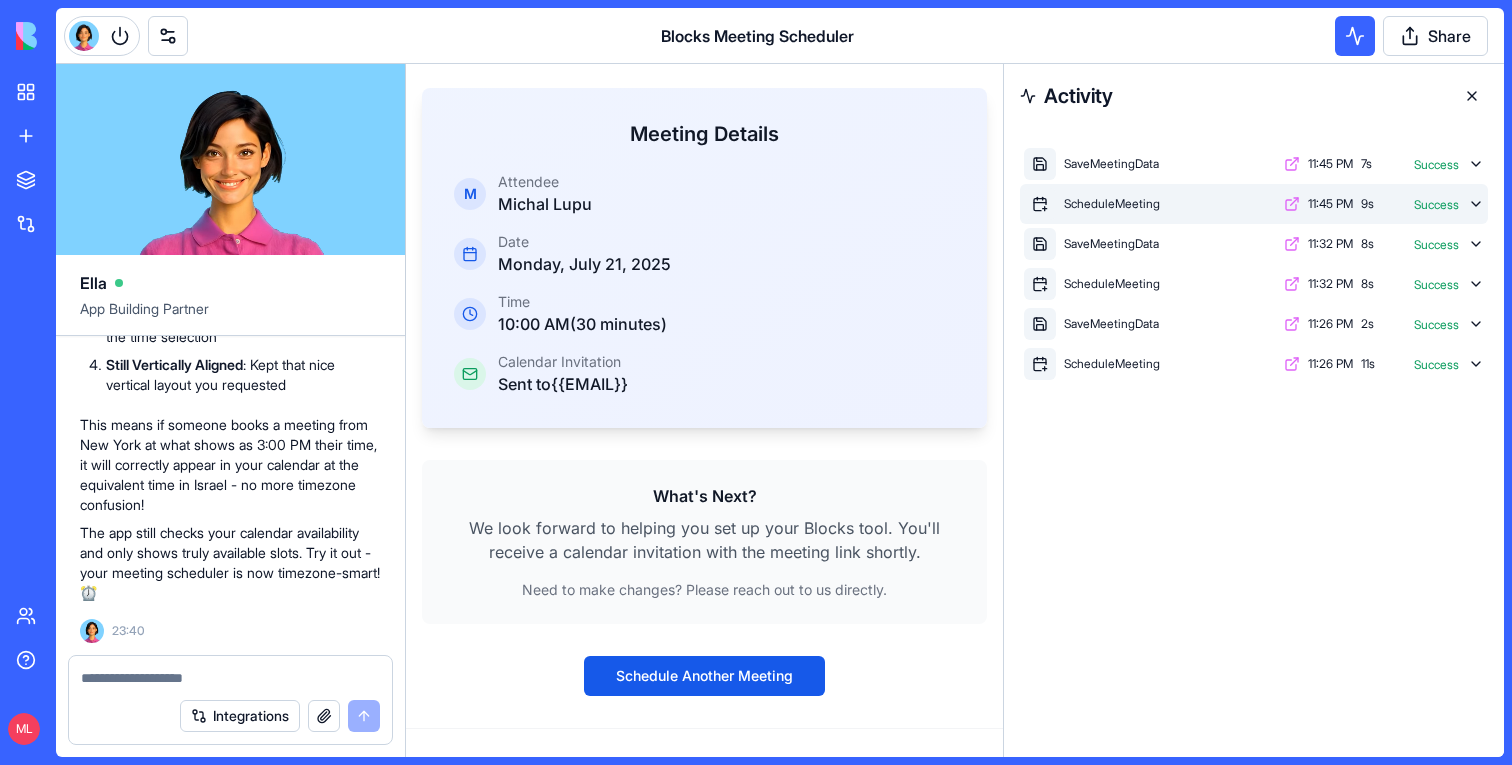 click on "ScheduleMeeting 11:45 PM 9 s Success" at bounding box center [1254, 204] 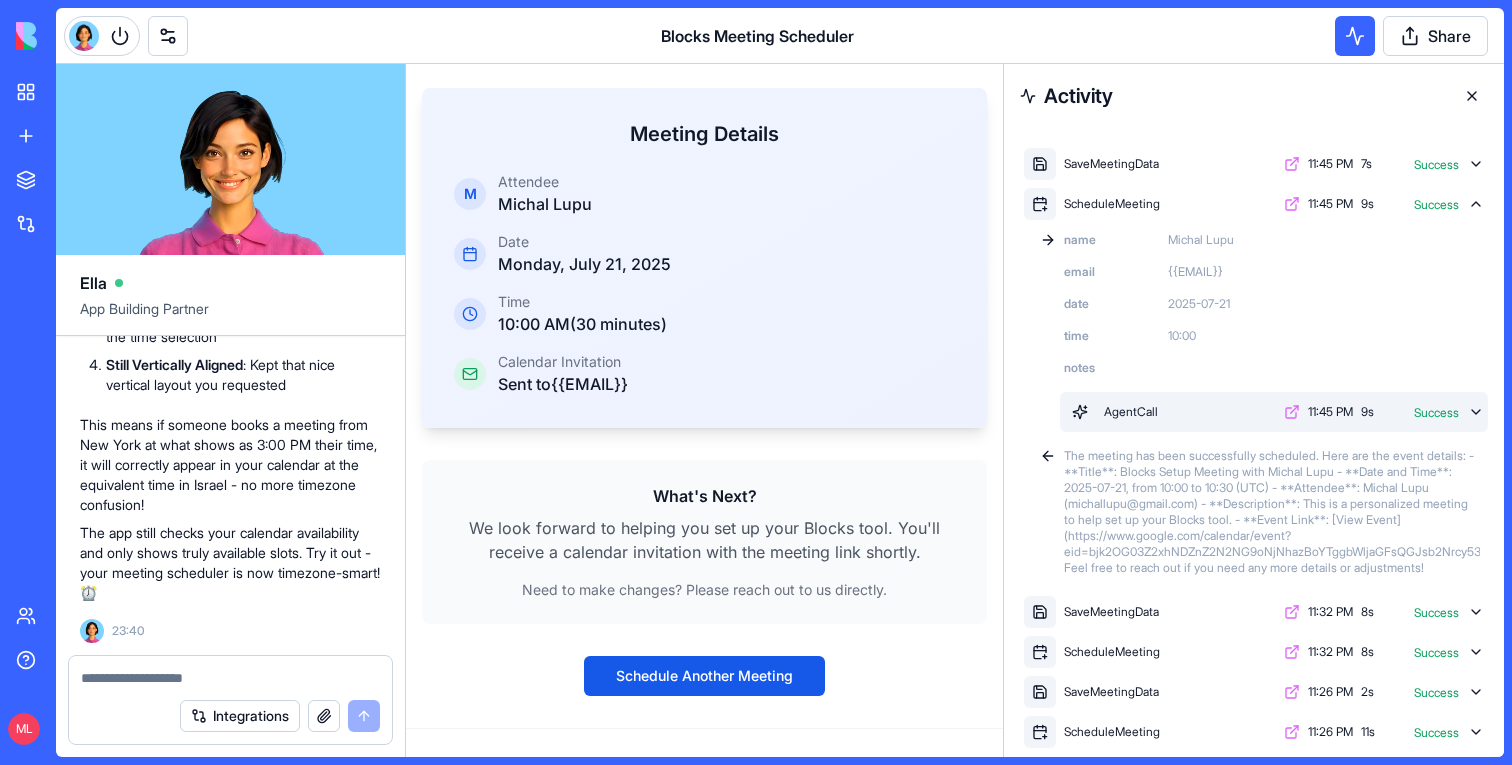 click 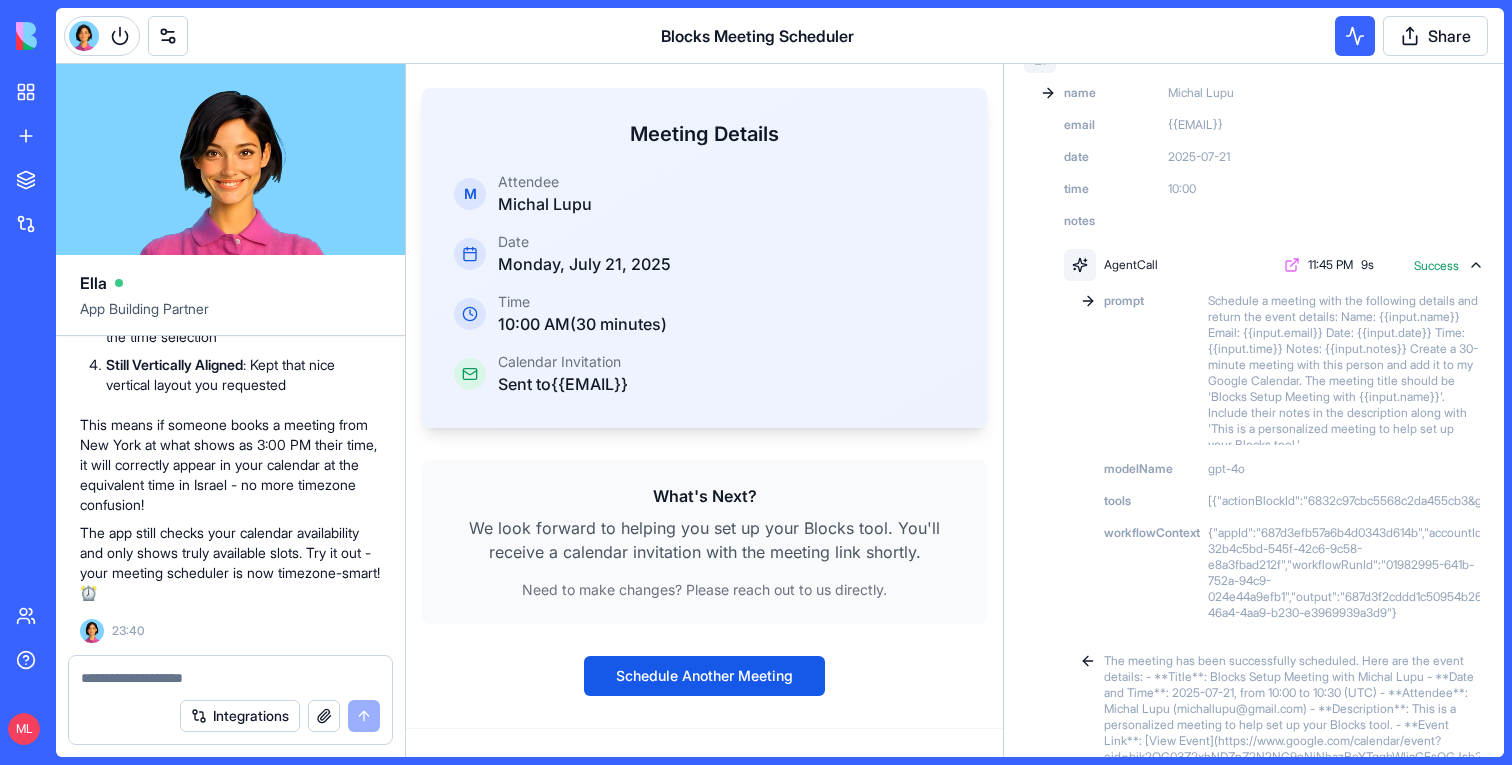scroll, scrollTop: 44, scrollLeft: 0, axis: vertical 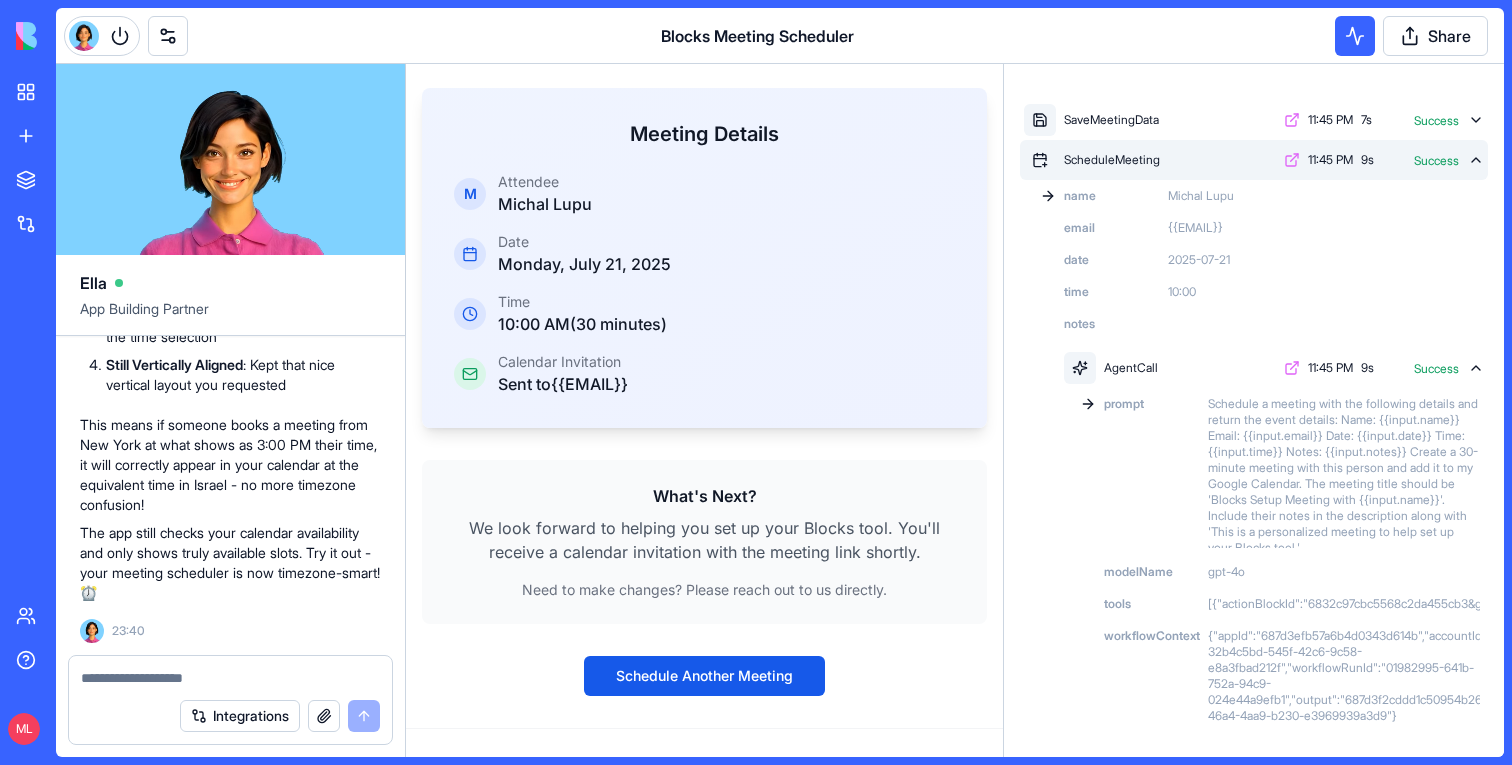 click 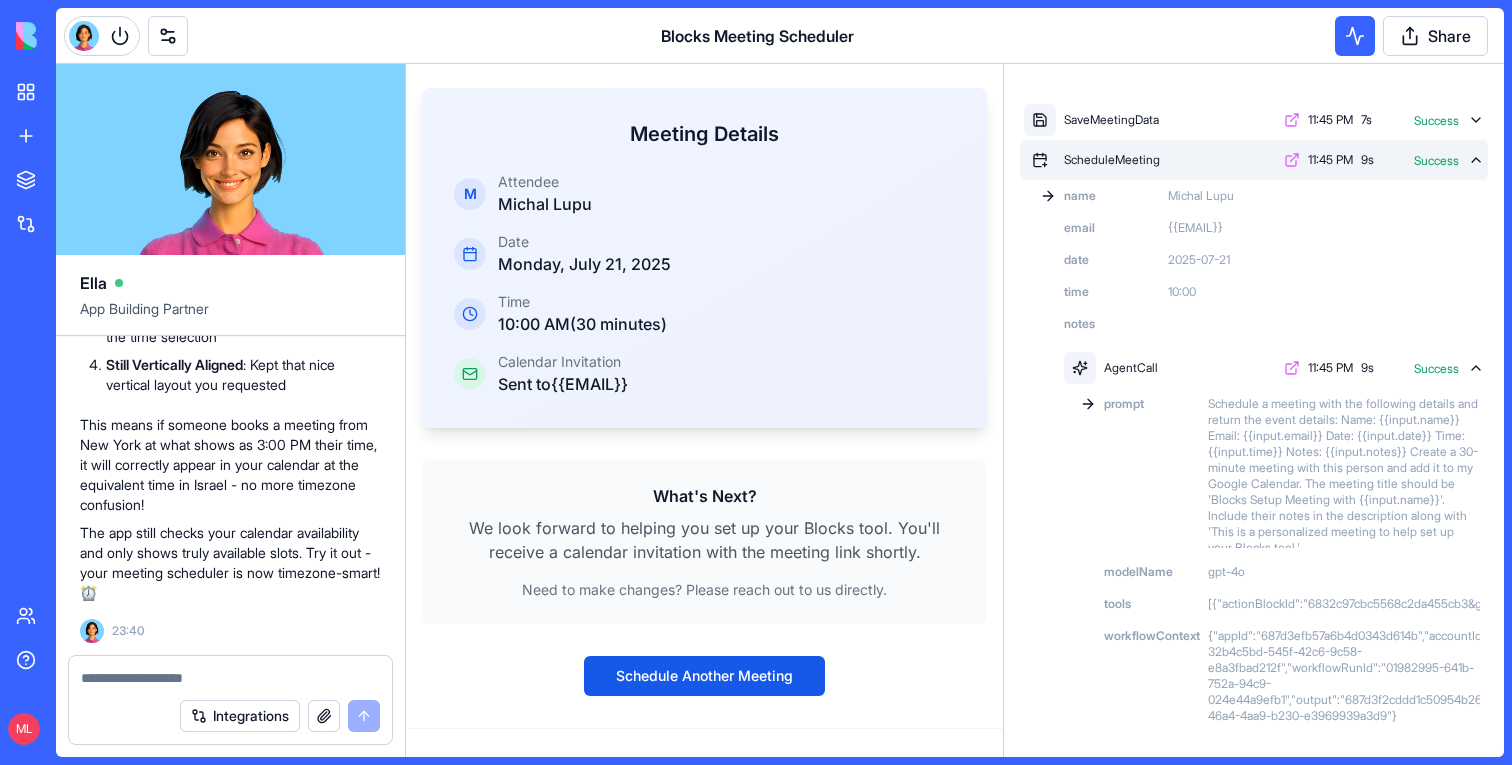 scroll, scrollTop: 0, scrollLeft: 0, axis: both 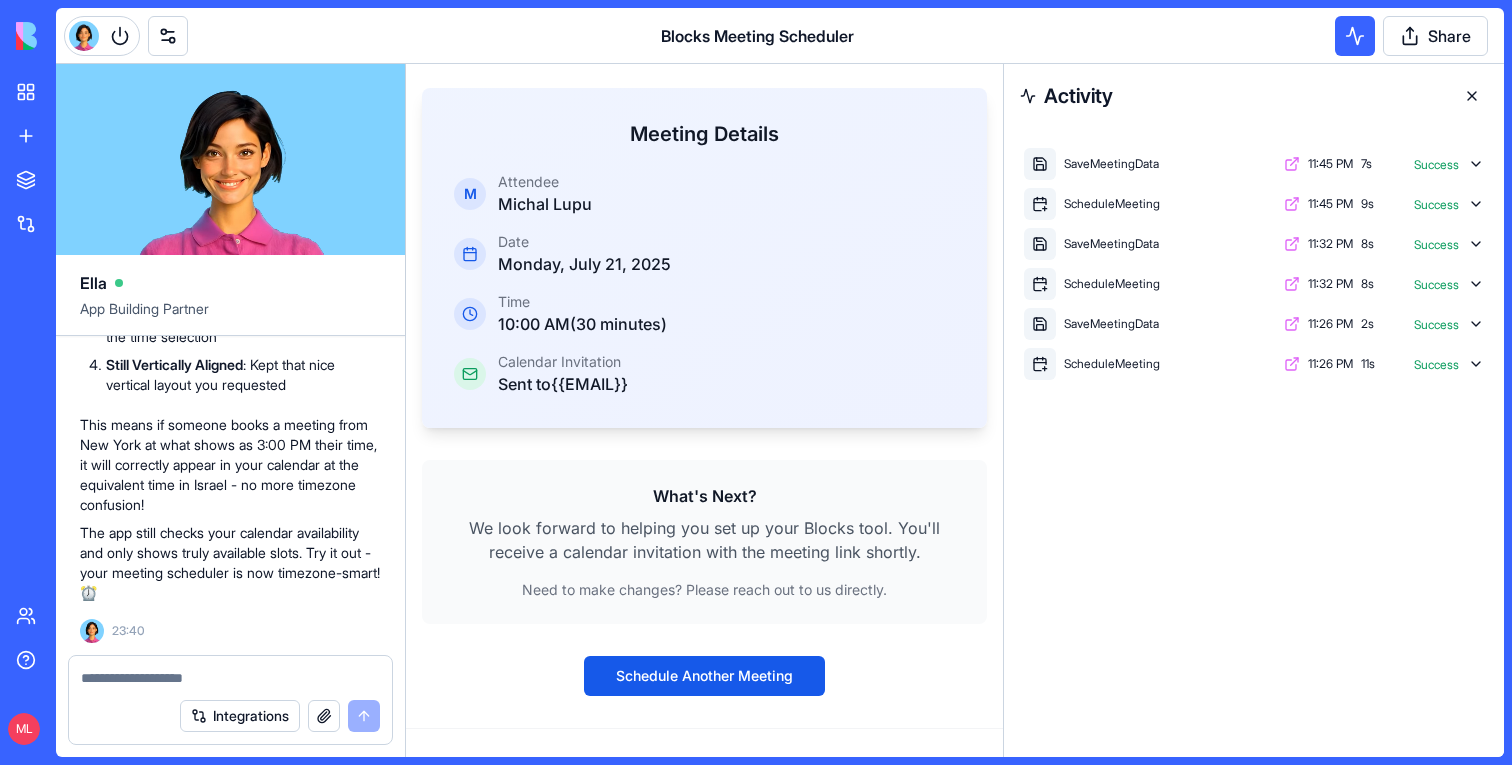 click at bounding box center (1472, 96) 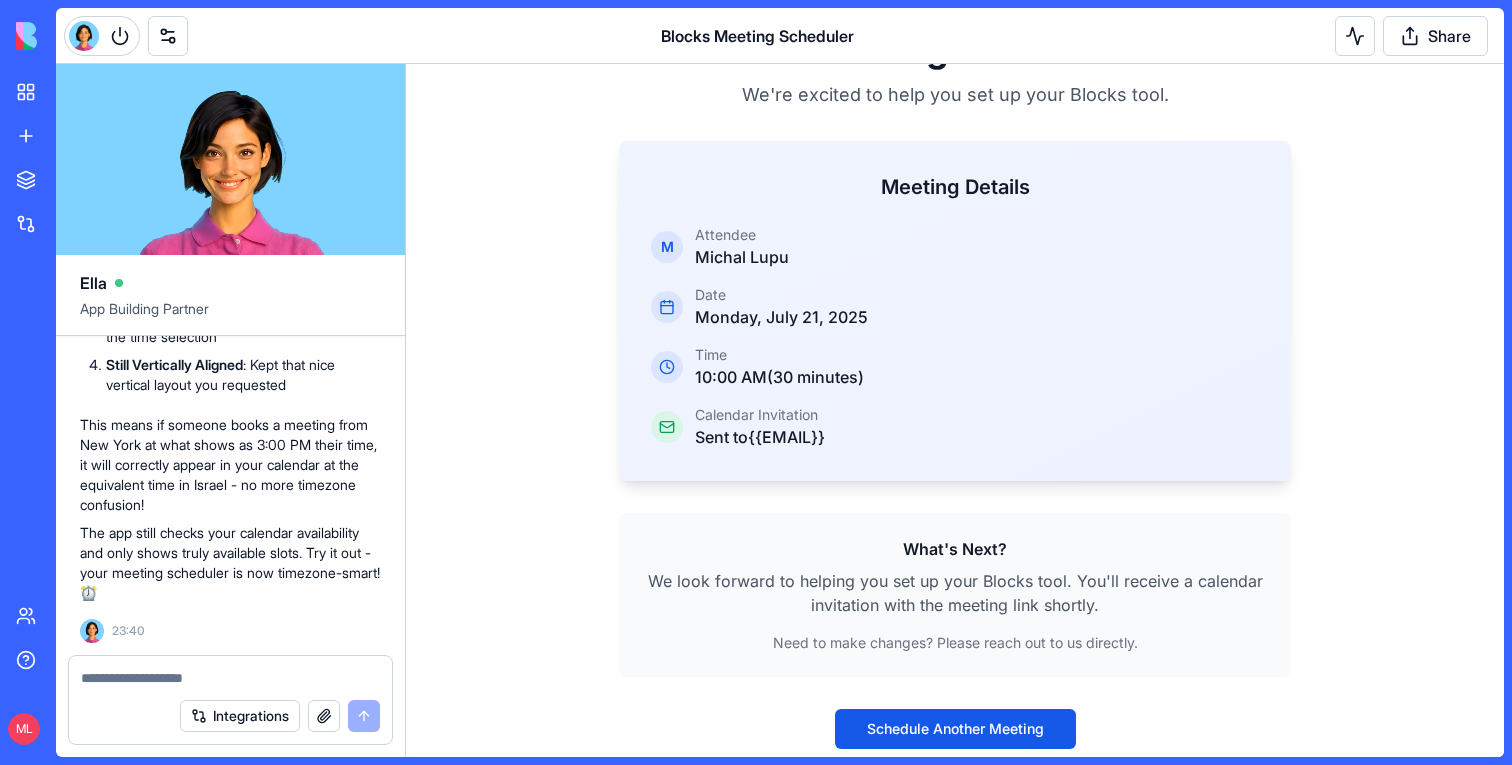scroll, scrollTop: 0, scrollLeft: 0, axis: both 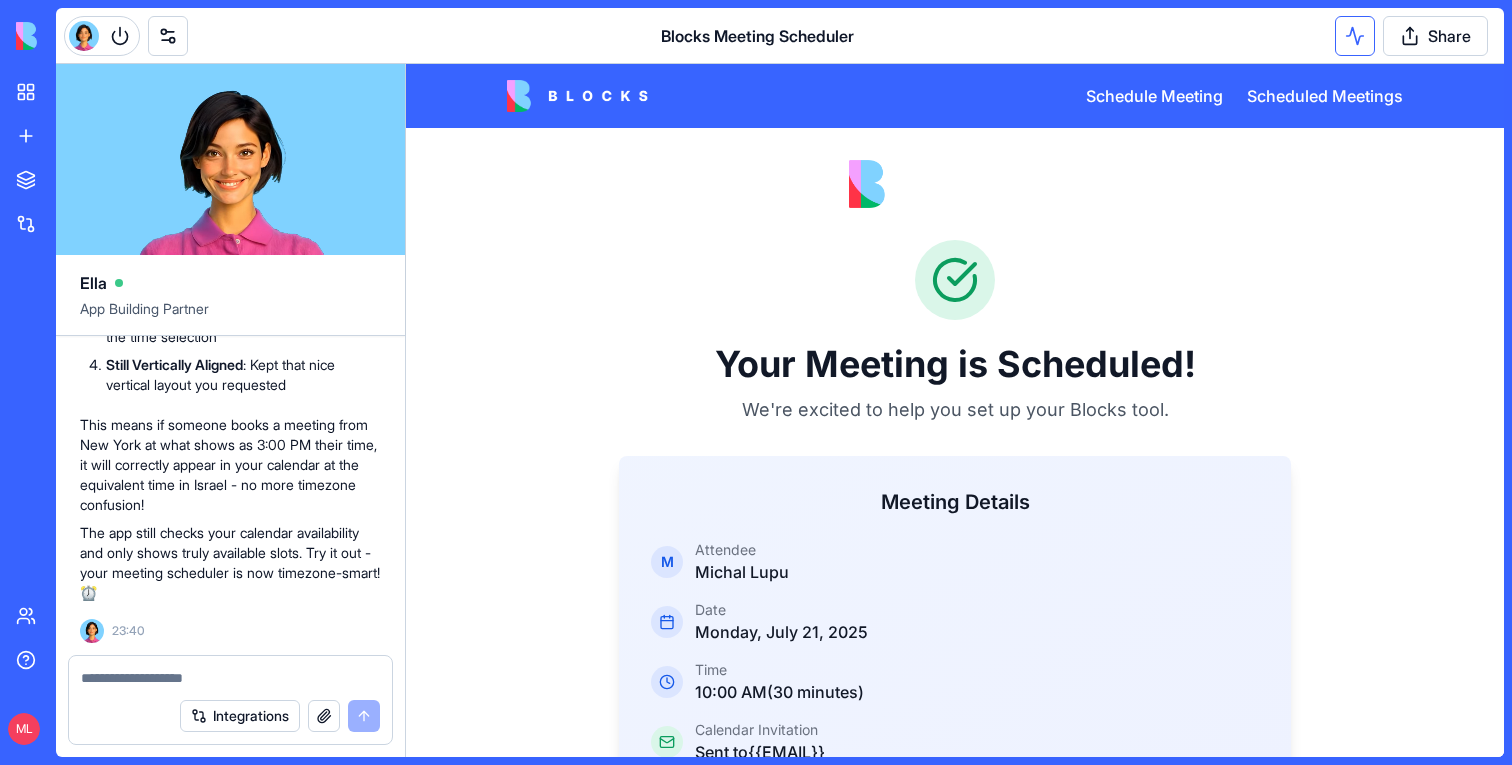 click at bounding box center (1355, 36) 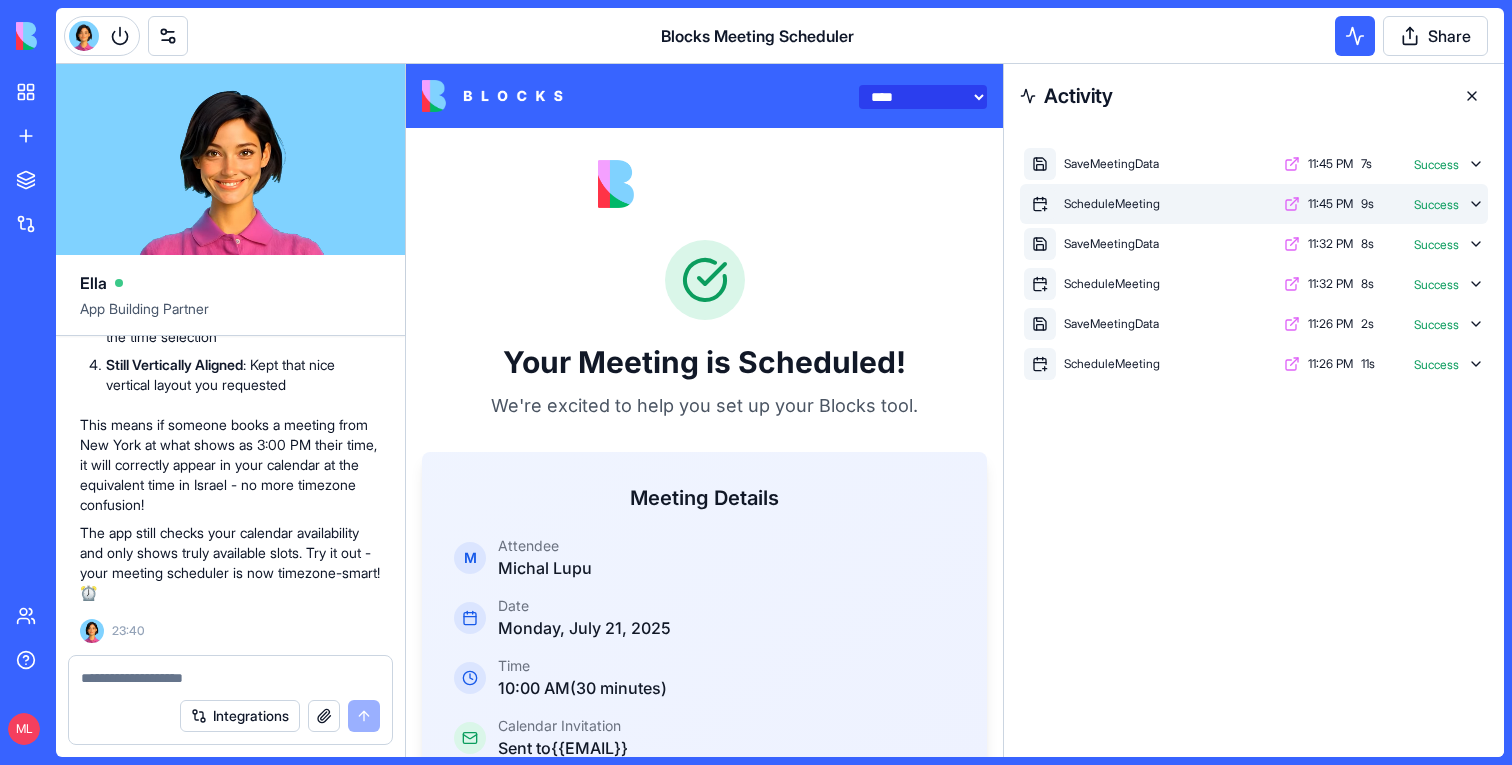 click 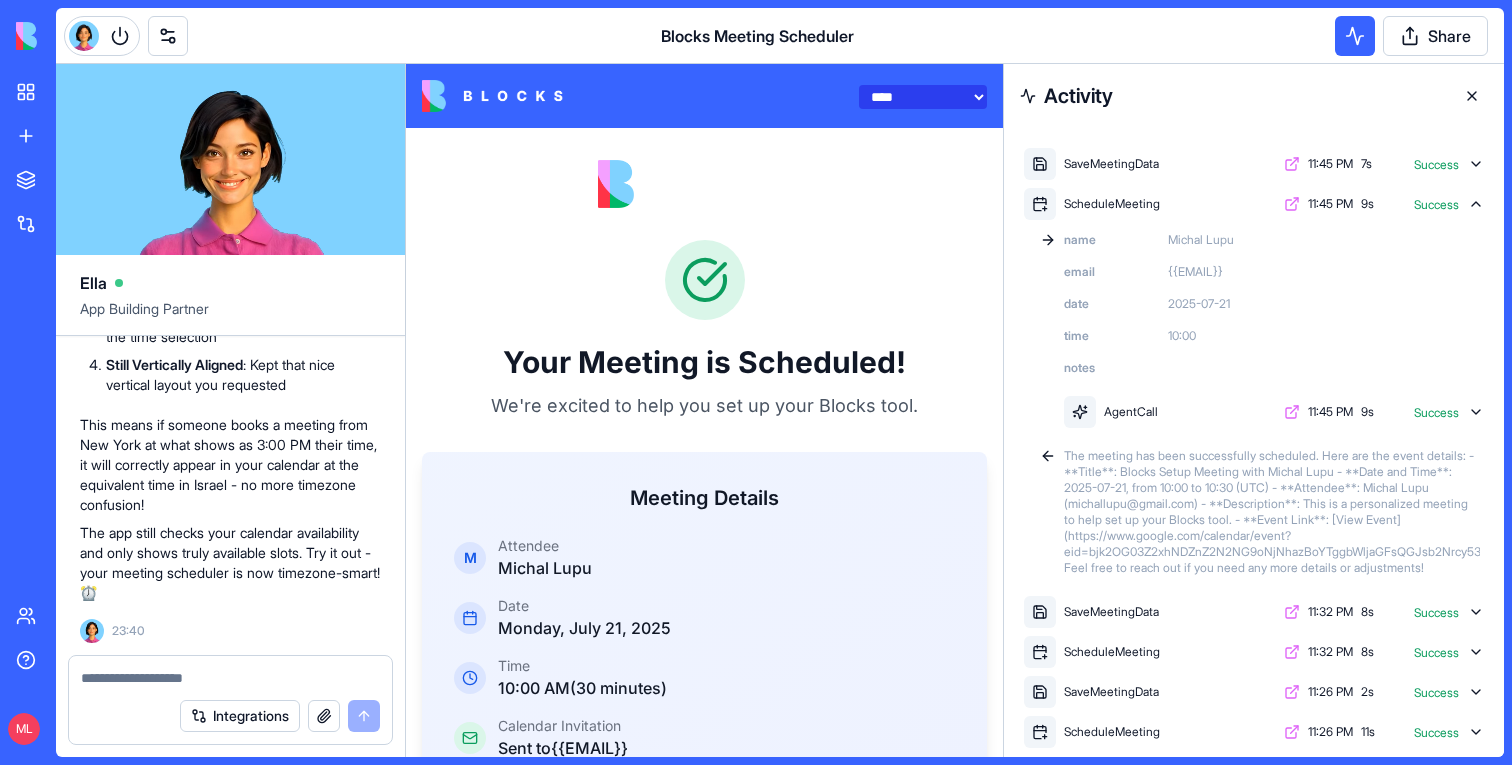 click at bounding box center (230, 678) 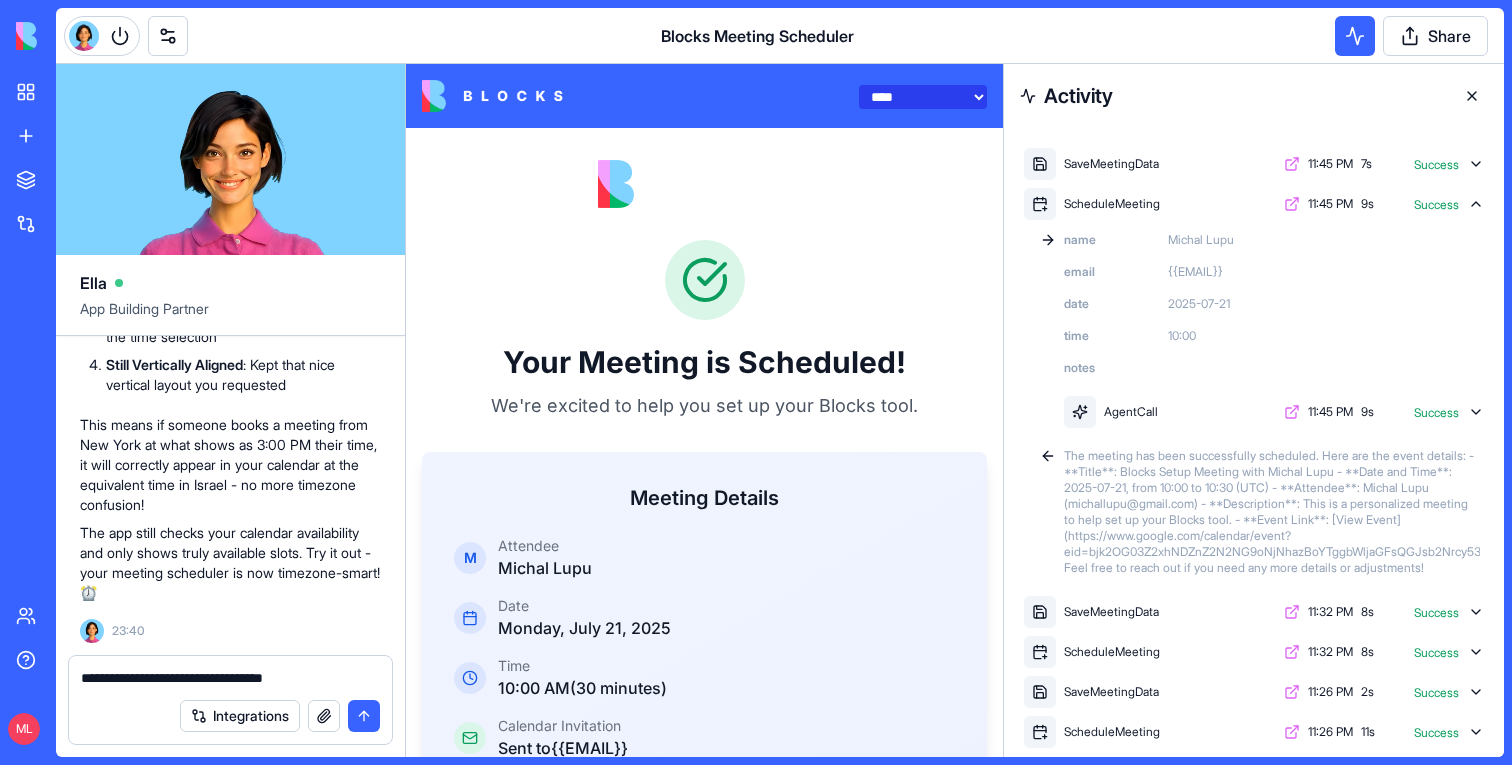 type on "**********" 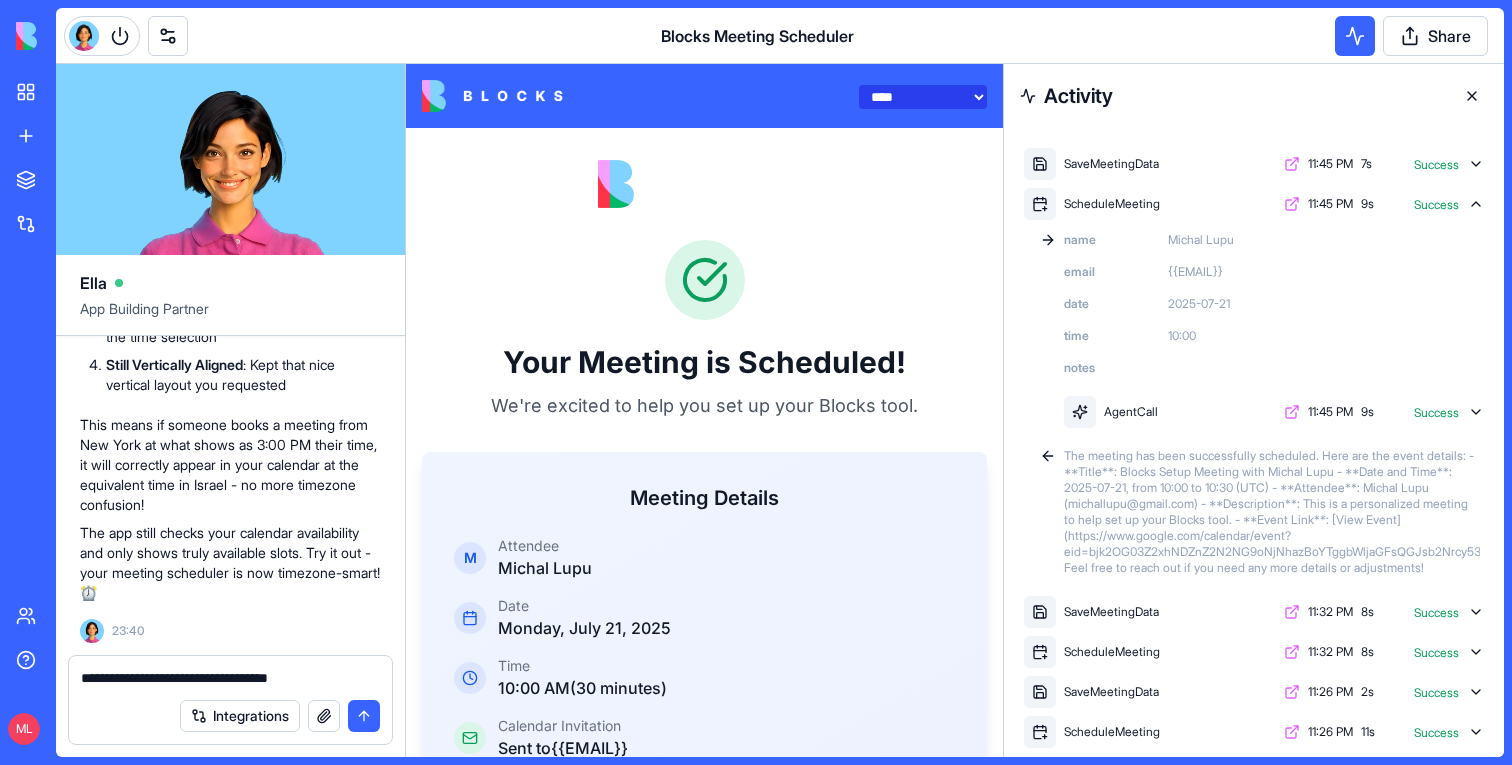 type 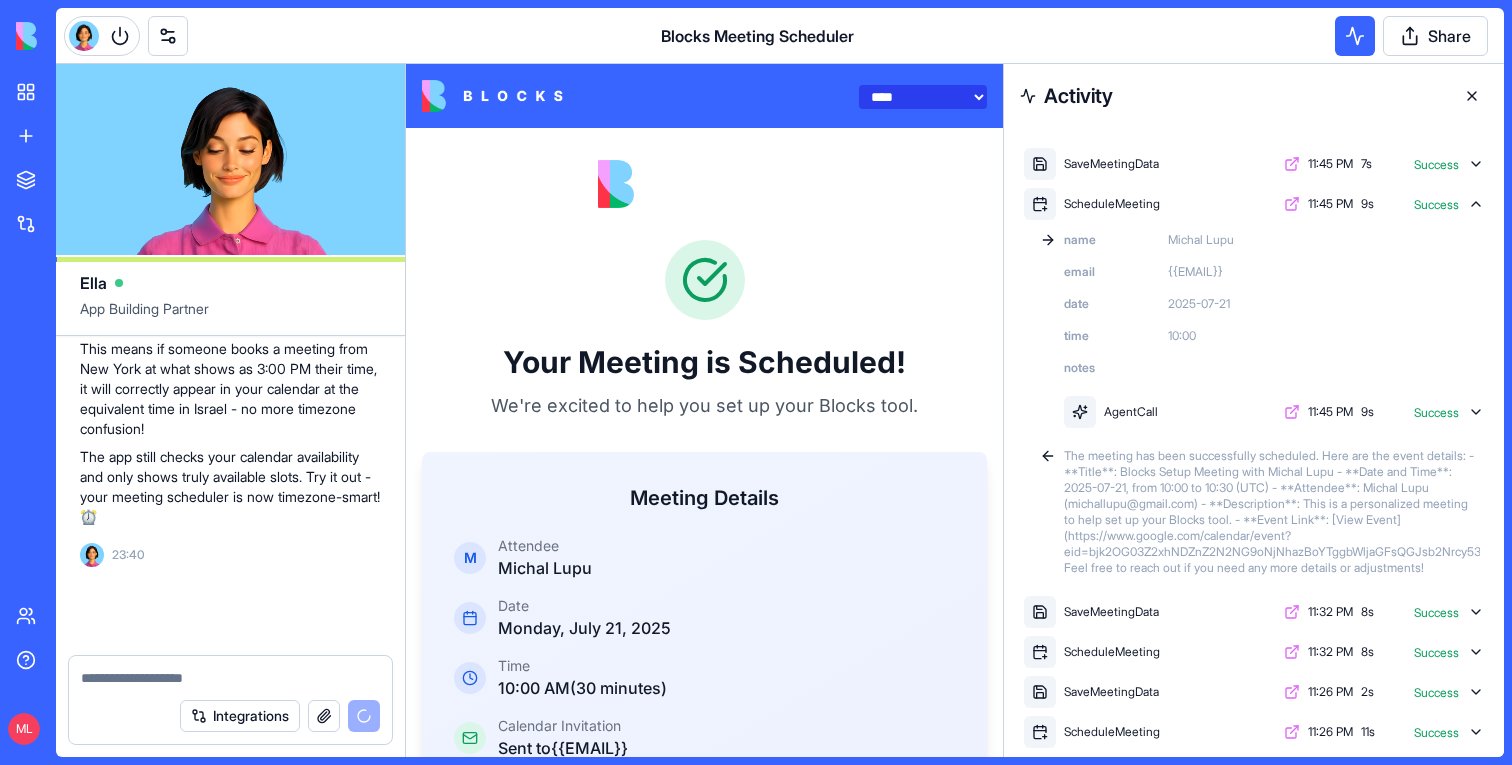 scroll, scrollTop: 8165, scrollLeft: 0, axis: vertical 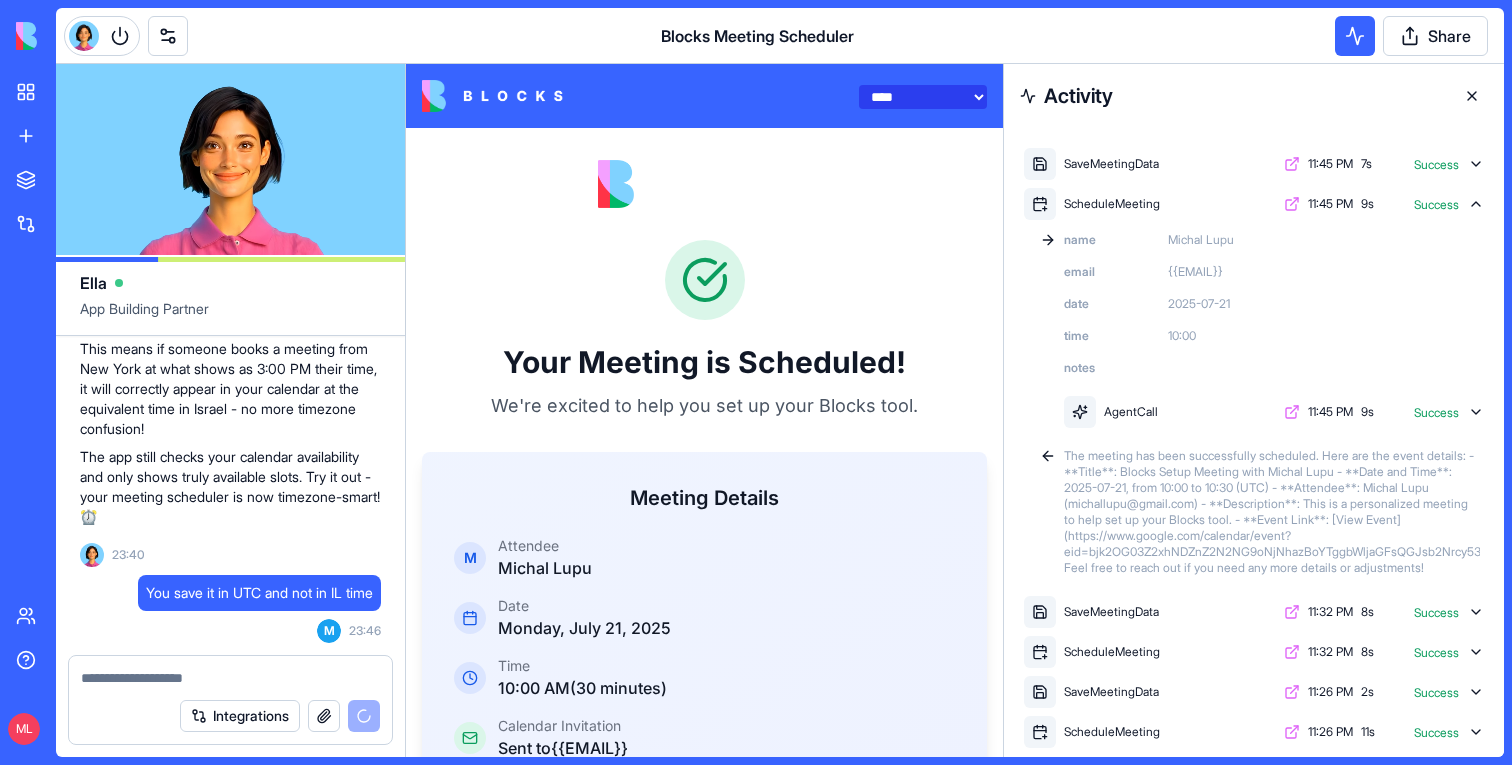 click at bounding box center (1472, 96) 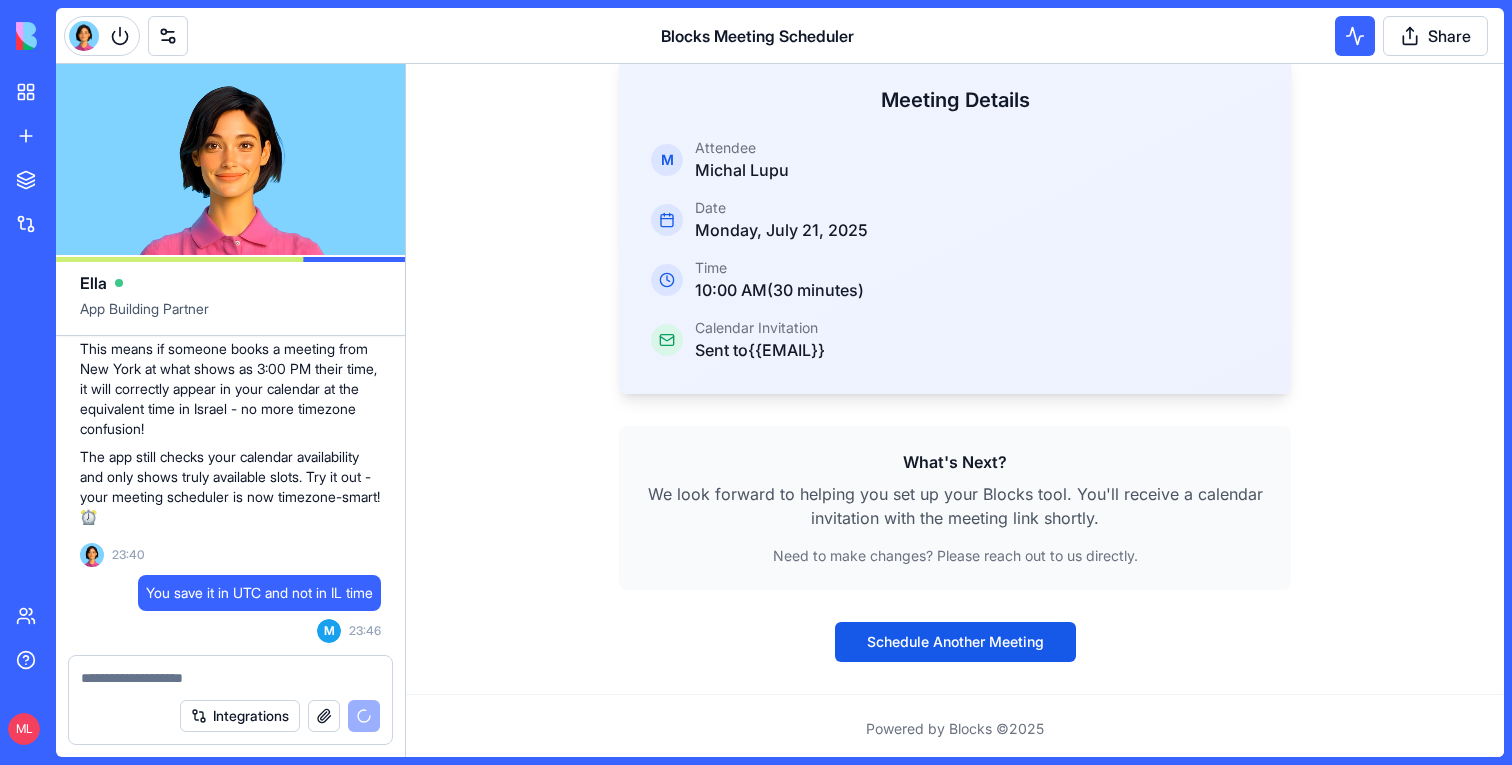 scroll, scrollTop: 408, scrollLeft: 0, axis: vertical 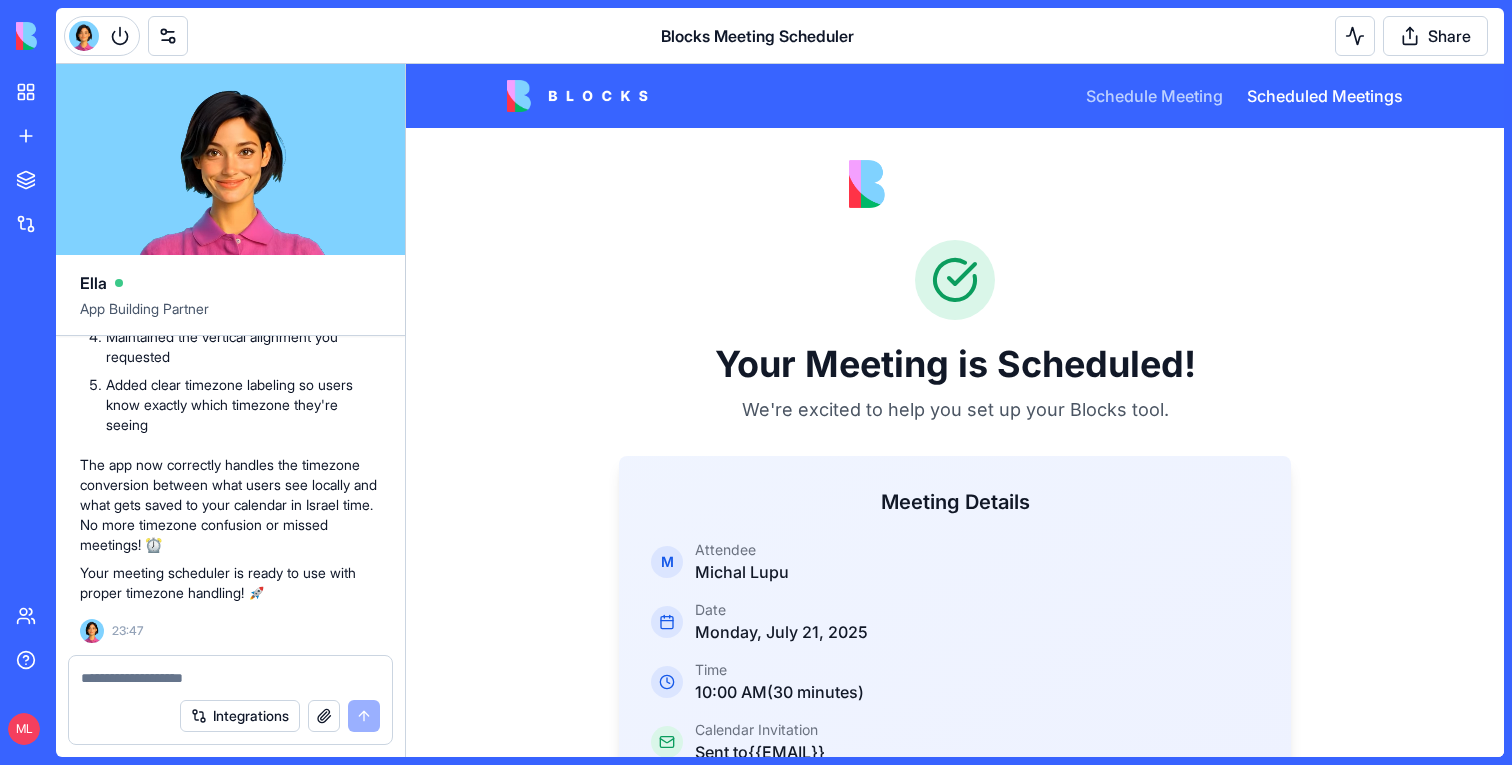 click on "Schedule Meeting" at bounding box center (1154, 96) 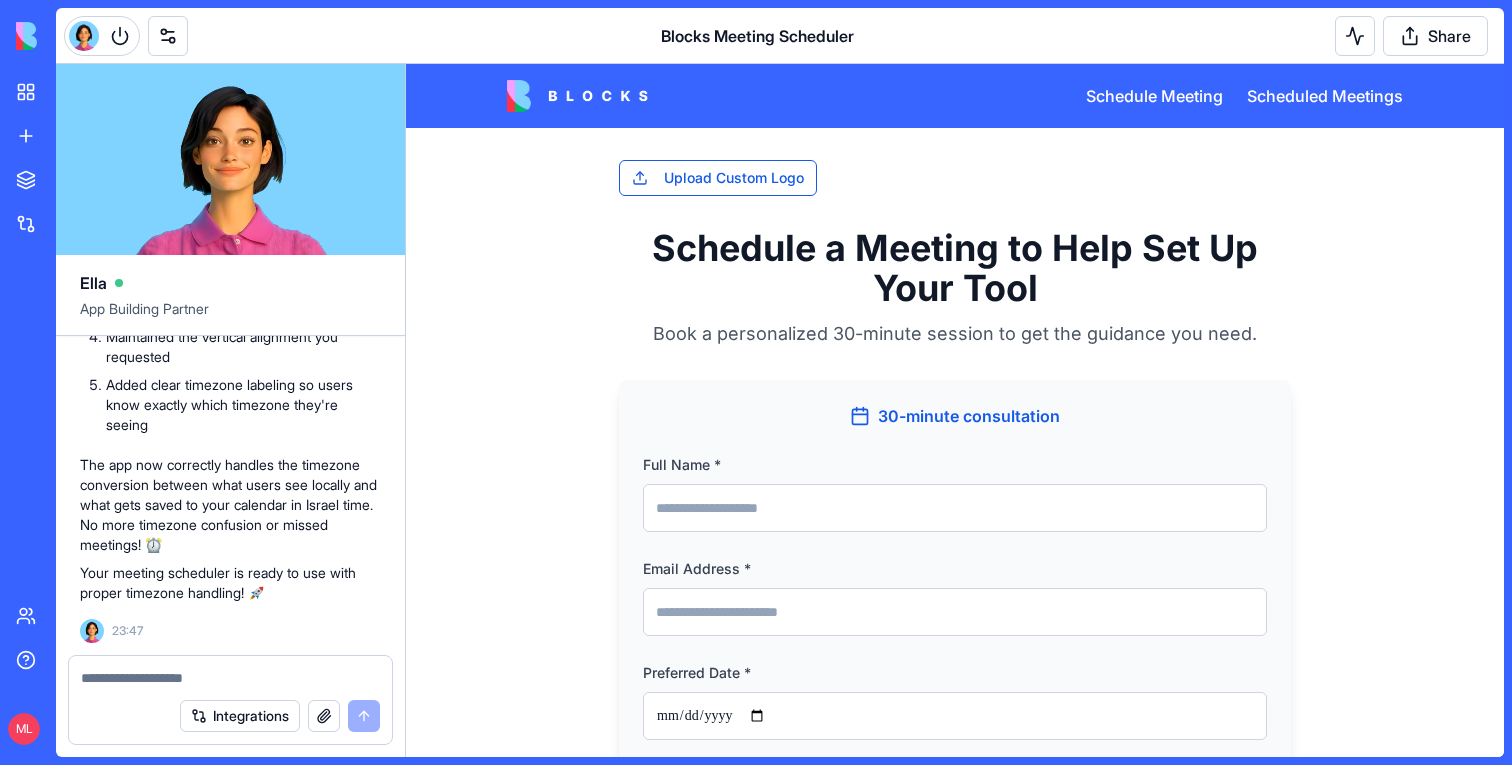 click on "Full Name *" at bounding box center (955, 508) 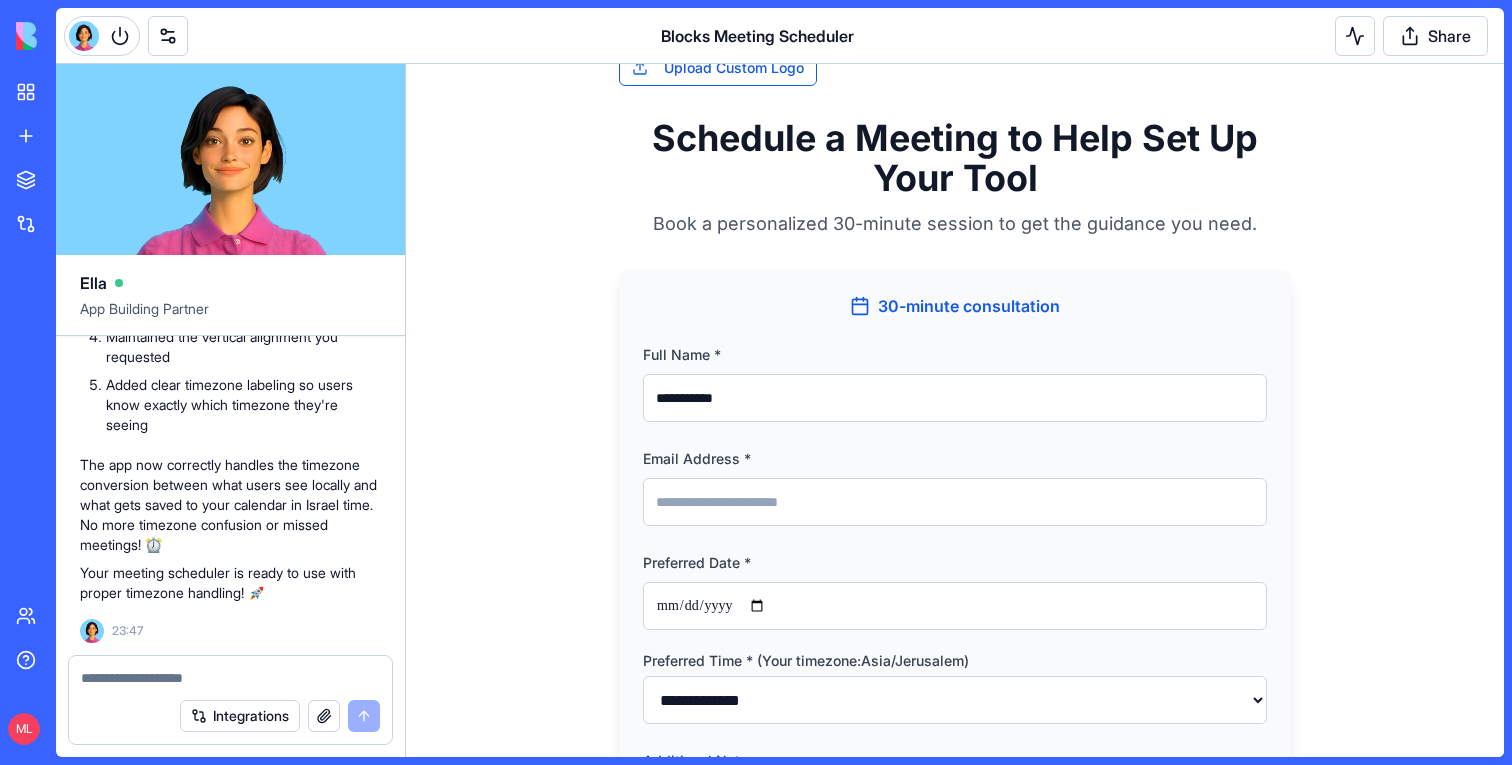 scroll, scrollTop: 156, scrollLeft: 0, axis: vertical 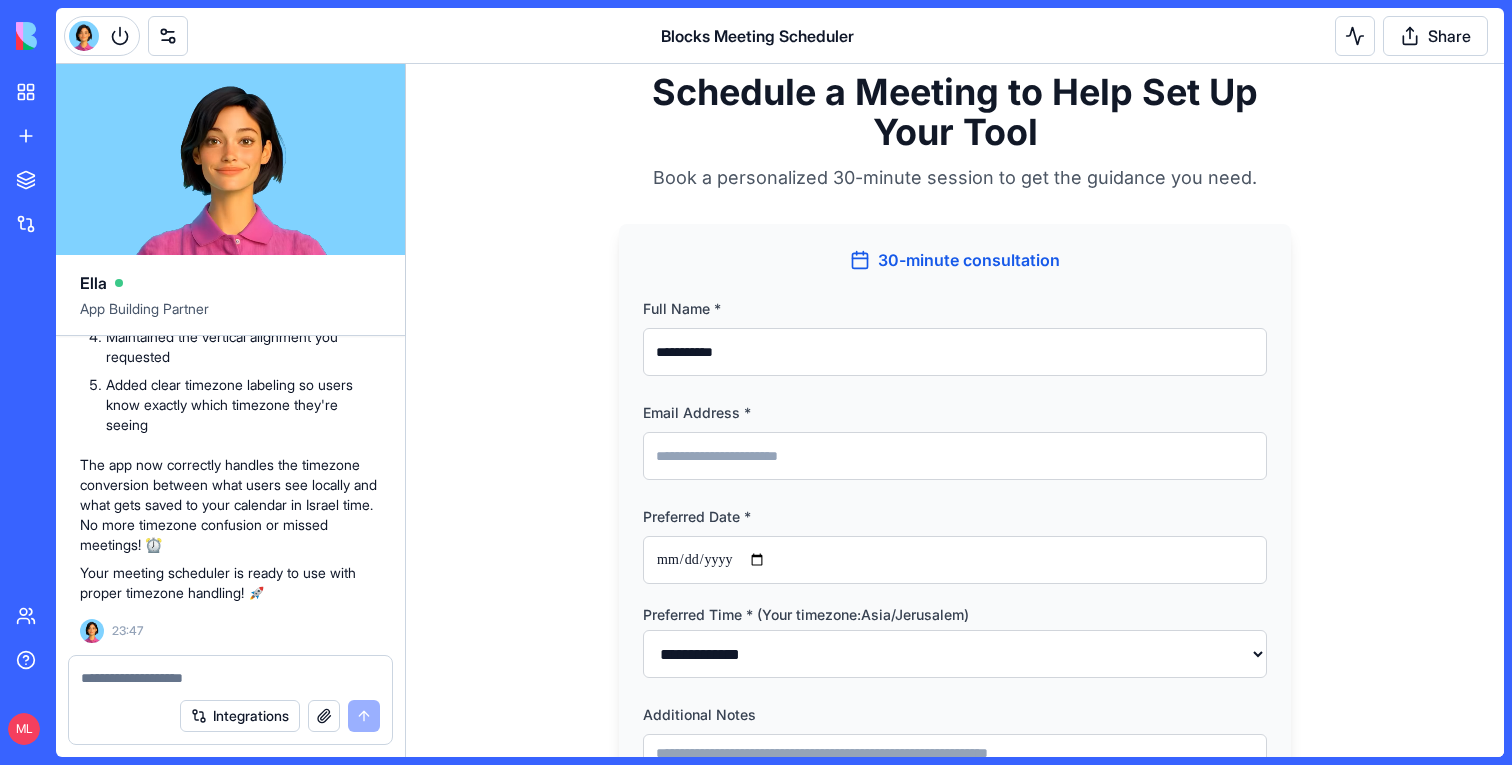 click on "Email Address *" at bounding box center [955, 456] 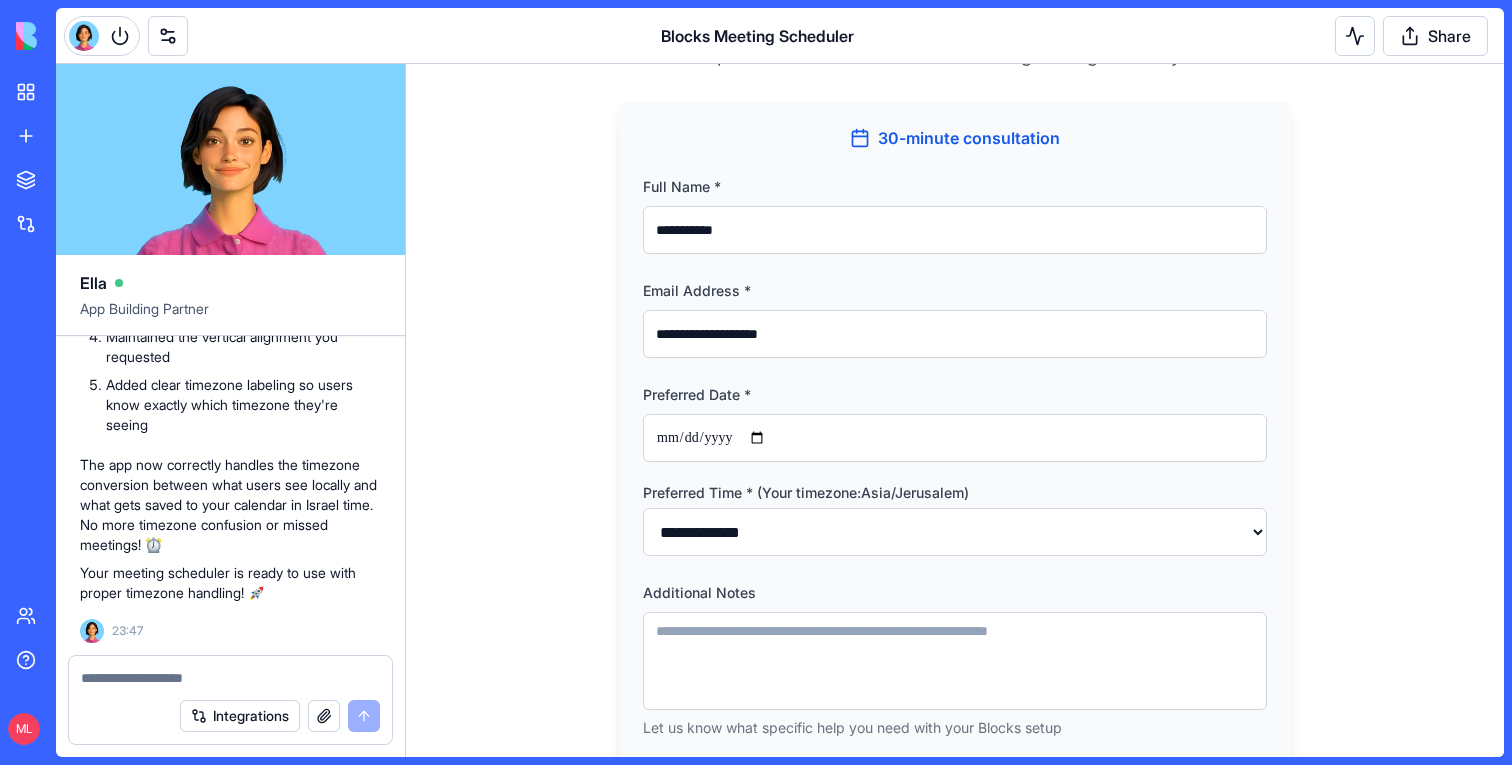 scroll, scrollTop: 313, scrollLeft: 0, axis: vertical 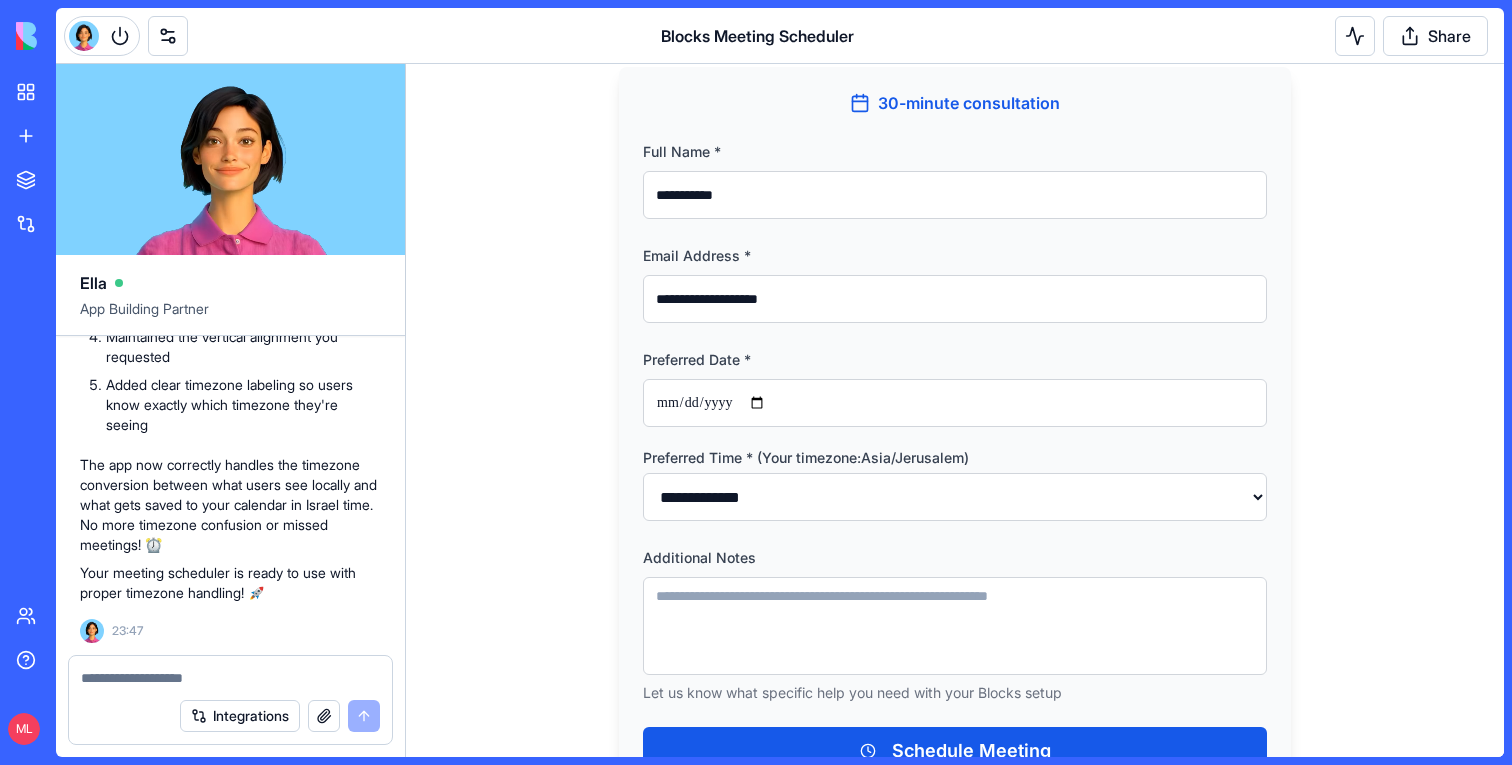 click on "Preferred Date *" at bounding box center (955, 403) 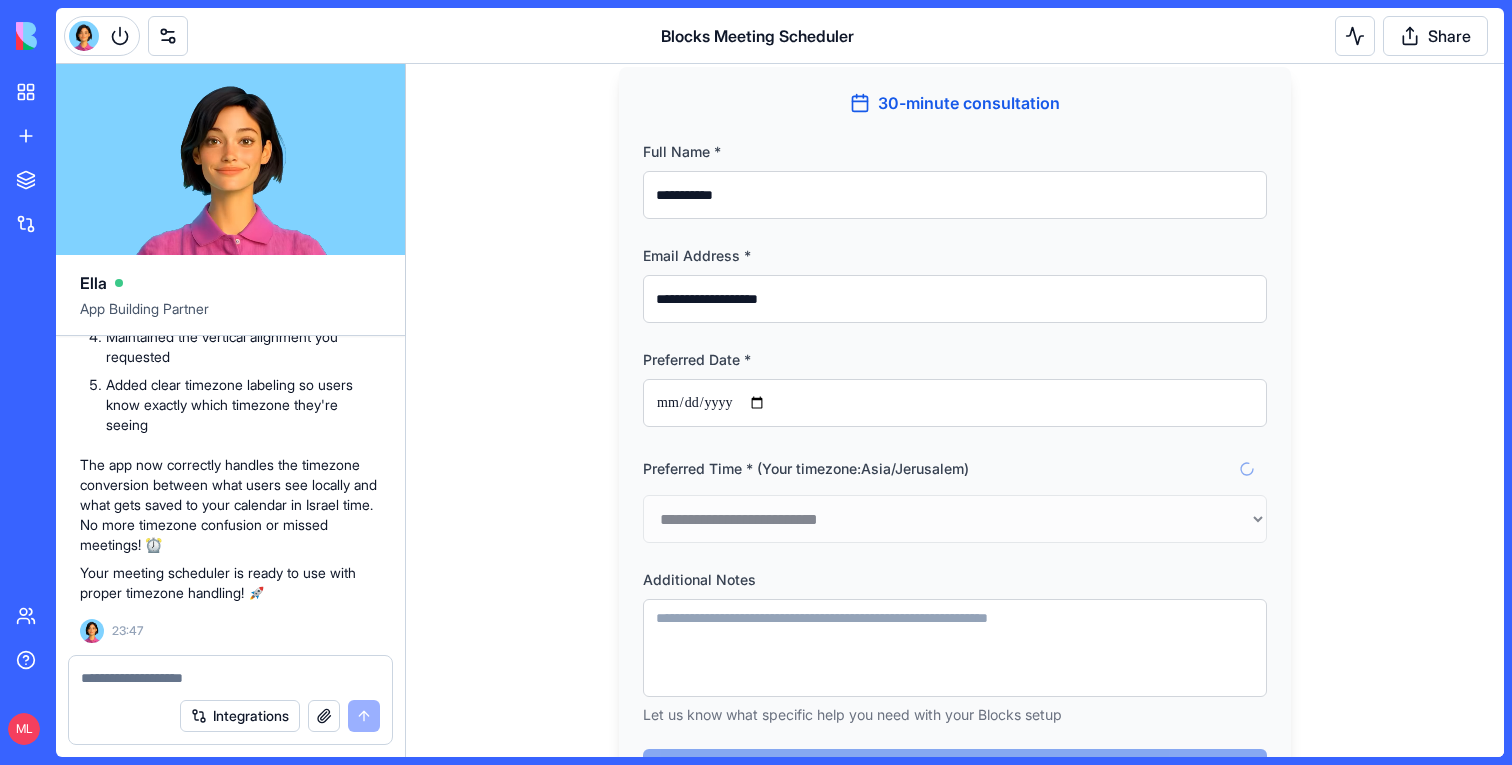 click on "**********" at bounding box center (955, 403) 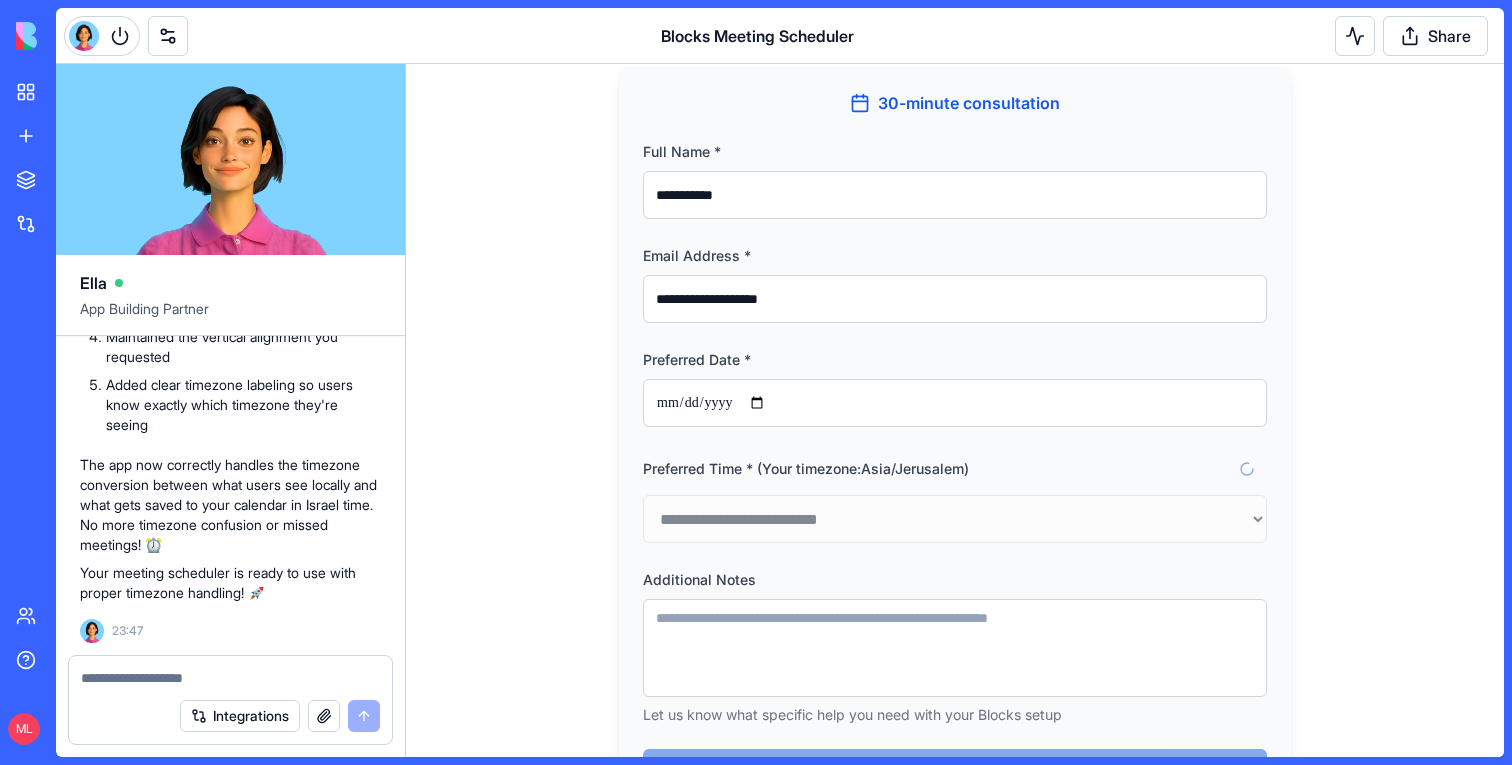 type on "**********" 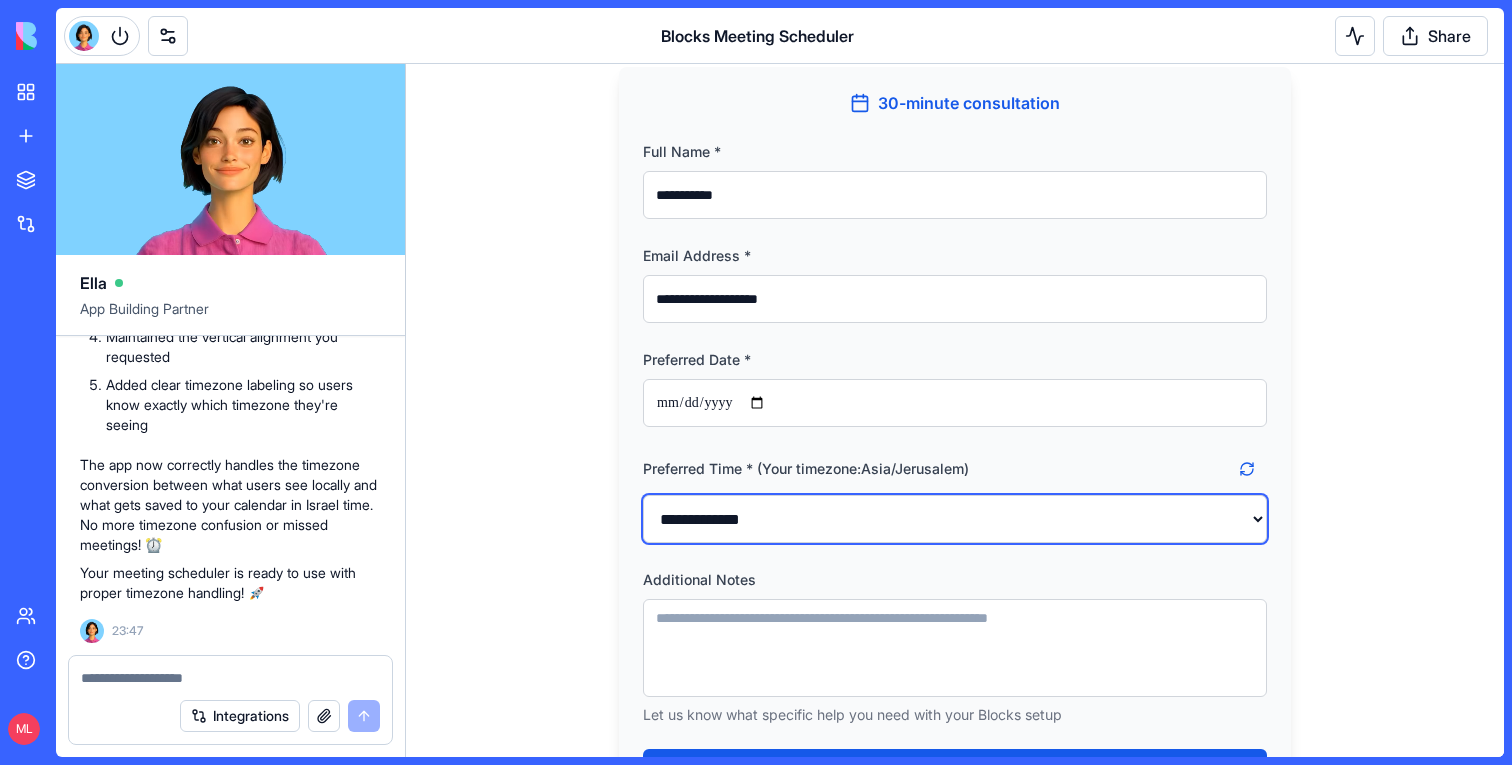 click on "**********" at bounding box center [955, 519] 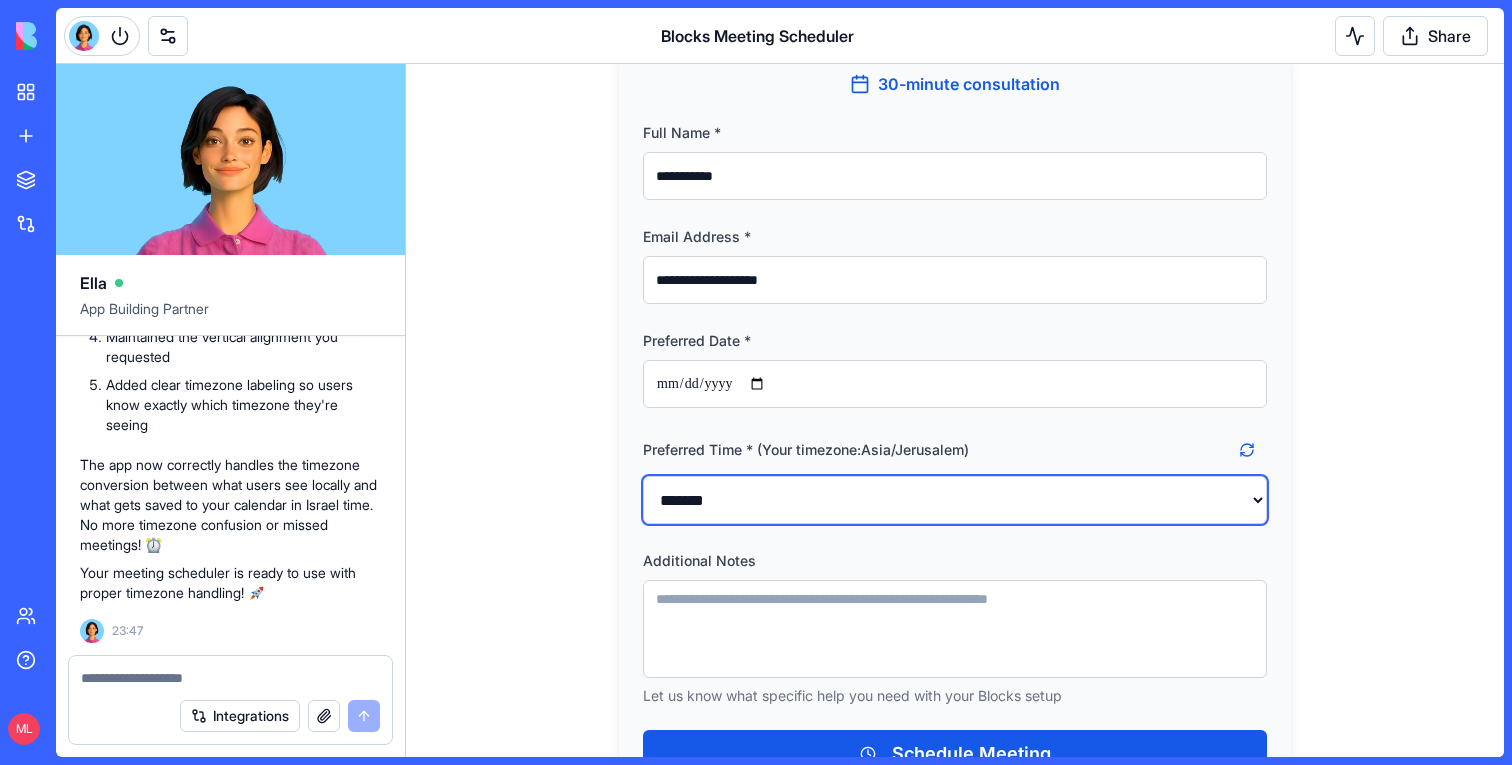 scroll, scrollTop: 343, scrollLeft: 0, axis: vertical 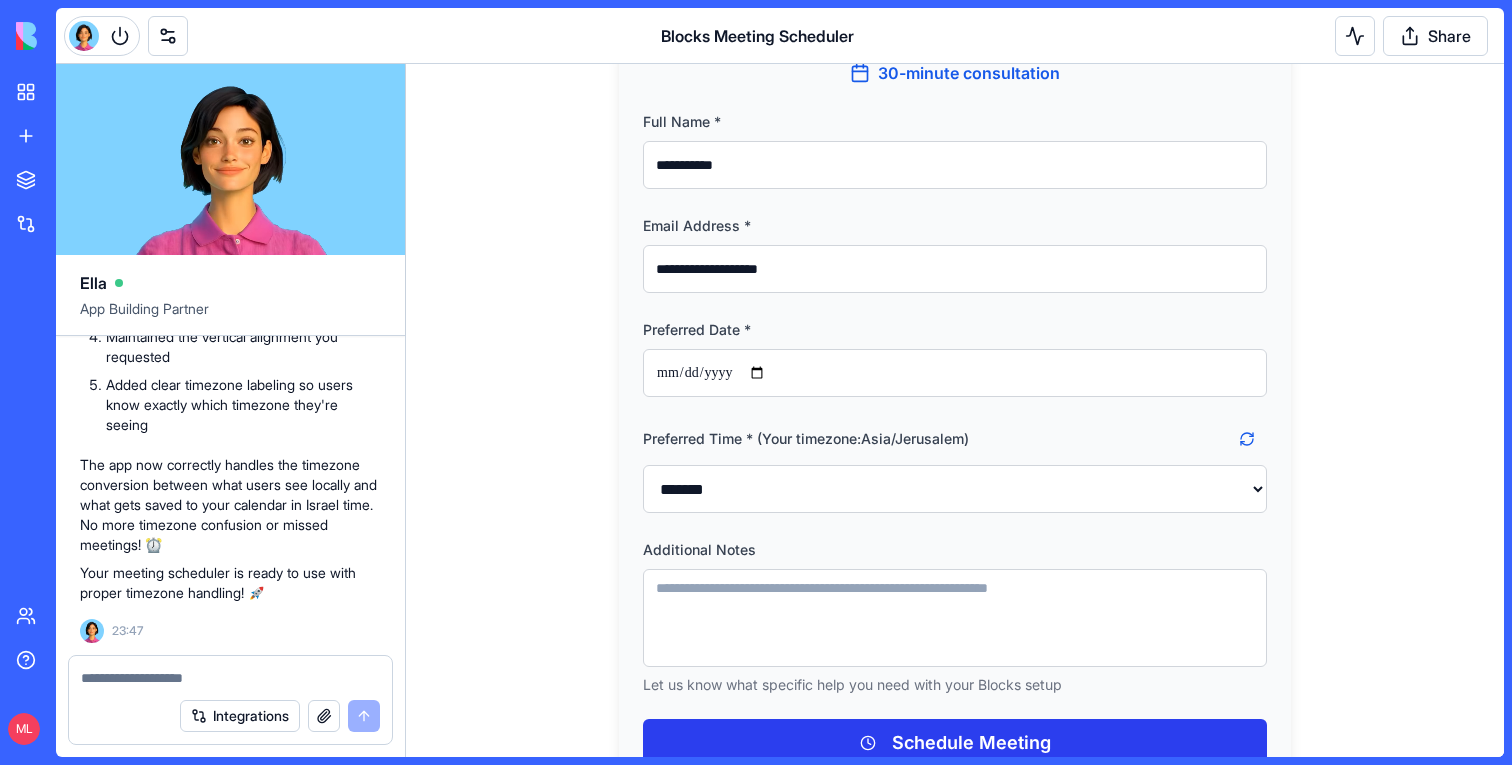 click on "Schedule Meeting" at bounding box center [955, 743] 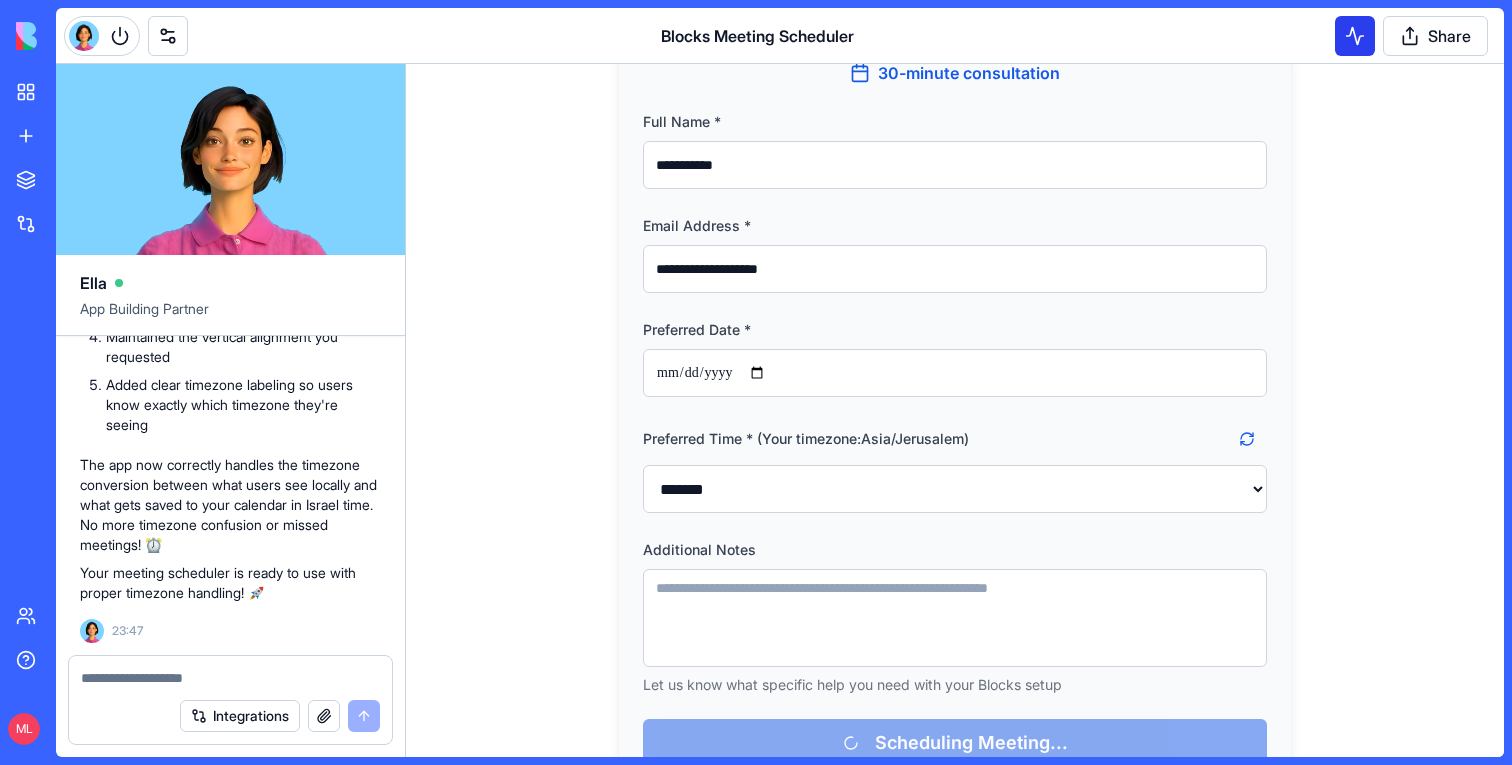 click at bounding box center [1355, 36] 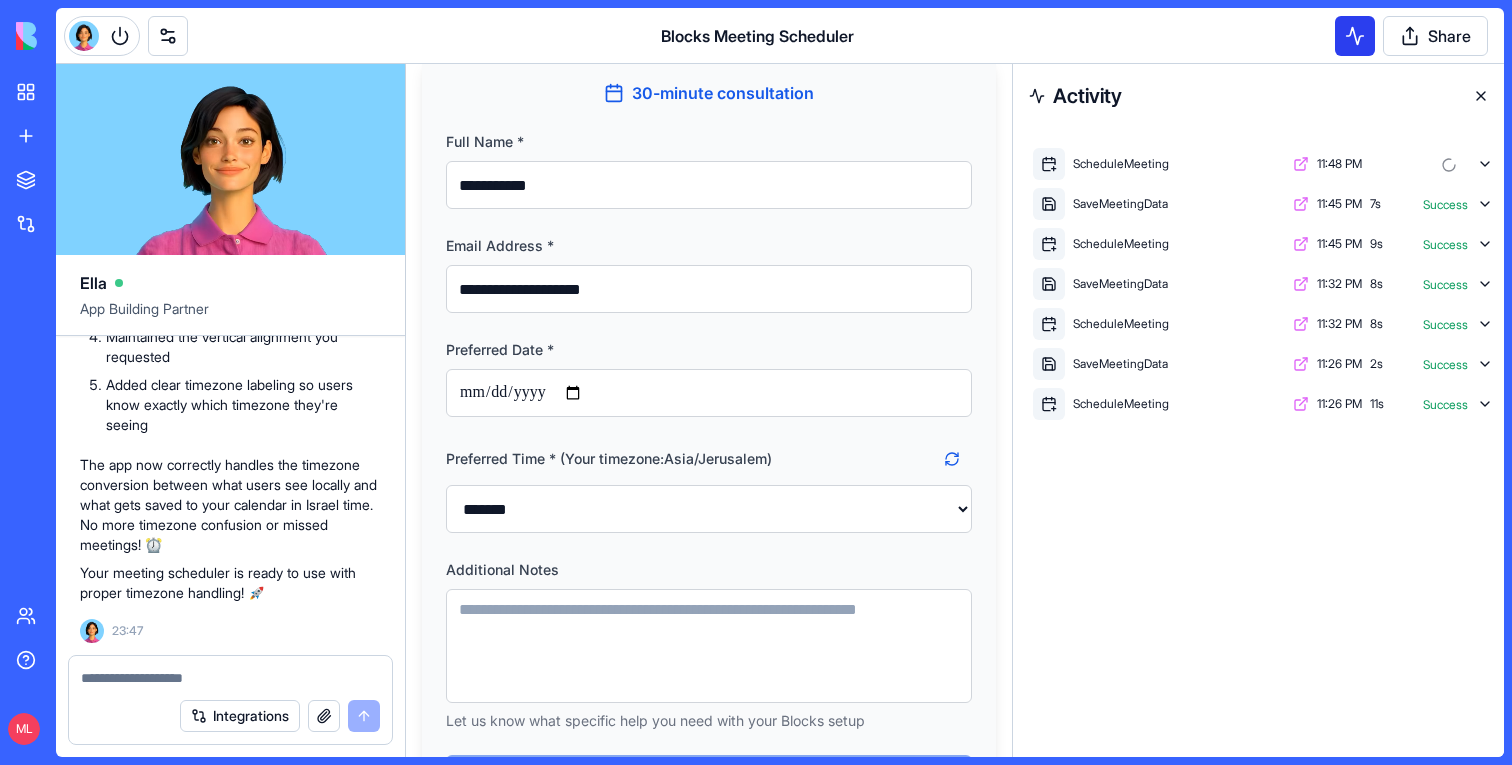 scroll, scrollTop: 371, scrollLeft: 0, axis: vertical 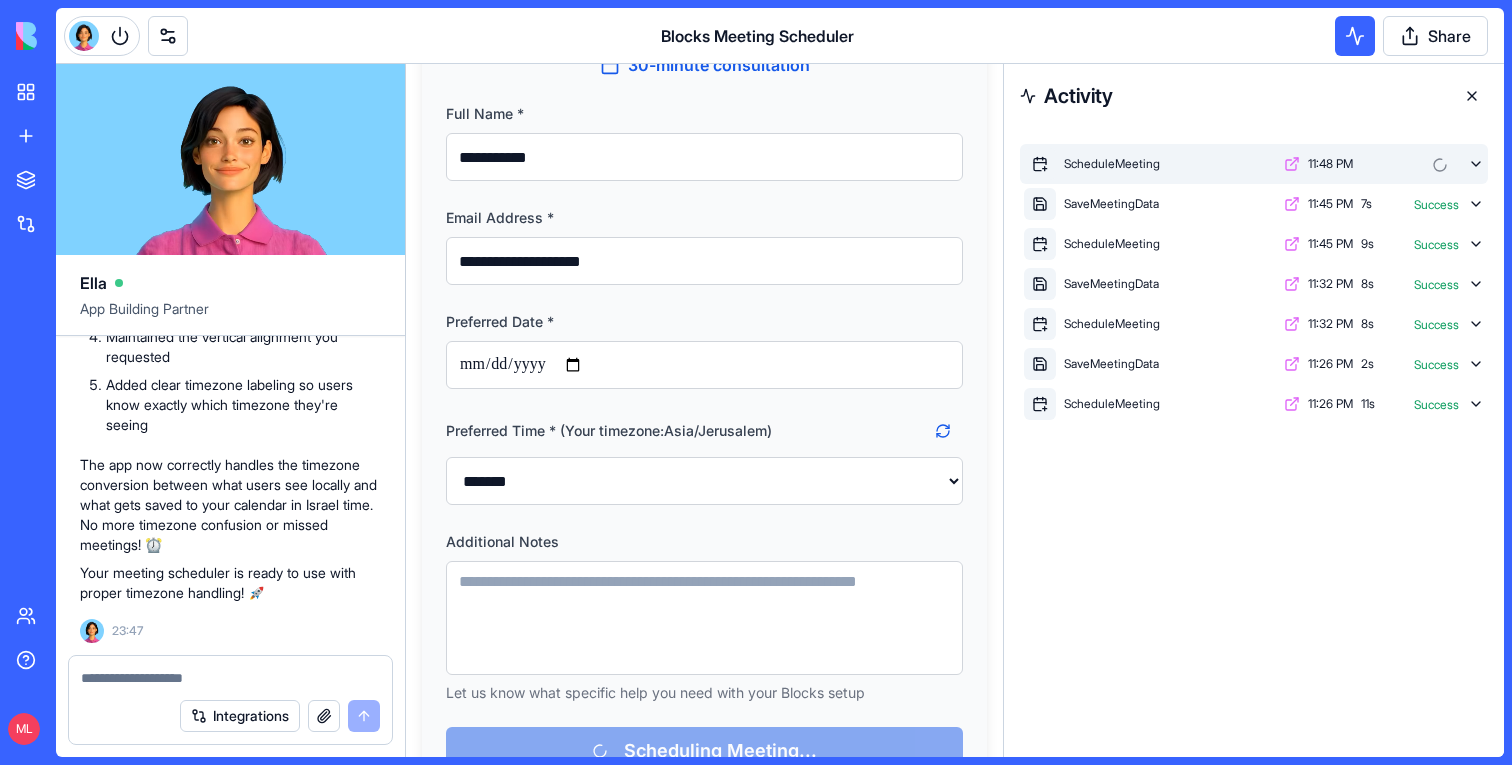 click 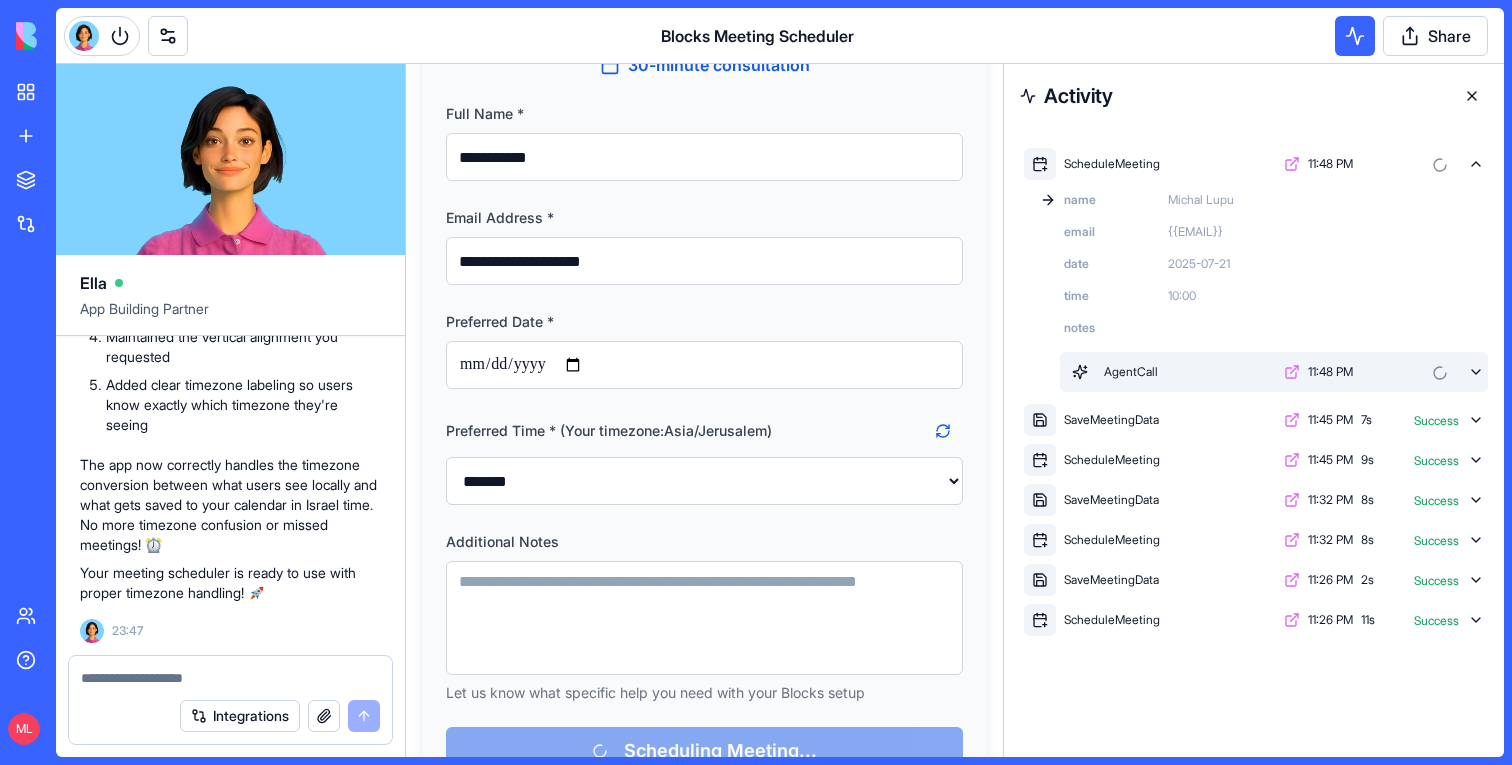 click on "AgentCall 11:48 PM" at bounding box center [1274, 372] 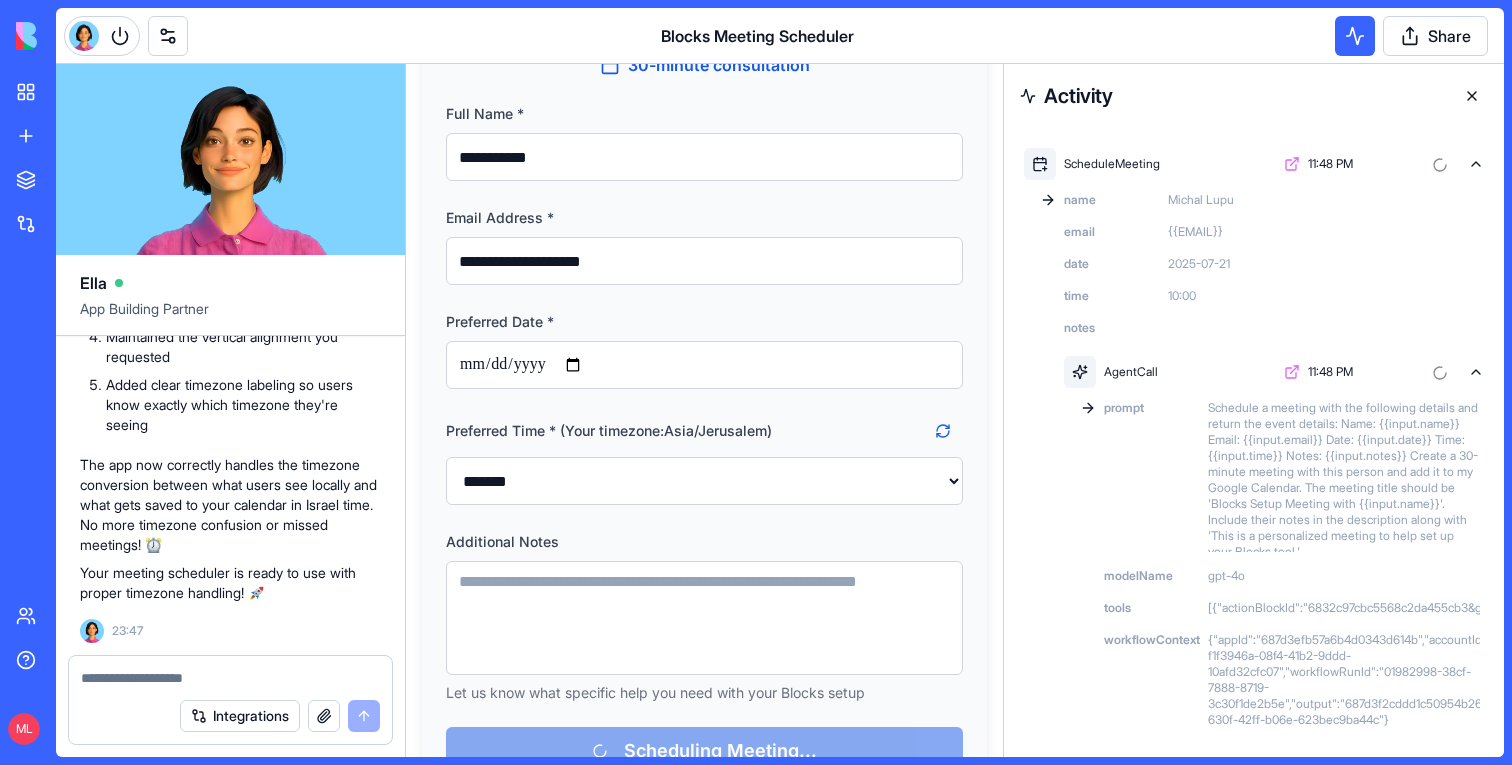 scroll, scrollTop: 24, scrollLeft: 0, axis: vertical 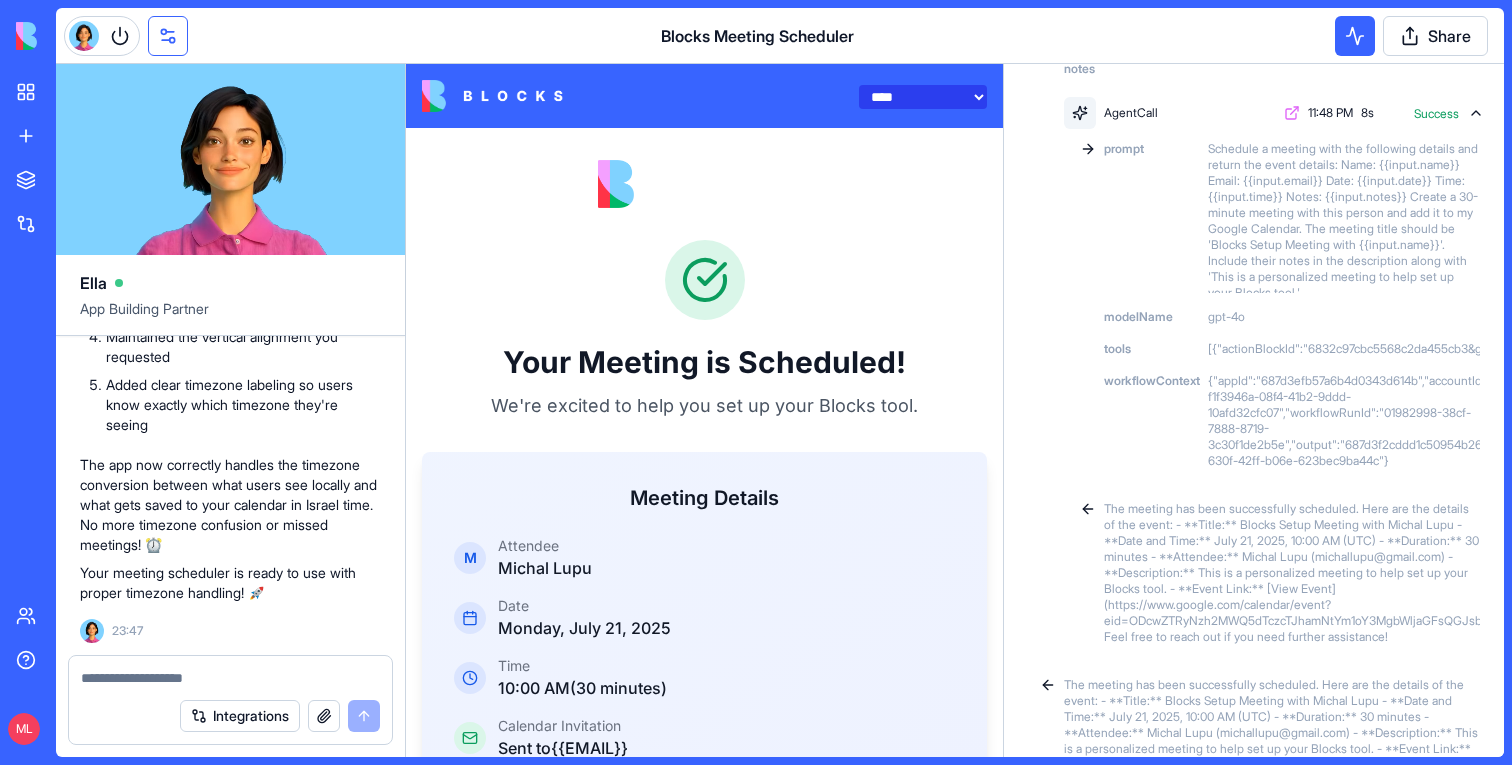 click at bounding box center (168, 36) 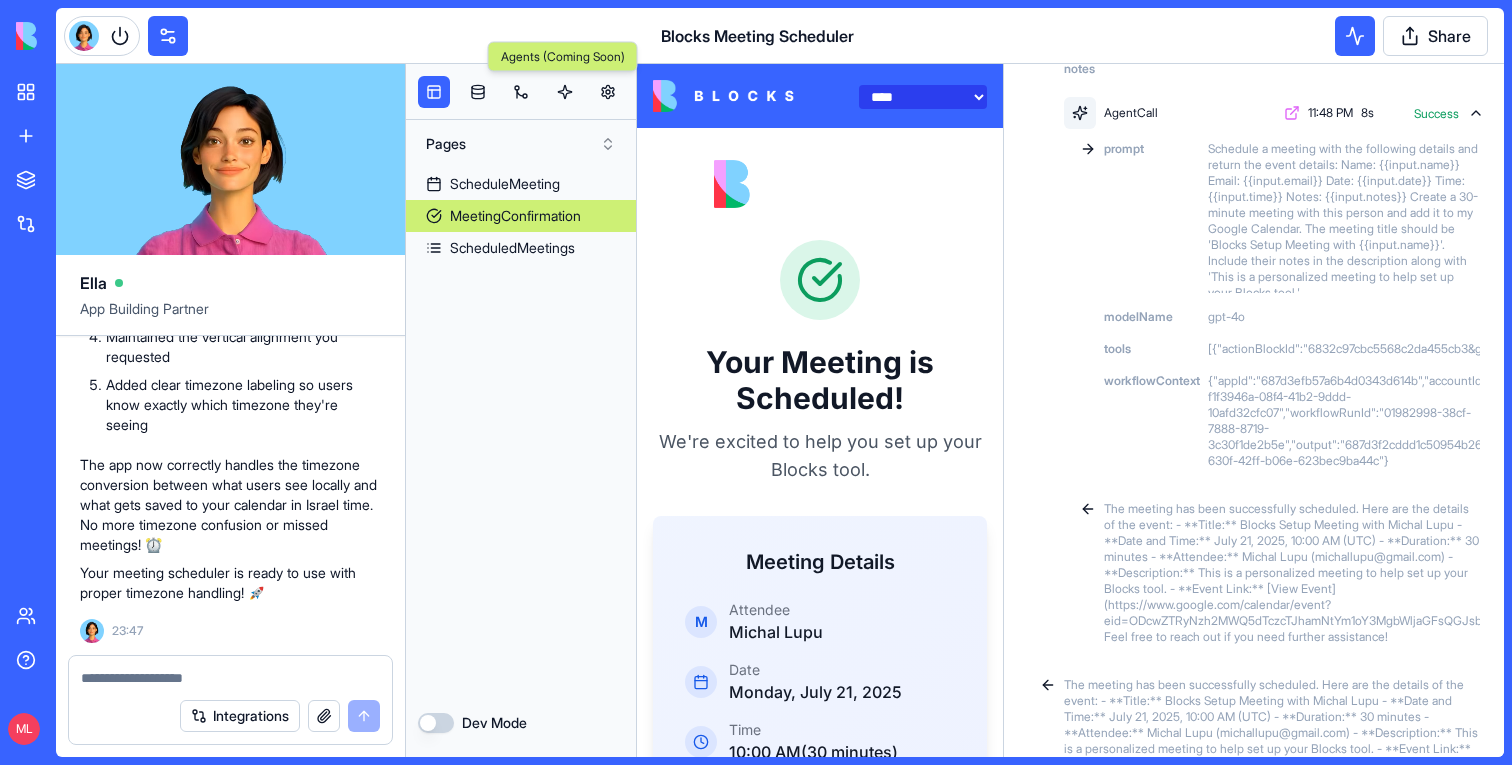 click on "Agents (Coming Soon) Agents (Coming Soon)" at bounding box center [521, 92] 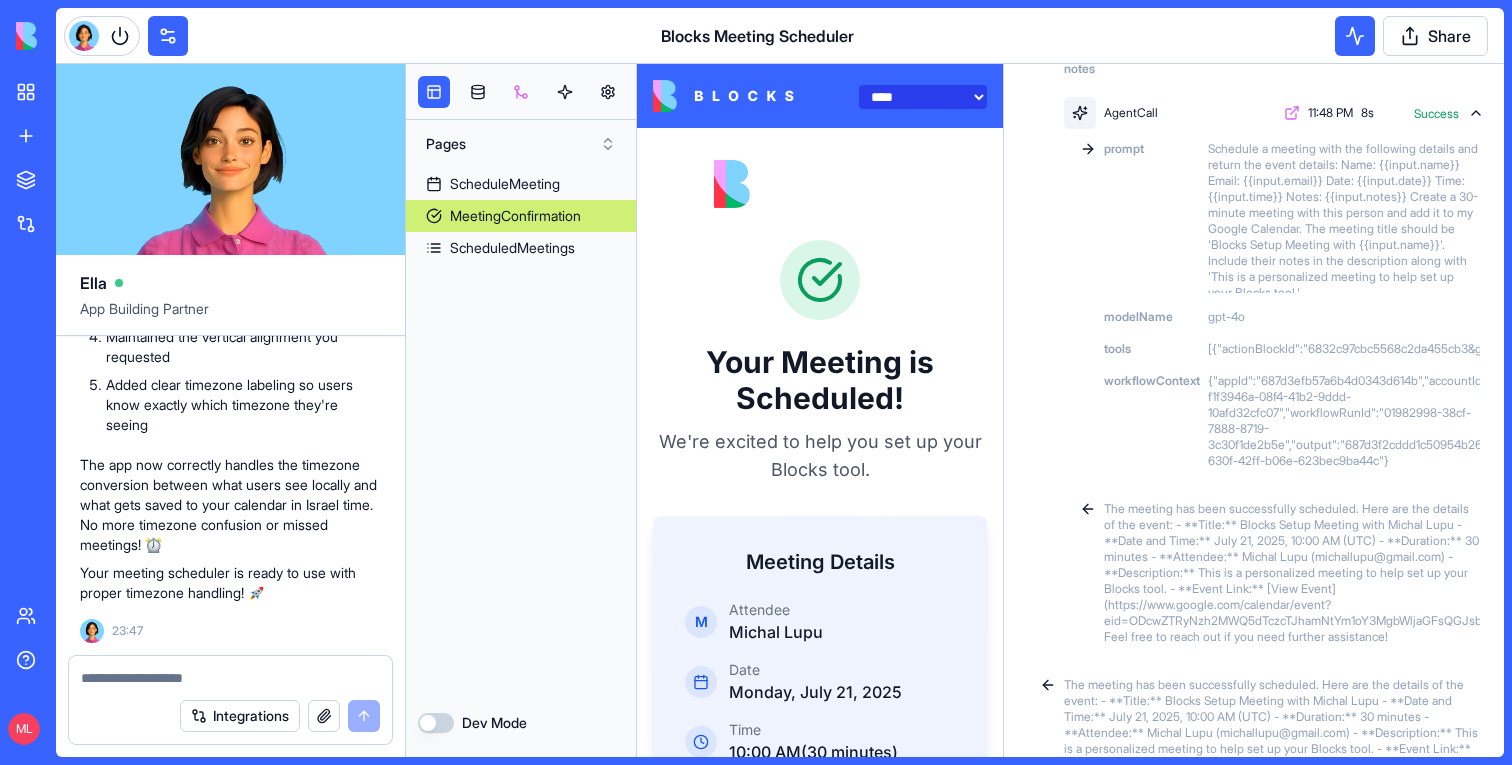 click at bounding box center (521, 92) 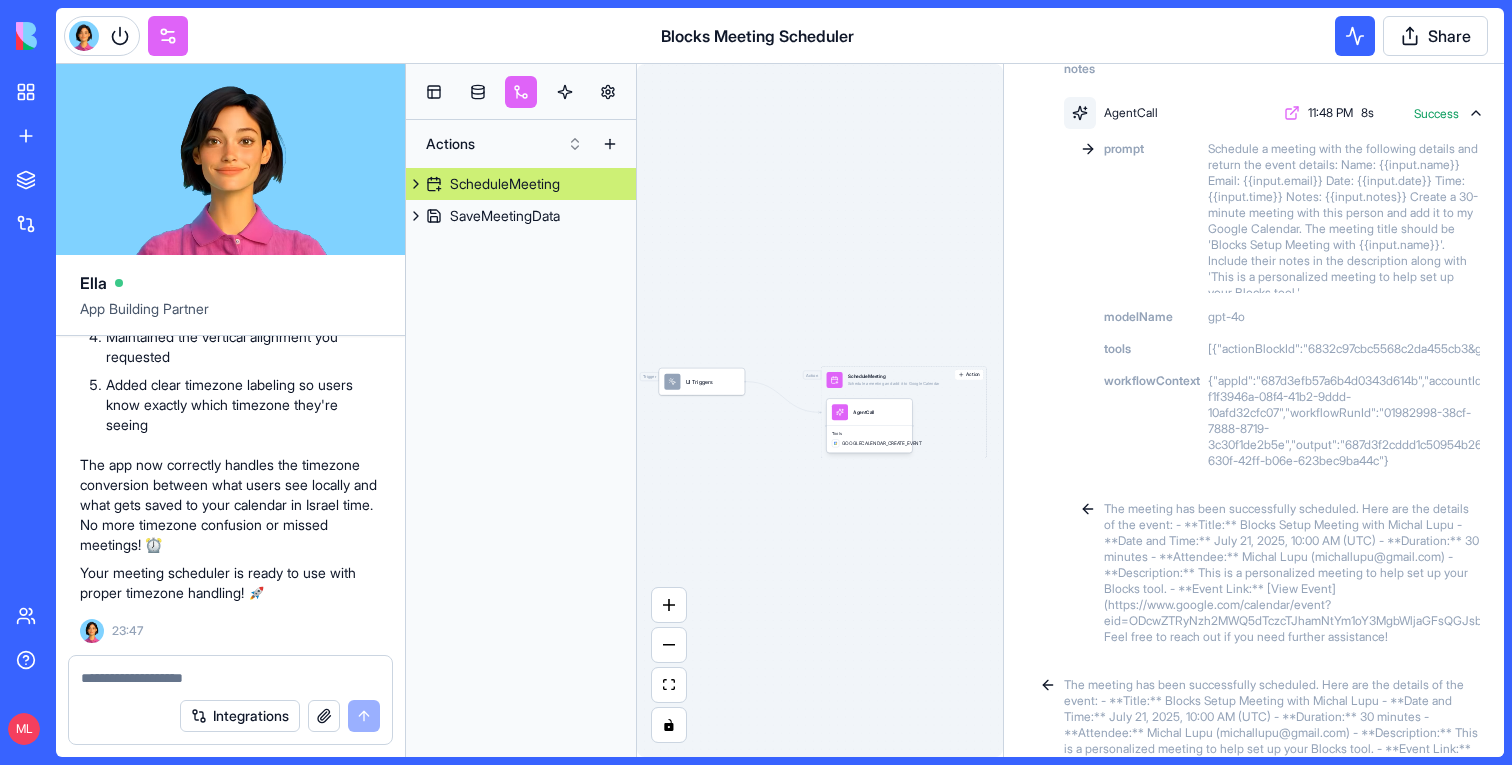 scroll, scrollTop: 0, scrollLeft: 0, axis: both 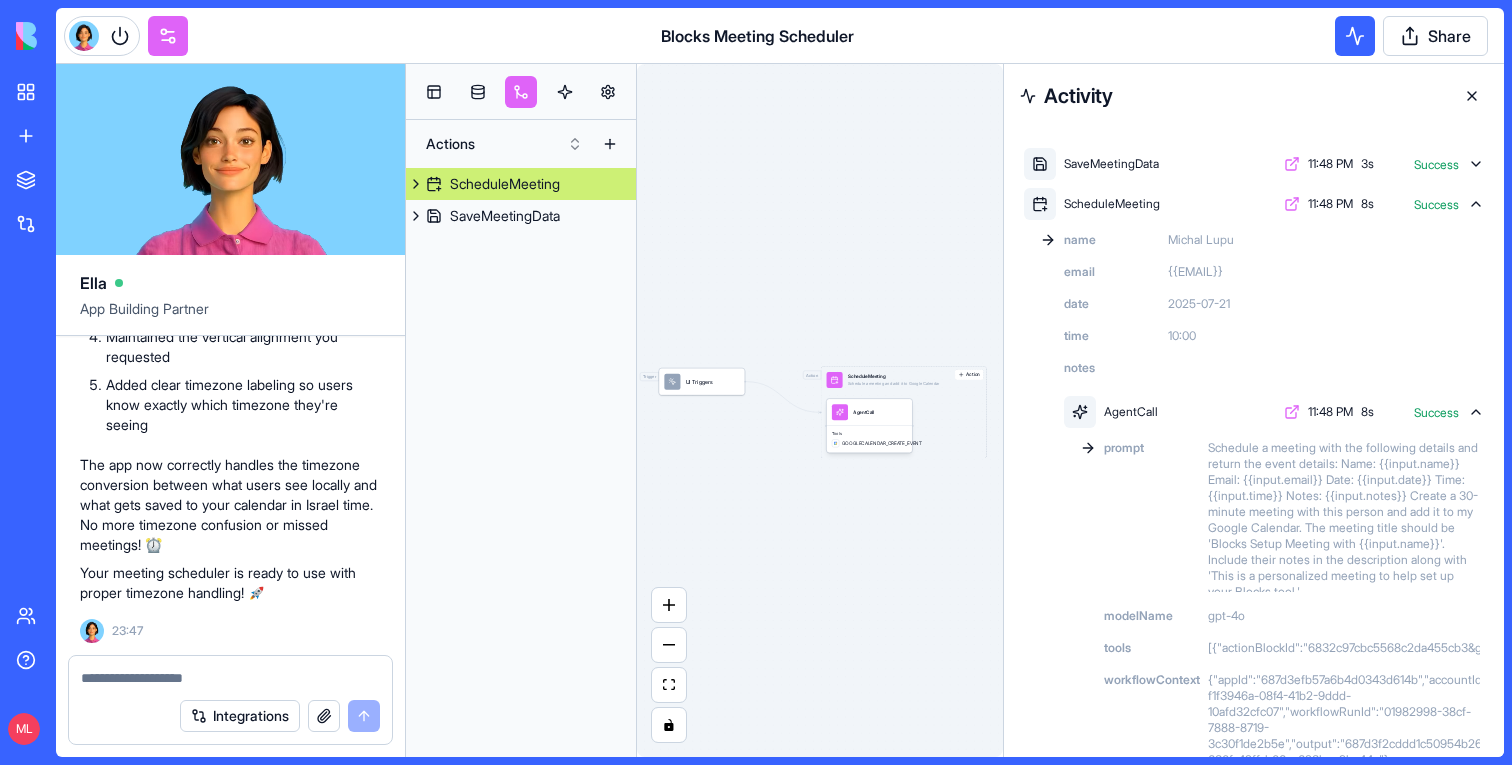 click at bounding box center [1472, 96] 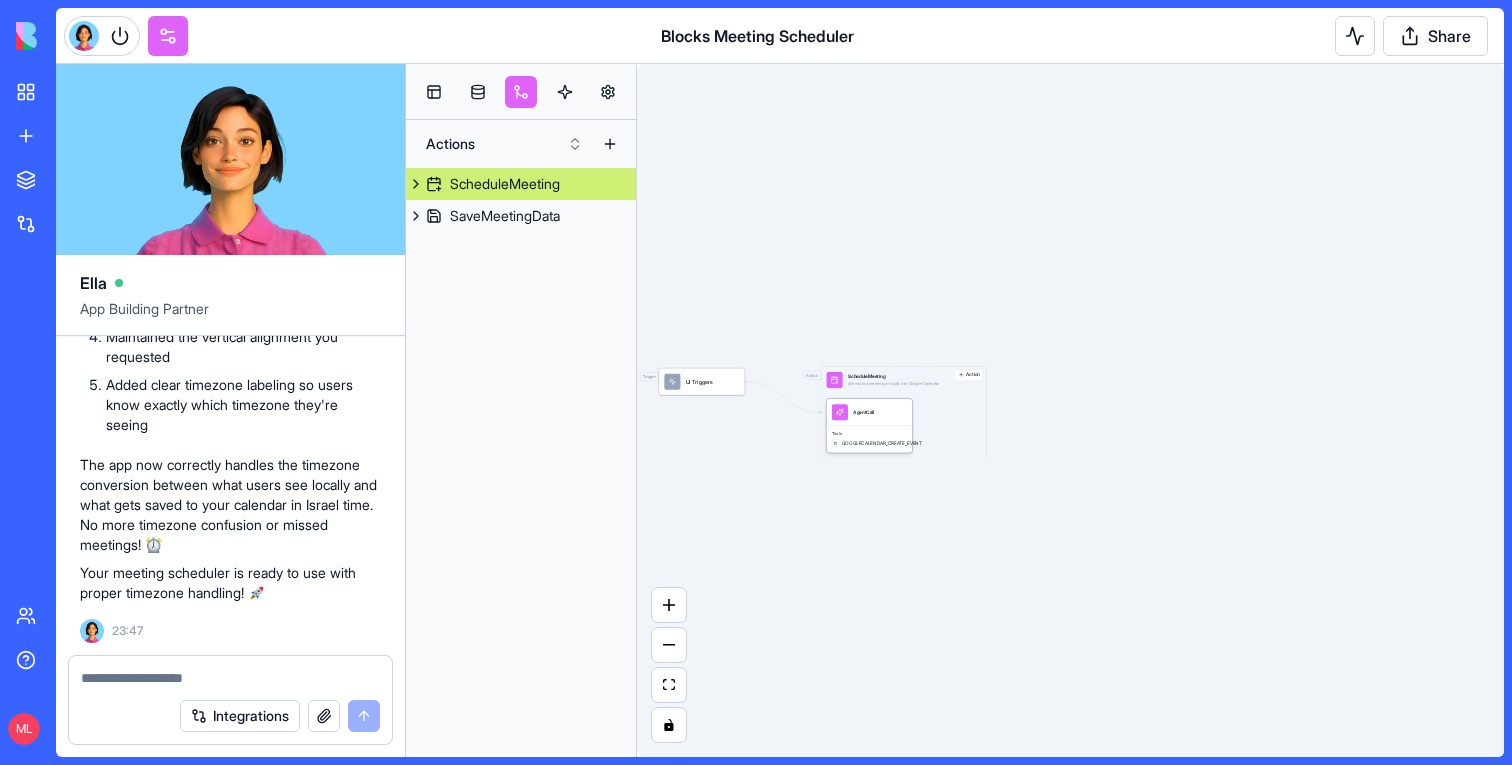 click on "AgentCall" at bounding box center [870, 412] 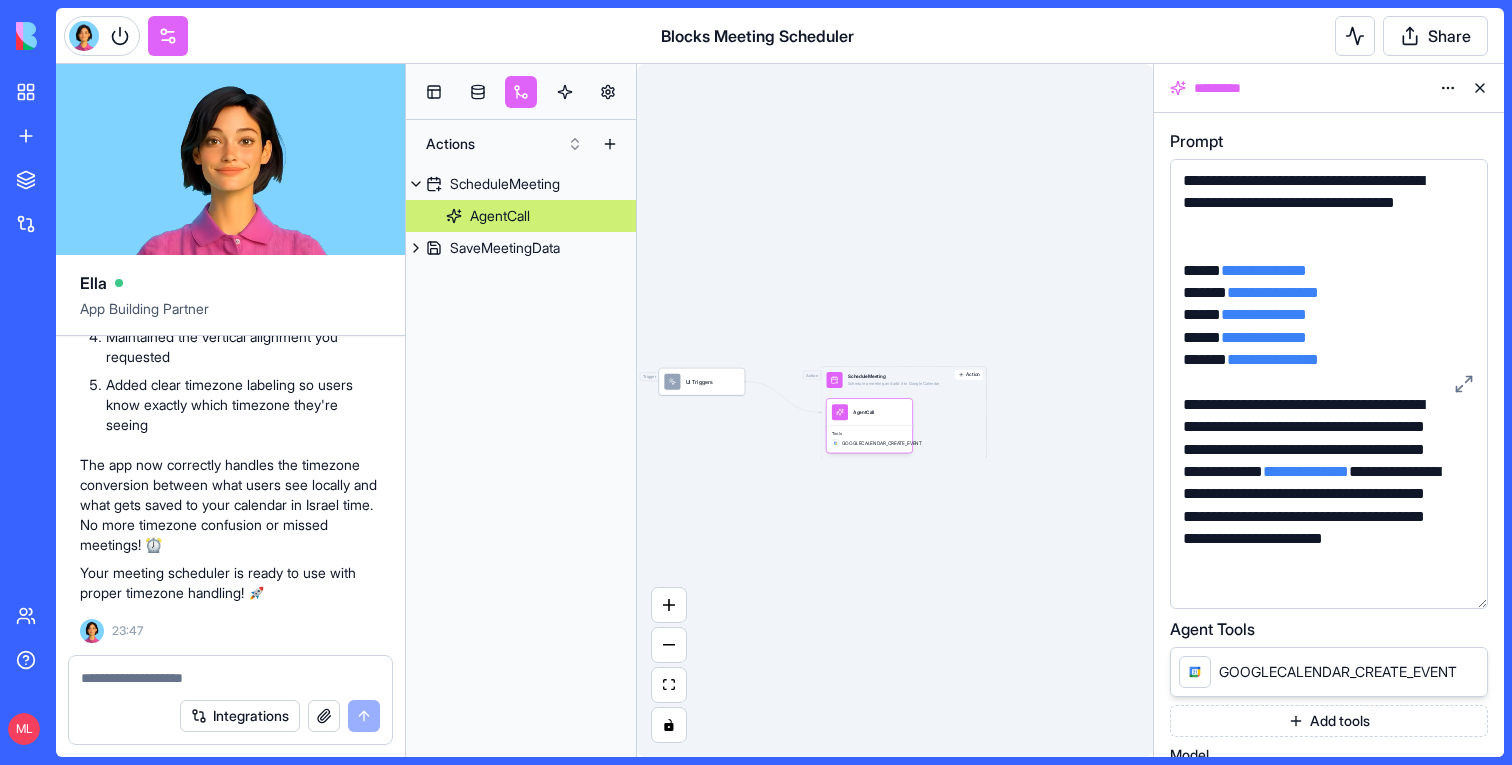 scroll, scrollTop: 1, scrollLeft: 0, axis: vertical 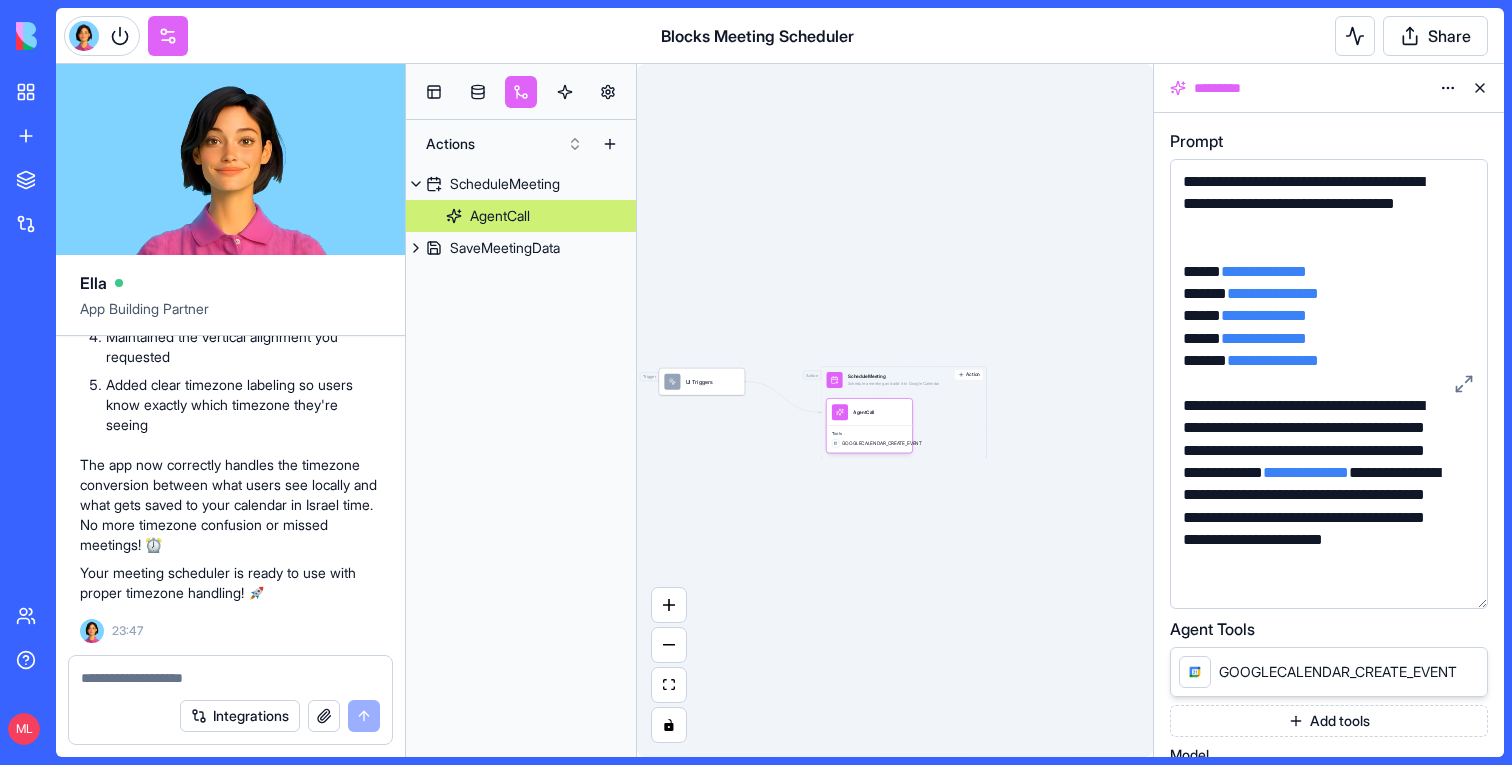 drag, startPoint x: 1484, startPoint y: 281, endPoint x: 1492, endPoint y: 603, distance: 322.09937 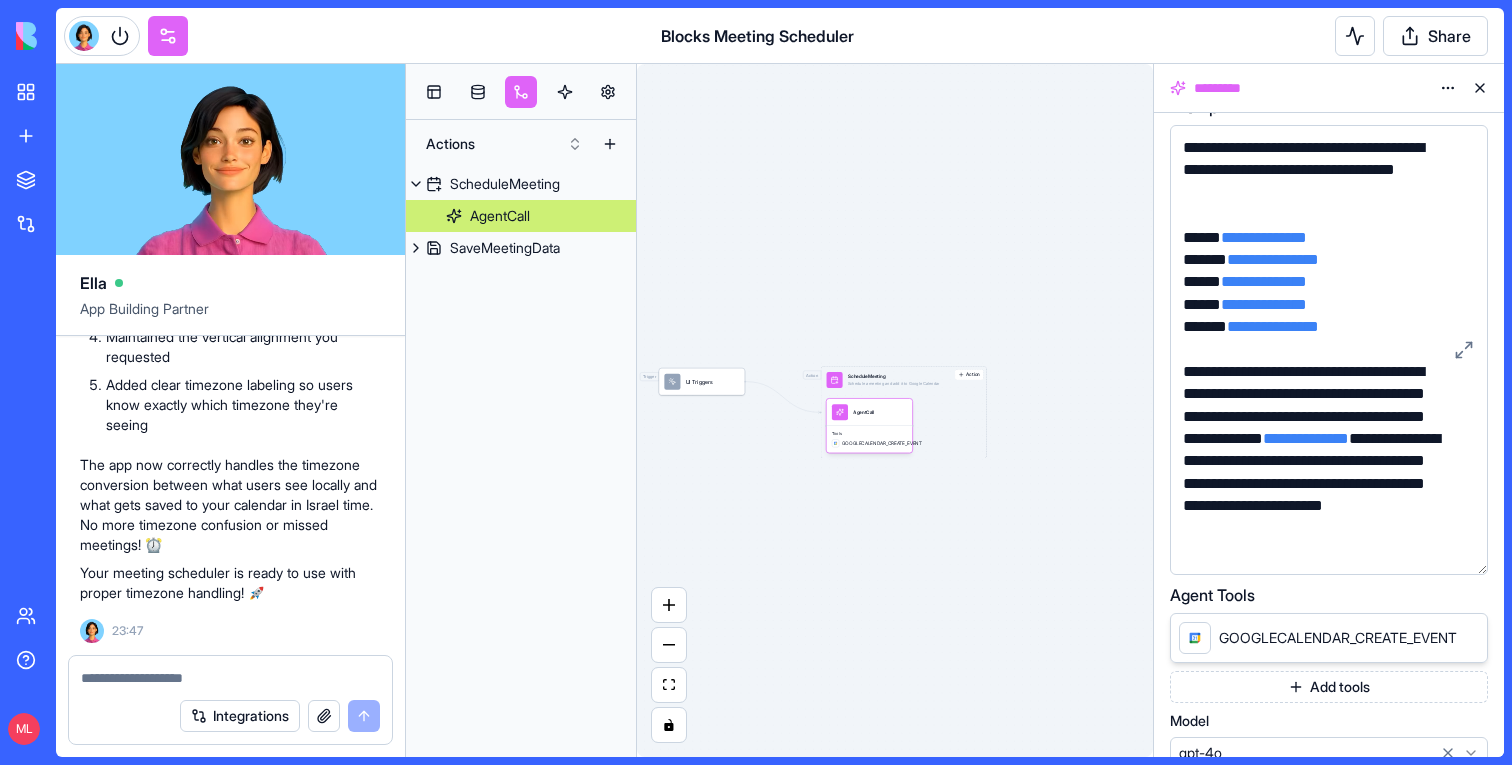 scroll, scrollTop: 69, scrollLeft: 0, axis: vertical 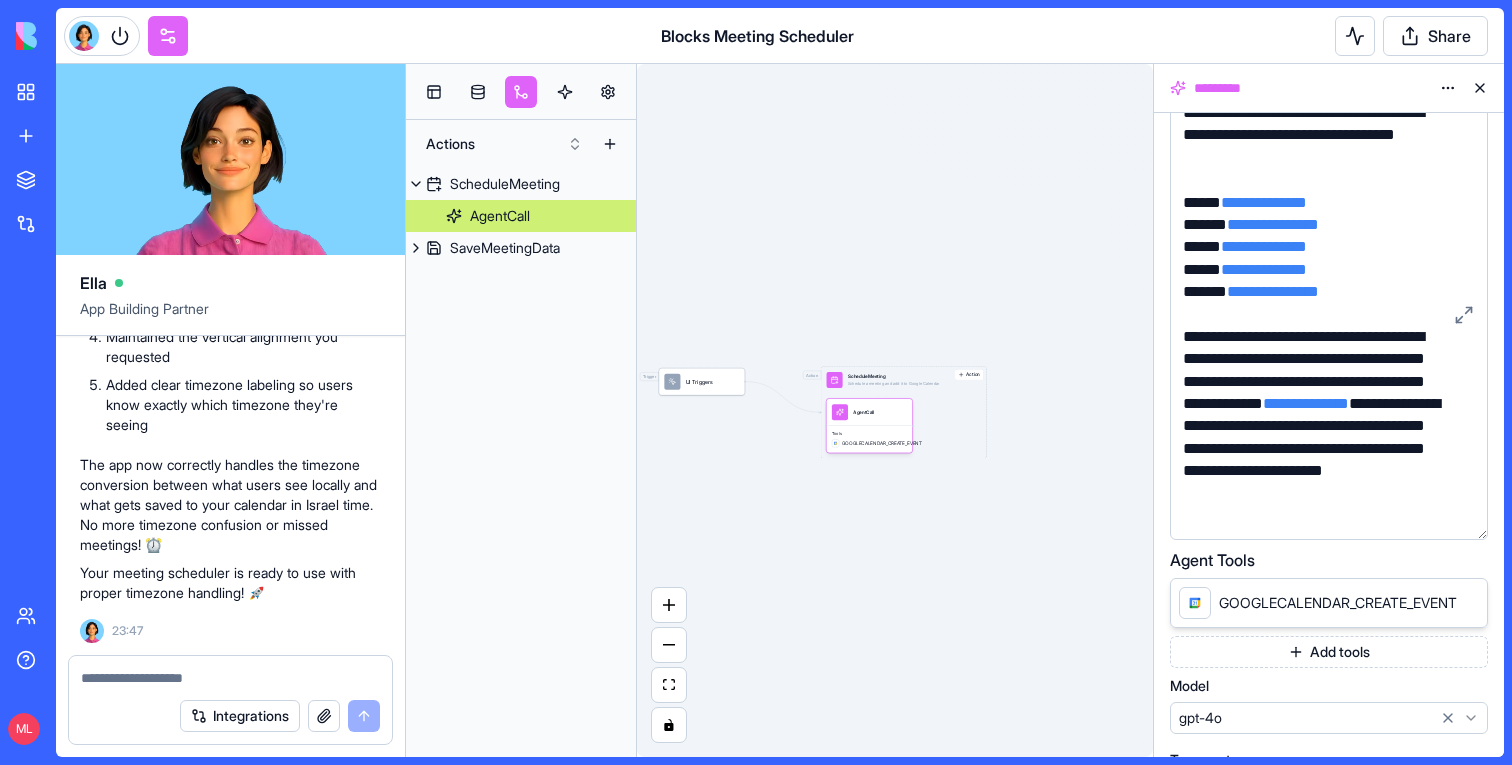 click on "**********" at bounding box center [1312, 427] 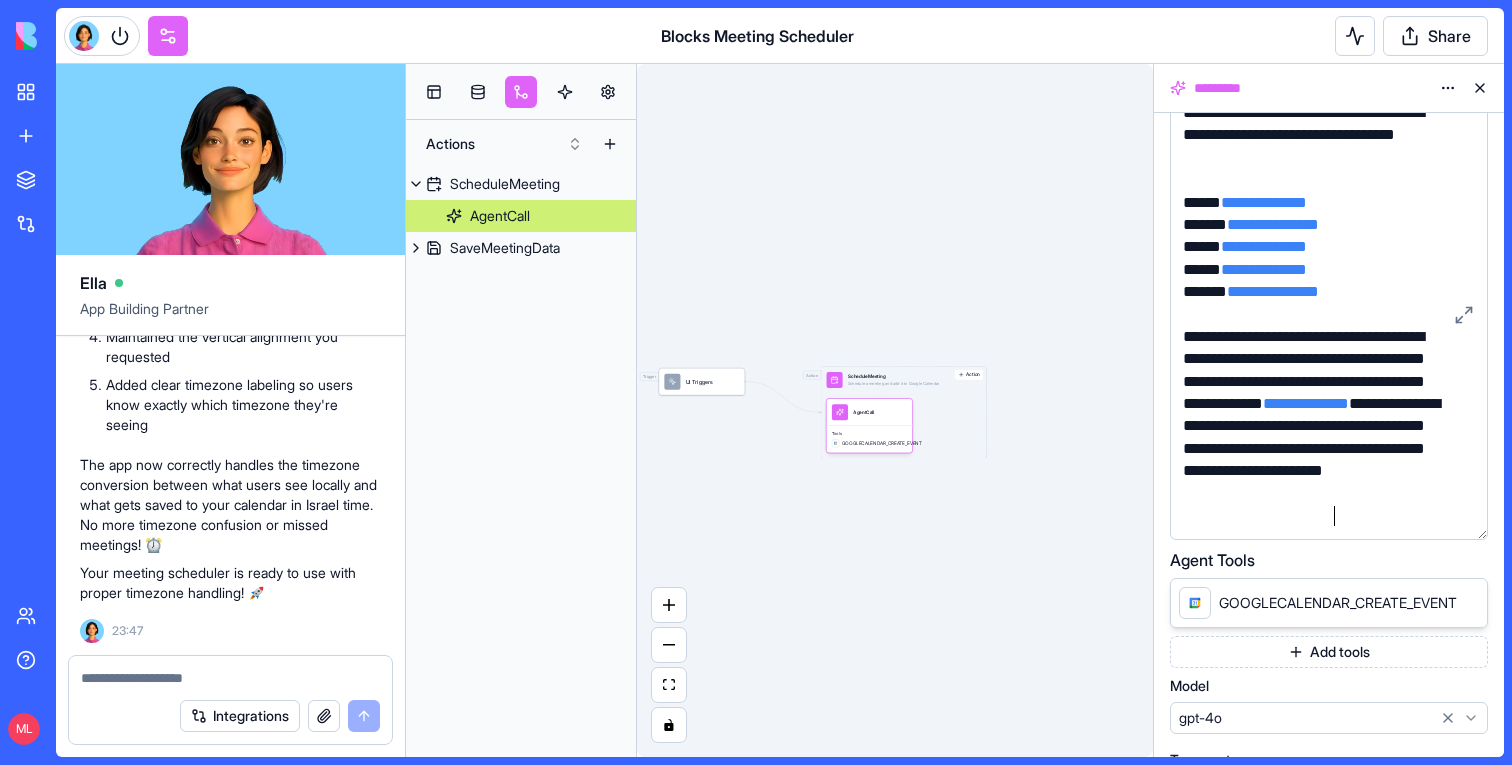 scroll, scrollTop: 0, scrollLeft: 0, axis: both 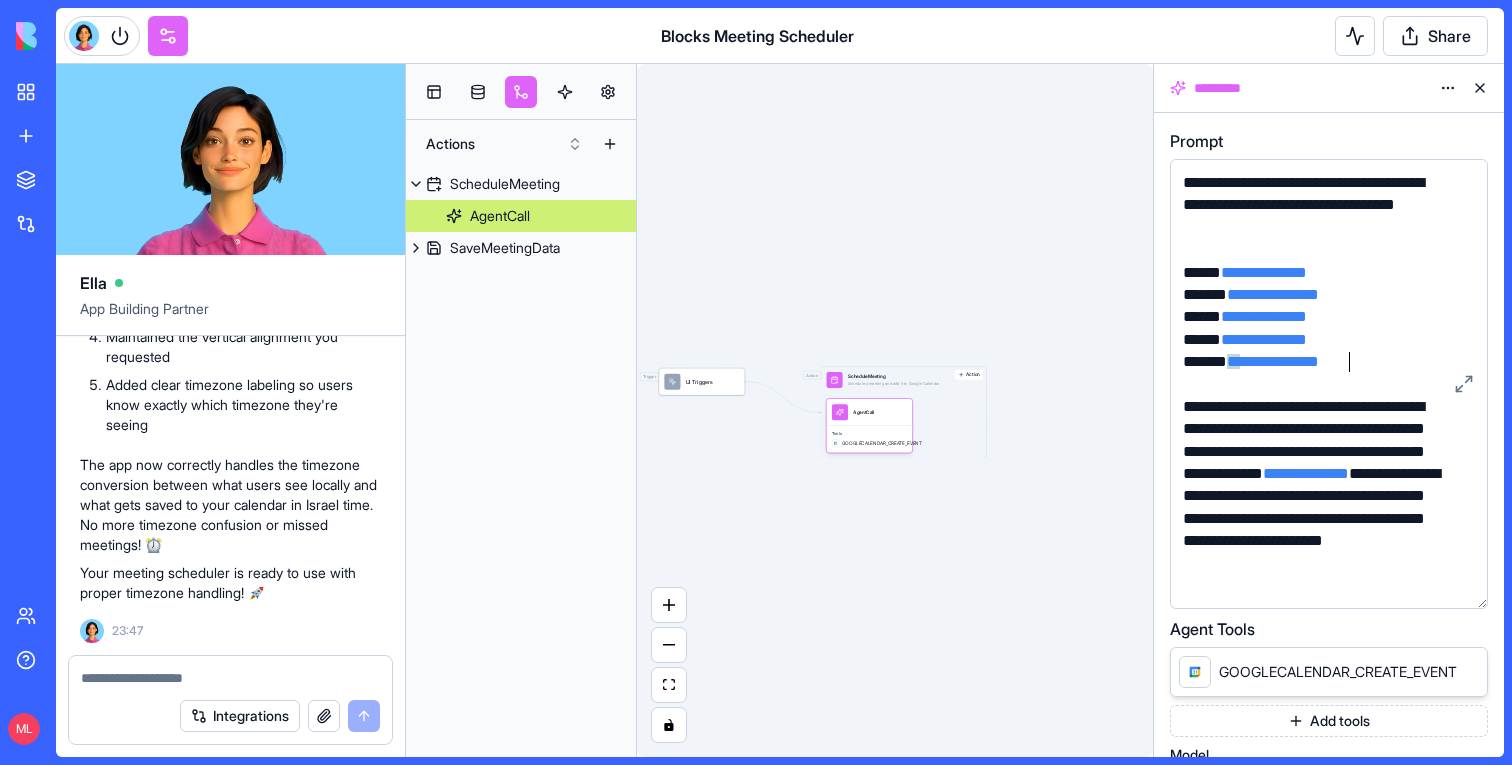 click on "**********" at bounding box center (1312, 362) 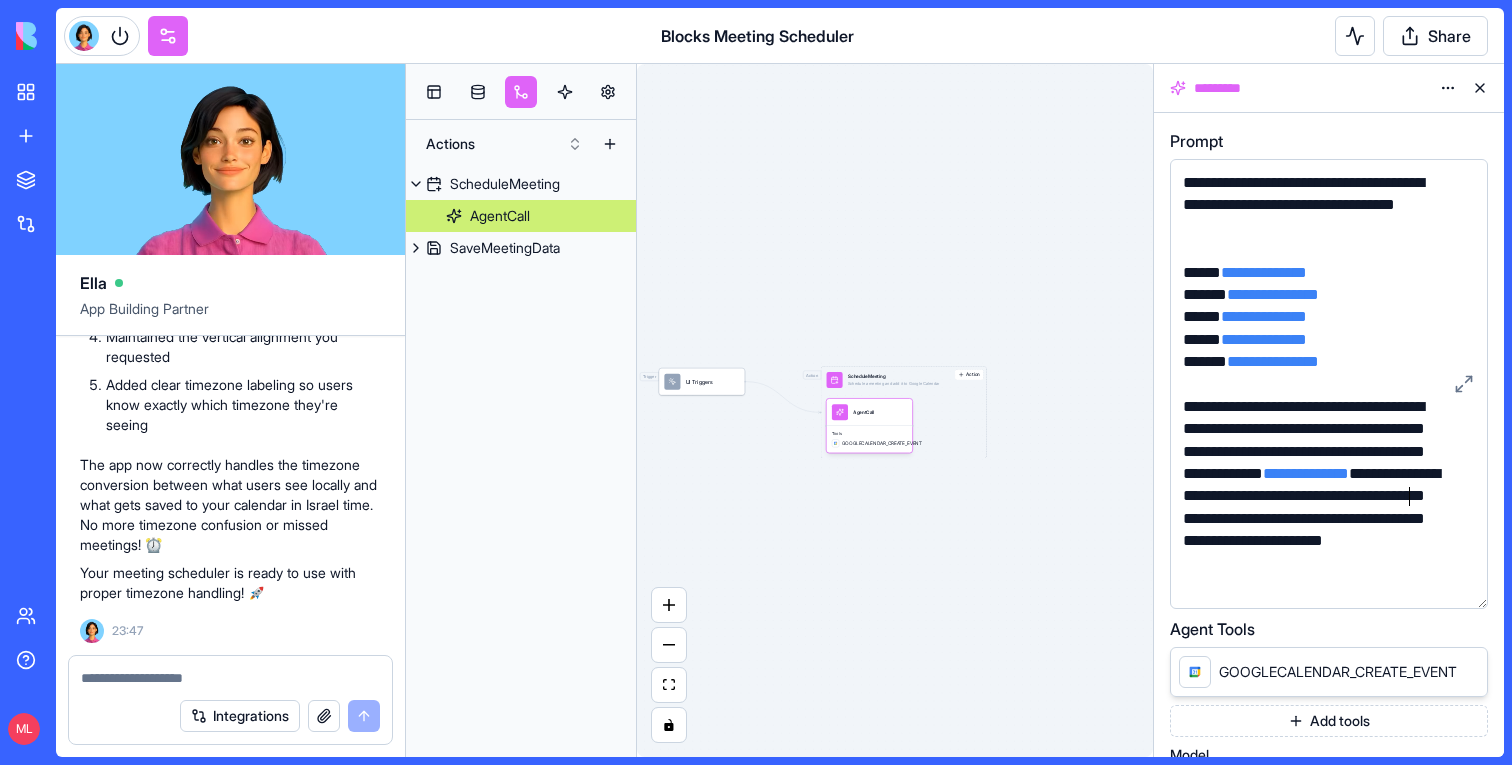 scroll, scrollTop: 1, scrollLeft: 0, axis: vertical 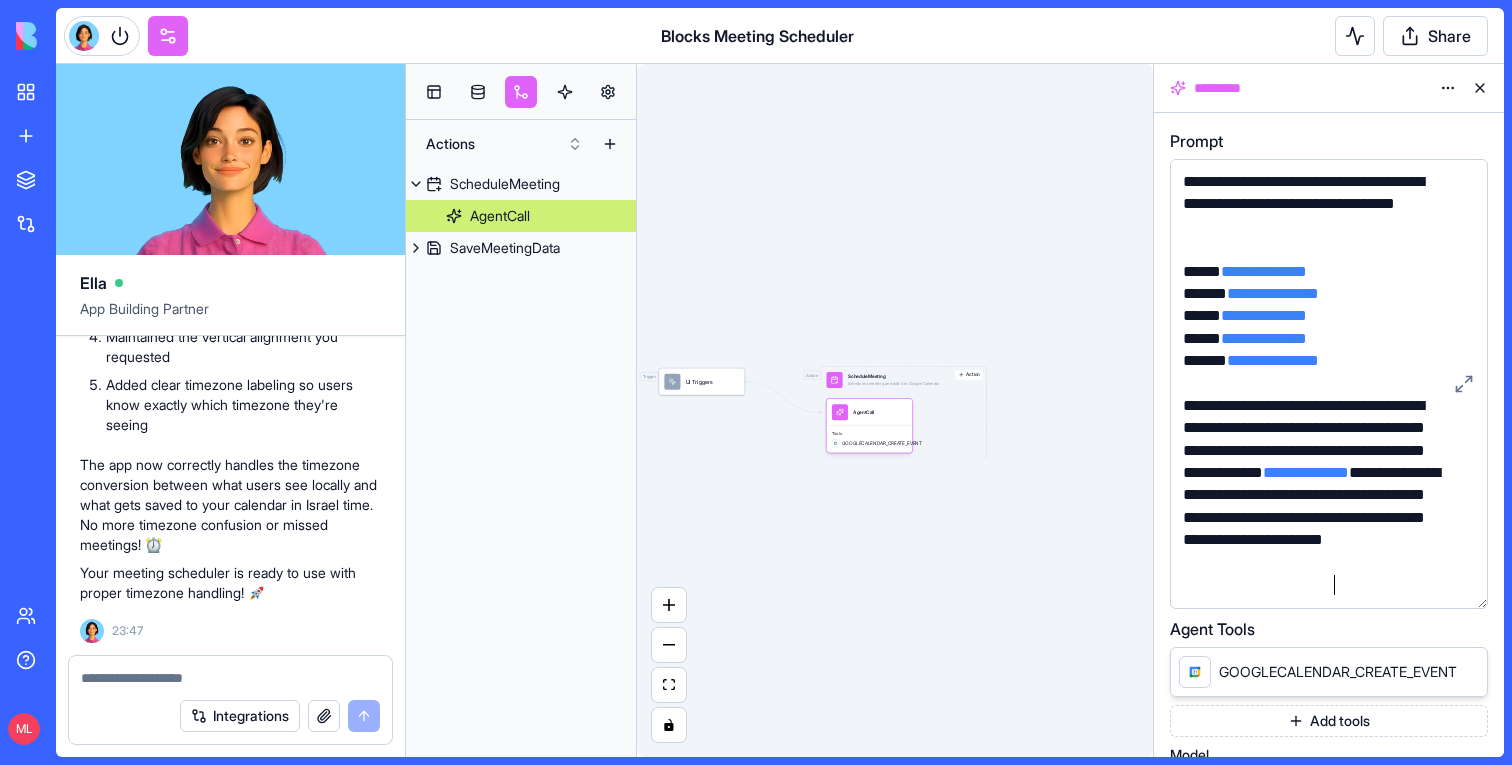 click on "**********" at bounding box center (1312, 496) 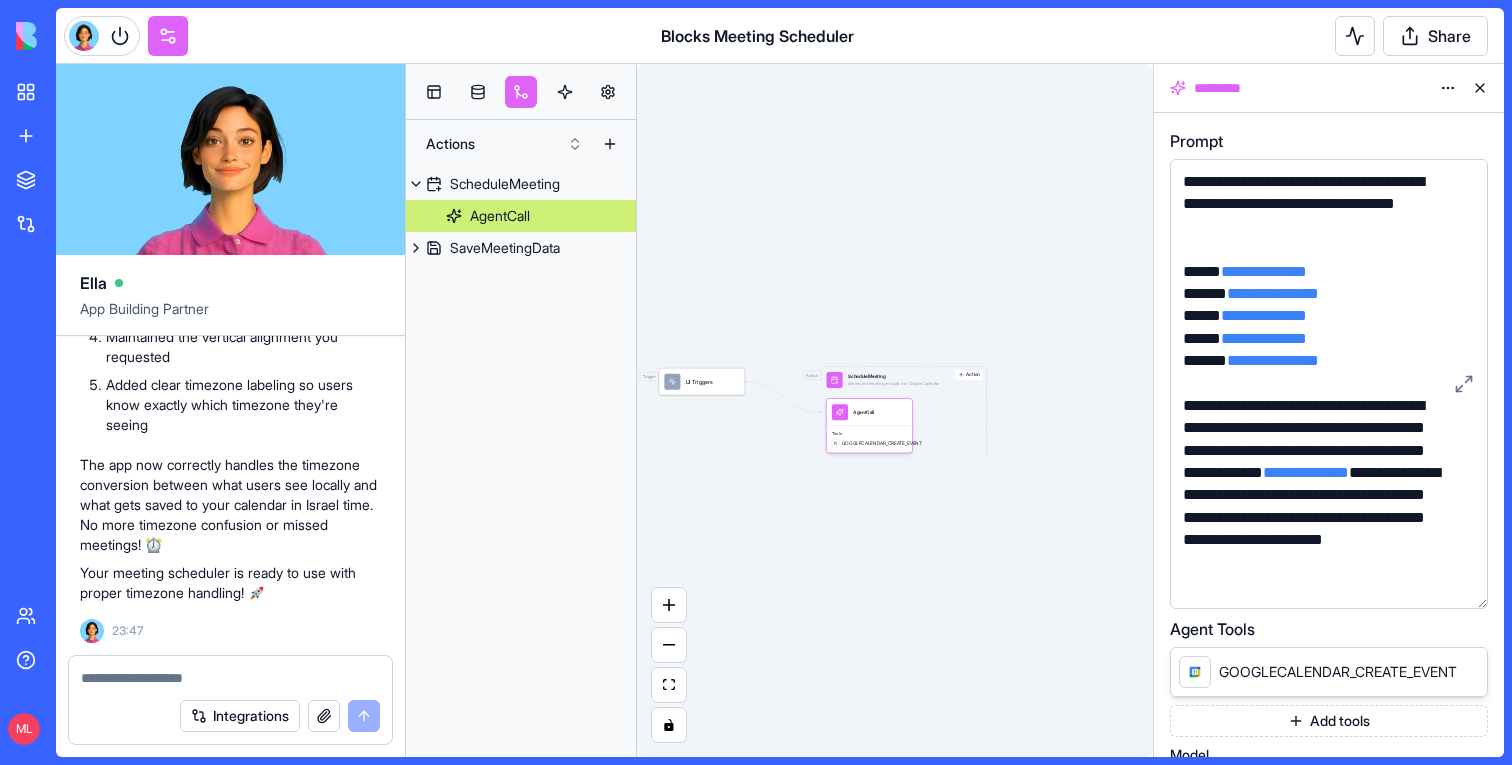 scroll, scrollTop: 24, scrollLeft: 0, axis: vertical 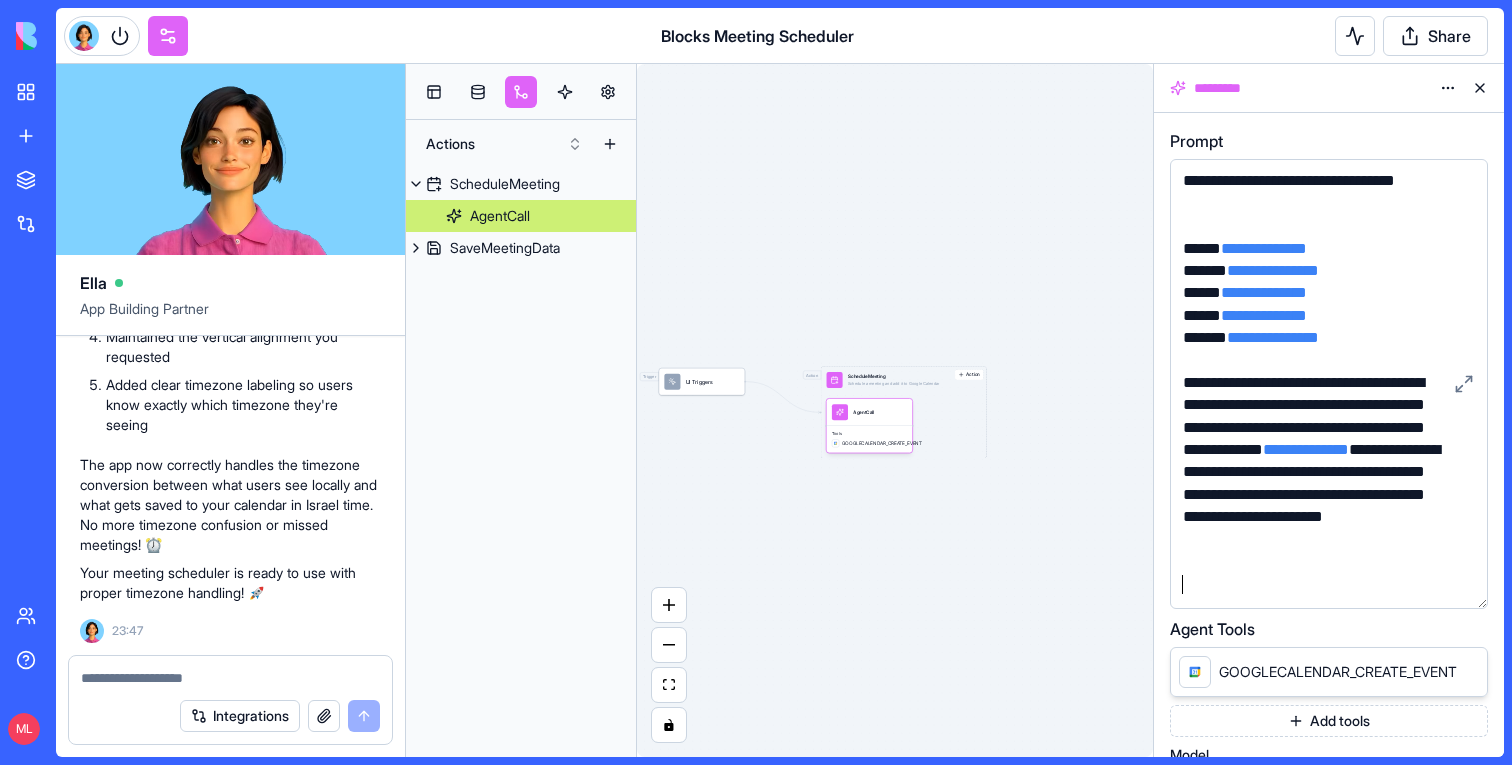 click on "**********" at bounding box center [1312, 316] 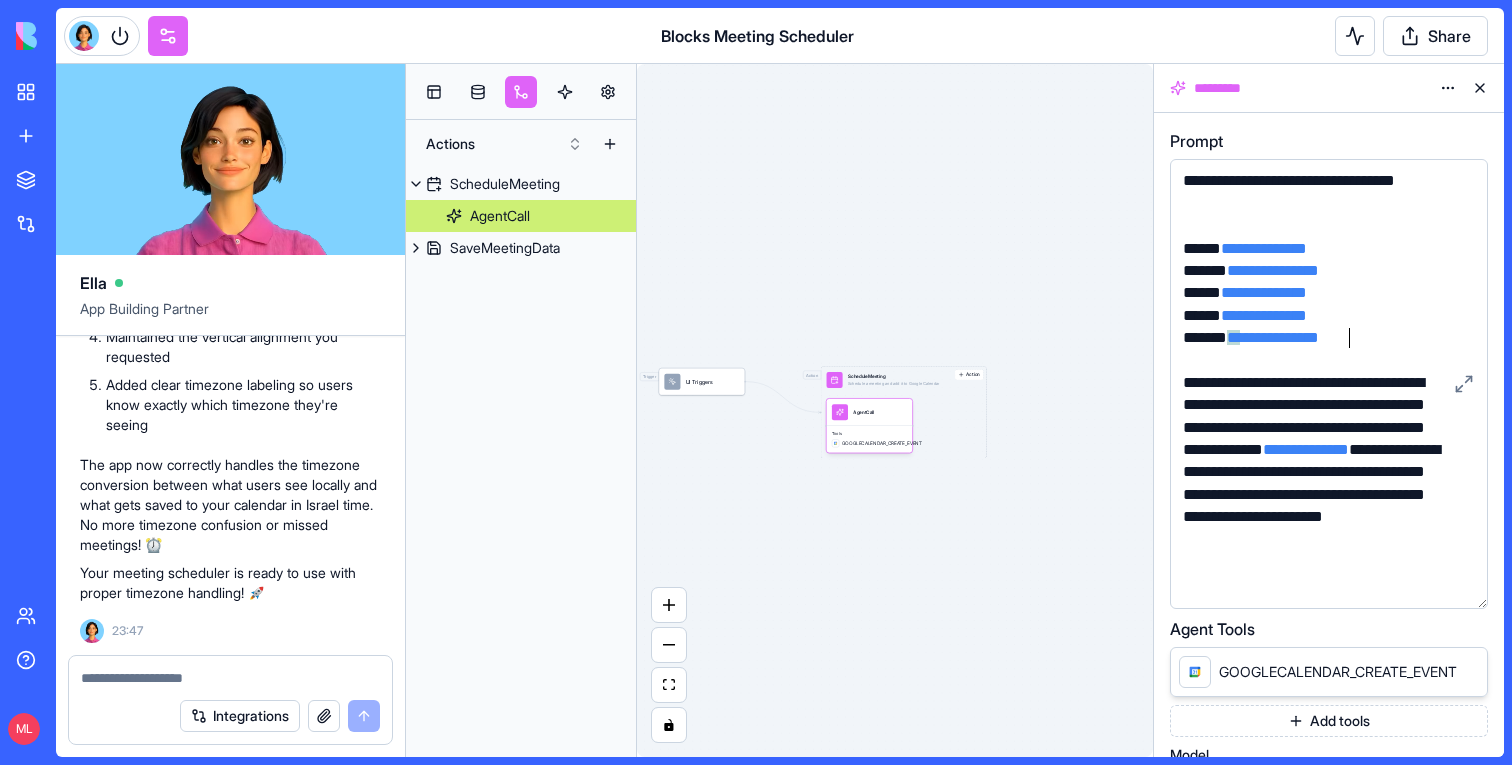 click on "**********" at bounding box center (1312, 338) 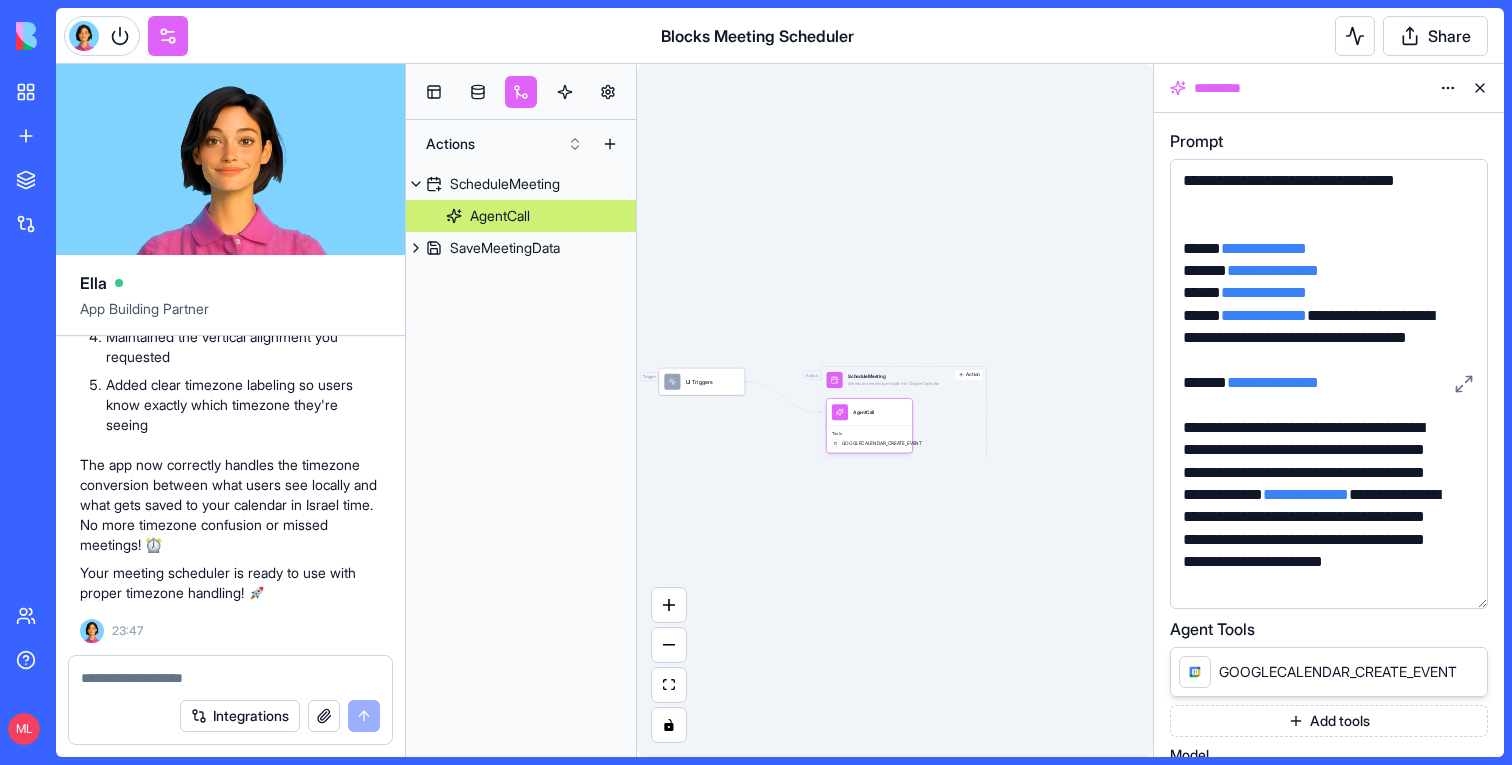 click on "Trigger UI Triggers Action ScheduleMeeting Schedule a meeting and add it to Google Calendar Action AgentCall Tools GOOGLECALENDAR_CREATE_EVENT" at bounding box center (895, 410) 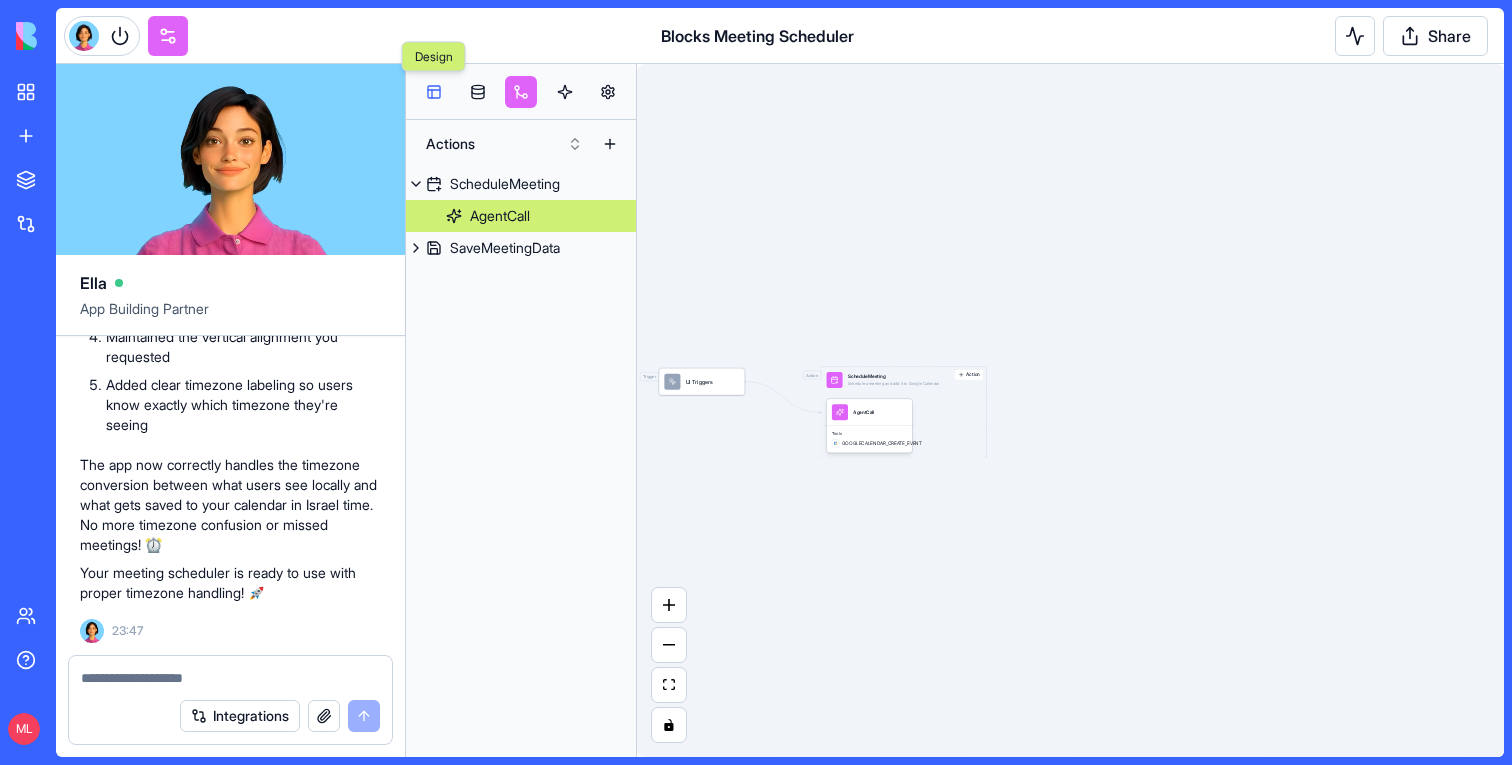 click at bounding box center [434, 92] 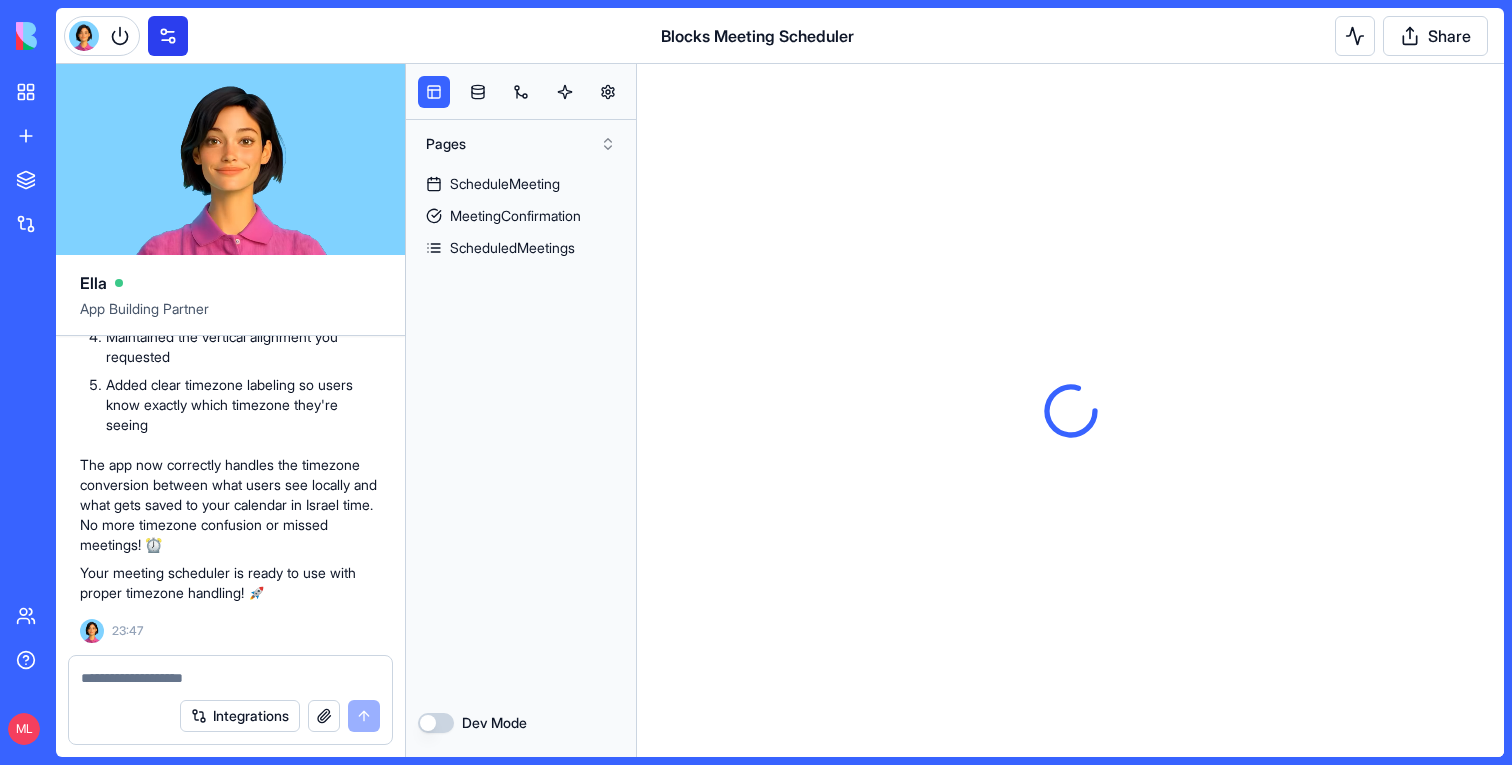 click at bounding box center (168, 36) 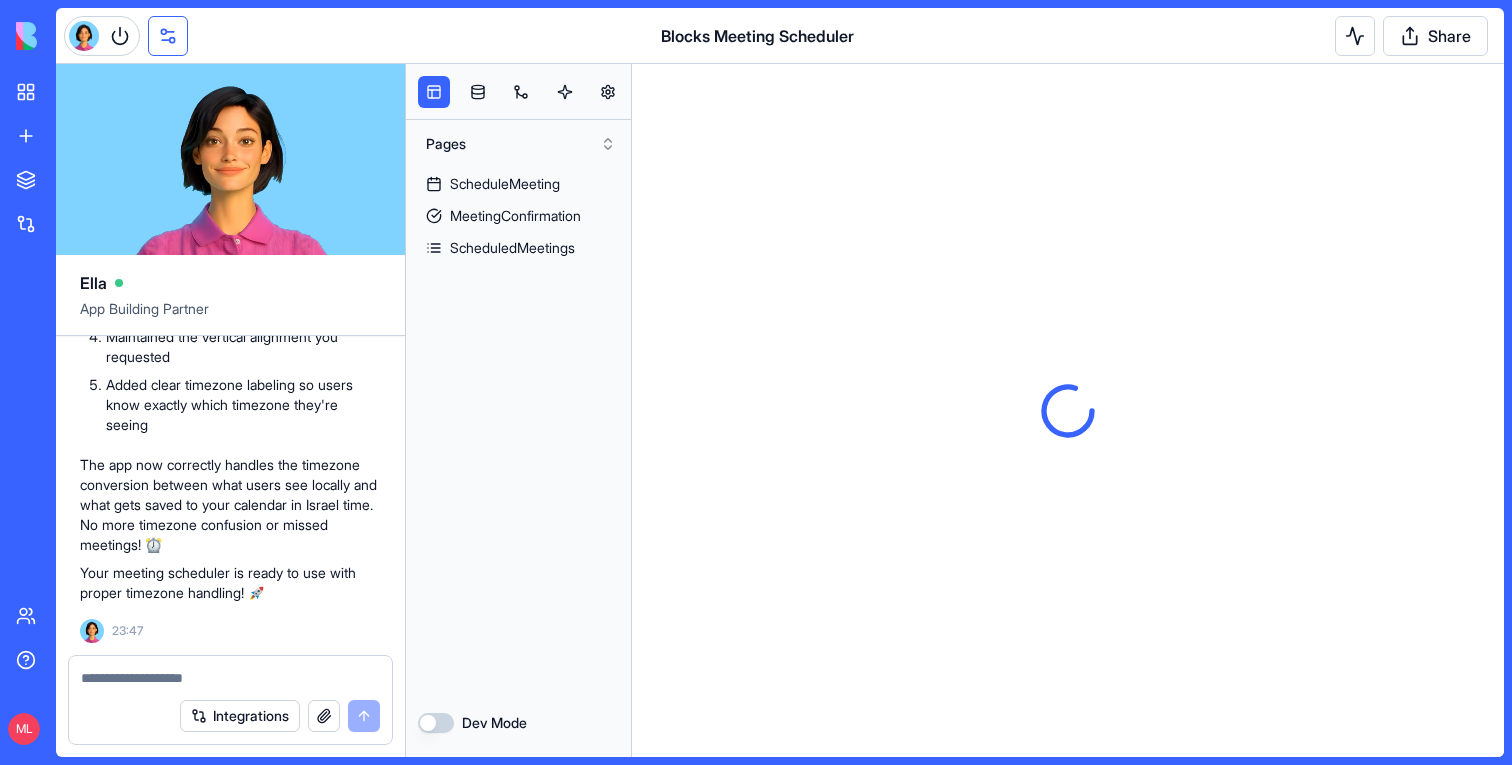scroll, scrollTop: 0, scrollLeft: 0, axis: both 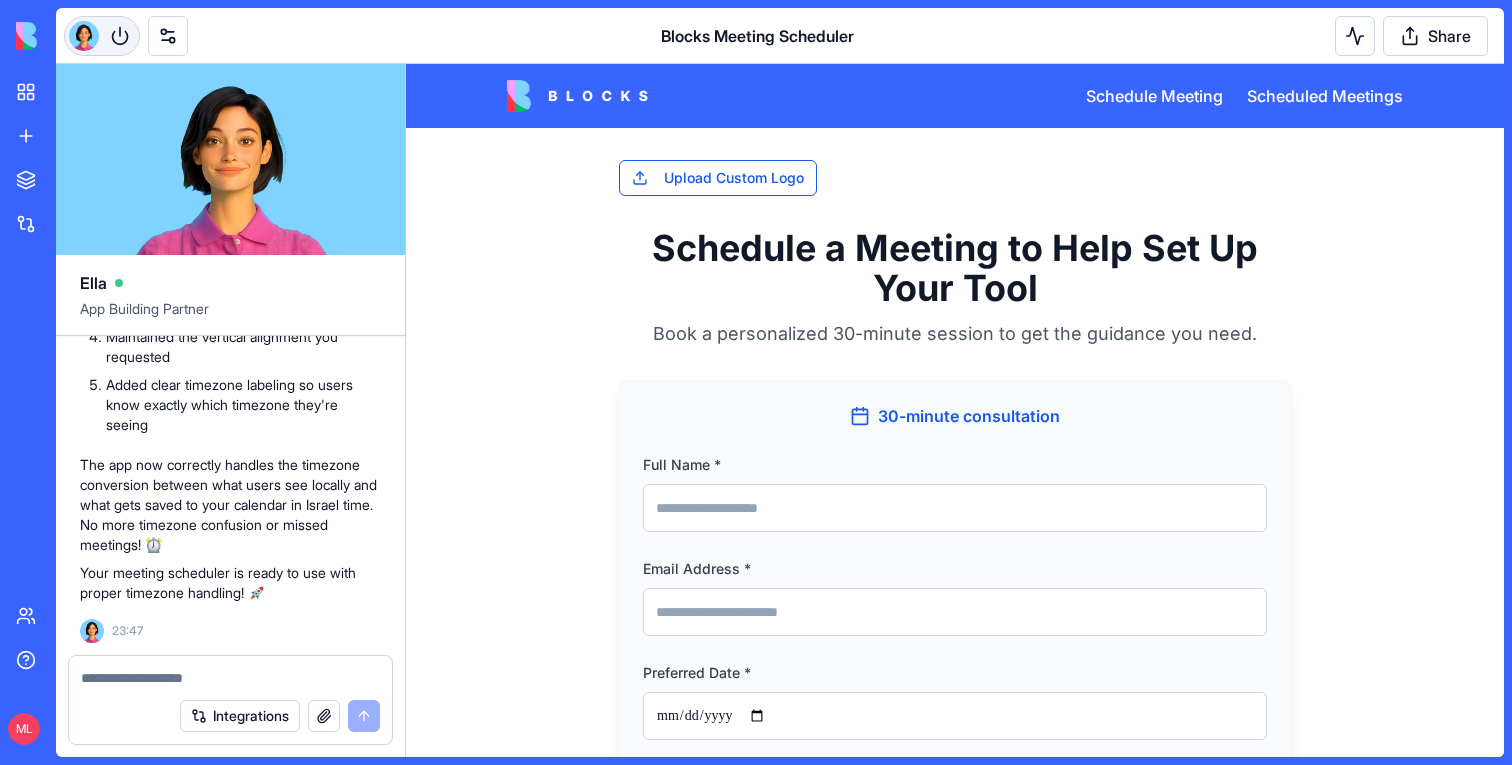 click at bounding box center (102, 36) 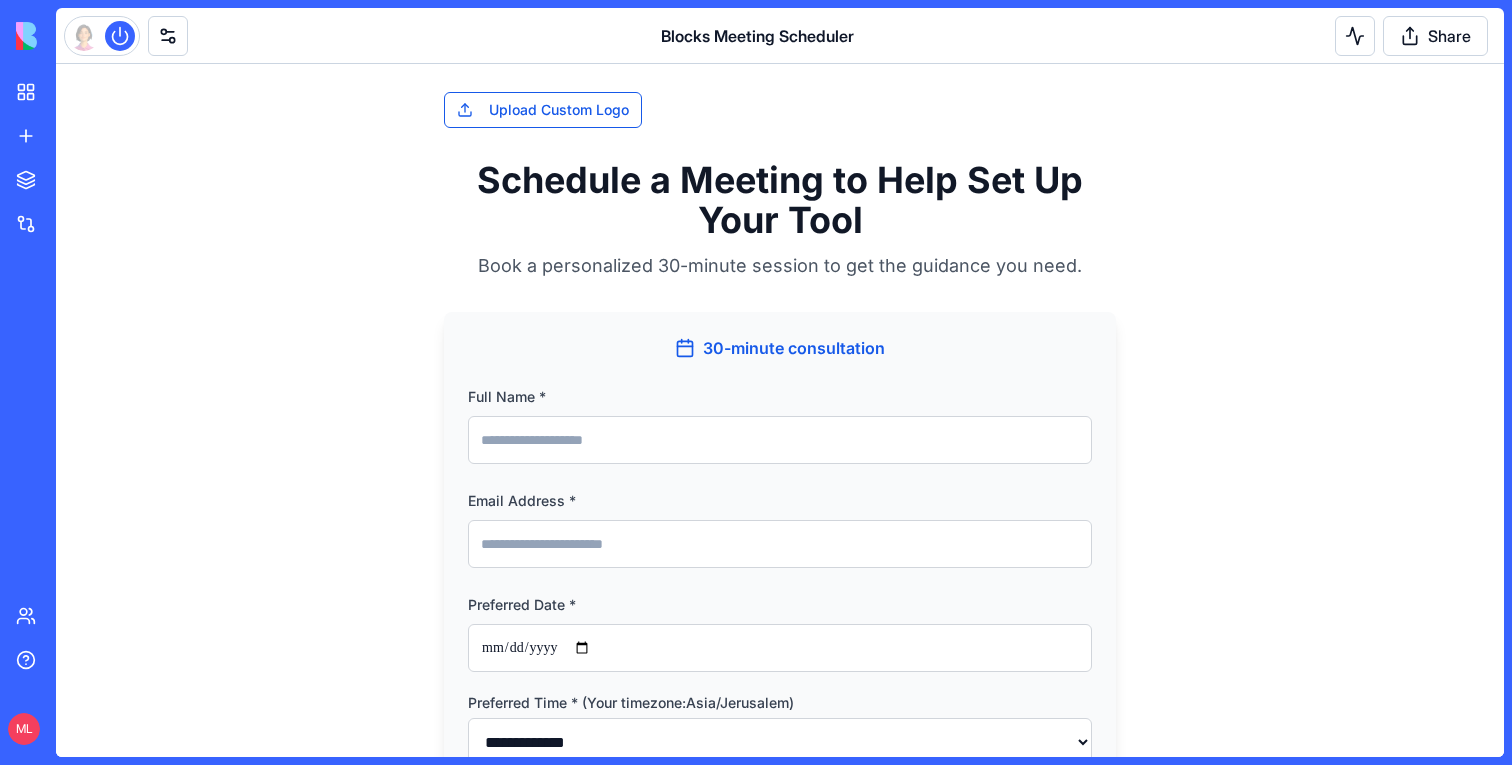 scroll, scrollTop: 81, scrollLeft: 0, axis: vertical 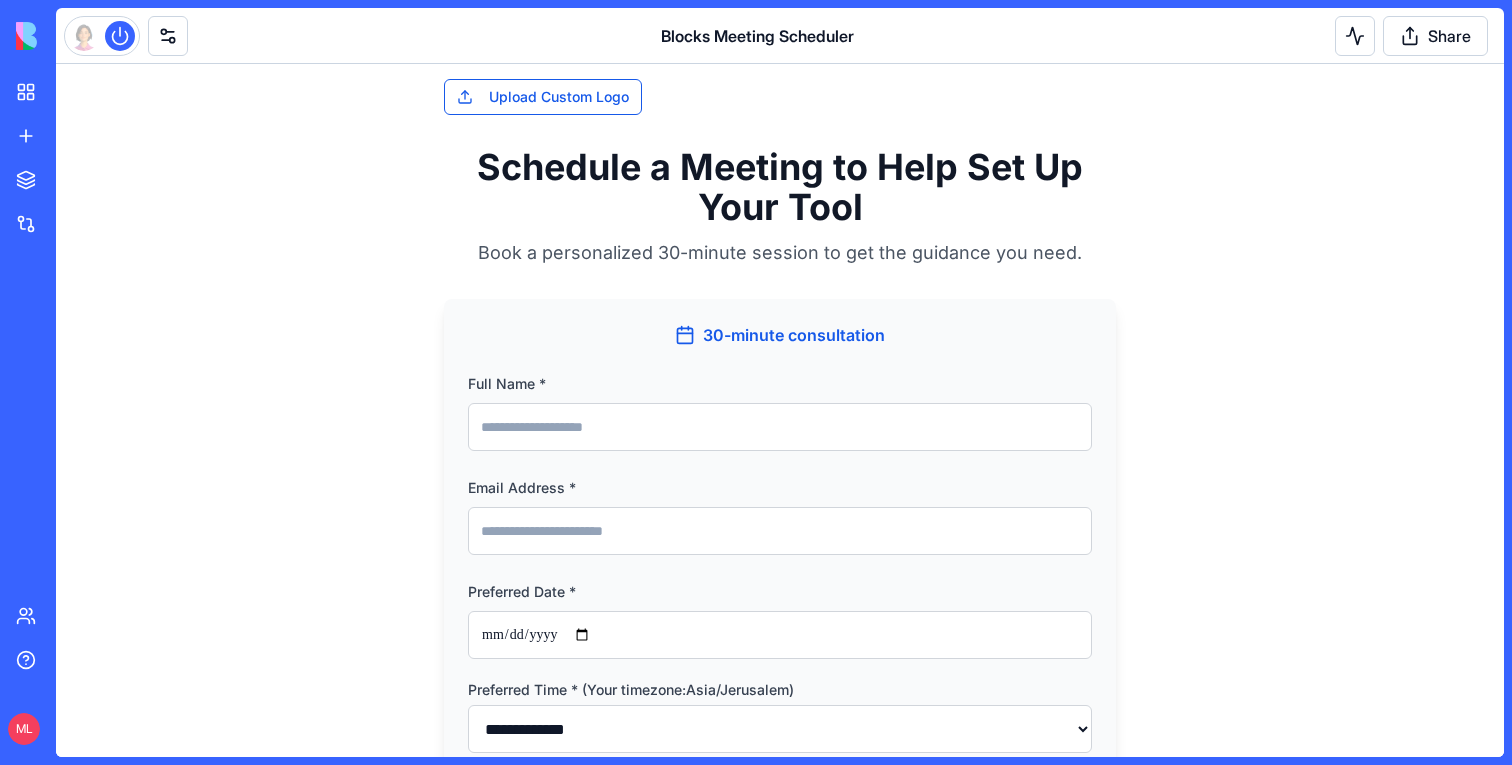 click on "Full Name *" at bounding box center [780, 427] 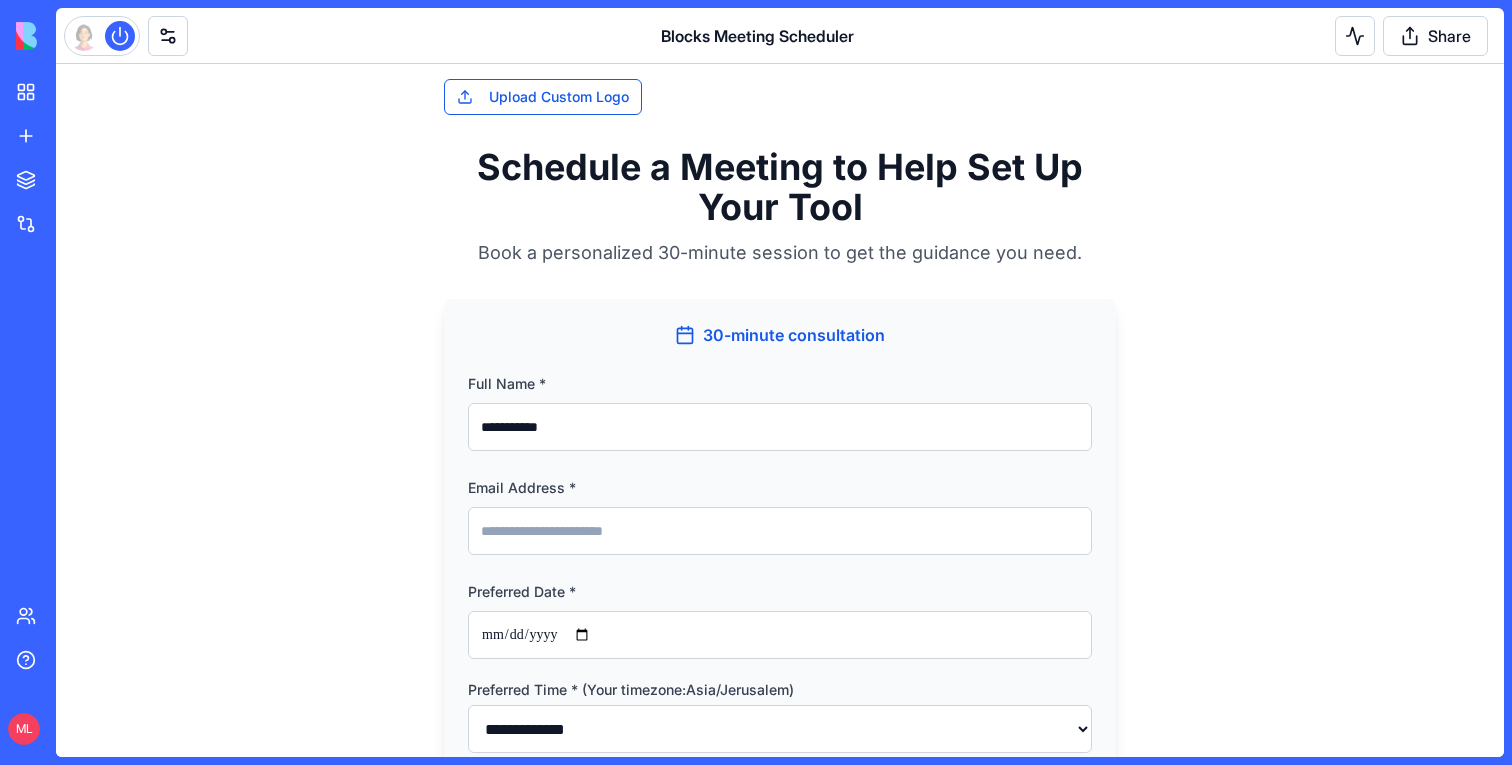 click on "Email Address *" at bounding box center [780, 531] 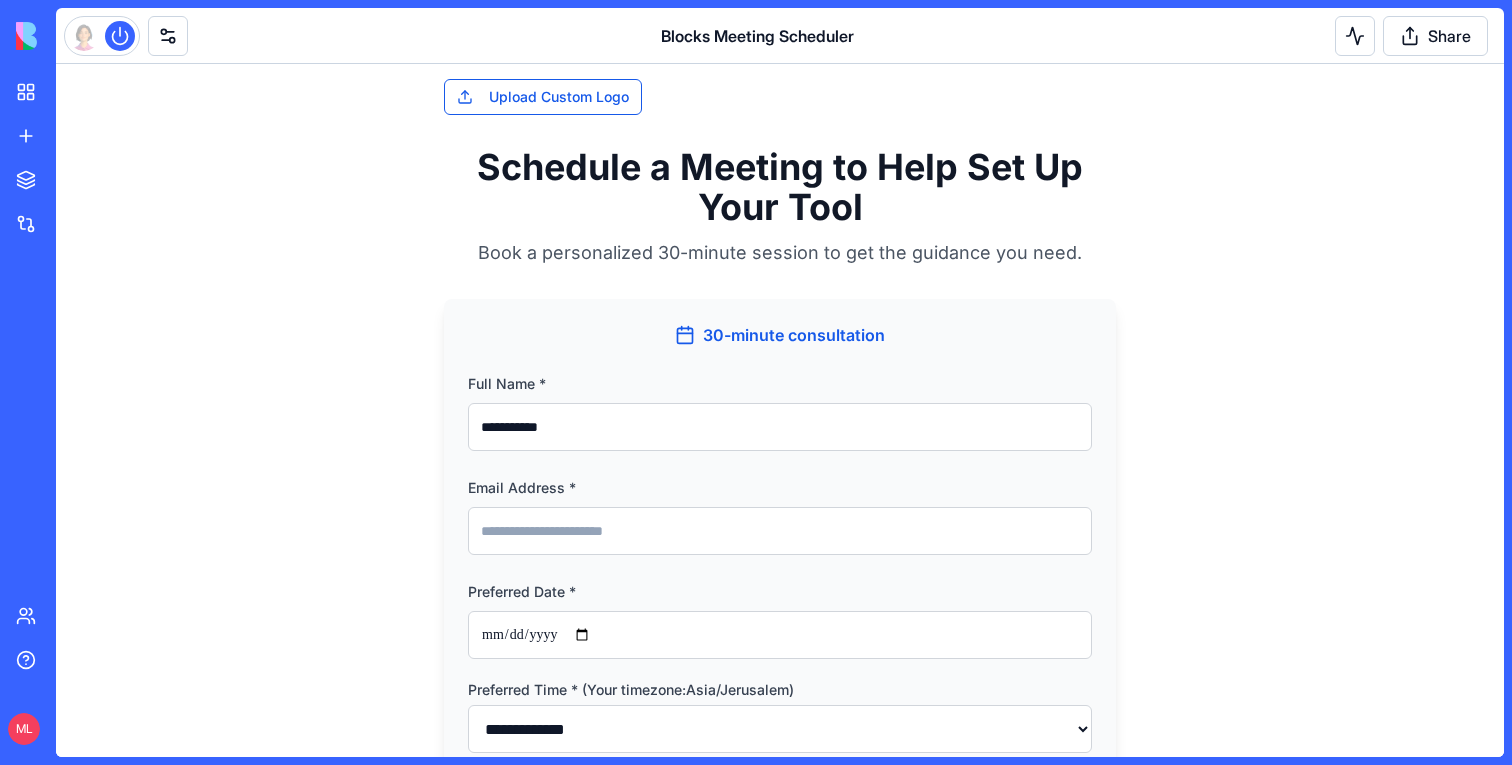 type on "**********" 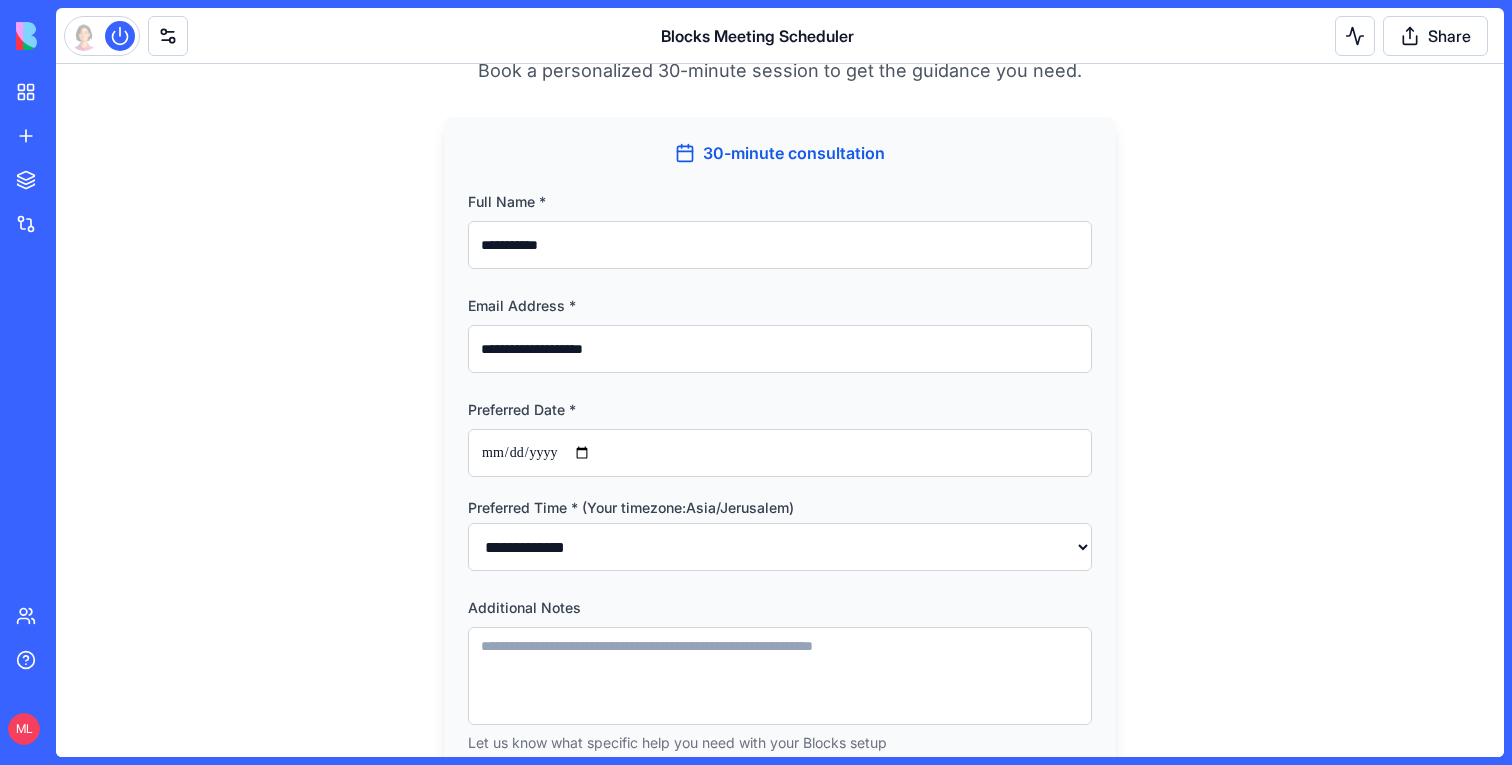 scroll, scrollTop: 303, scrollLeft: 0, axis: vertical 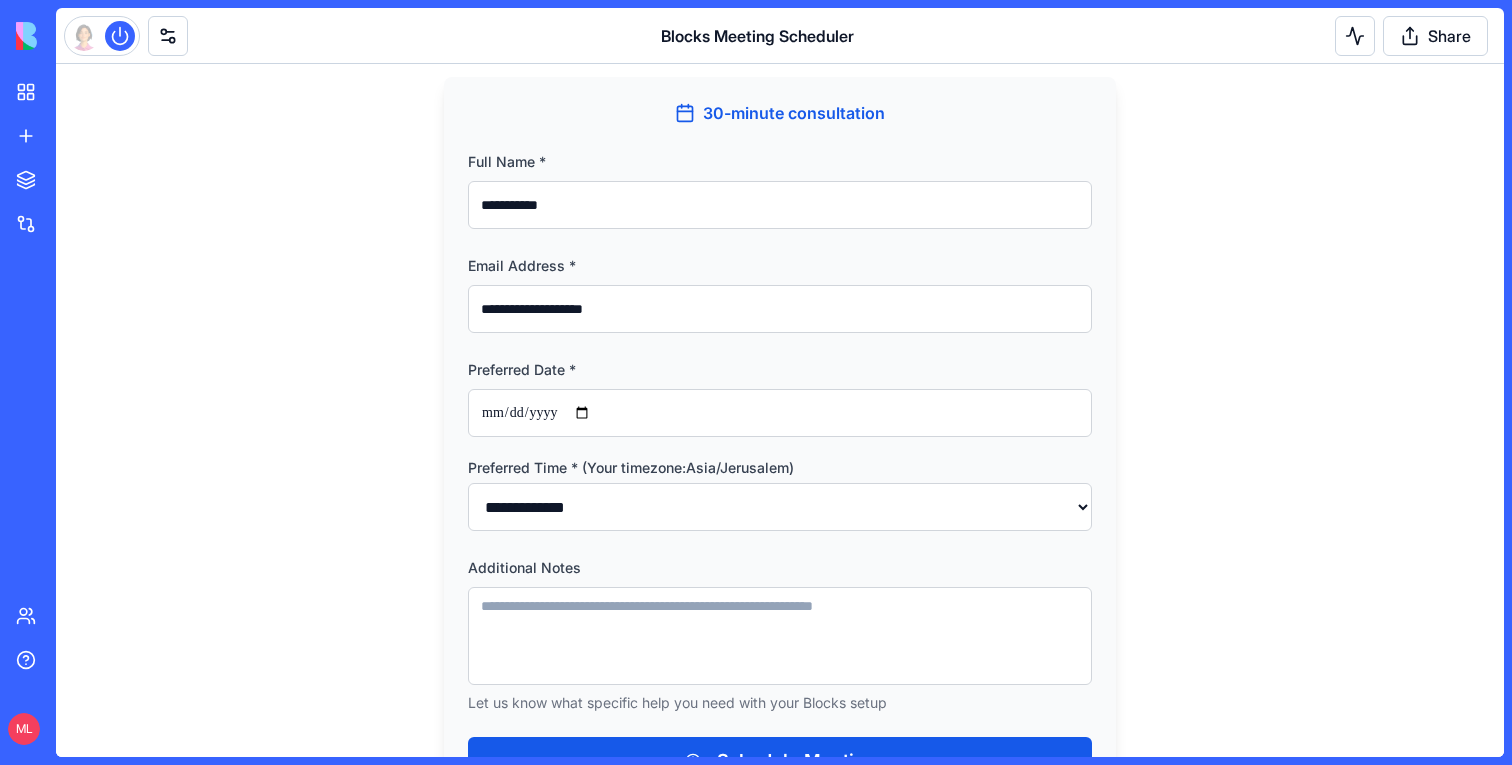 click on "Preferred Date *" at bounding box center (780, 413) 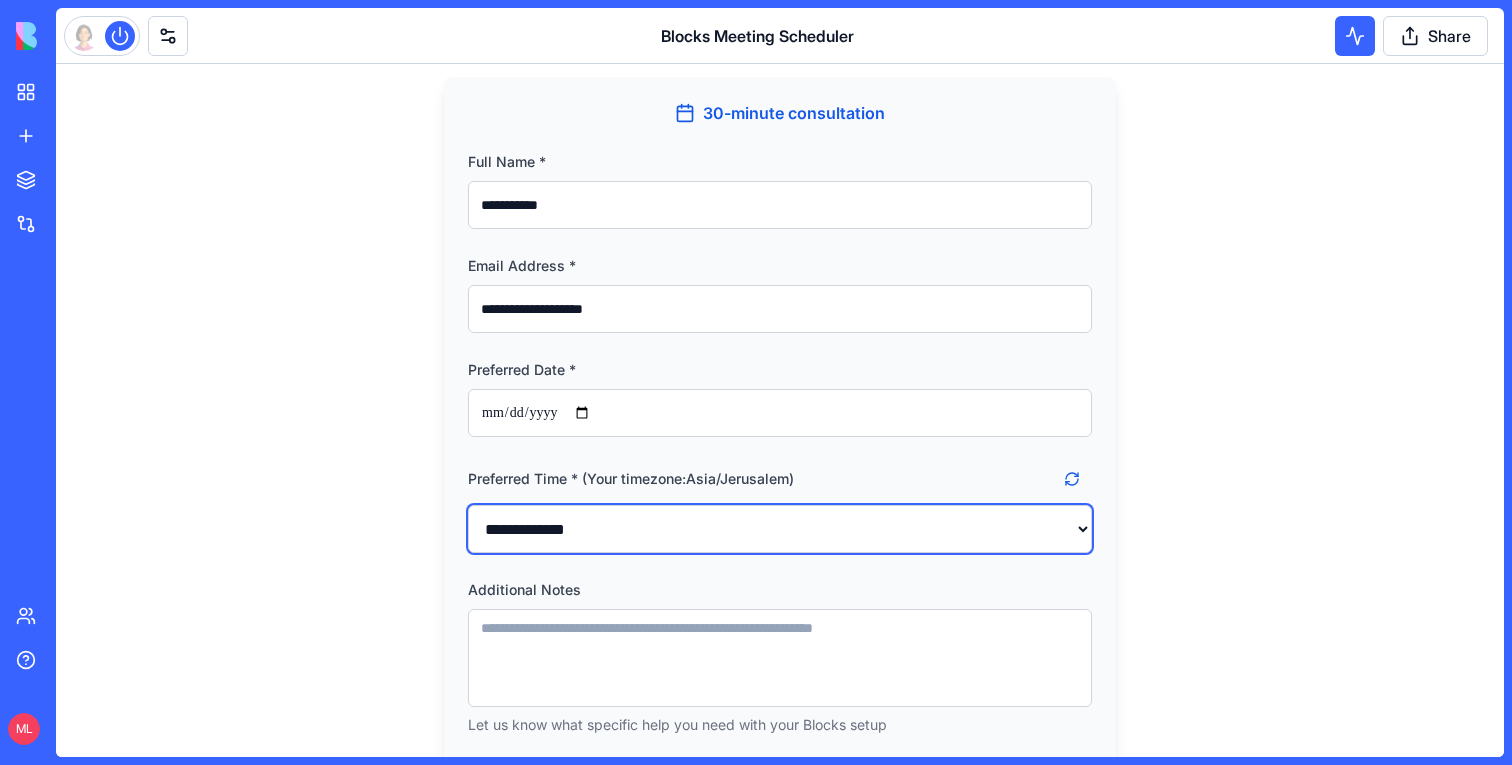 click on "**********" at bounding box center (780, 529) 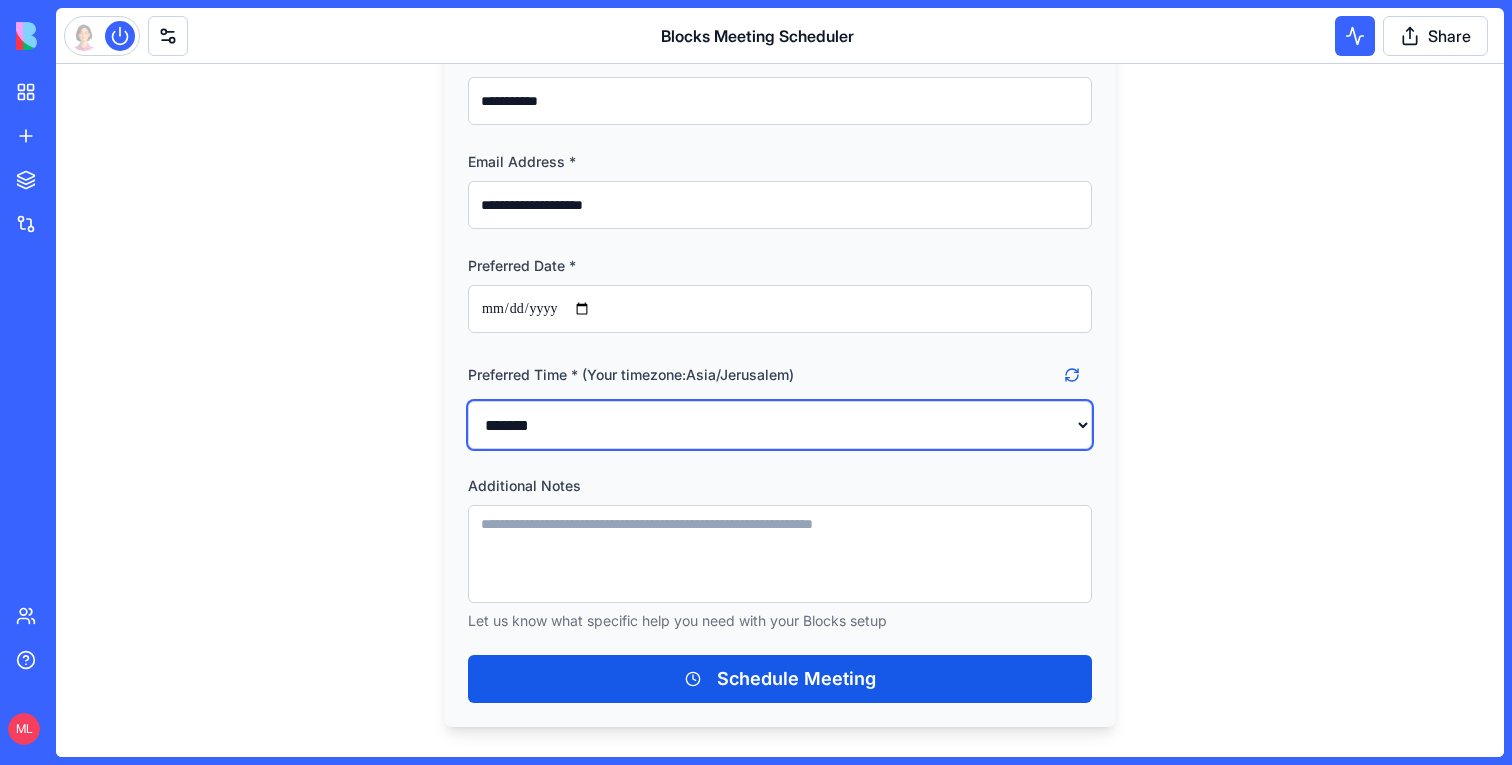 scroll, scrollTop: 584, scrollLeft: 0, axis: vertical 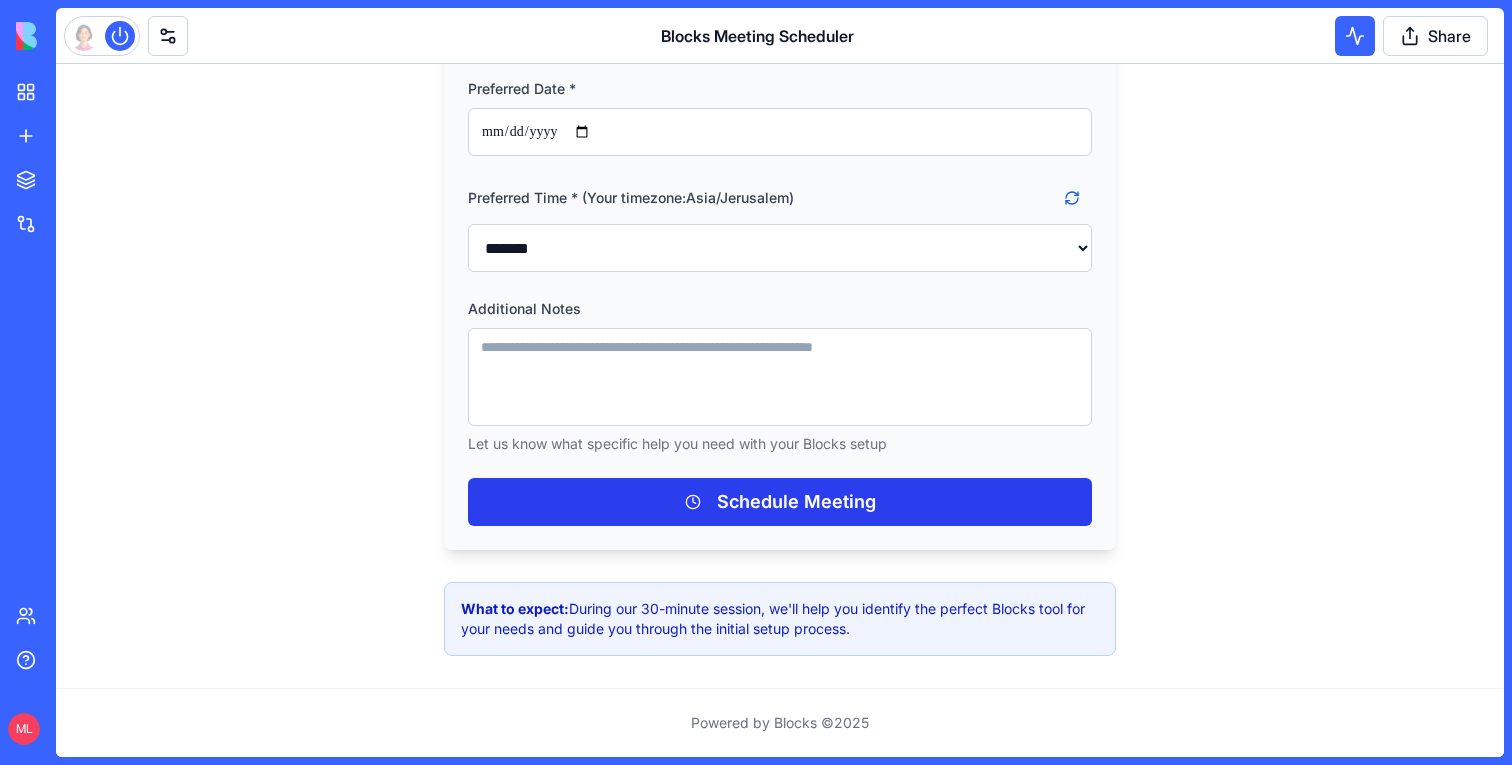 click on "Schedule Meeting" at bounding box center [780, 502] 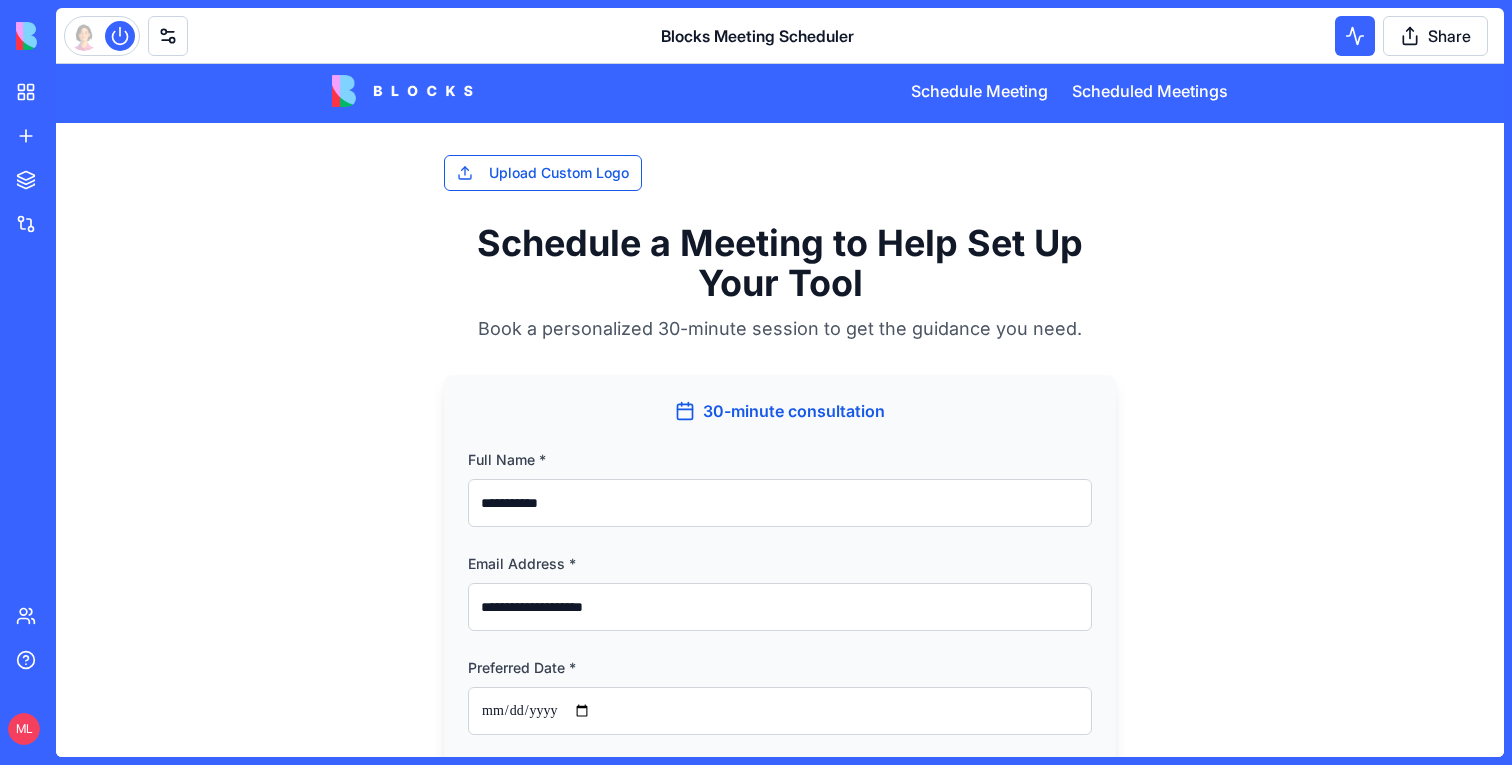 scroll, scrollTop: 0, scrollLeft: 0, axis: both 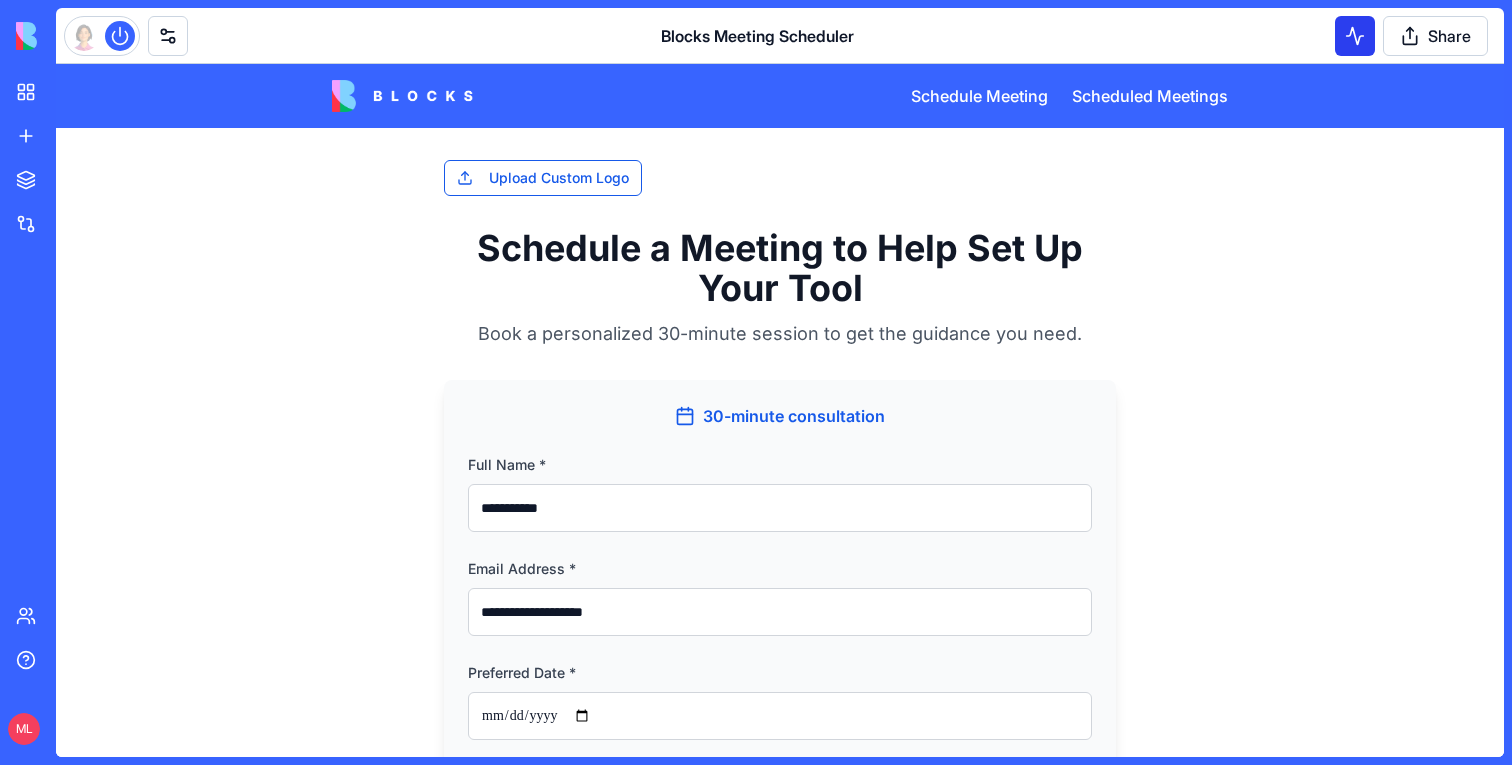 click at bounding box center [1355, 36] 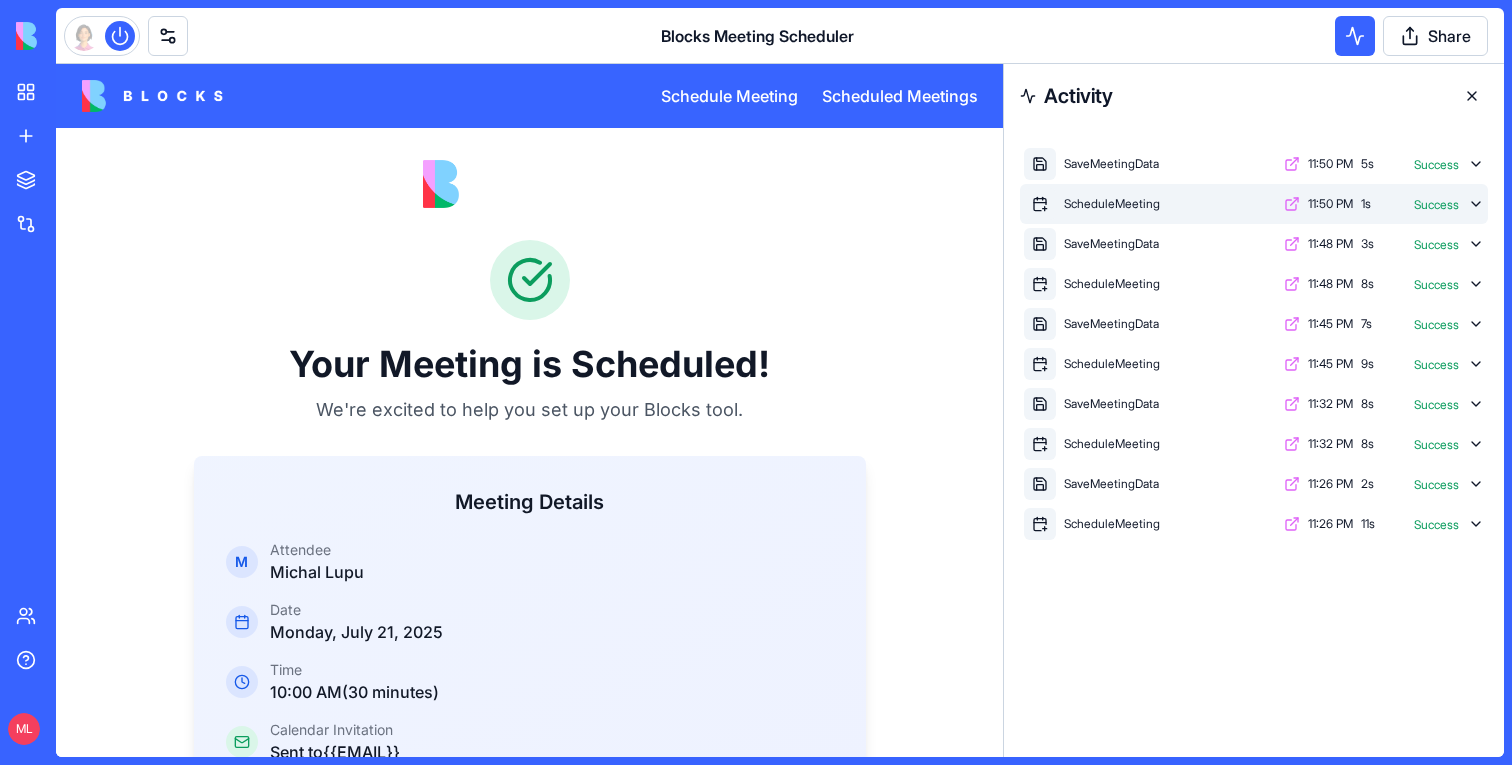 click 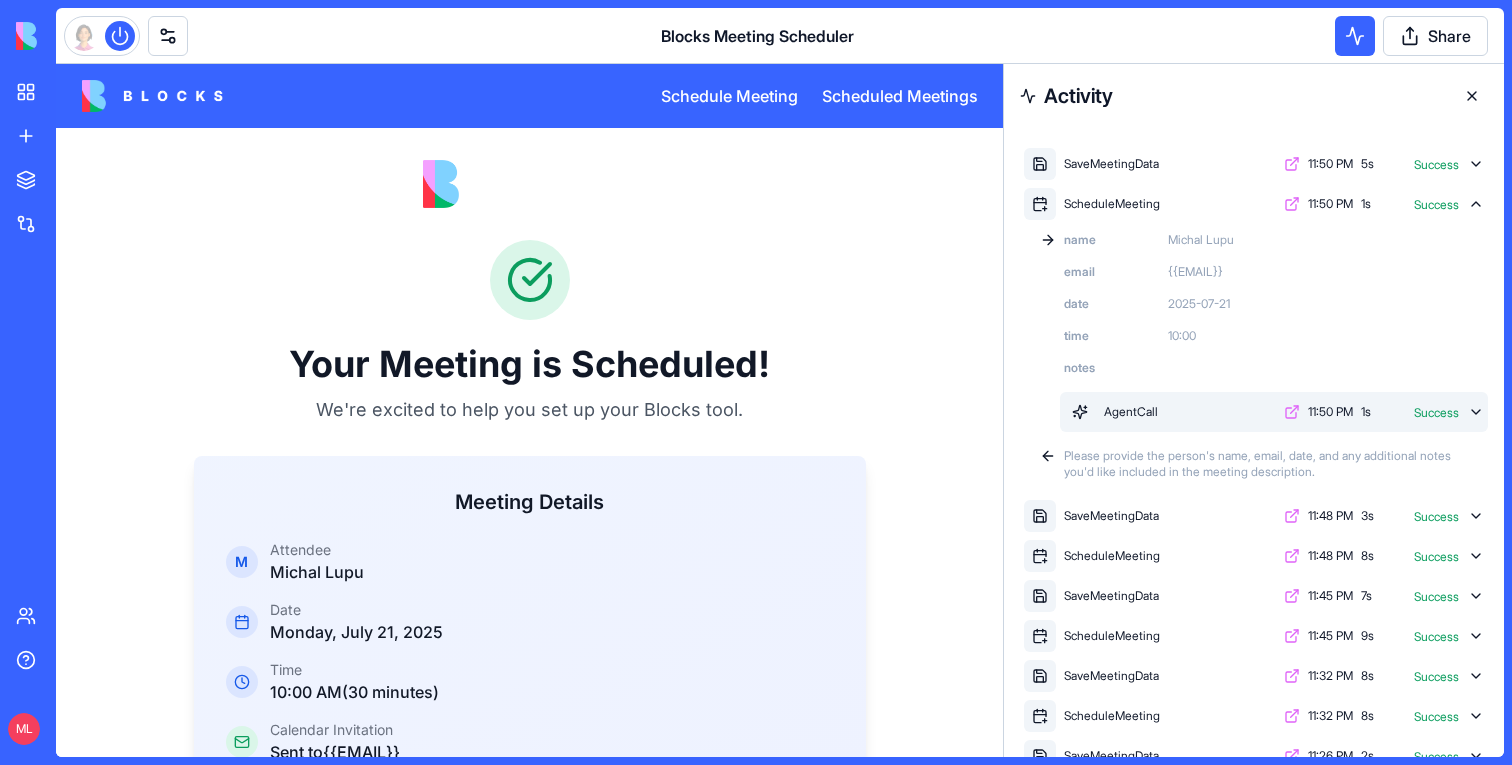 click 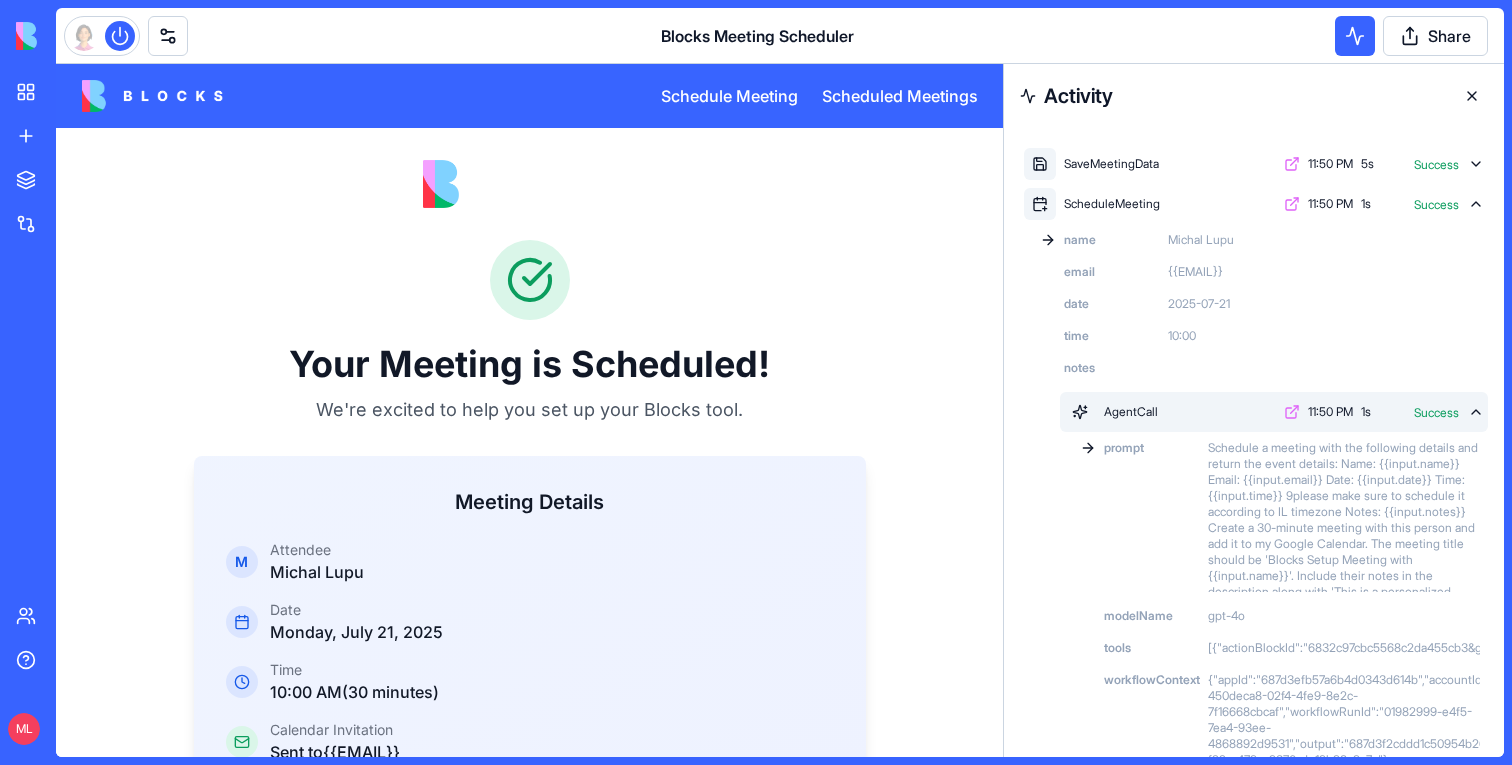 click 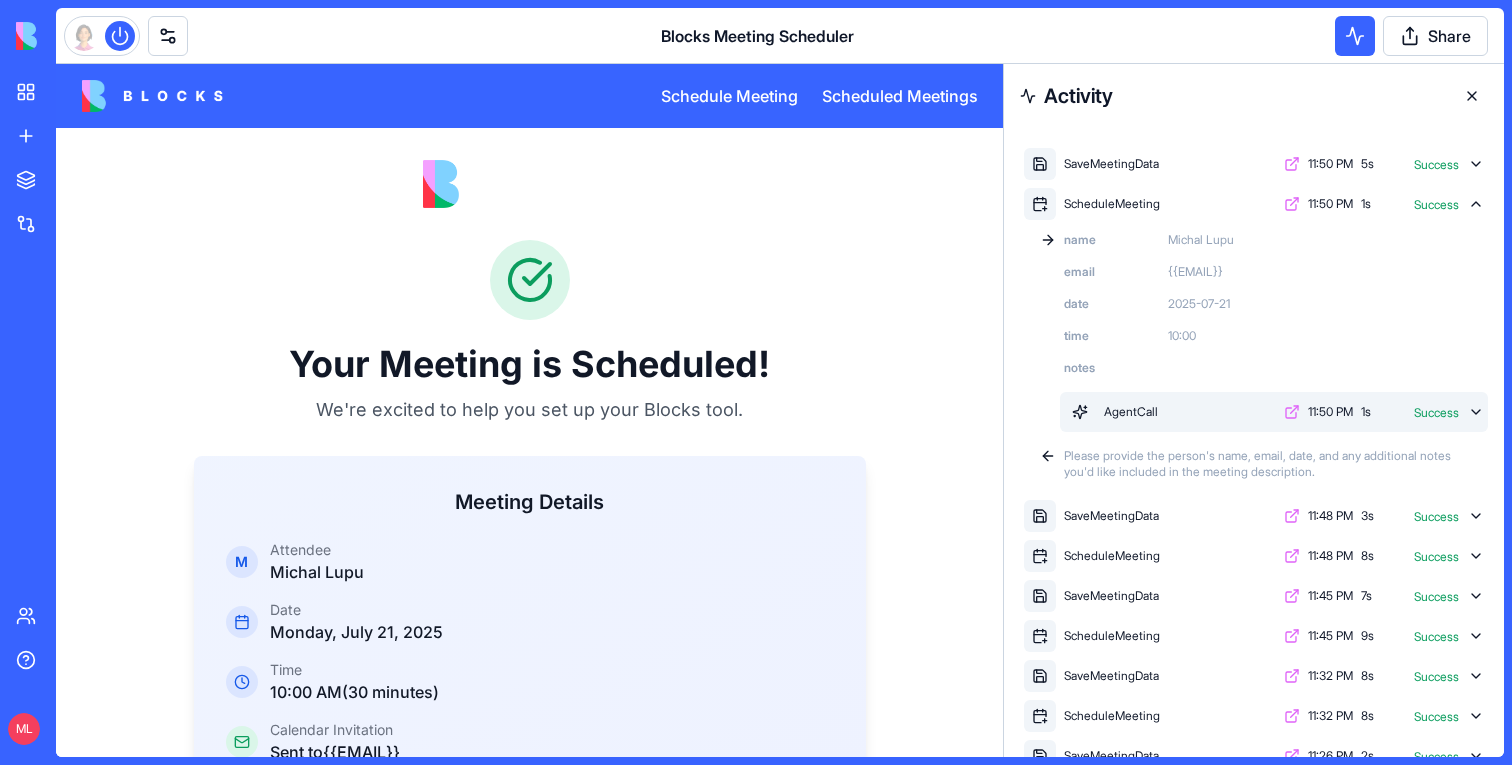 click 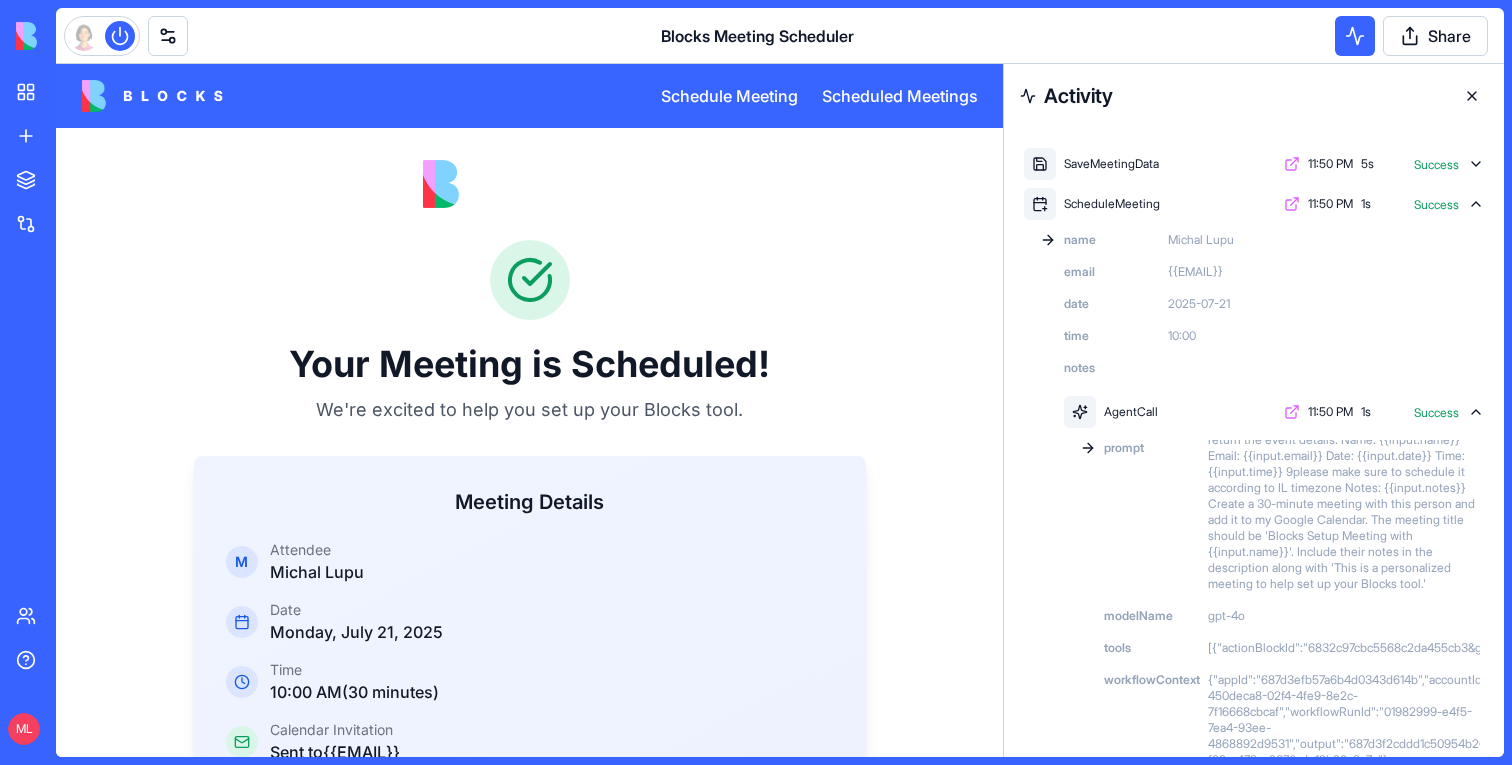 scroll, scrollTop: 104, scrollLeft: 0, axis: vertical 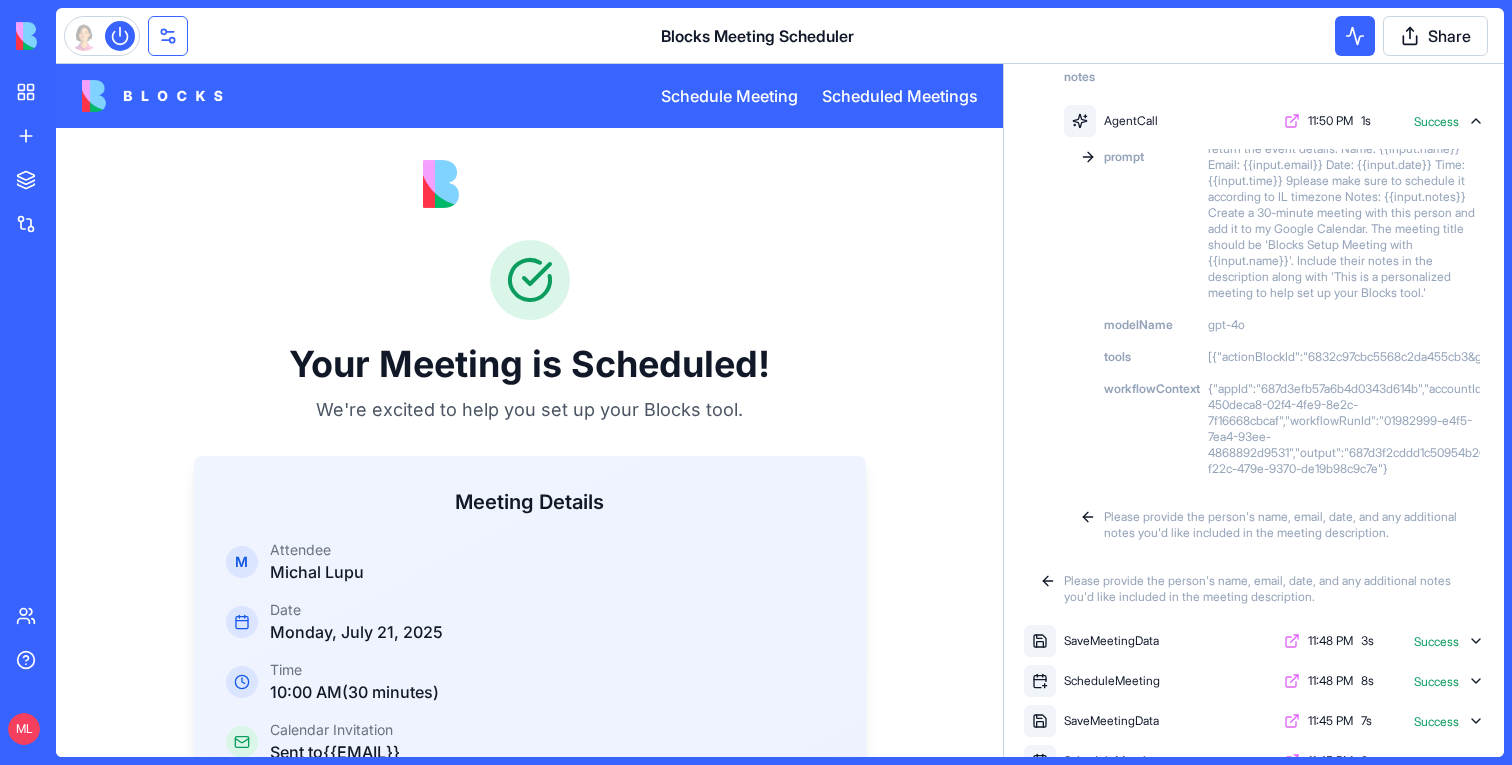click at bounding box center (168, 36) 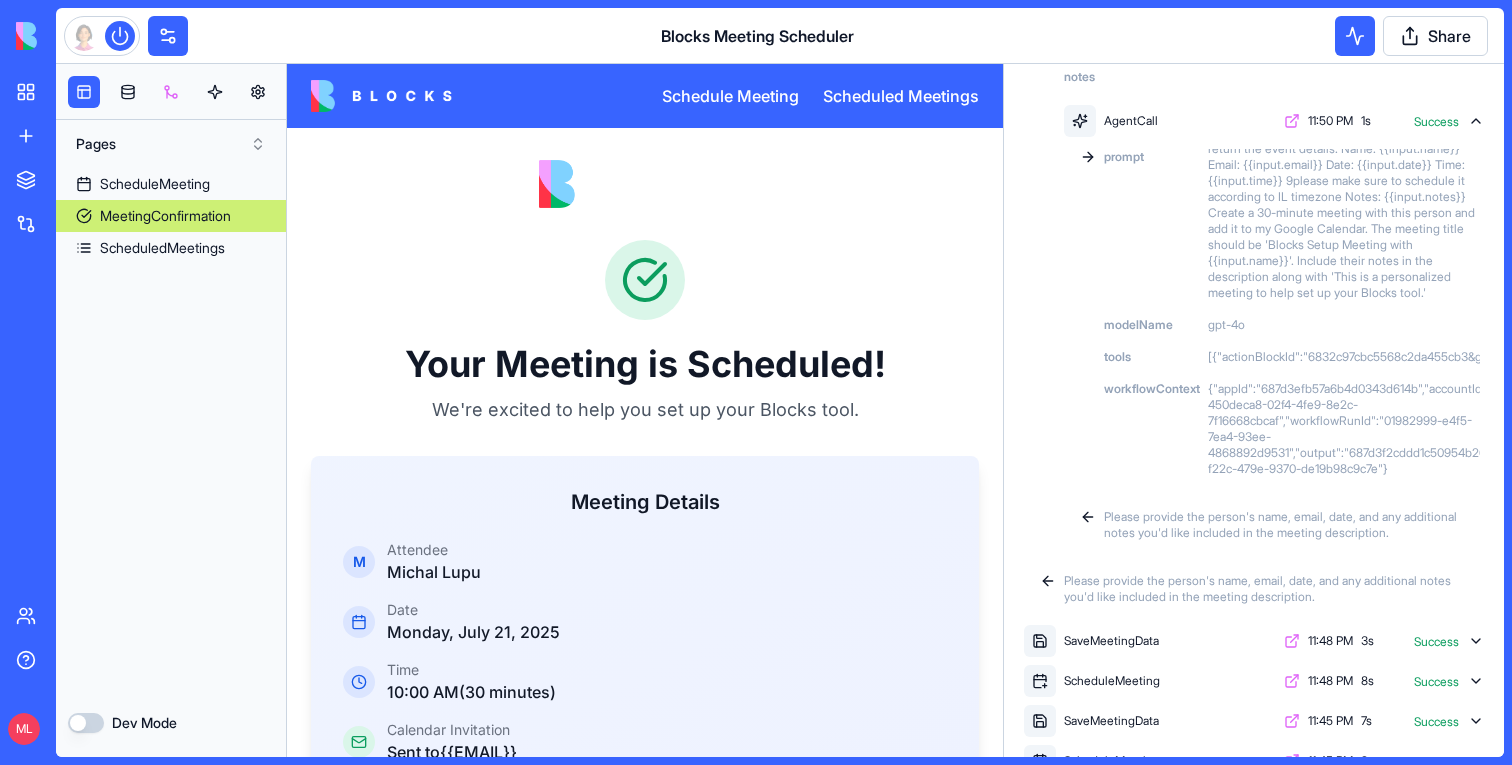 click at bounding box center (171, 92) 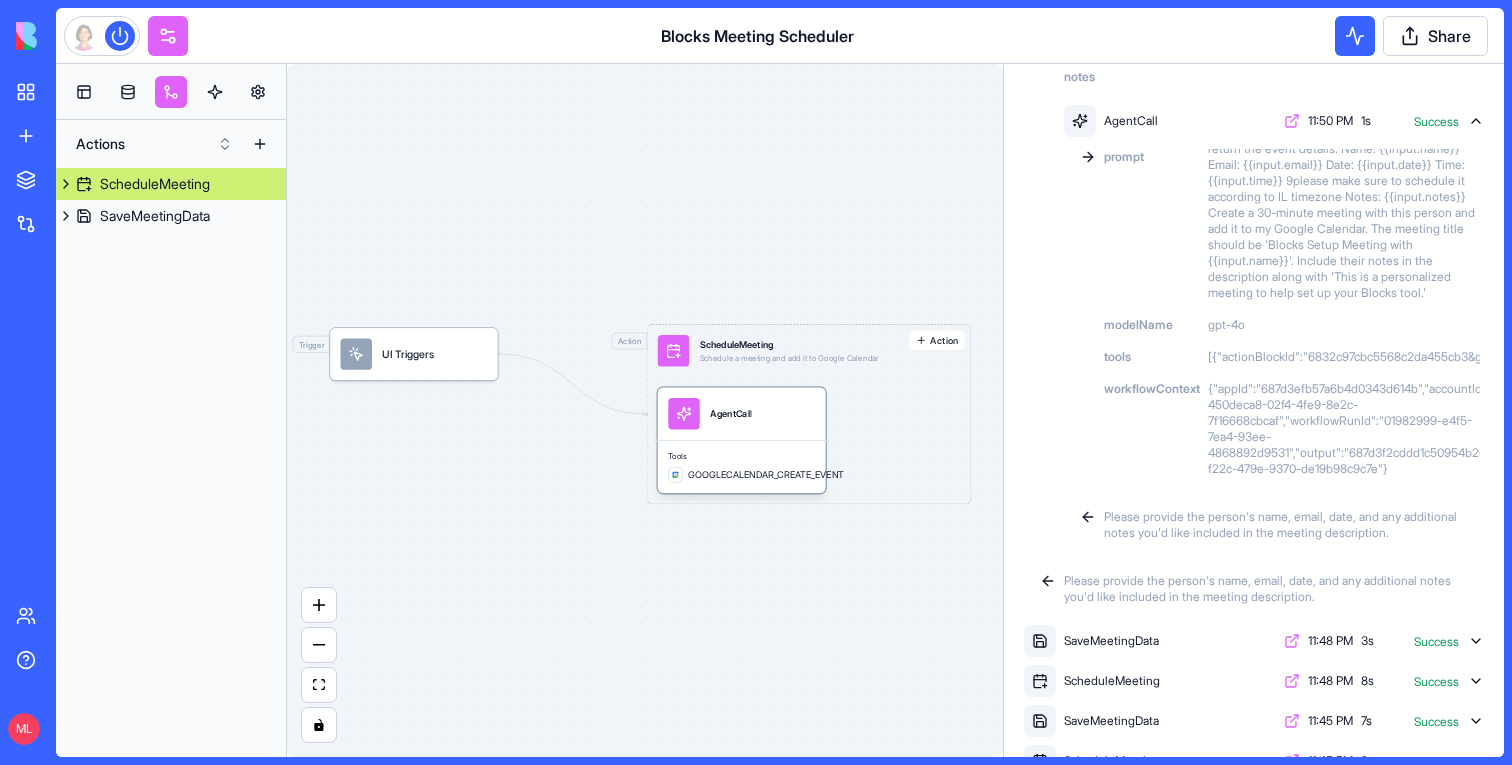 click on "AgentCall" at bounding box center [742, 414] 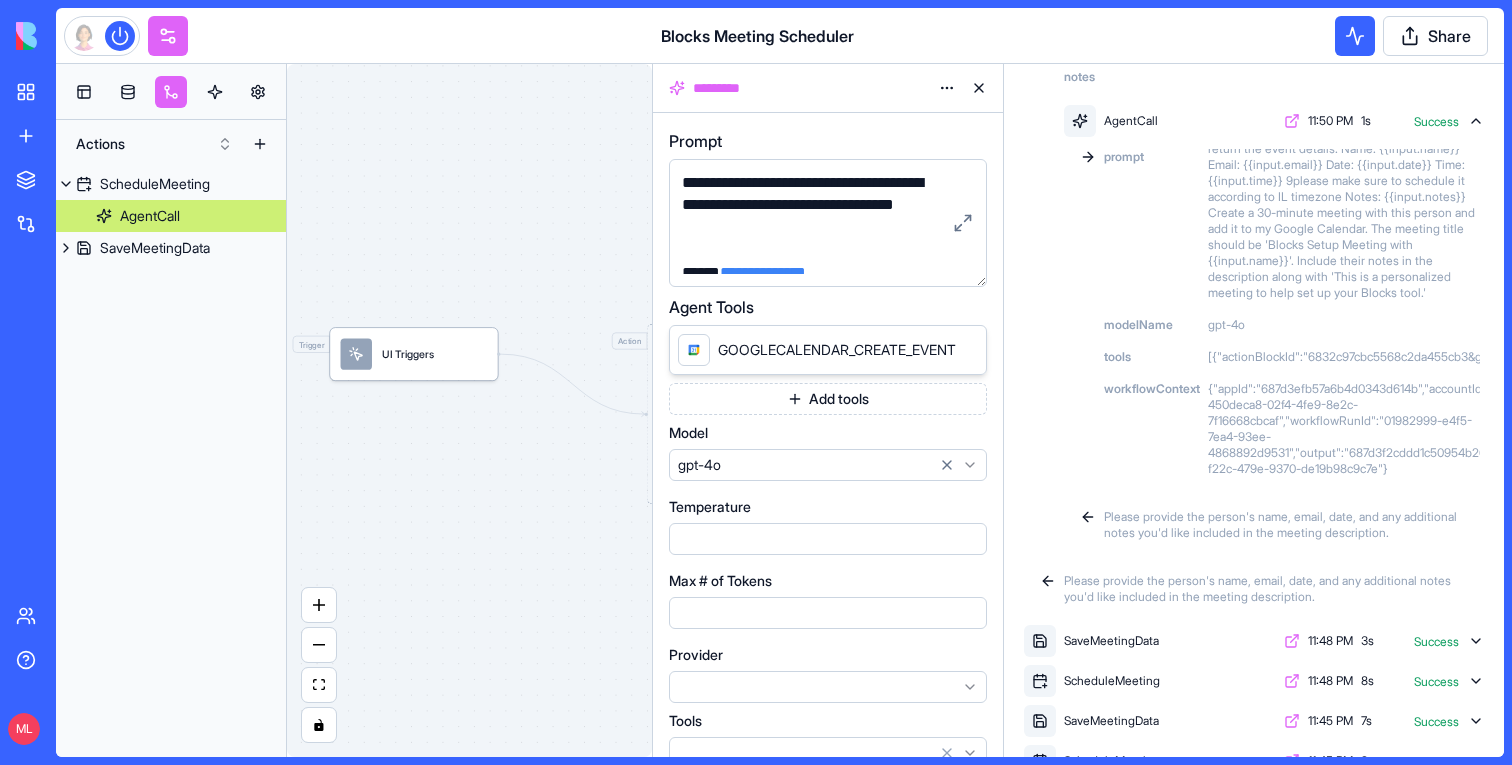click on "**********" at bounding box center [756, 382] 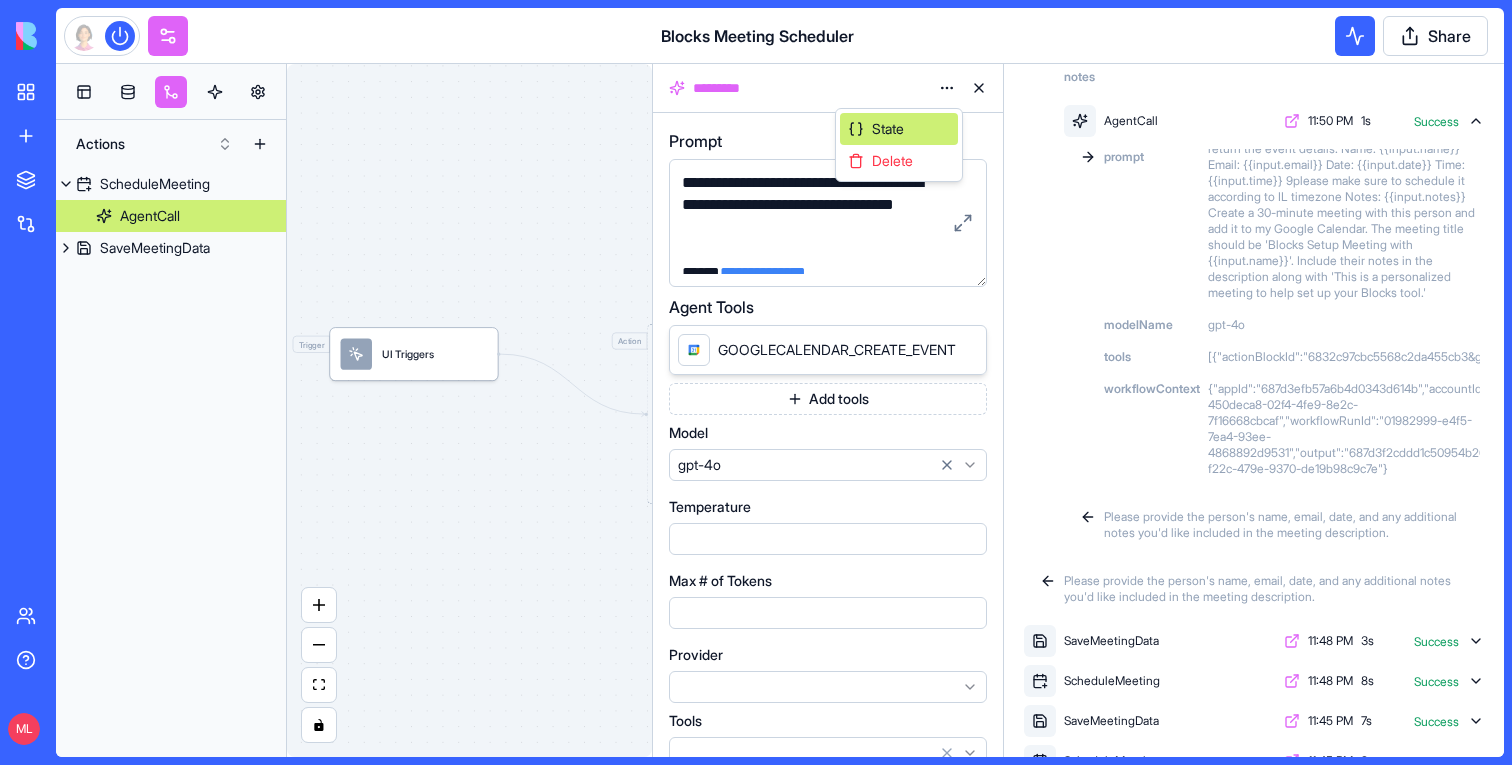 click on "State" at bounding box center [899, 129] 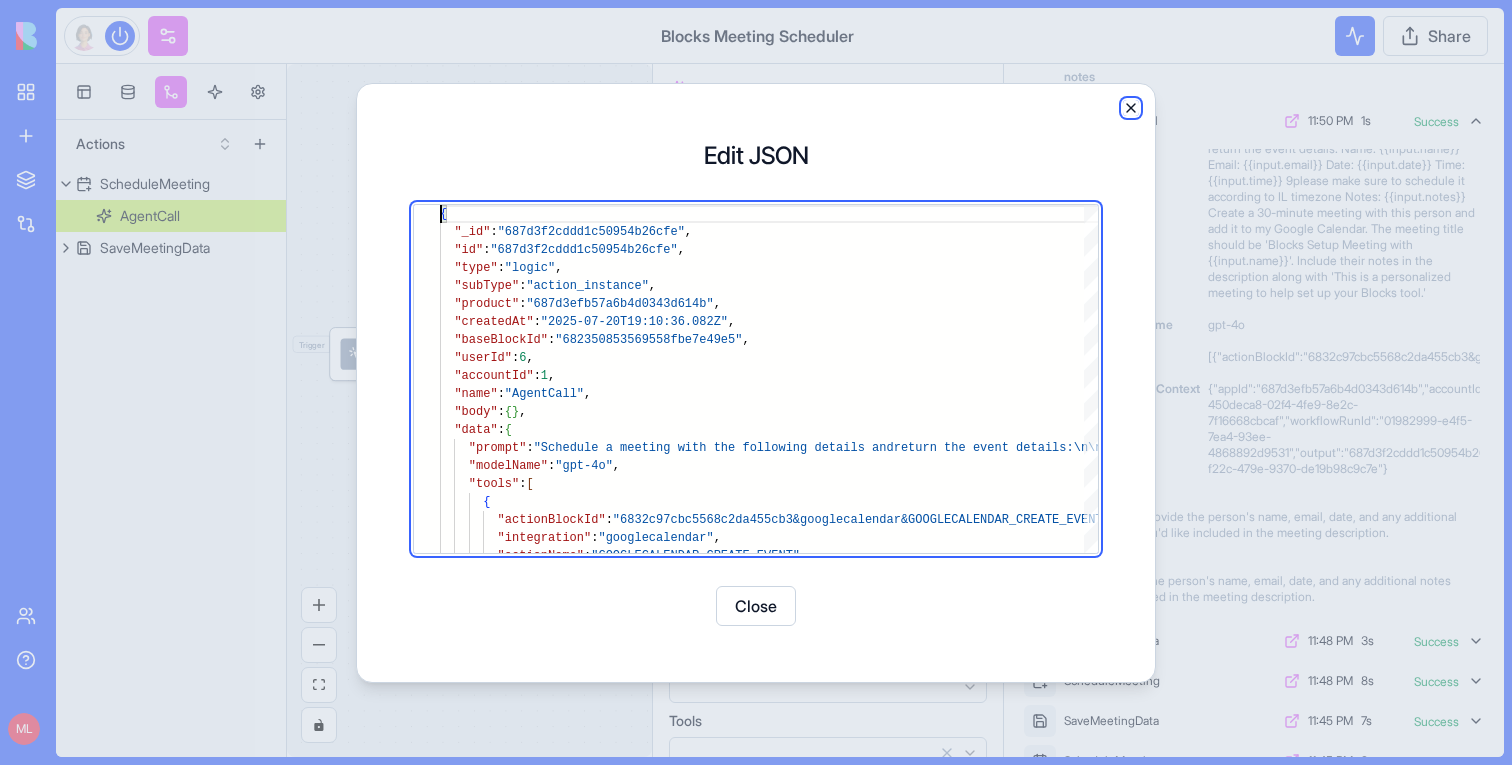 click 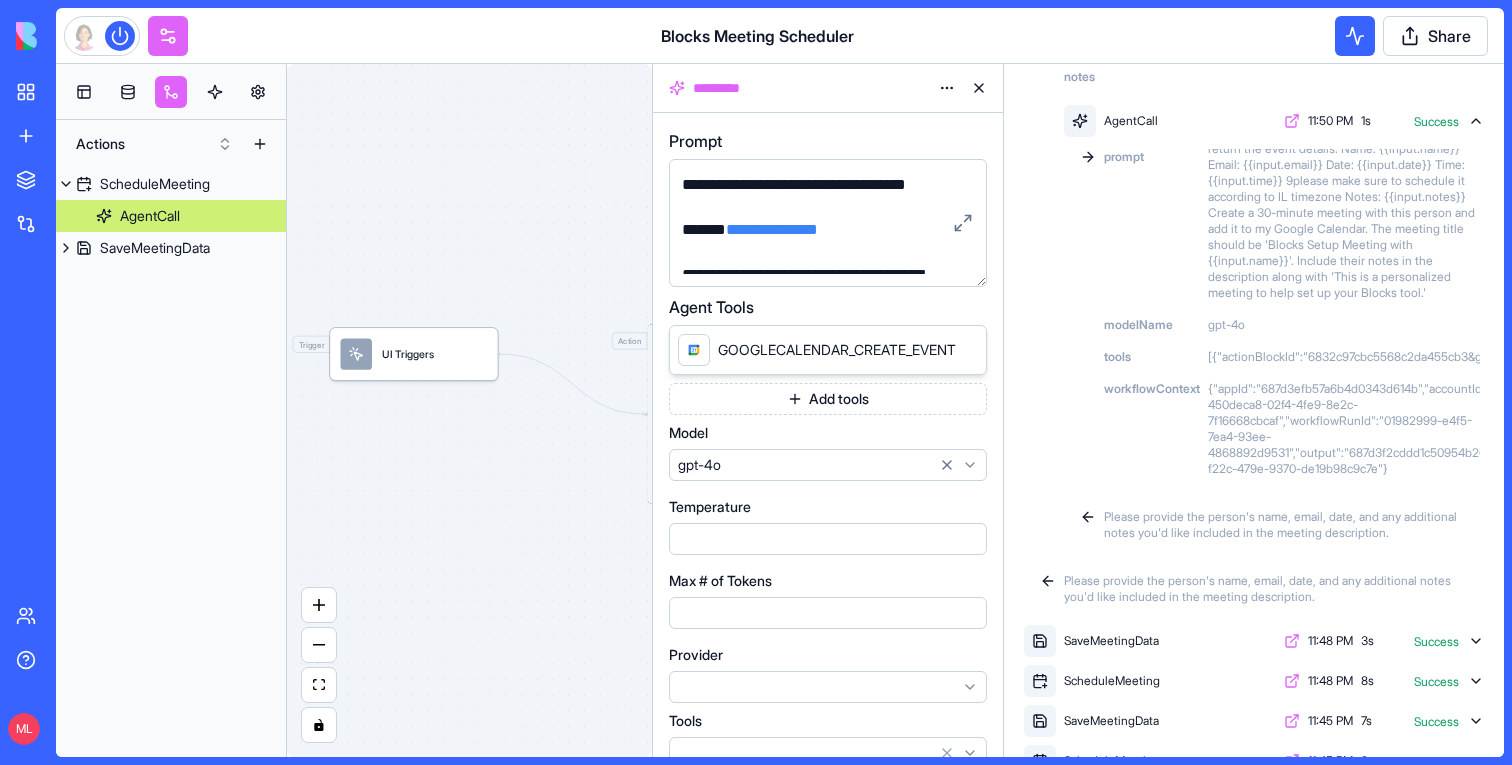 scroll, scrollTop: 188, scrollLeft: 0, axis: vertical 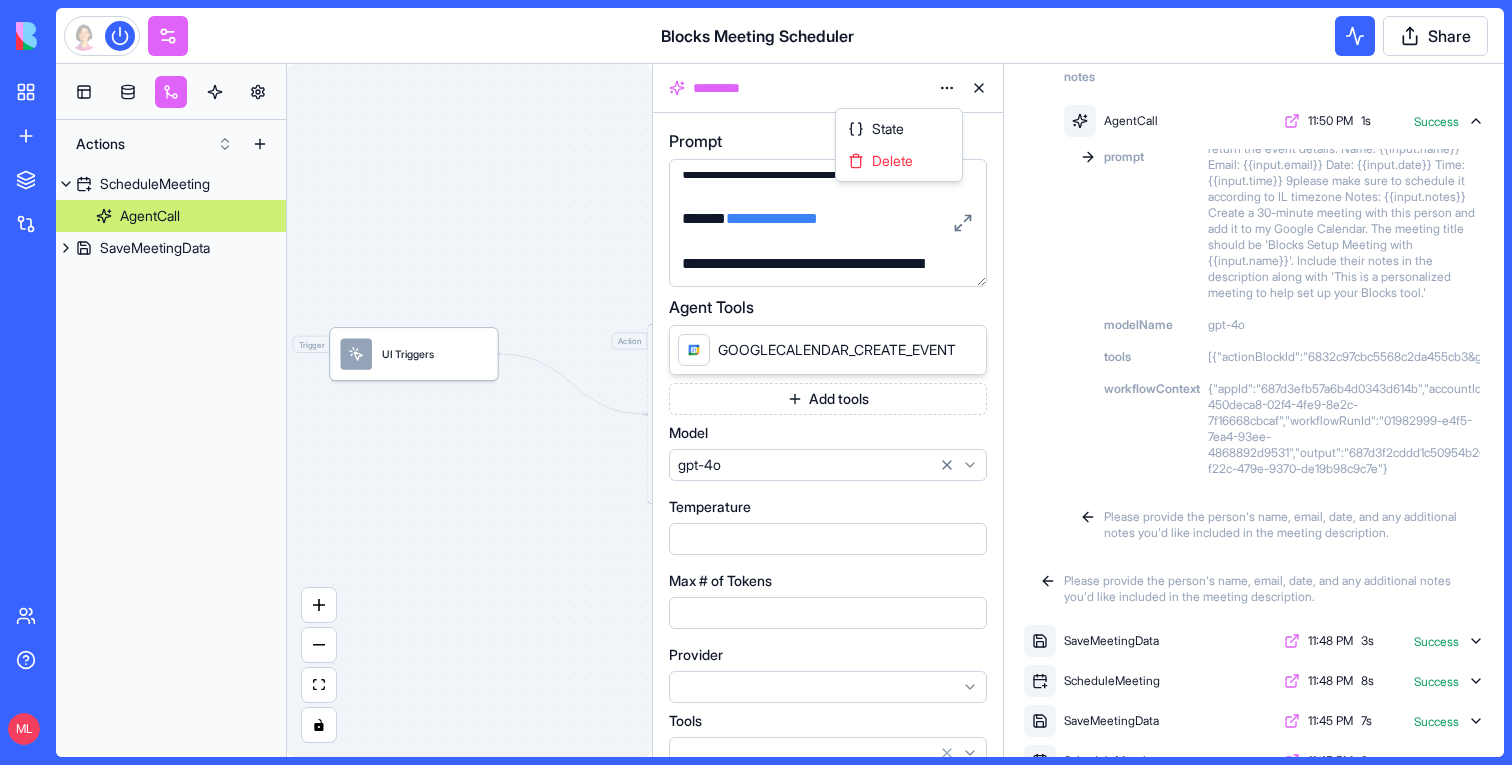 click on "**********" at bounding box center [756, 382] 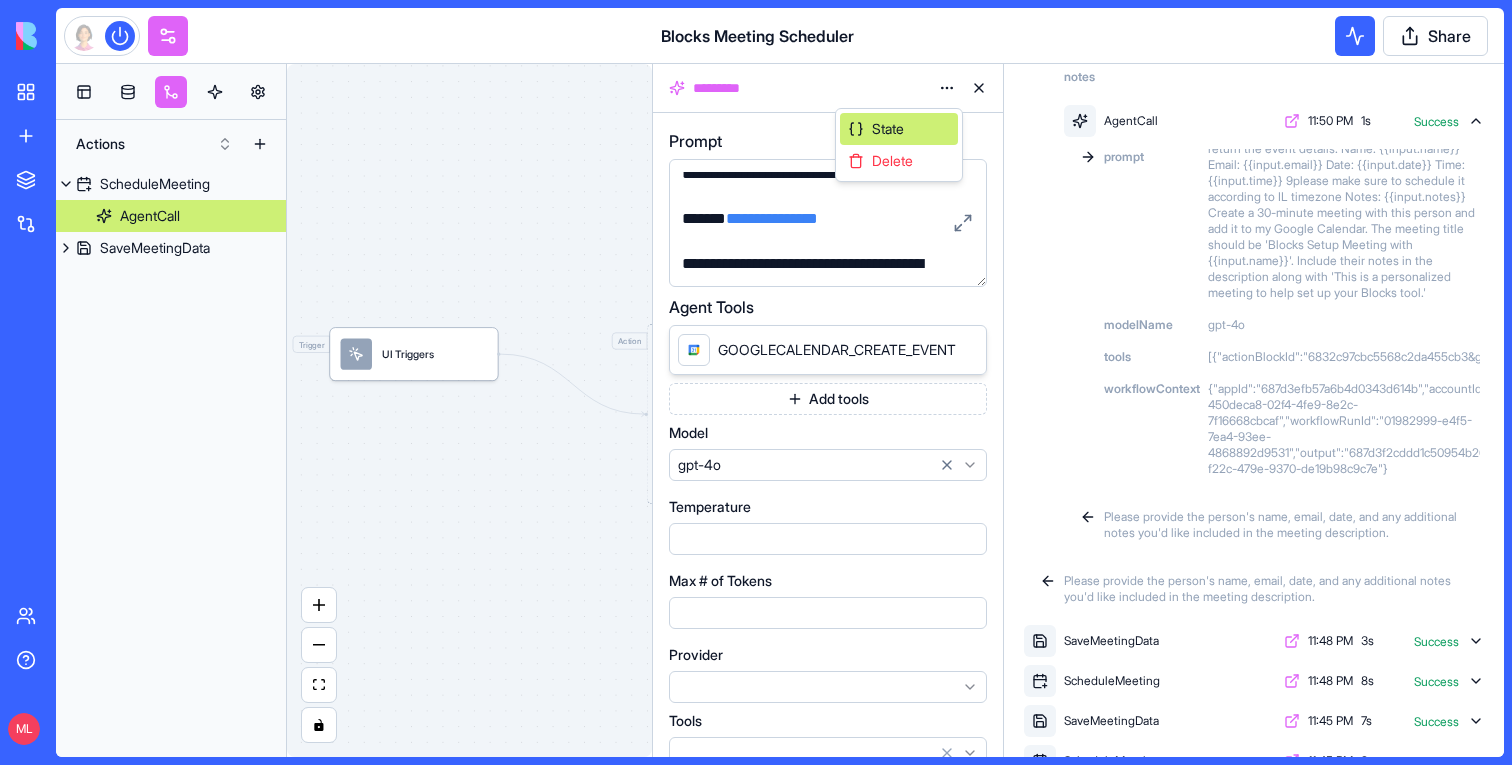 click on "State" at bounding box center (899, 129) 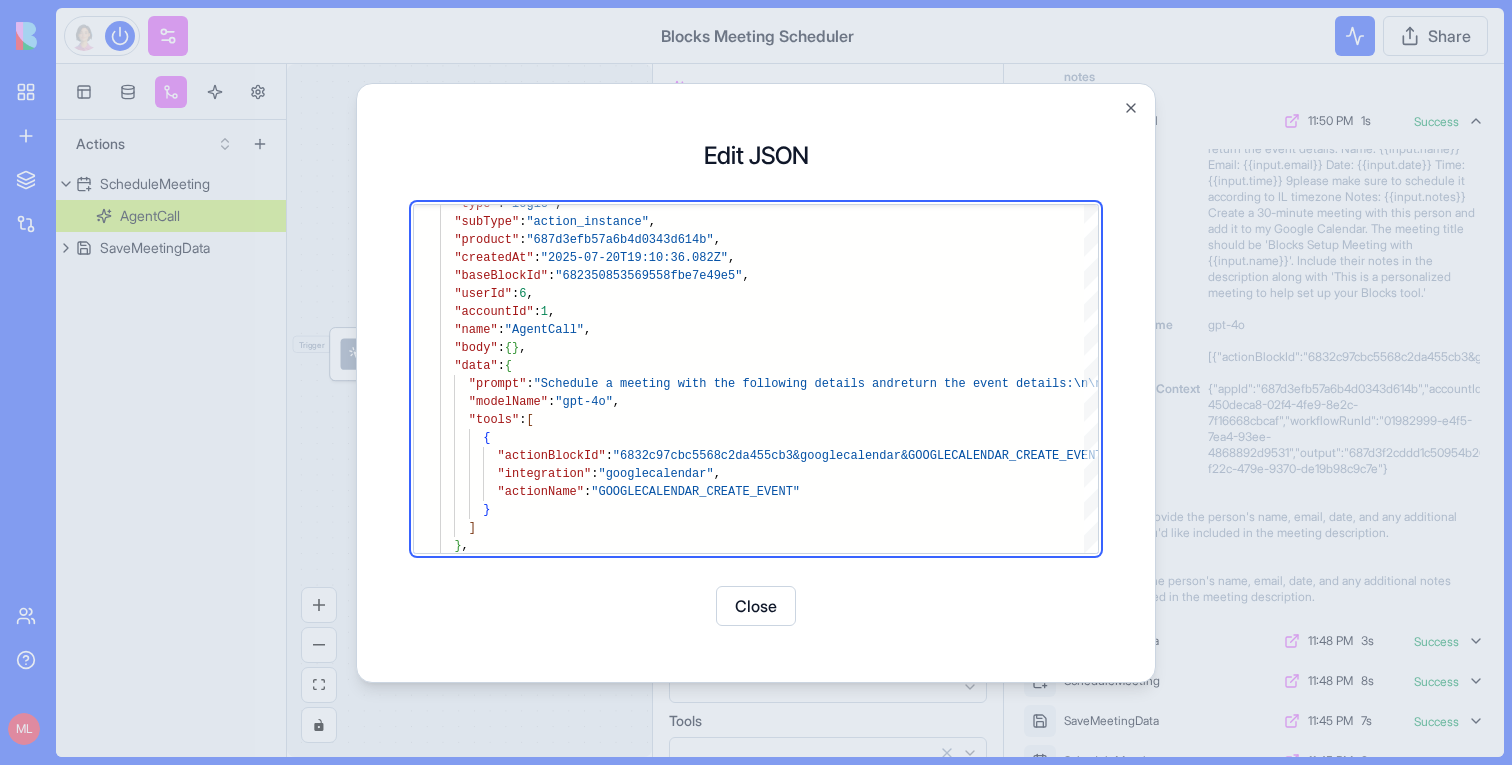 click at bounding box center (756, 382) 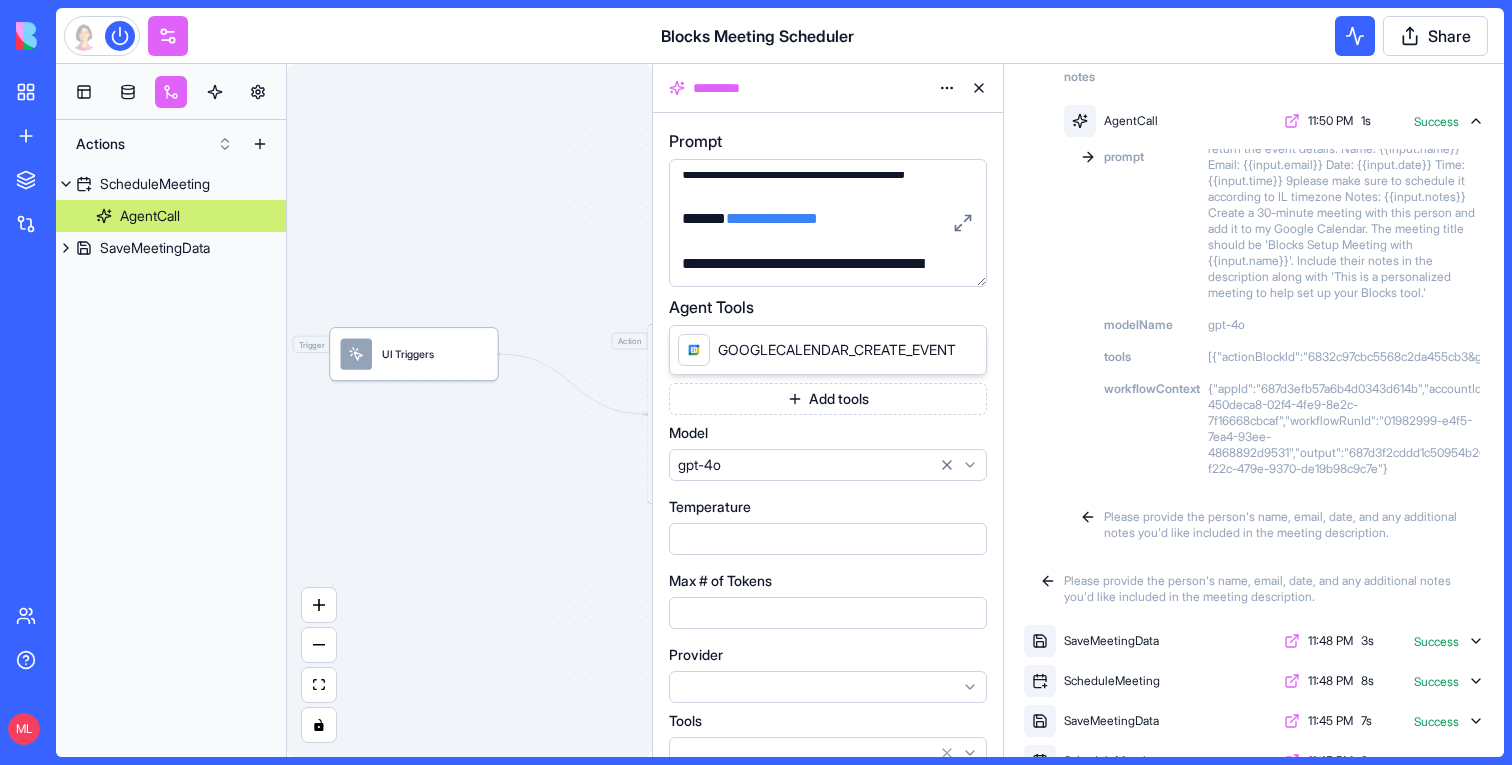 click at bounding box center (979, 88) 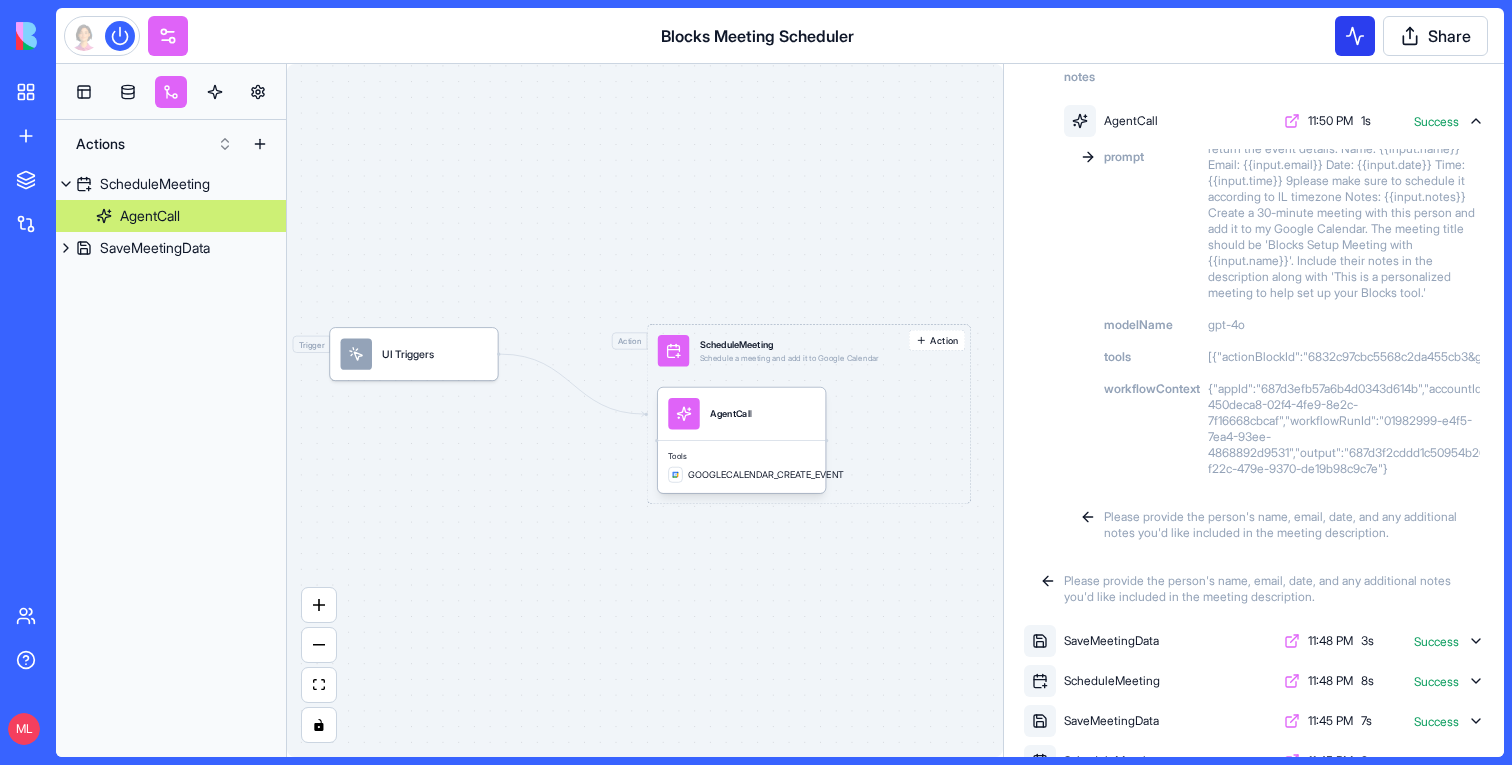 click at bounding box center (1355, 36) 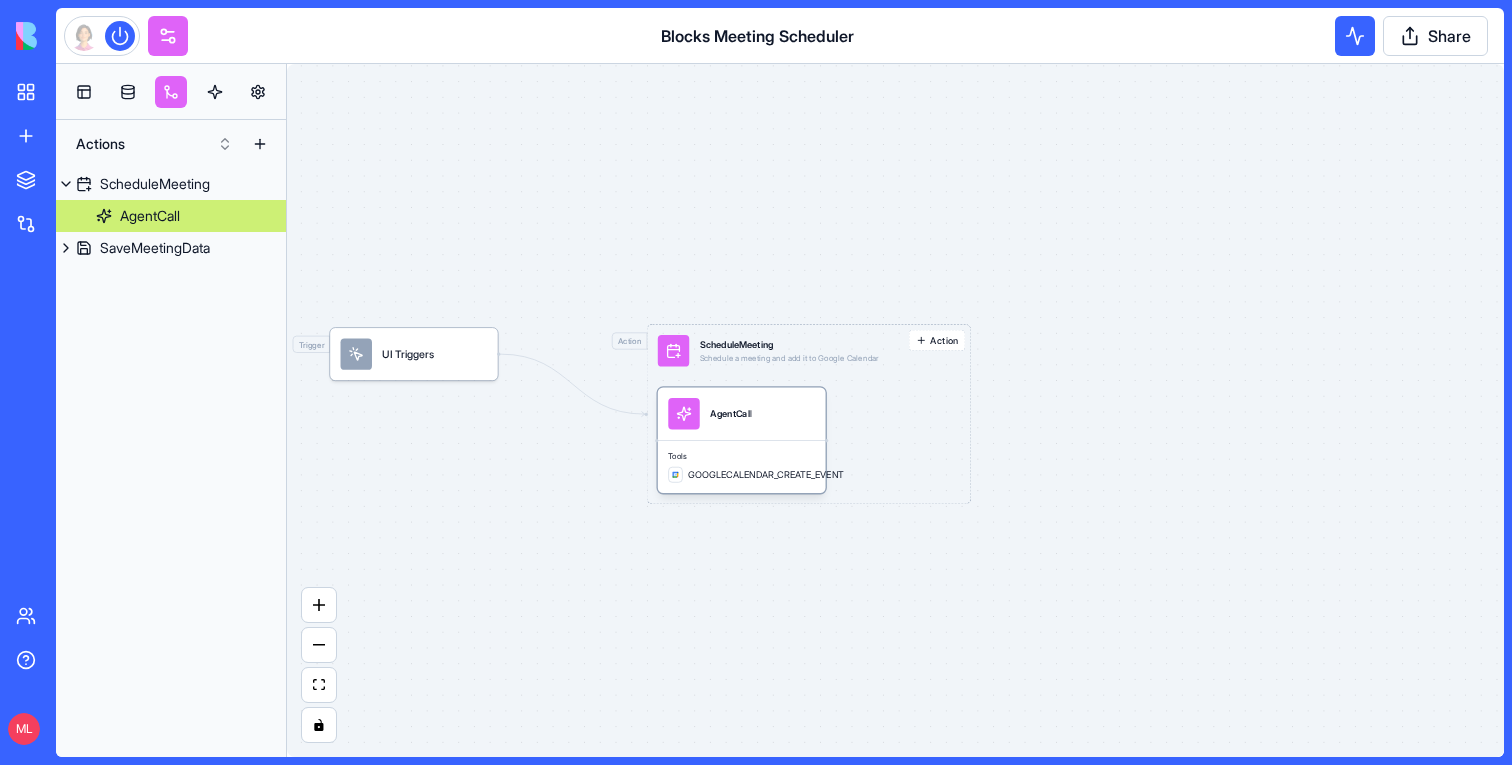 click on "AgentCall" at bounding box center [741, 413] 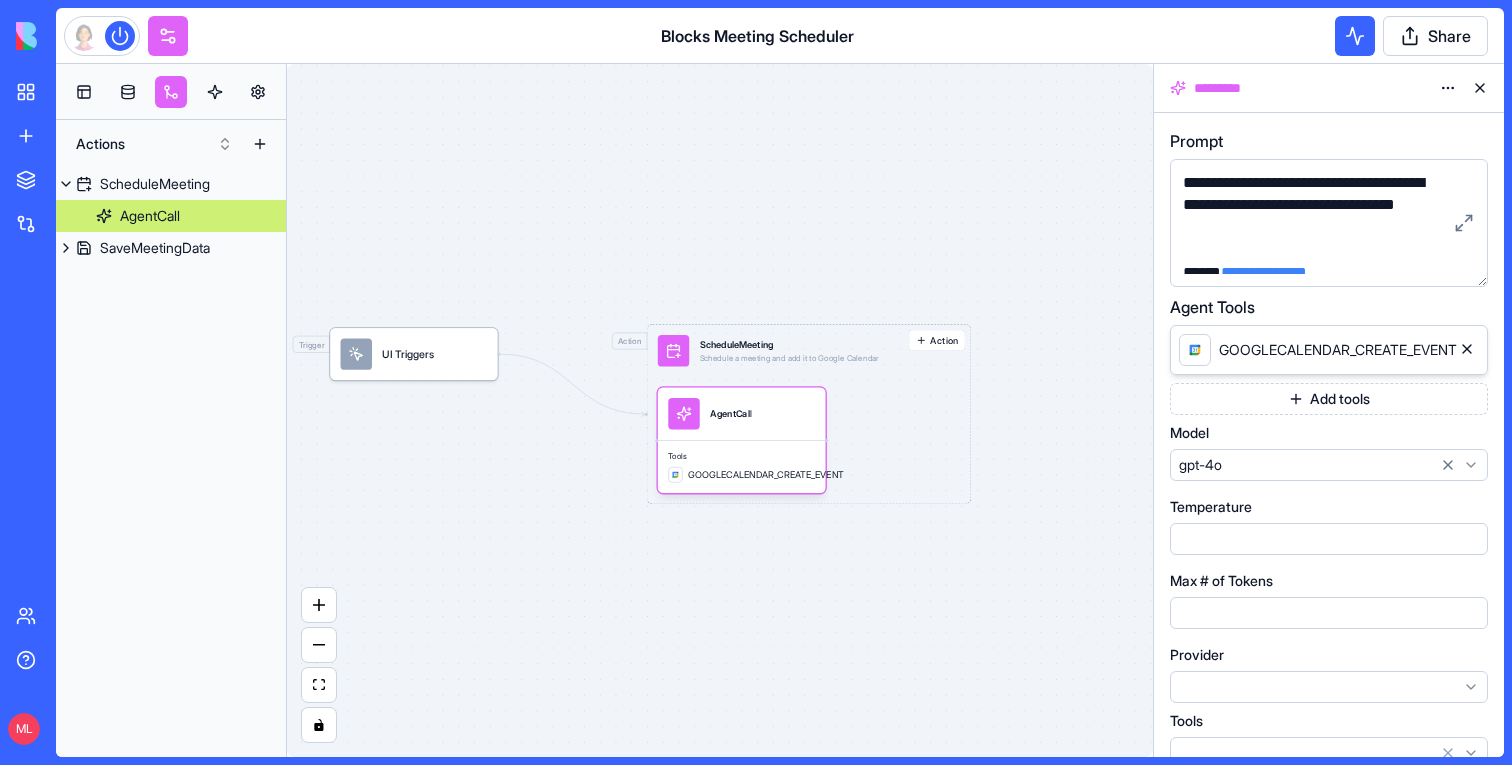 drag, startPoint x: 1483, startPoint y: 287, endPoint x: 1483, endPoint y: 333, distance: 46 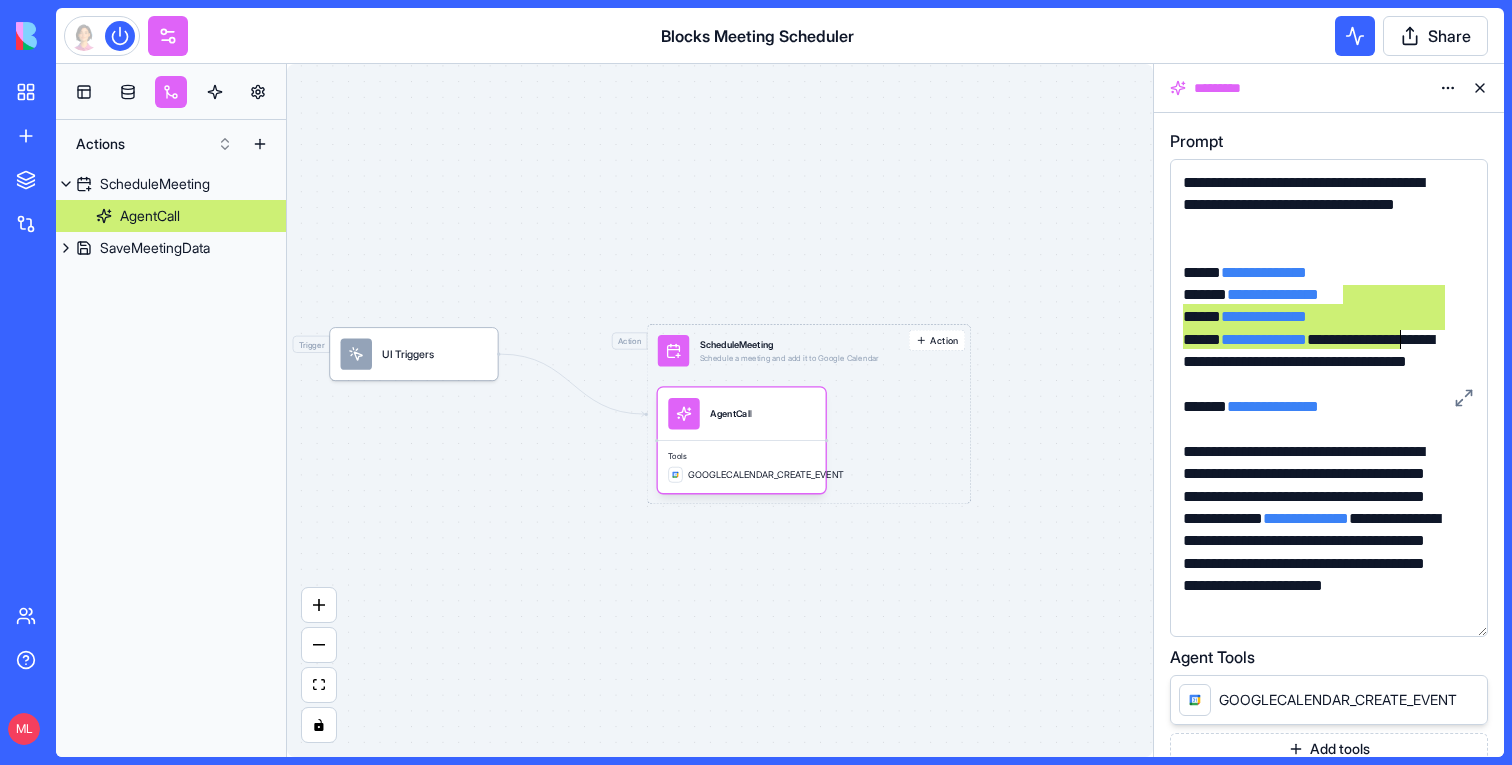 drag, startPoint x: 1481, startPoint y: 282, endPoint x: 1491, endPoint y: 658, distance: 376.13297 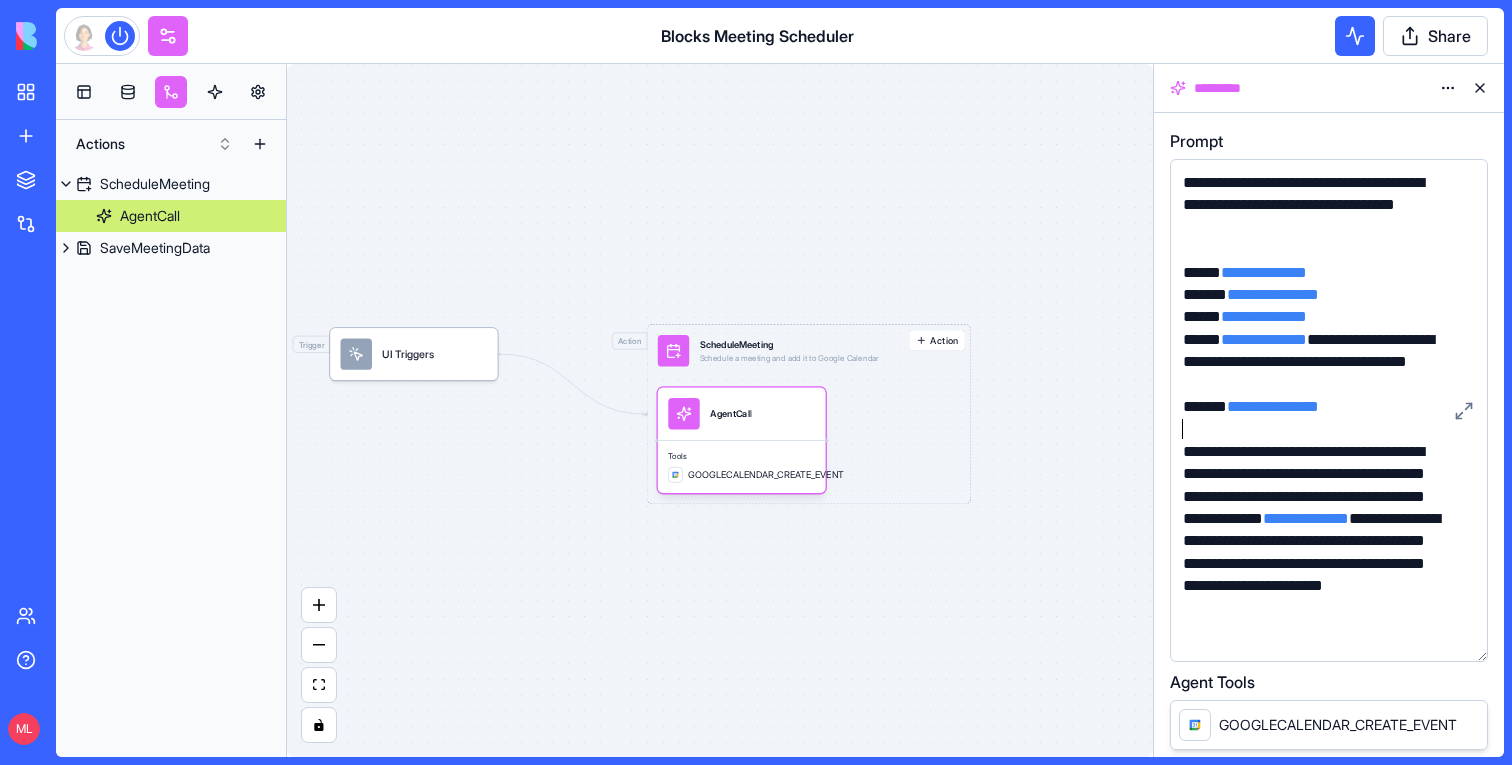 click at bounding box center [1312, 429] 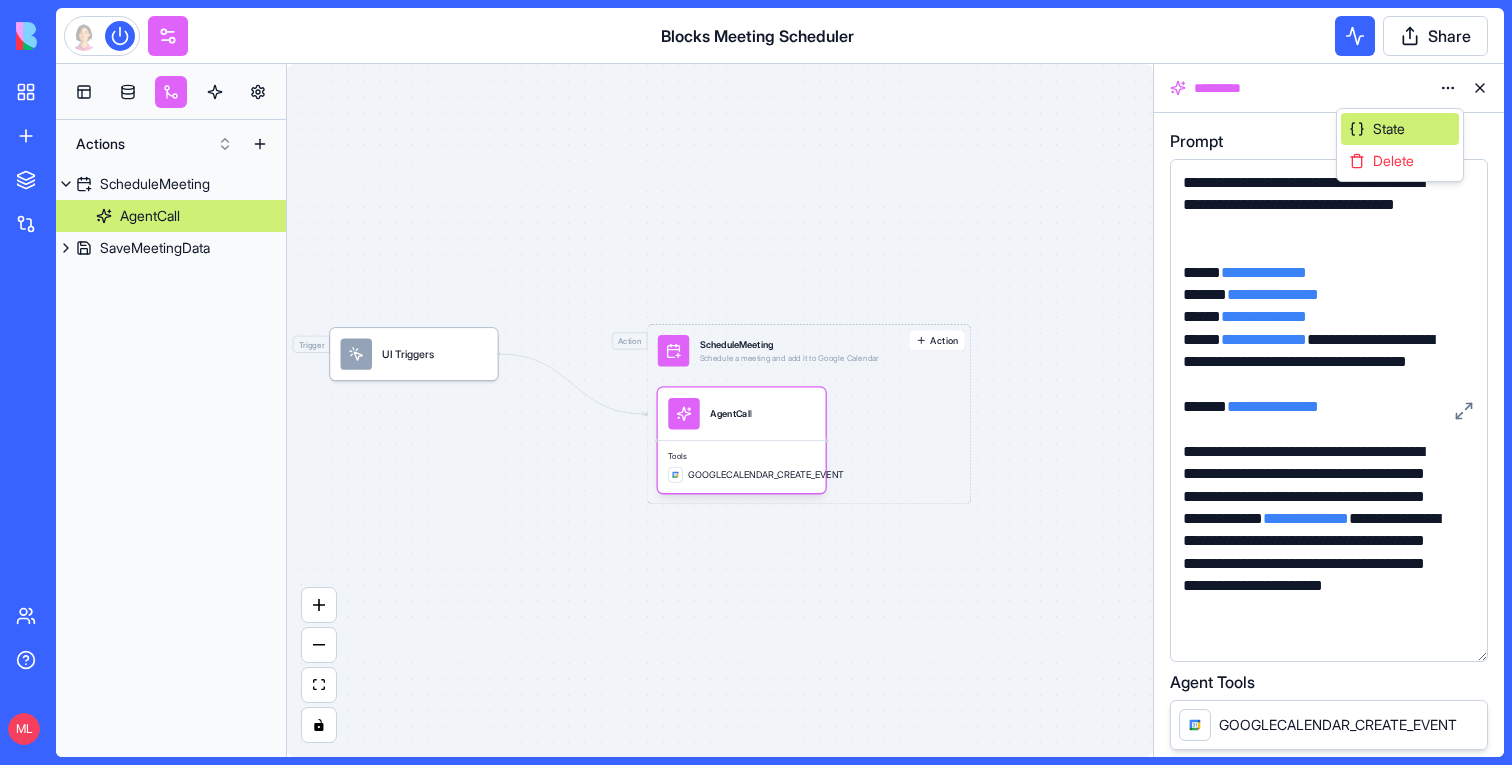 click on "State" at bounding box center (1400, 129) 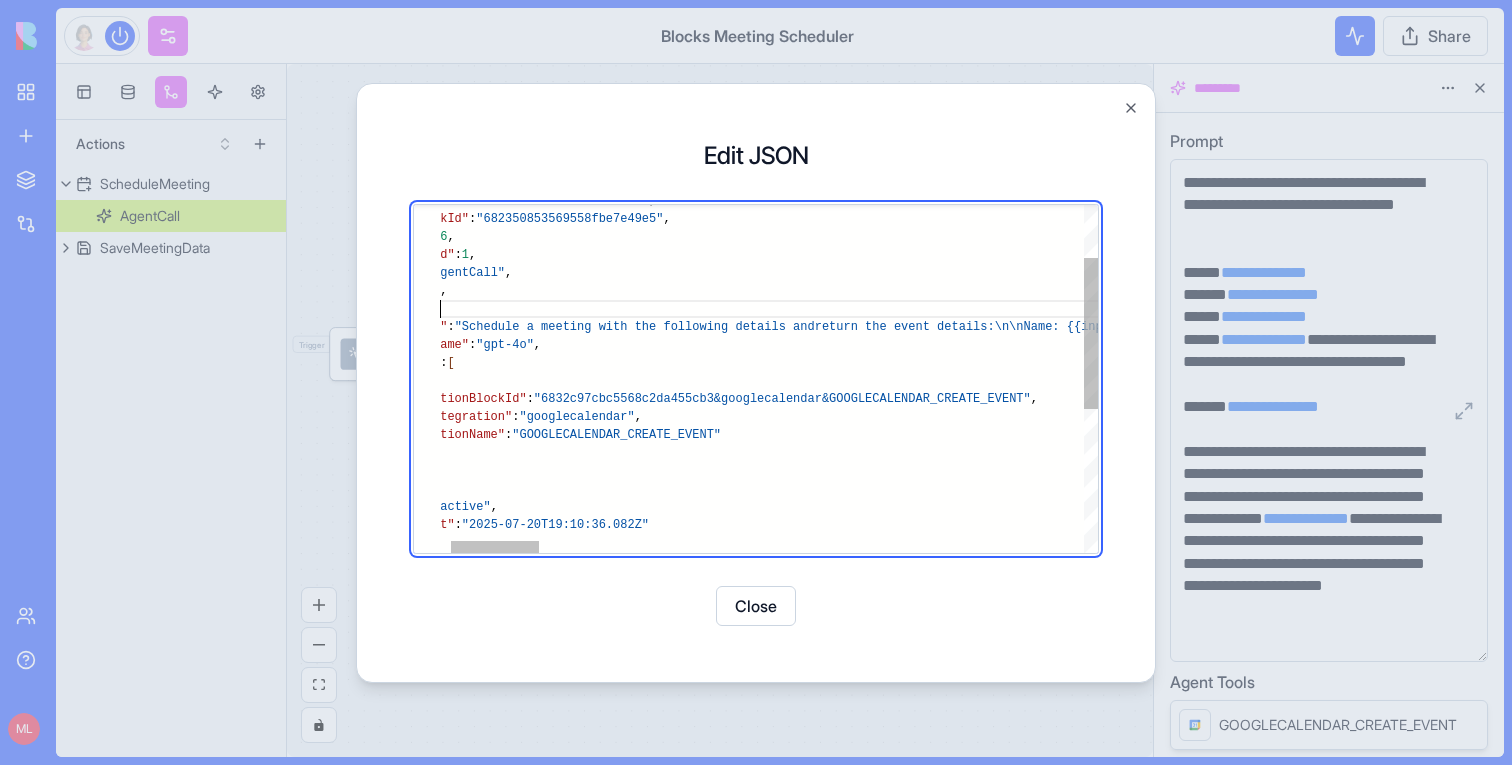 click on ""createdAt" : "2025-07-20T19:10:36.082Z" ,   "baseBlockId" : "682350853569558fbe7e49e5" ,   "userId" : 6 ,   "accountId" : 1 ,   "name" : "AgentCall" ,   "body" : { } ,   "data" : {     "prompt" : "Schedule a meeting with the following details and  return the event details:\n\nName: {{input.687d3f 20ddd1c50954b26c63}}\nEmail: {{input.687d3f2057a6b 4d0343d727c}}\nDate: {{input.687d3f2057a6b4d0343d7 286}}\nTime: {{input.687d3f20ddd1c50954b26c67}}  9p lease make sure to schedule it according to IL tim ezone\nNotes: {{input.687d3f2057a6b4d0343d7288}}\n \nCreate a 30-minute meeting with this person and  add it to my Google Calendar. The meeting title sh ould be 'Blocks Setup Meeting with {{input.687d3f2 0ddd1c50954b26c63}}'. Include their notes in the d escription along with 'This is a personalized  meet ing to help set up your Blocks tool.'\n" ,     "modelName" : "gpt-4o" ,     "tools" : ["" at bounding box center [2748, 483] 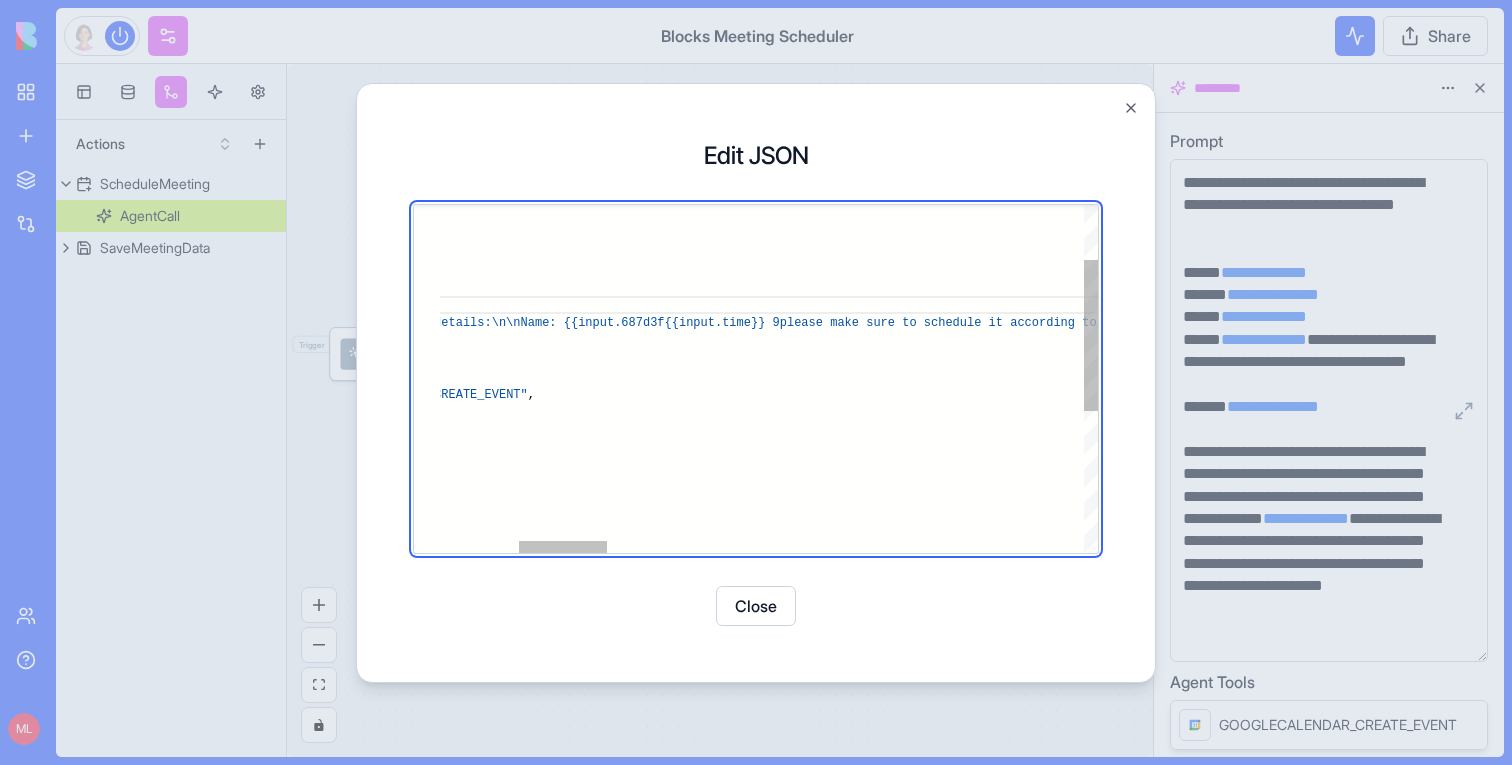 click on ""createdAt" : "2025-07-20T19:10:36.082Z" ,   "baseBlockId" : "682350853569558fbe7e49e5" ,   "userId" : 6 ,   "accountId" : 1 ,   "name" : "AgentCall" ,   "body" : { } ,   "data" : {     "prompt" : "Schedule a meeting with the following details and  return the event details:\n\nName: {{input.687d3f 20ddd1c50954b26c63}}\nEmail: {{input.687d3f2057a6b 4d0343d727c}}\nDate: {{input.687d3f2057a6b4d0343d7 286}}\nTime: {{input.687d3f20ddd1c50954b26c67}}  9p lease make sure to schedule it according to IL tim ezone\nNotes: {{input.687d3f2057a6b4d0343d7288}}\n \nCreate a 30-minute meeting with this person and  add it to my Google Calendar. The meeting title sh ould be 'Blocks Setup Meeting with {{input.687d3f2 0ddd1c50954b26c63}}'. Include their notes in the d escription along with 'This is a personalized  meet ing to help set up your Blocks tool.'\n" ,     "modelName" : "gpt-4o" ,     "tools" : ["" at bounding box center (2245, 479) 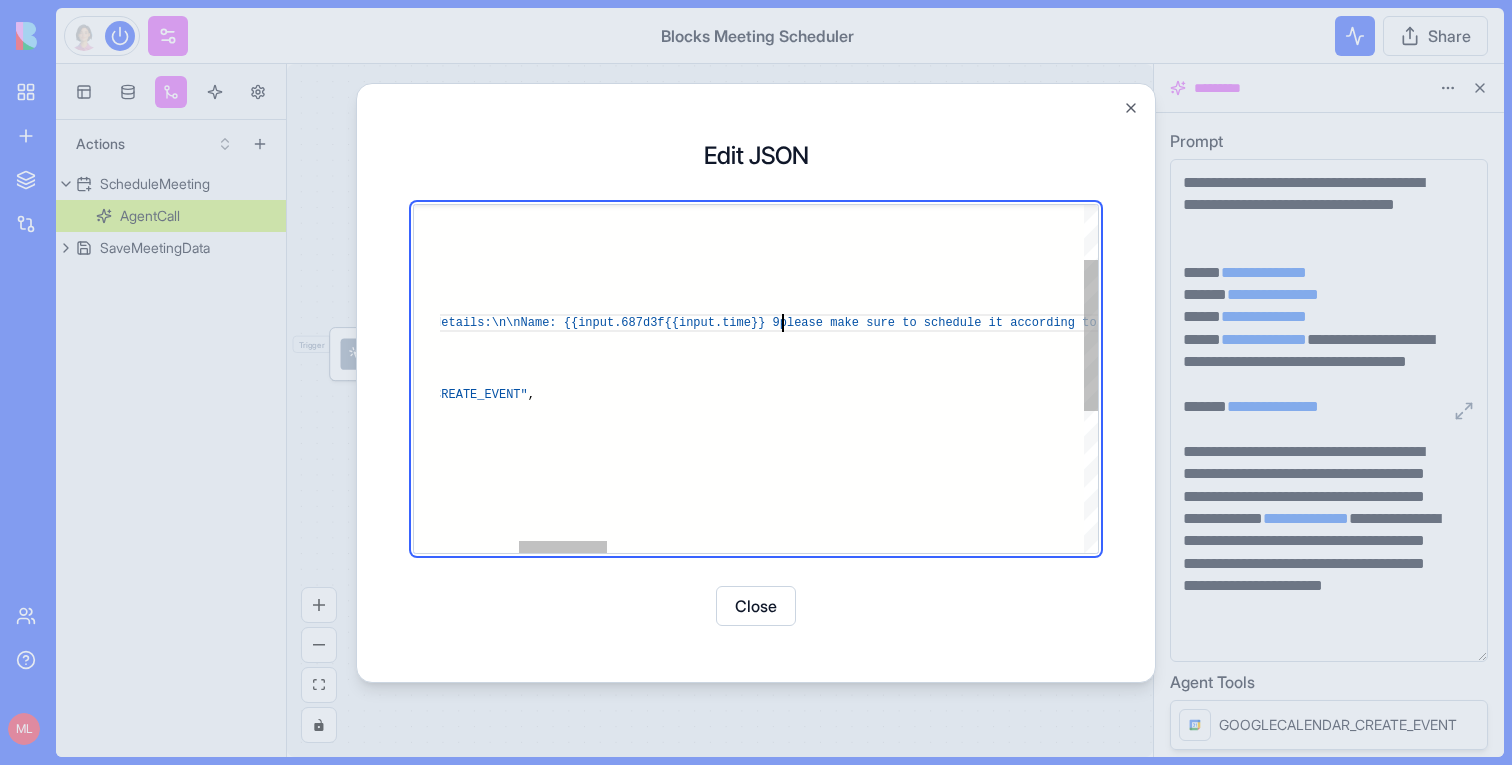 click on ""createdAt" : "2025-07-20T19:10:36.082Z" ,   "baseBlockId" : "682350853569558fbe7e49e5" ,   "userId" : 6 ,   "accountId" : 1 ,   "name" : "AgentCall" ,   "body" : { } ,   "data" : {     "prompt" : "Schedule a meeting with the following details and  return the event details:\n\nName: {{input.687d3f 20ddd1c50954b26c63}}\nEmail: {{input.687d3f2057a6b 4d0343d727c}}\nDate: {{input.687d3f2057a6b4d0343d7 286}}\nTime: {{input.687d3f20ddd1c50954b26c67}}  9p lease make sure to schedule it according to IL tim ezone\nNotes: {{input.687d3f2057a6b4d0343d7288}}\n \nCreate a 30-minute meeting with this person and  add it to my Google Calendar. The meeting title sh ould be 'Blocks Setup Meeting with {{input.687d3f2 0ddd1c50954b26c63}}'. Include their notes in the d escription along with 'This is a personalized  meet ing to help set up your Blocks tool.'\n" ,     "modelName" : "gpt-4o" ,     "tools" : ["" at bounding box center [2245, 479] 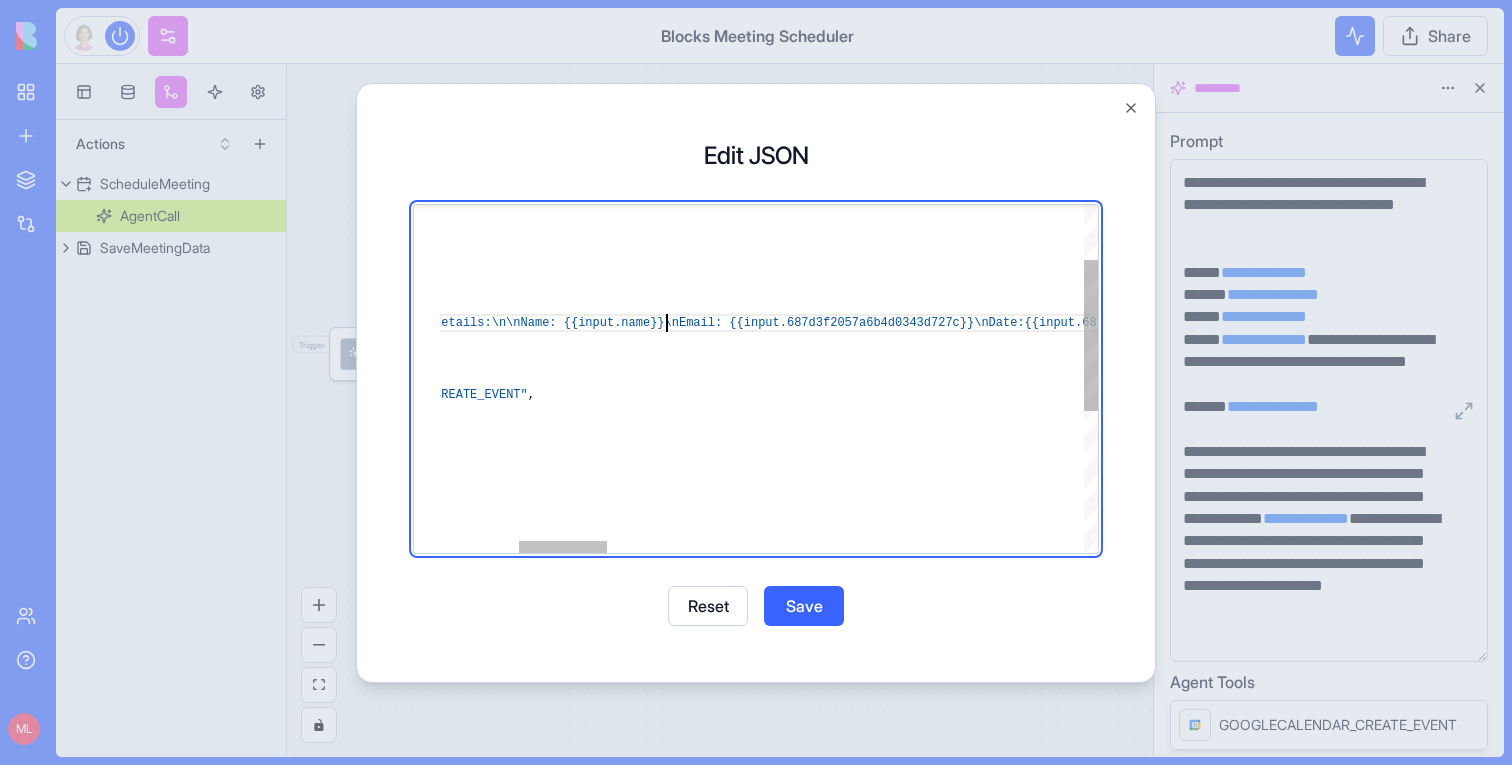 scroll, scrollTop: 54, scrollLeft: 809, axis: both 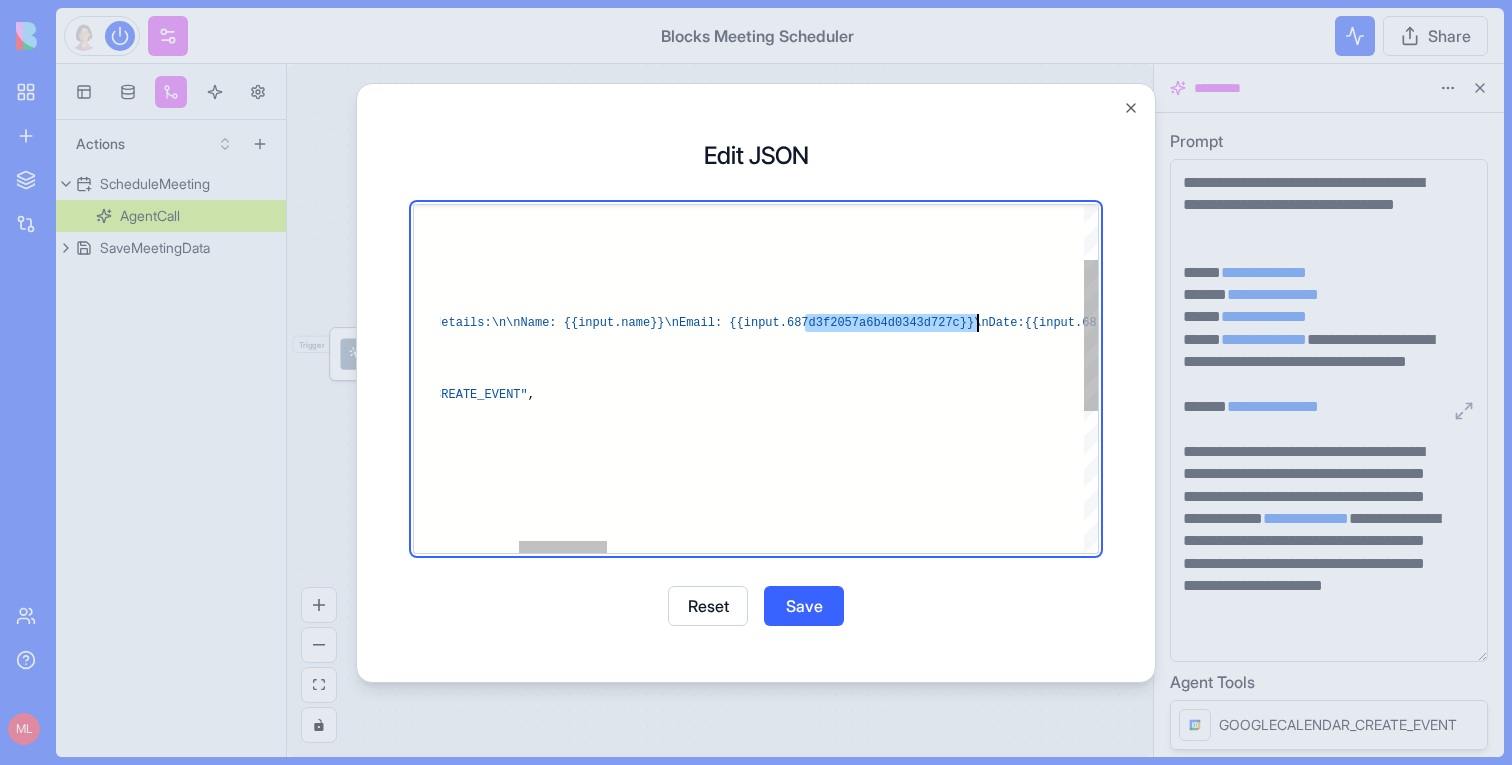 click on ""createdAt" :  "2025-07-20T19:10:36.082Z" ,    "baseBlockId" :  "682350853569558fbe7e49e5" ,    "userId" :  6 ,    "accountId" :  1 ,    "name" :  "AgentCall" ,    "body" :  { } ,    "data" :  {      "prompt" :  "Schedule a meeting with the following details and  return the event details:\n\nName: {{input.name}} \nEmail: {{input.687d3f2057a6b4d0343d727c}}\nDate:  {{input.687d3f2057a6b4d0343d7286}}\nTime: {{inpu t.687d3f20ddd1c50954b26c67}} 9please make sure to s chedule it according to IL timezone\nNotes: {{inpu t.687d3f2057a6b4d0343d7288}}\n\nCreate a 30-minute  meeting with this person and add it to my Google  Calendar. The meeting title should be 'Blocks Setu p Meeting with {{input.687d3f20ddd1c50954b26c63}}' . Include their notes in the description along wit h 'This is a personalized meeting to help set up y our Blocks tool.'\n" ,      "modelName" :  "gpt-4o" ,      "tools" :  [        { :  ," at bounding box center (2245, 479) 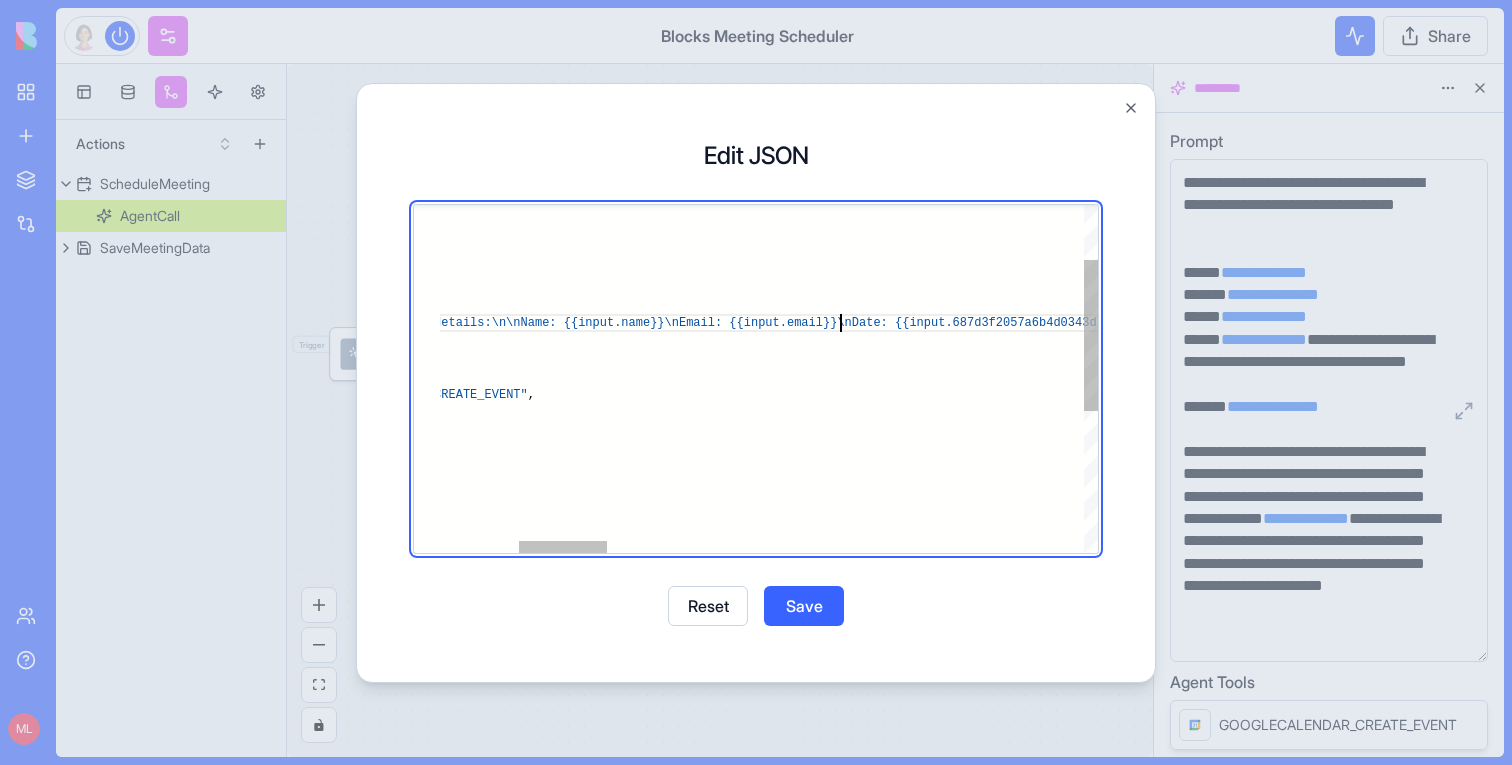 scroll, scrollTop: 54, scrollLeft: 983, axis: both 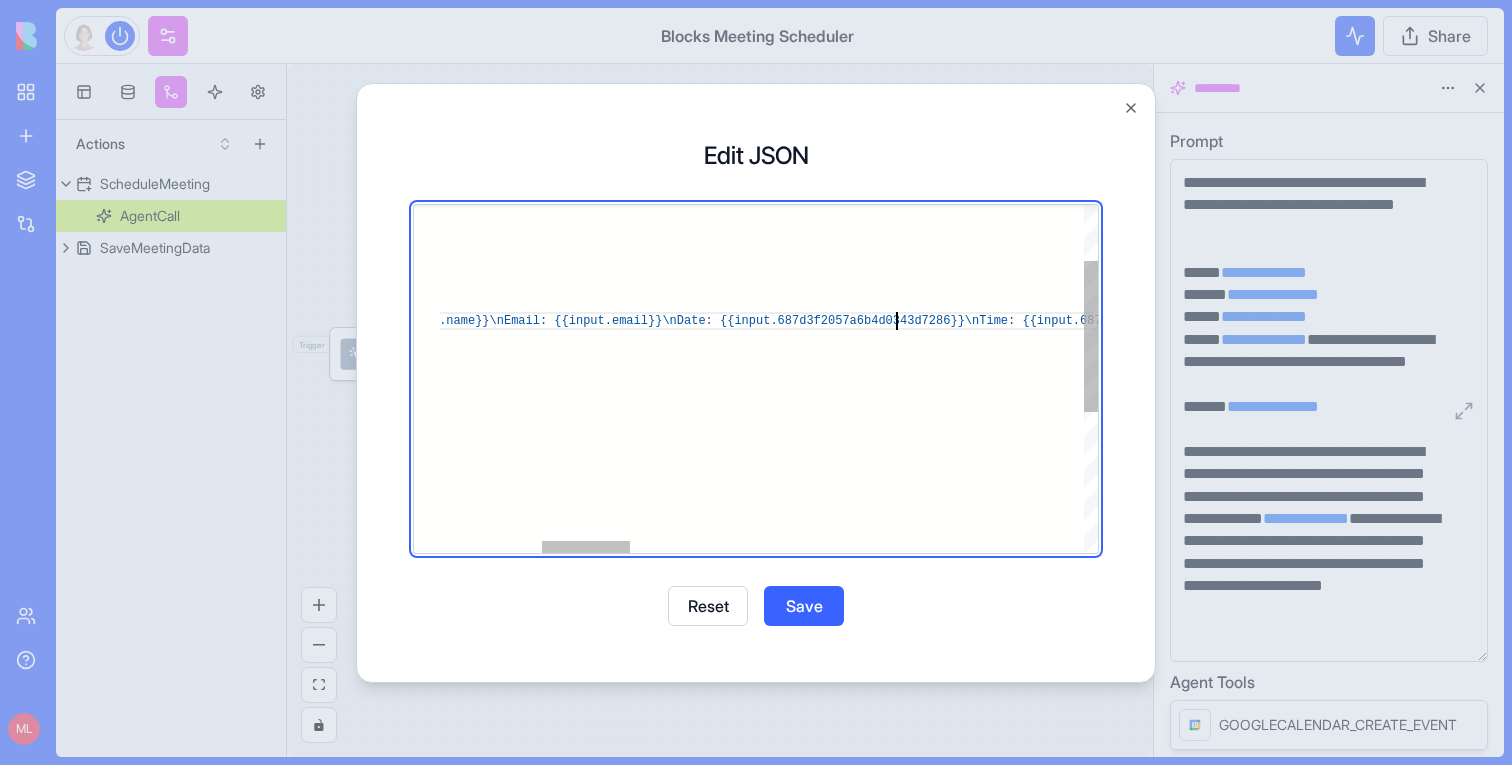 click on ""baseBlockId" : "682350853569558fbe7e49e5" ,   "userId" : 6 ,   "accountId" : 1 ,   "name" : "AgentCall" ,   "body" : { } ,   "data" : {     "prompt" : "Schedule a meeting with the following details and  return the event details:\n\nName: {{input.name}} \nEmail: {{input.email}}\nDate: {{input.687d3f2057 a6b4d0343d7286}}\nTime: {{input.687d3f20ddd1c50954 b26c67}}  9please make sure to schedule it accordin g to IL timezone\nNotes: {{input.687d3f2057a6b4d03 43d7288}}\n\nCreate a 30-minute meeting with this  person and add it to my Google Calendar. The meeti ng title should be 'Blocks Setup Meeting with {{in put.687d3f20ddd1c50954b26c63}}'. Include their not es in the description along with 'This is a person alized meeting to help set up your Blocks tool.'\n " ,     "modelName" : "gpt-4o" ,     "tools" : [       {         "actionBlockId" : ENDAR_CREATE_EVENT" , "integration" ," at bounding box center (2070, 477) 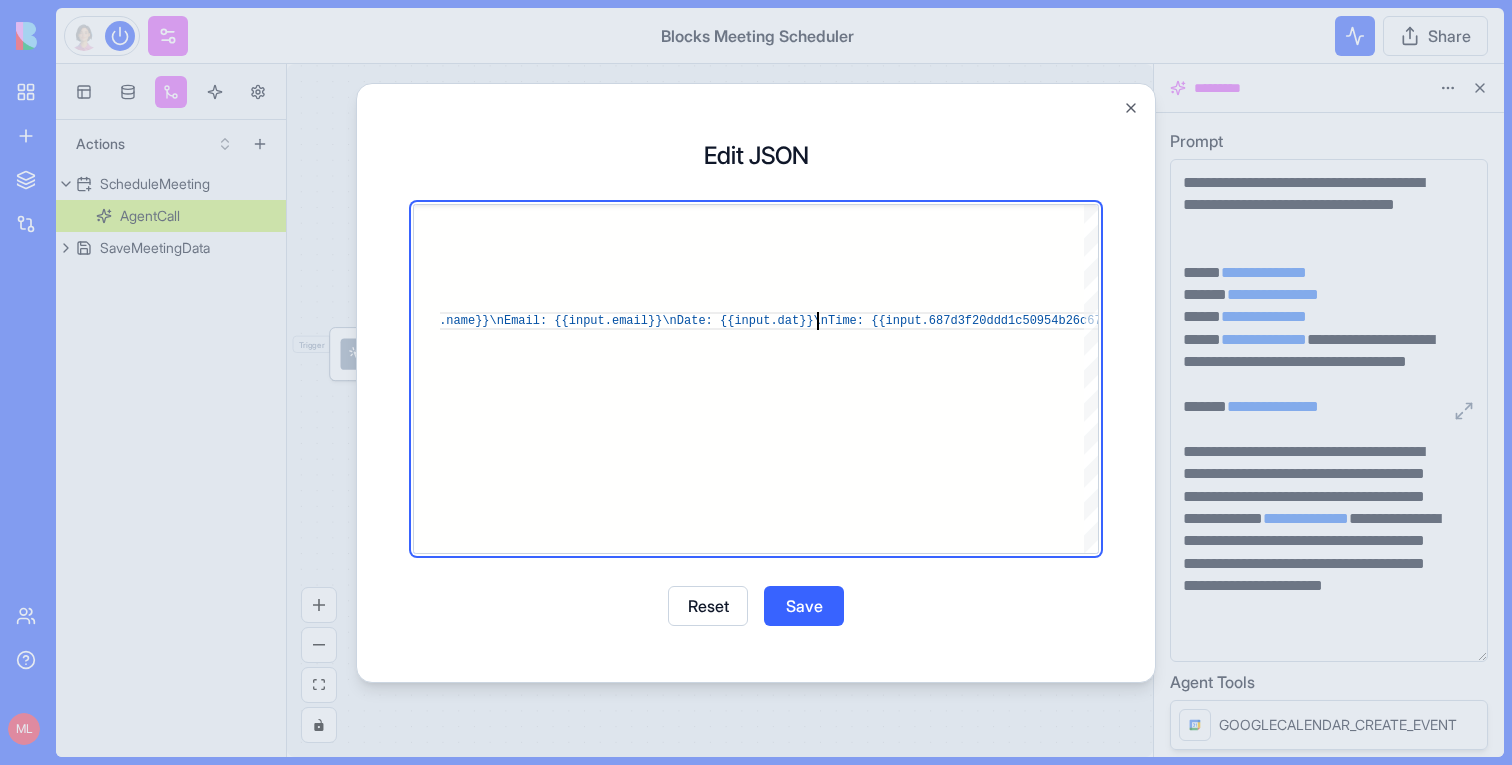 scroll, scrollTop: 54, scrollLeft: 1142, axis: both 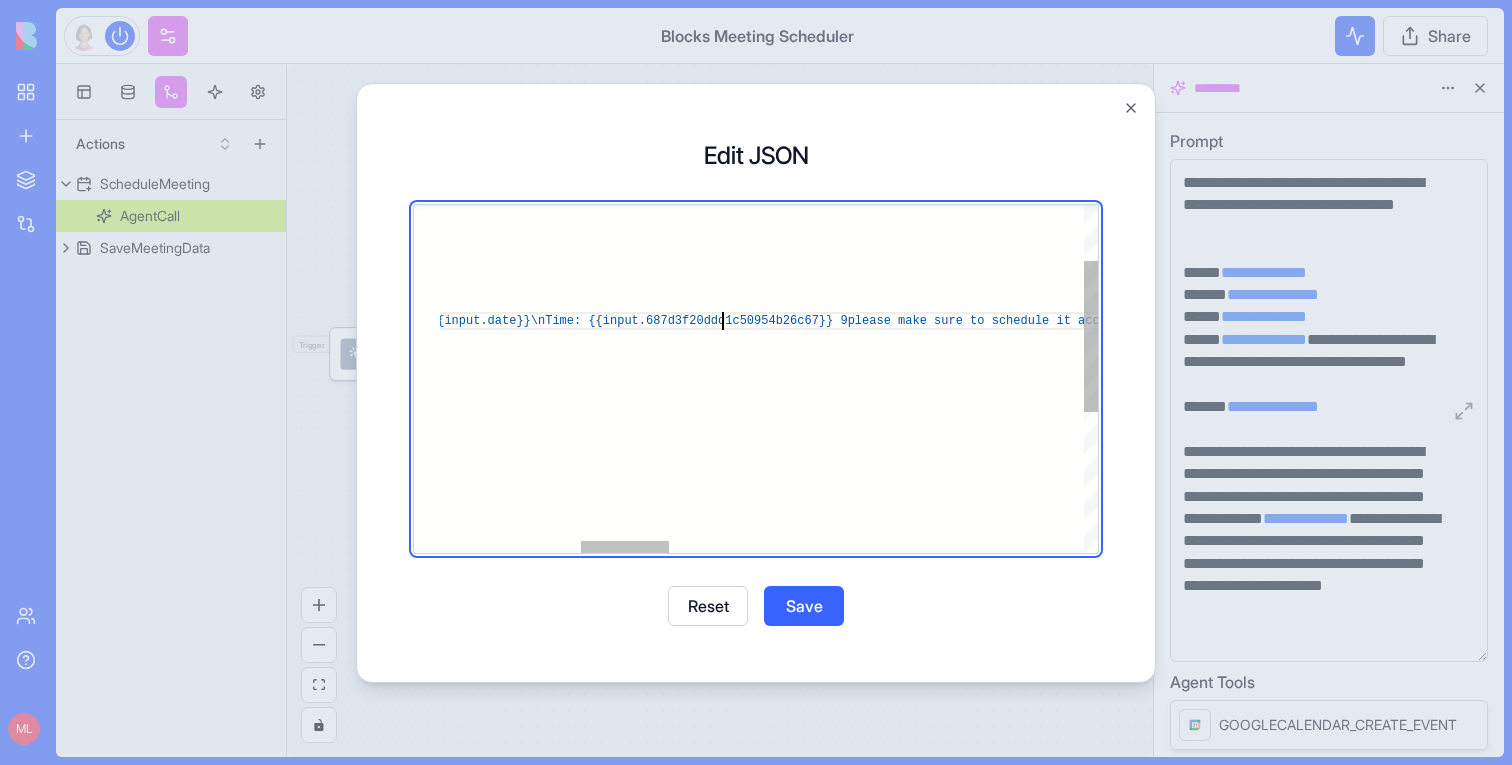 click on ""baseBlockId" : "682350853569558fbe7e49e5" ,   "userId" : 6 ,   "accountId" : 1 ,   "name" : "AgentCall" ,   "body" : { } ,   "data" : {     "prompt" : "Schedule a meeting with the following details and  return the event details:\n\nName: {{input.name}} \nEmail: {{input.email}}\nDate: {{input.date}}\nTi me: {{input.687d3f20ddd1c50954b26c67}}  9please mak e sure to schedule it according to IL timezone\nNo tes: {{input.687d3f2057a6b4d0343d7288}}\n\nCreate  a 30-minute meeting with this person and add it to  my Google Calendar. The meeting title should be ' Blocks Setup Meeting with {{input.687d3f20ddd1c509 54b26c63}}'. Include their notes in the descriptio n along with 'This is a personalized meeting to he lp set up your Blocks tool.'\n" ,     "modelName" : "gpt-4o" ,     "tools" : [       {         "actionBlockId" : "6832c97cbc5568c2da455cb3&googlecalendar&GOOGLECAL , :" at bounding box center (1780, 477) 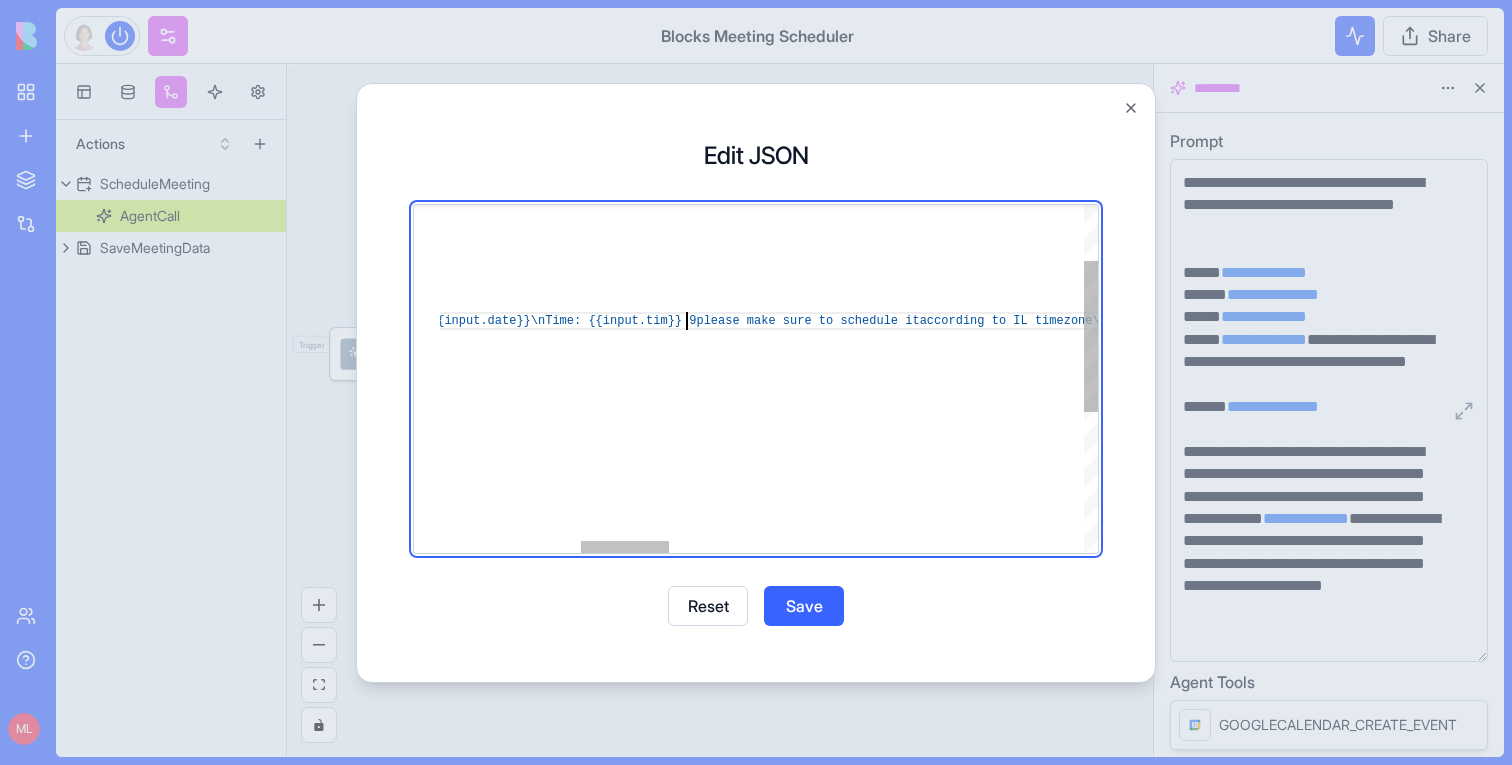 scroll, scrollTop: 54, scrollLeft: 1301, axis: both 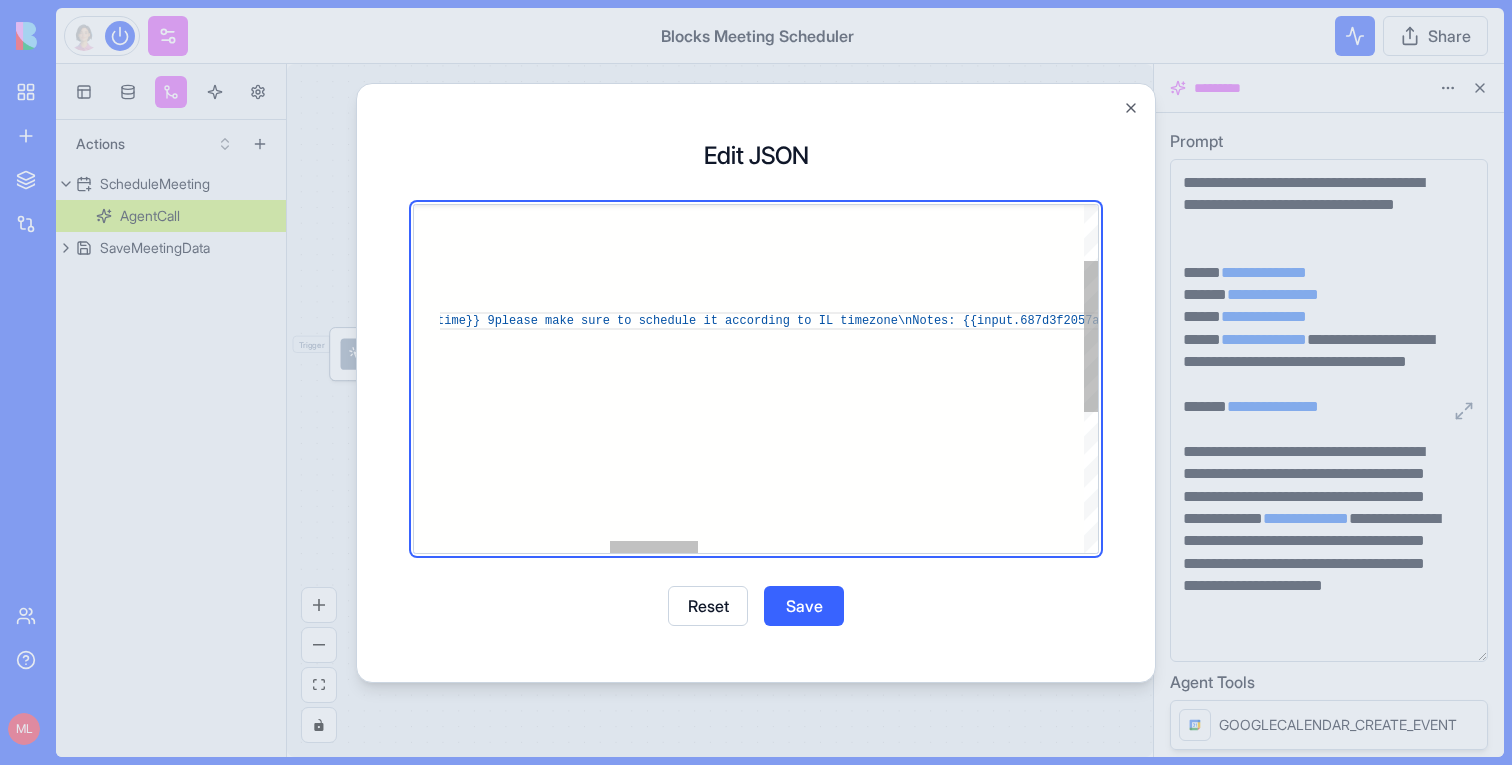 click on ""baseBlockId" :  "682350853569558fbe7e49e5" ,   "userId" :  6 ,   "accountId" :  1 ,   "name" :  "AgentCall" ,   "body" :  { } ,   "data" :  {     "prompt" :  "Schedule  a  meeting  with  the  following  details  and  return  the  event  details:\n\nName:  {{input.name}}  \nEmail:  {{input.email}}\nDate:  {{input.date}}\nTi me:  {{input.time}}  9please  make  sure  to  schedule  i t  according  to  IL  timezone\nNotes:  {{input.687d3f2 057a6b4d0343d7288}}\n\nCreate  a  30-minute  meeting  with  this  person  and  add  it  to  my  Google  Calendar.  The  meeting  title  should  be  'Blocks  Setup  Meeting  with  {{input.687d3f20ddd1c50954b26c63}}'.  Include  their  notes  in  the  description  along  with  'This  i s  a  personalized  meeting  to  help  set  up  your  Block s  tool.'\n" ,     "modelName" :  "gpt-4o" ,     "tools" :  [       {         "actionBlockId" :  "6832c97cbc5568c2da455cb3&googlecalendar&GOOGLECAL ENDAR_CREATE_EVENT" , :  ," at bounding box center (1571, 477) 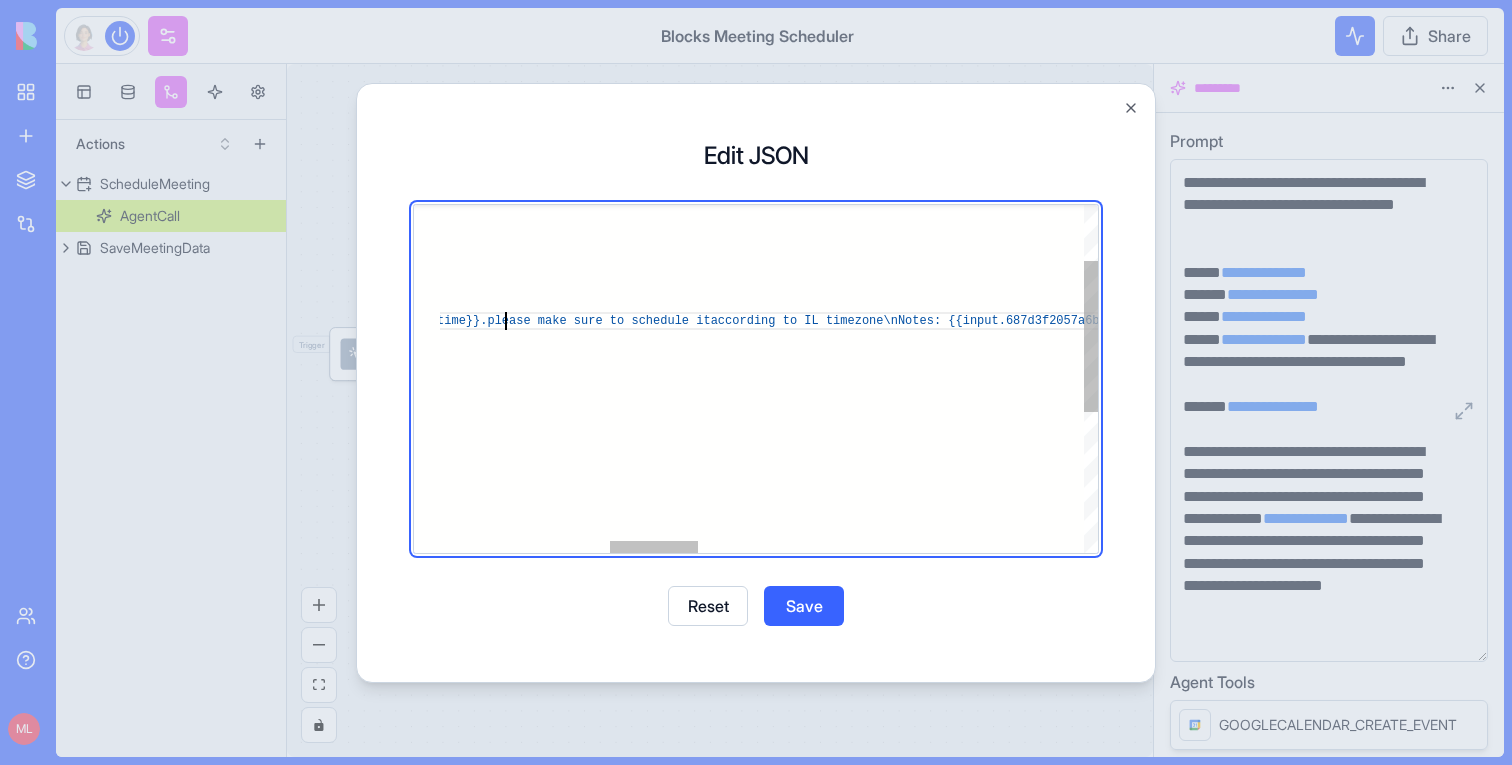 scroll, scrollTop: 54, scrollLeft: 1330, axis: both 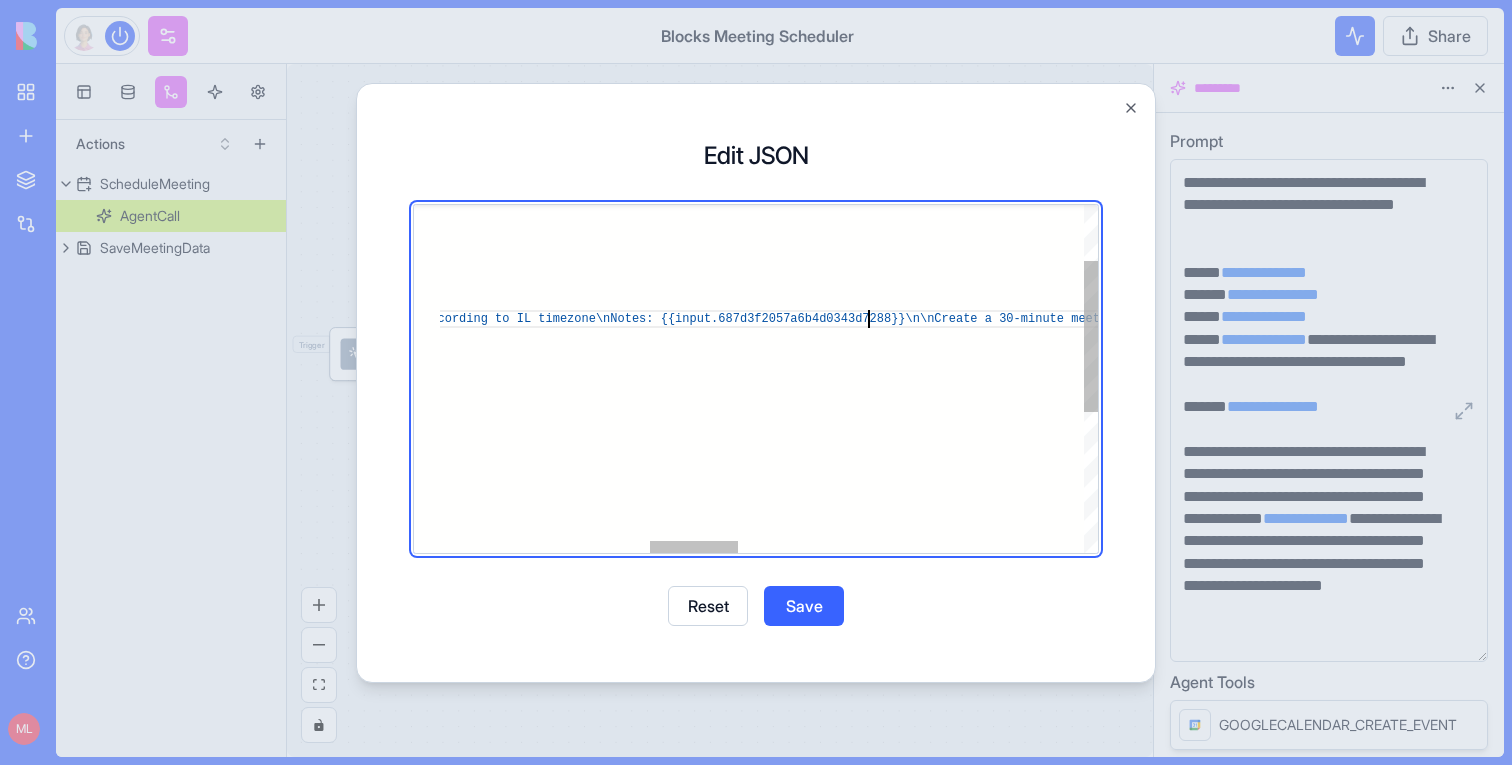 click on ""baseBlockId" :  "682350853569558fbe7e49e5" ,    "userId" :  6 ,    "accountId" :  1 ,    "name" :  "AgentCall" ,    "body" :  { } ,    "data" :  {      "prompt" :  "Schedule a meeting with the following details and  return the event details:\n\nName: {{input.name}} \nEmail: {{input.email}}\nDate: {{input.date}}\nTi me: {{input.time}}.  please make sure to schedule i t according to IL timezone\nNotes: {{input.687d3 057a6b4d0343d7288}}\n\nCreate a 30-minute meeting  with this person and add it to my Google Calendar.  The meeting title should be 'Blocks Setup Meeting  with {{input.687d3f20ddd1c50954b26c63}}'. Include  their notes in the description along with 'This i s a personalized meeting to help set up your Block s tool.'\n" ,      "modelName" :  "gpt-4o" ,      "tools" :  [        {          "actionBlockId" :  "6832c97cbc5568c2da455cb3&googlecalendar&GOOGLECAL ENDAR_CREATE_EVENT" , :  ," at bounding box center [1269, 475] 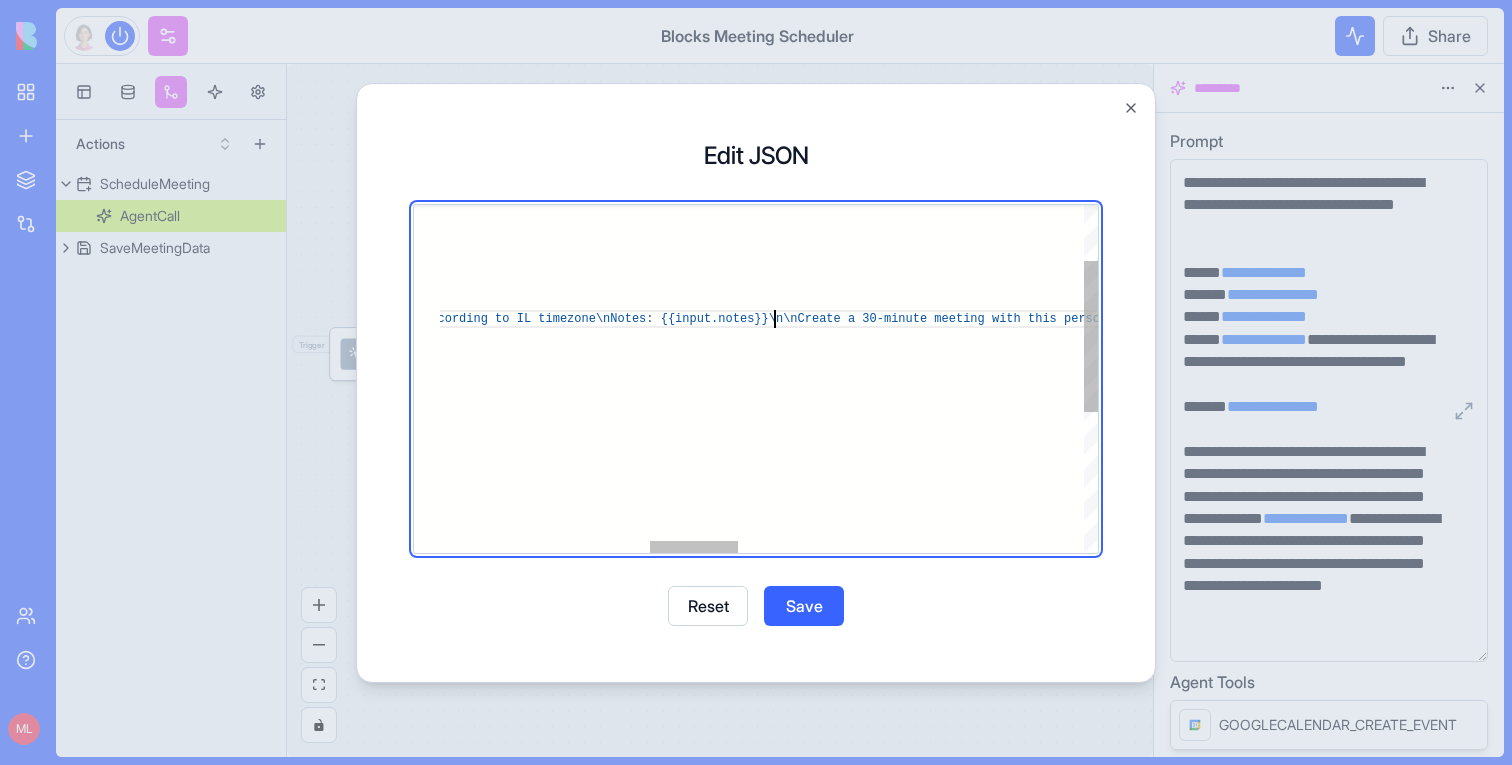 scroll, scrollTop: 54, scrollLeft: 1893, axis: both 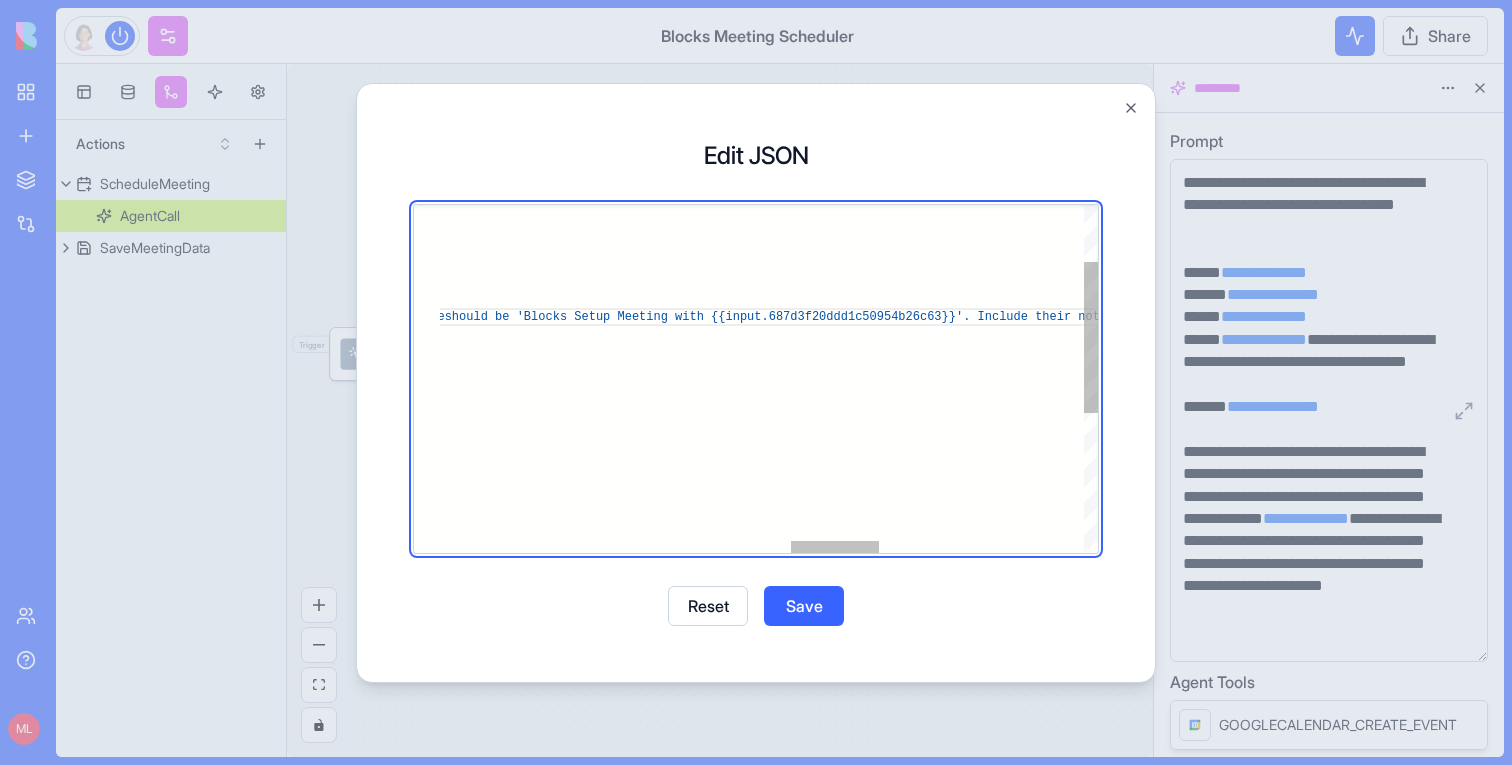 click on ""baseBlockId" :  "682350853569558fbe7e49e5" ,    "userId" :  6 ,    "accountId" :  1 ,    "name" :  "AgentCall" ,    "body" :  { } ,    "data" :  {      "prompt" :  "Schedule a meeting with the following details and  return the event details:\n\nName: {{input.name}} \nEmail: {{input.email}}\nDate: {{input.date}}\nTi me: {{input.time}}.  please make sure to schedule i t according to IL timezone\nNotes: {{input.notes}} \n\nCreate a 30-minute meeting with this person an d add it to my Google Calendar. The meeting title  should be 'Blocks Setup Meeting with {{input.687d3 f20ddd1c50954b26c63}}'. Include their notes in the  description along with 'This is a personalized me eting to help set up your Blocks tool.'\n" ,      "modelName" :  "gpt-4o" ,      "tools" :  [        {          "actionBlockId" :  "6832c97cbc5568c2da455cb3&googlecalendar&GOOGLECAL ENDAR_CREATE_EVENT" ,          :  , }" at bounding box center (232, 473) 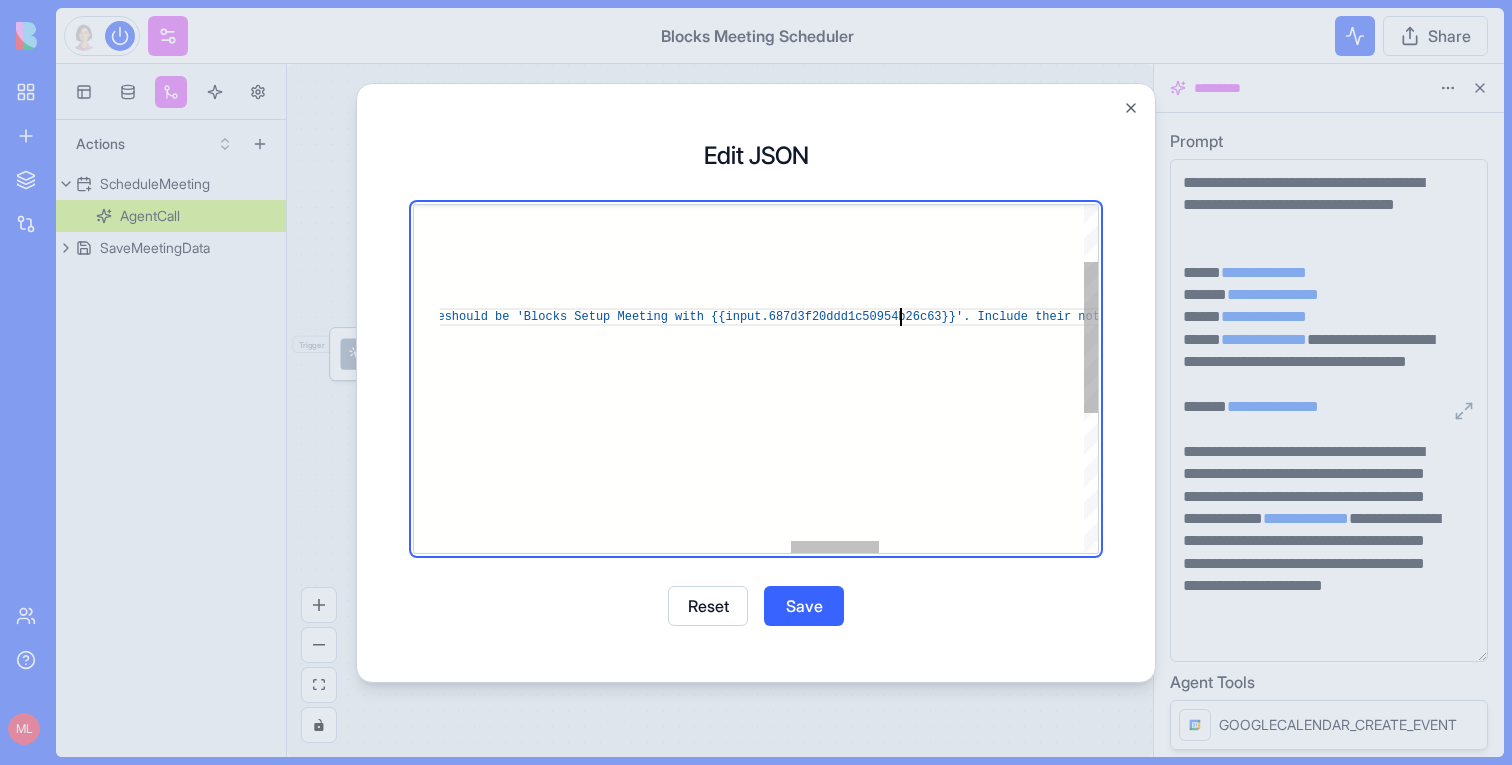 click on ""baseBlockId" :  "682350853569558fbe7e49e5" ,    "userId" :  6 ,    "accountId" :  1 ,    "name" :  "AgentCall" ,    "body" :  { } ,    "data" :  {      "prompt" :  "Schedule a meeting with the following details and  return the event details:\n\nName: {{input.name}} \nEmail: {{input.email}}\nDate: {{input.date}}\nTi me: {{input.time}}.  please make sure to schedule i t according to IL timezone\nNotes: {{input.notes}} \n\nCreate a 30-minute meeting with this person an d add it to my Google Calendar. The meeting title  should be 'Blocks Setup Meeting with {{input.687d3 f20ddd1c50954b26c63}}'. Include their notes in the  description along with 'This is a personalized me eting to help set up your Blocks tool.'\n" ,      "modelName" :  "gpt-4o" ,      "tools" :  [        {          "actionBlockId" :  "6832c97cbc5568c2da455cb3&googlecalendar&GOOGLECAL ENDAR_CREATE_EVENT" ,          :  , }" at bounding box center (232, 473) 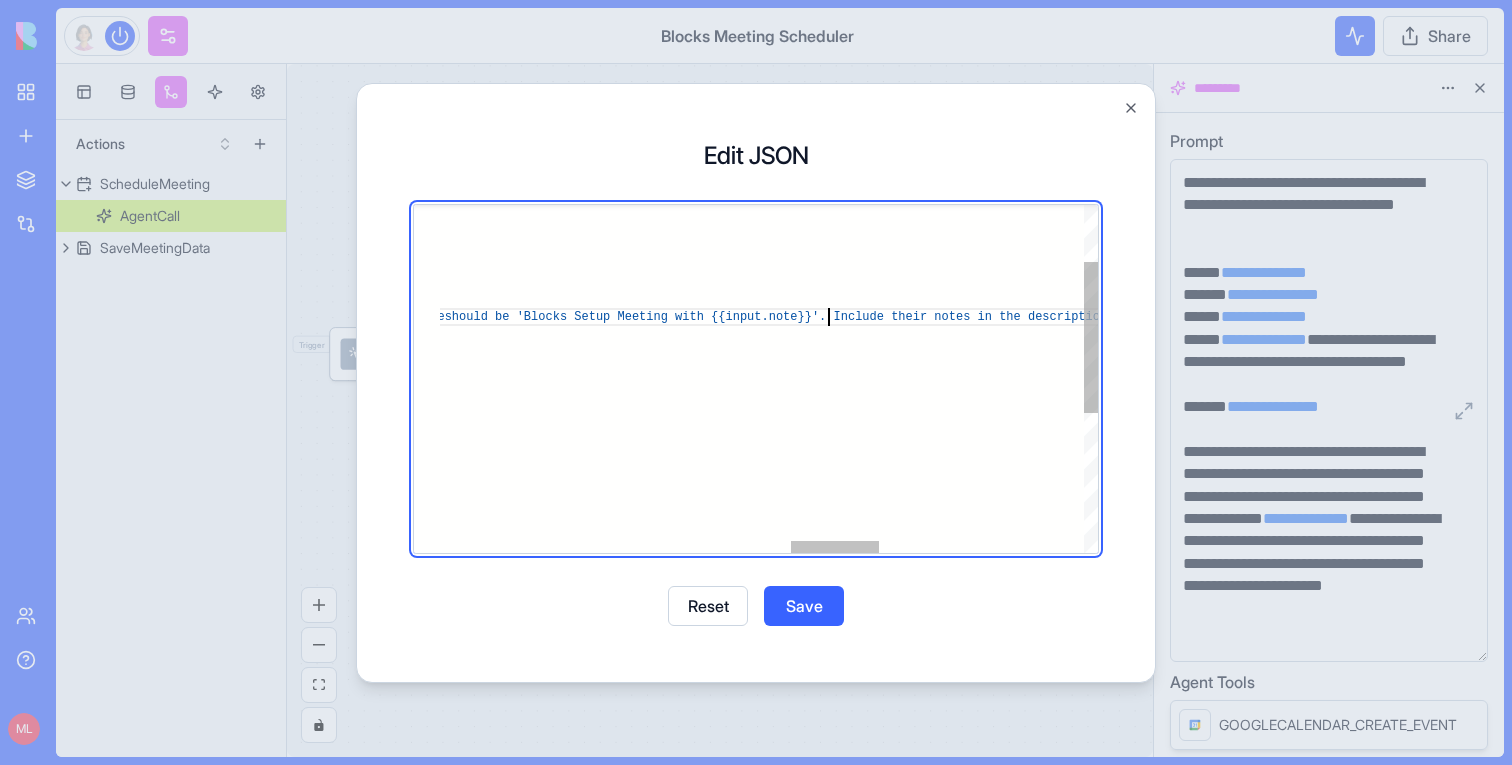 scroll, scrollTop: 54, scrollLeft: 2991, axis: both 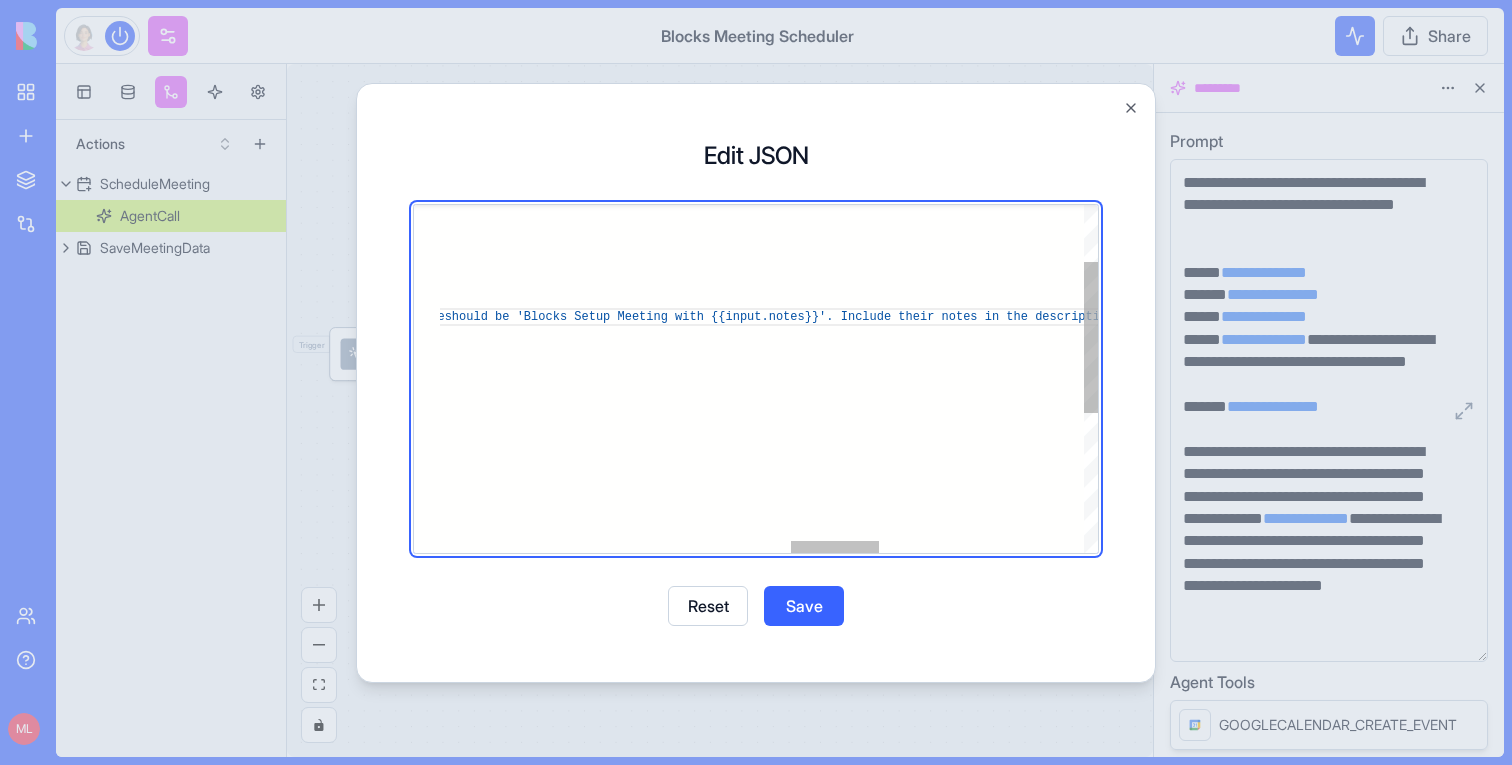 click on ""baseBlockId" :  "682350853569558fbe7e49e5" ,   "userId" :  6 ,   "accountId" :  1 ,   "name" :  "AgentCall" ,   "body" :  { } ,   "data" :  {     "prompt" :  "Schedule  a  meeting  with  the  following  details  and  return  the  event  details:\n\nName:  {{input.name}}  \nEmail:  {{input.email}}\nDate:  {{input.date}}\nTi me:  {{input.time}}.  please  make  sure  to  schedule  i t  according  to  IL  timezone\nNotes:  {{input.notes}}  \n\nCreate  a  30-minute  meeting  with  this  person  an d  add  it  to  my  Google  Calendar.  The  meeting  title  should  be  'Blocks  Setup  Meeting  with  {{input.notes }}'.  Include  their  notes  in  the  description  along  with  'This  is  a  personalized  meeting  to  help  set  u p  your  Blocks  tool.'\n" ,     "modelName" :  "gpt-4o" ,     "tools" :  [       {         "actionBlockId" :  "6832c97cbc5568c2da455cb3&googlecalendar&GOOGLECAL ENDAR_CREATE_EVENT" ,         "integration" :  , :  }" at bounding box center (232, 473) 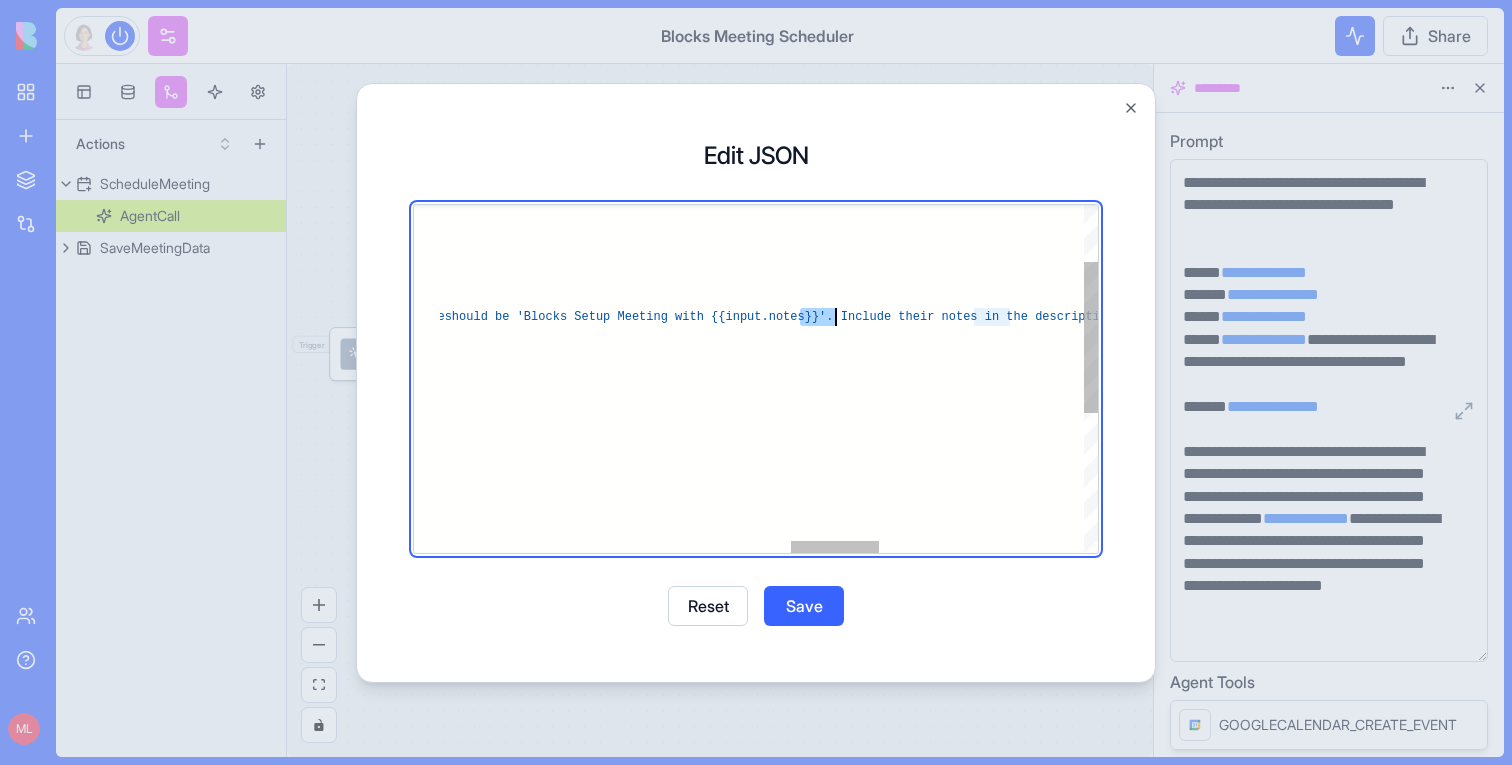 click on ""baseBlockId" :  "682350853569558fbe7e49e5" ,   "userId" :  6 ,   "accountId" :  1 ,   "name" :  "AgentCall" ,   "body" :  { } ,   "data" :  {     "prompt" :  "Schedule  a  meeting  with  the  following  details  and  return  the  event  details:\n\nName:  {{input.name}}  \nEmail:  {{input.email}}\nDate:  {{input.date}}\nTi me:  {{input.time}}.  please  make  sure  to  schedule  i t  according  to  IL  timezone\nNotes:  {{input.notes}}  \n\nCreate  a  30-minute  meeting  with  this  person  an d  add  it  to  my  Google  Calendar.  The  meeting  title  should  be  'Blocks  Setup  Meeting  with  {{input.notes }}'.  Include  their  notes  in  the  description  along  with  'This  is  a  personalized  meeting  to  help  set  u p  your  Blocks  tool.'\n" ,     "modelName" :  "gpt-4o" ,     "tools" :  [       {         "actionBlockId" :  "6832c97cbc5568c2da455cb3&googlecalendar&GOOGLECAL ENDAR_CREATE_EVENT" ,         "integration" :  , :  }" at bounding box center [232, 473] 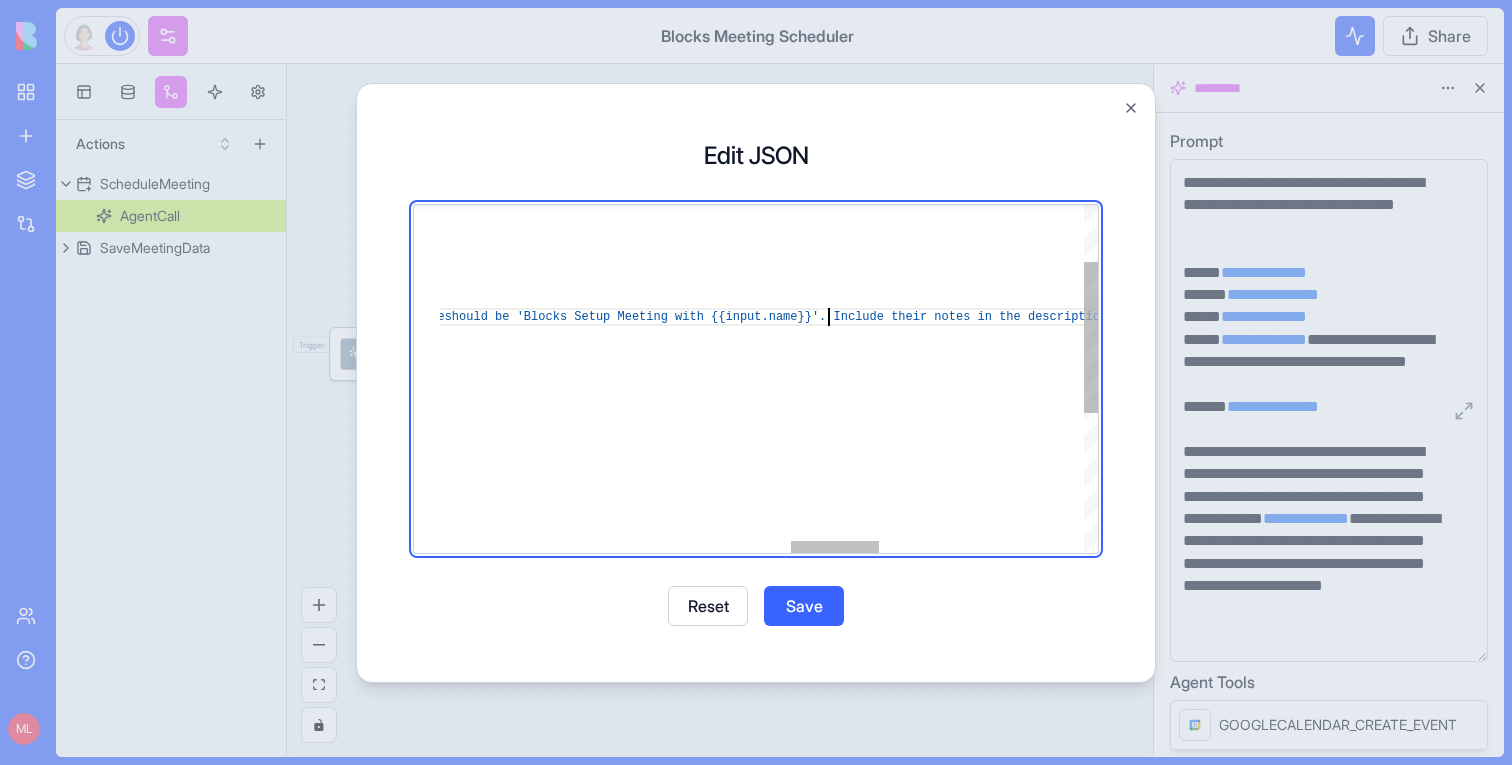 scroll, scrollTop: 54, scrollLeft: 2984, axis: both 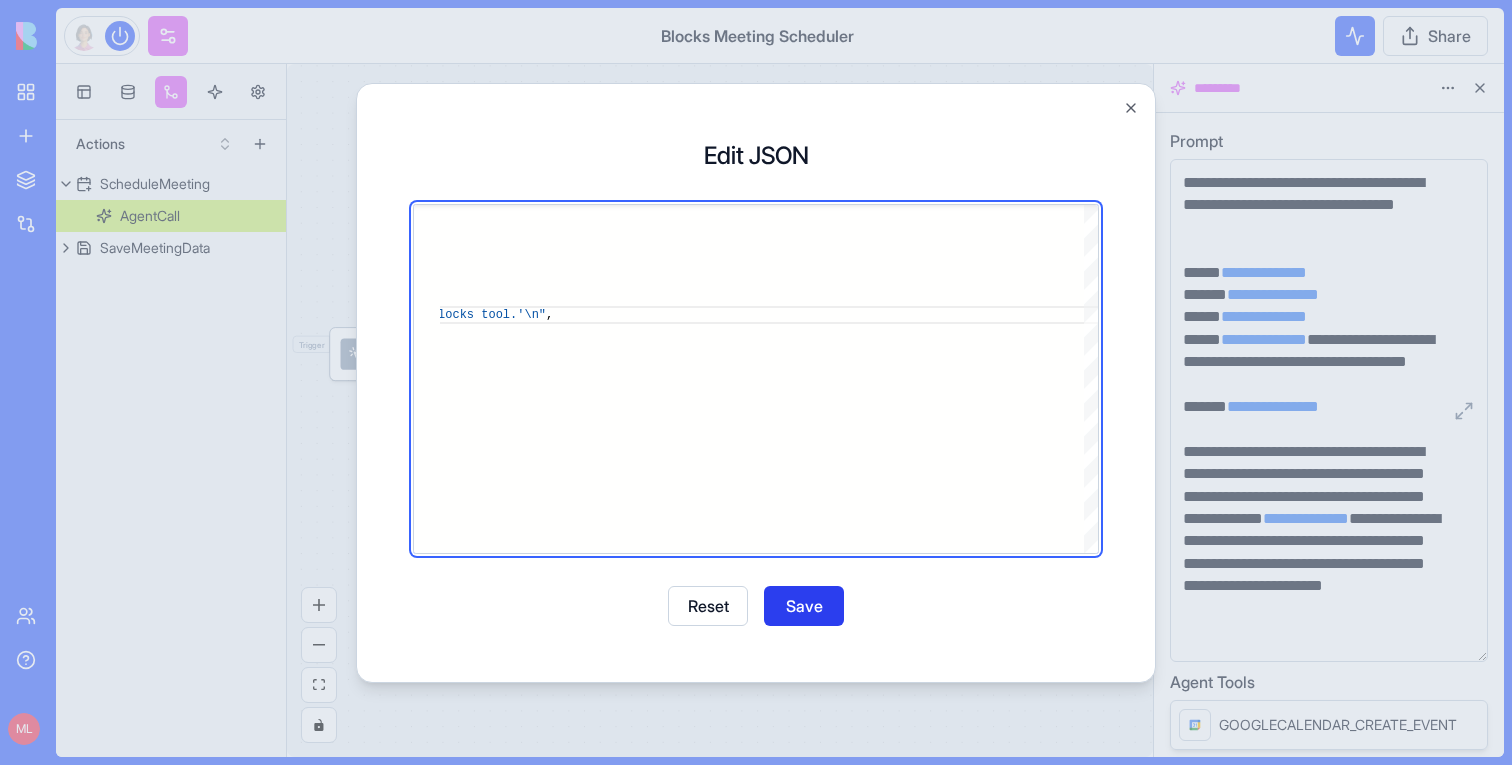 type on "**********" 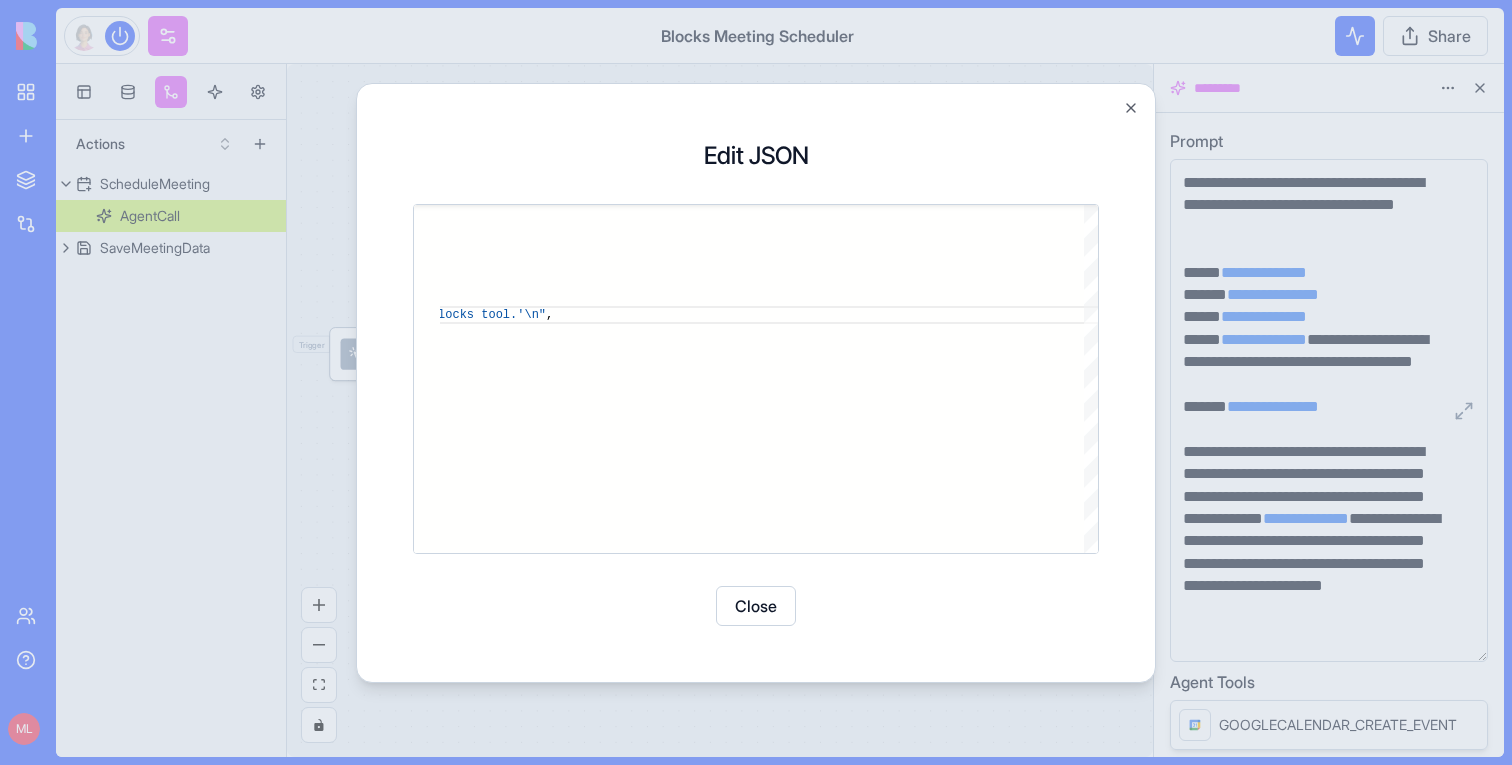 click at bounding box center (756, 382) 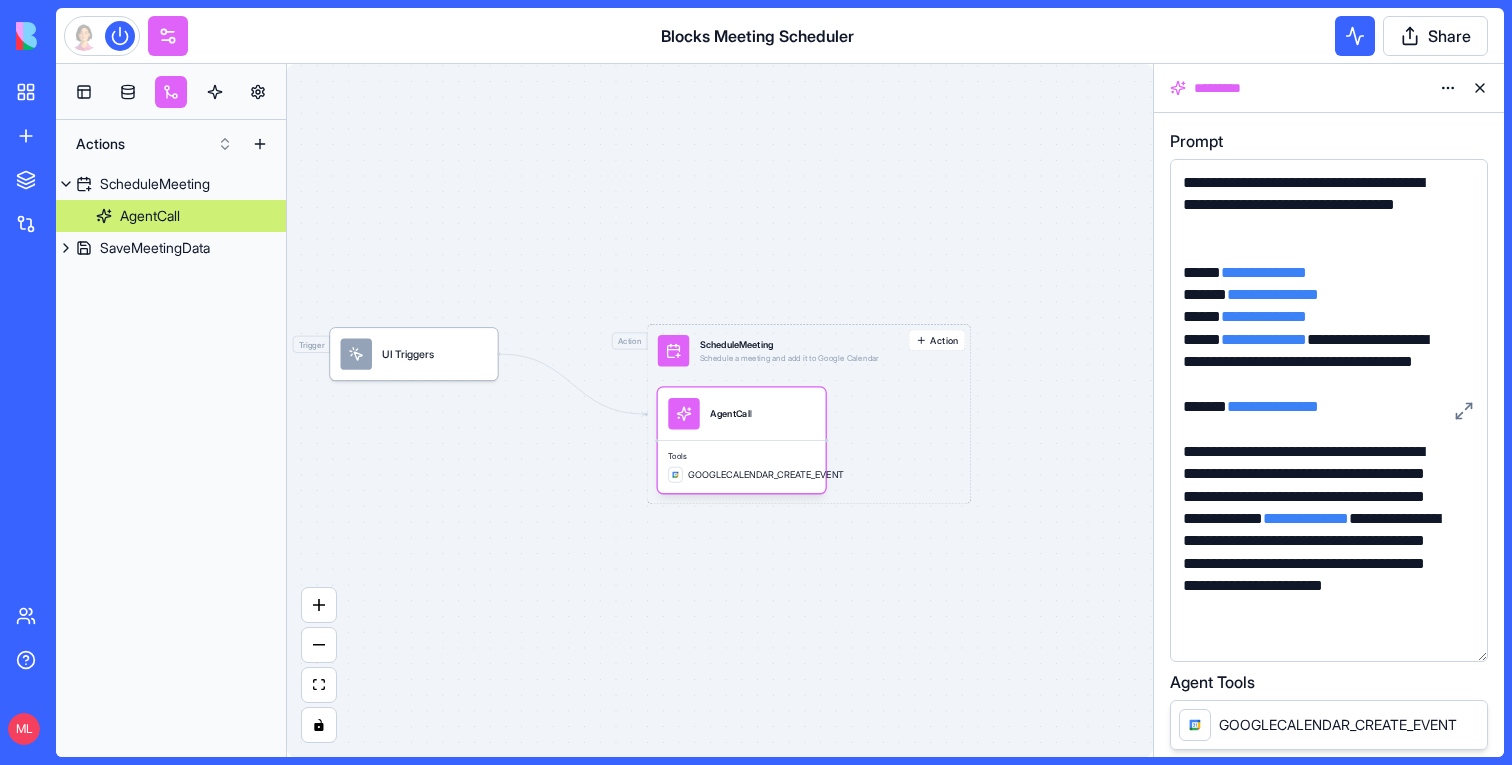 scroll, scrollTop: 16, scrollLeft: 0, axis: vertical 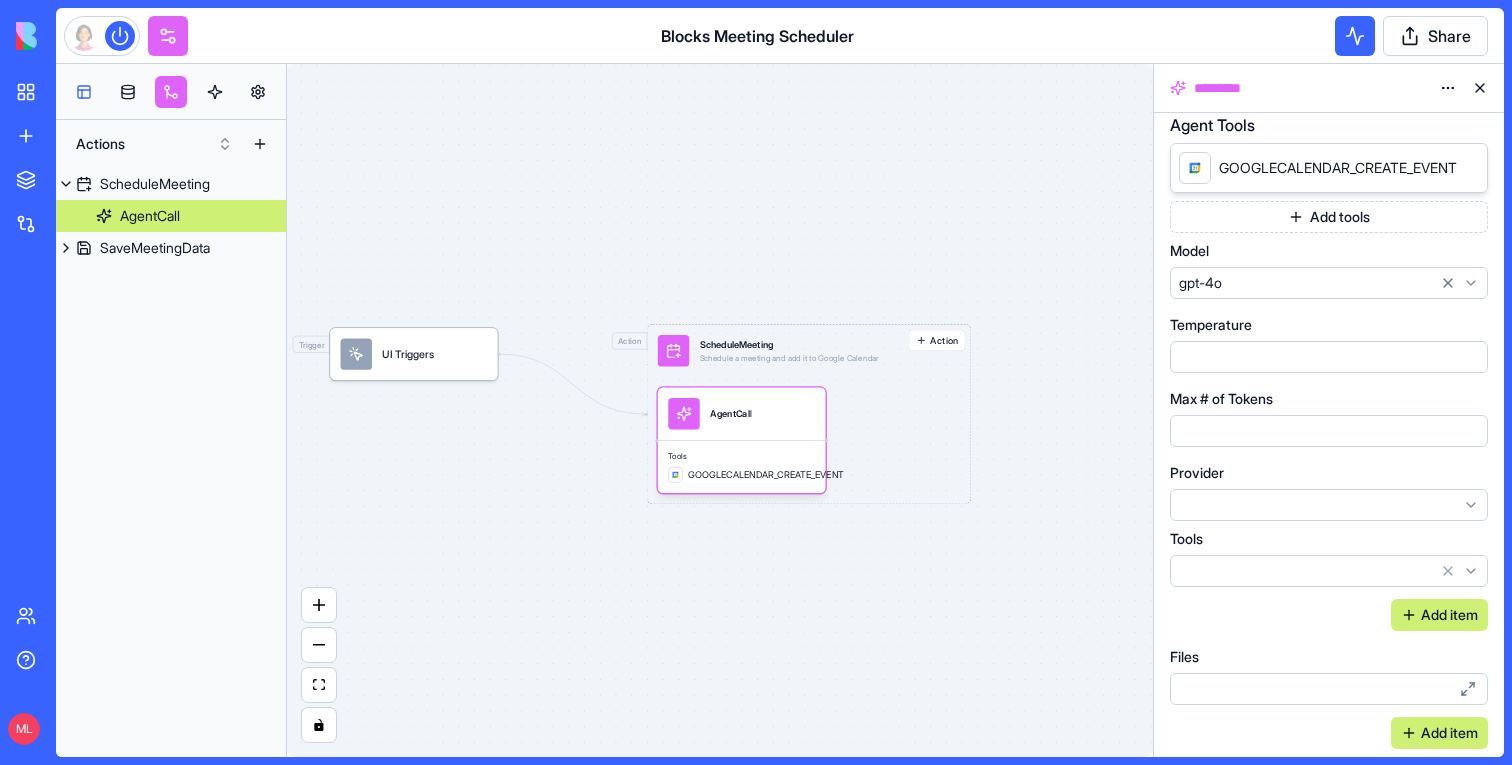 click at bounding box center [84, 92] 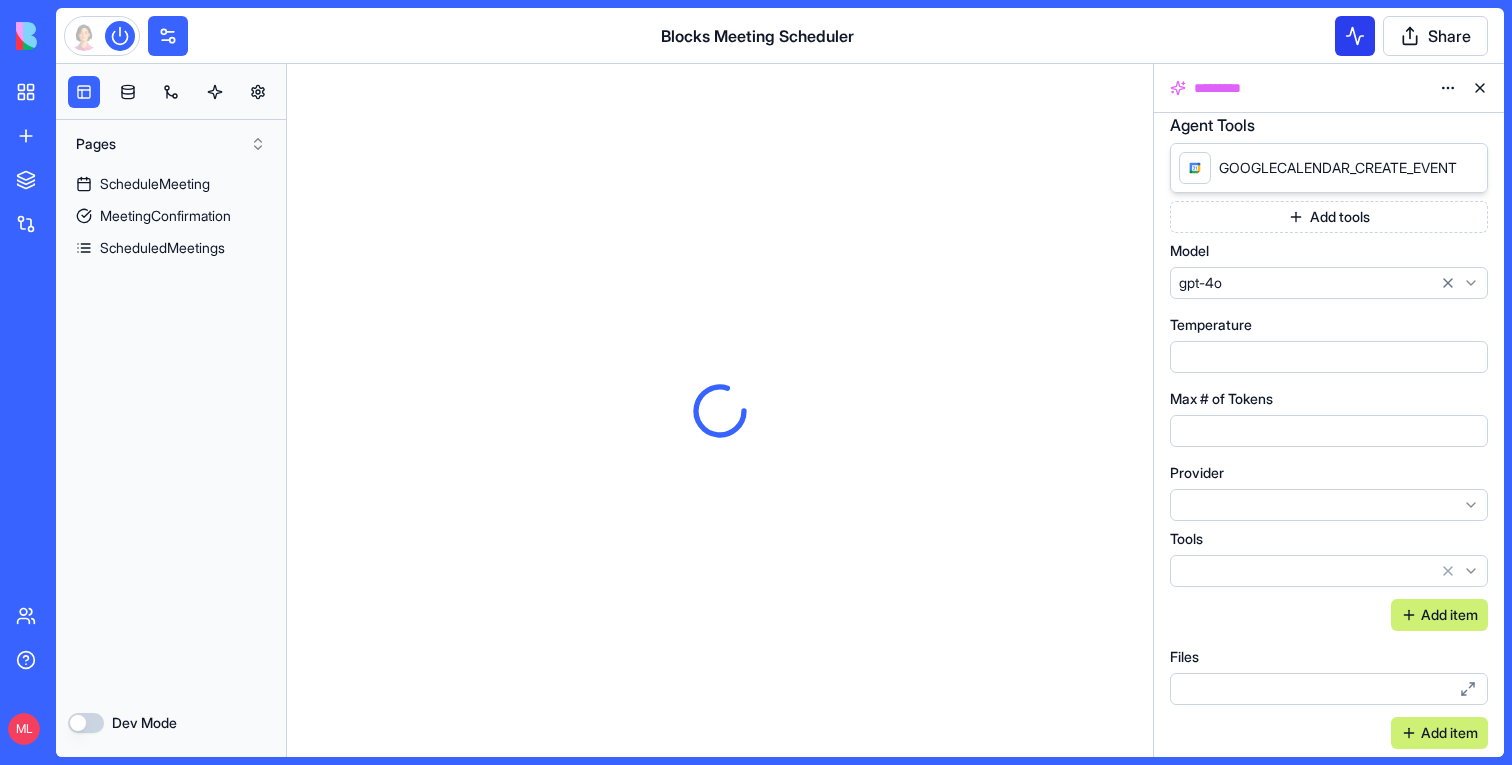 click at bounding box center (1355, 36) 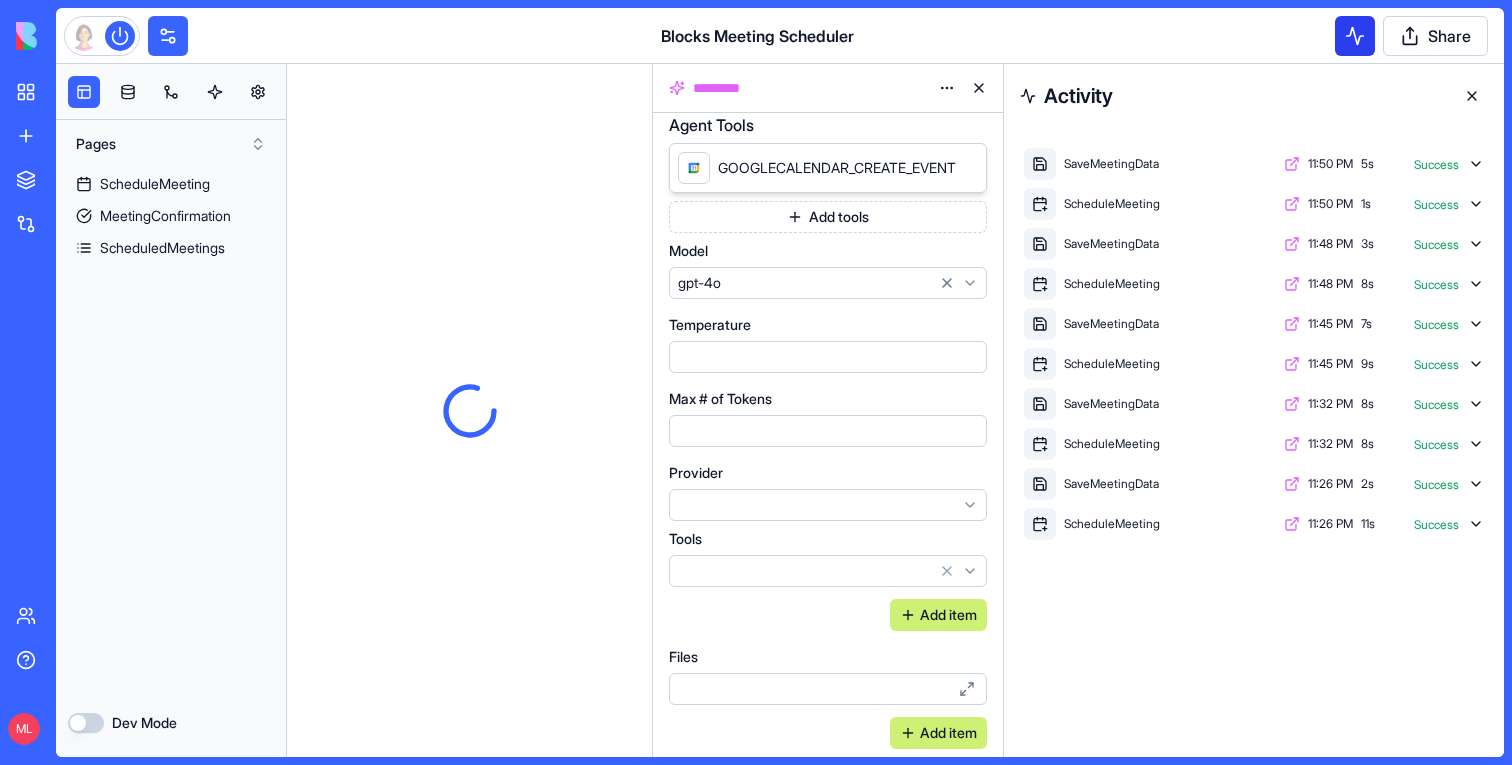 click at bounding box center (1355, 36) 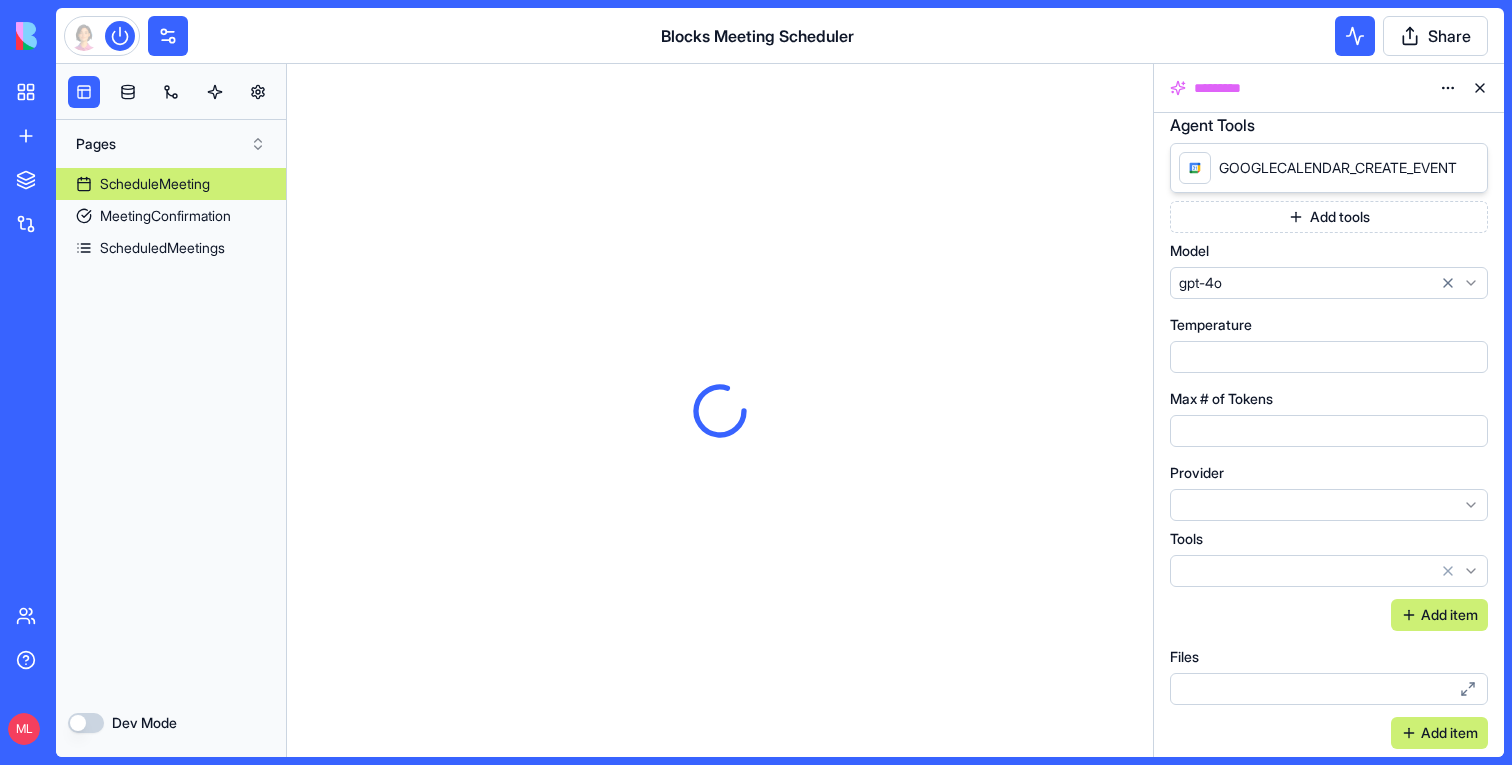 click at bounding box center (1480, 88) 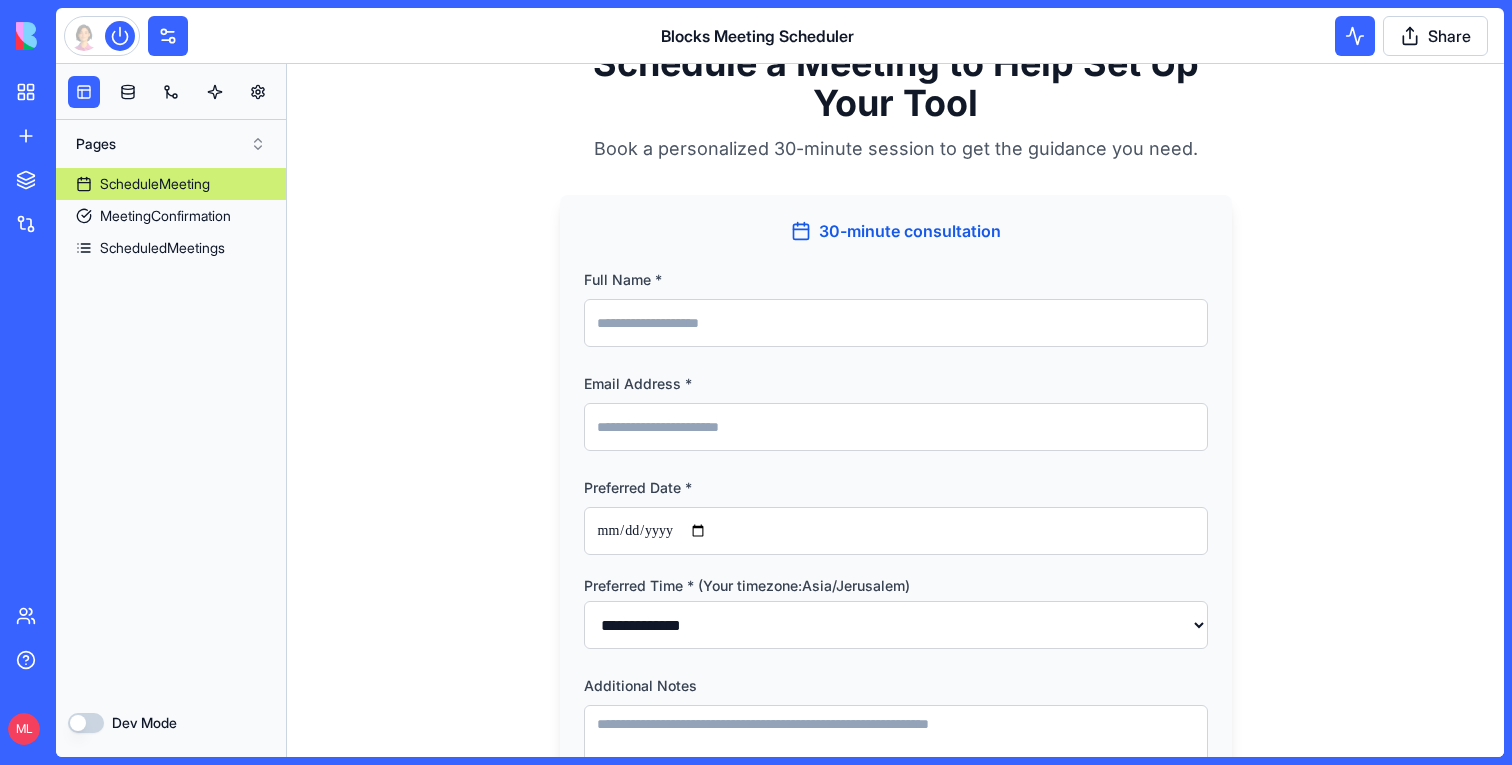 scroll, scrollTop: 241, scrollLeft: 0, axis: vertical 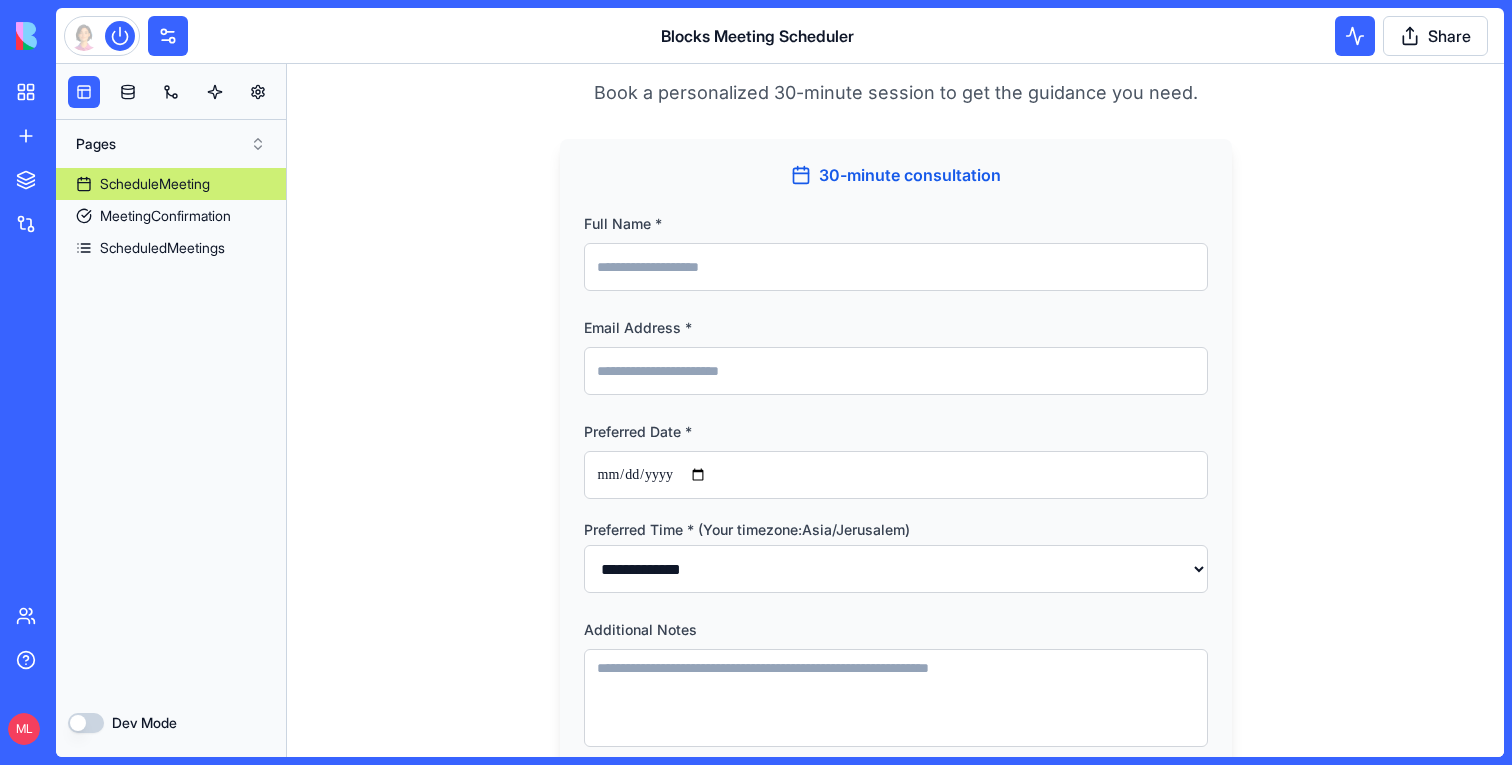 click on "Full Name *" at bounding box center [896, 267] 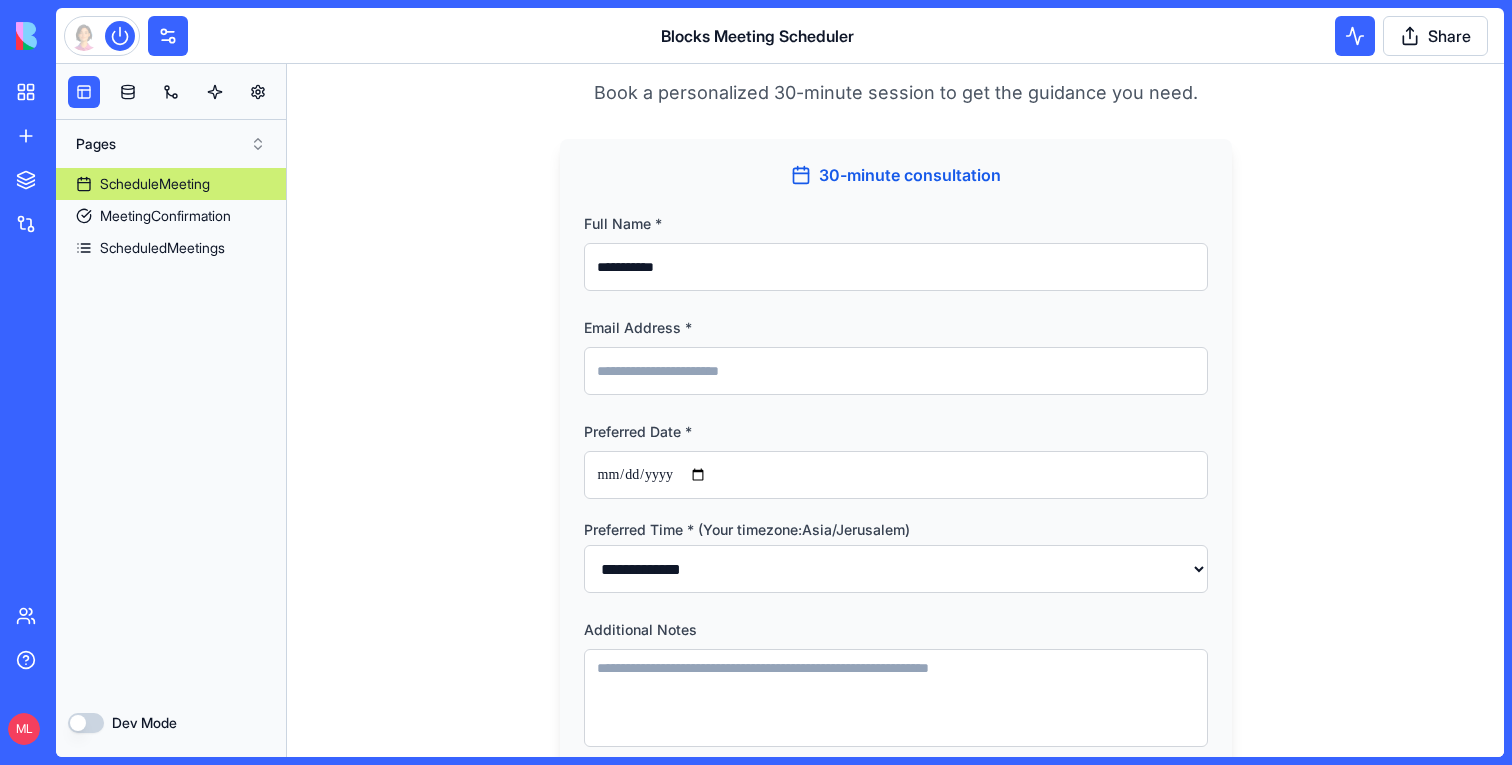 click on "Email Address *" at bounding box center (896, 371) 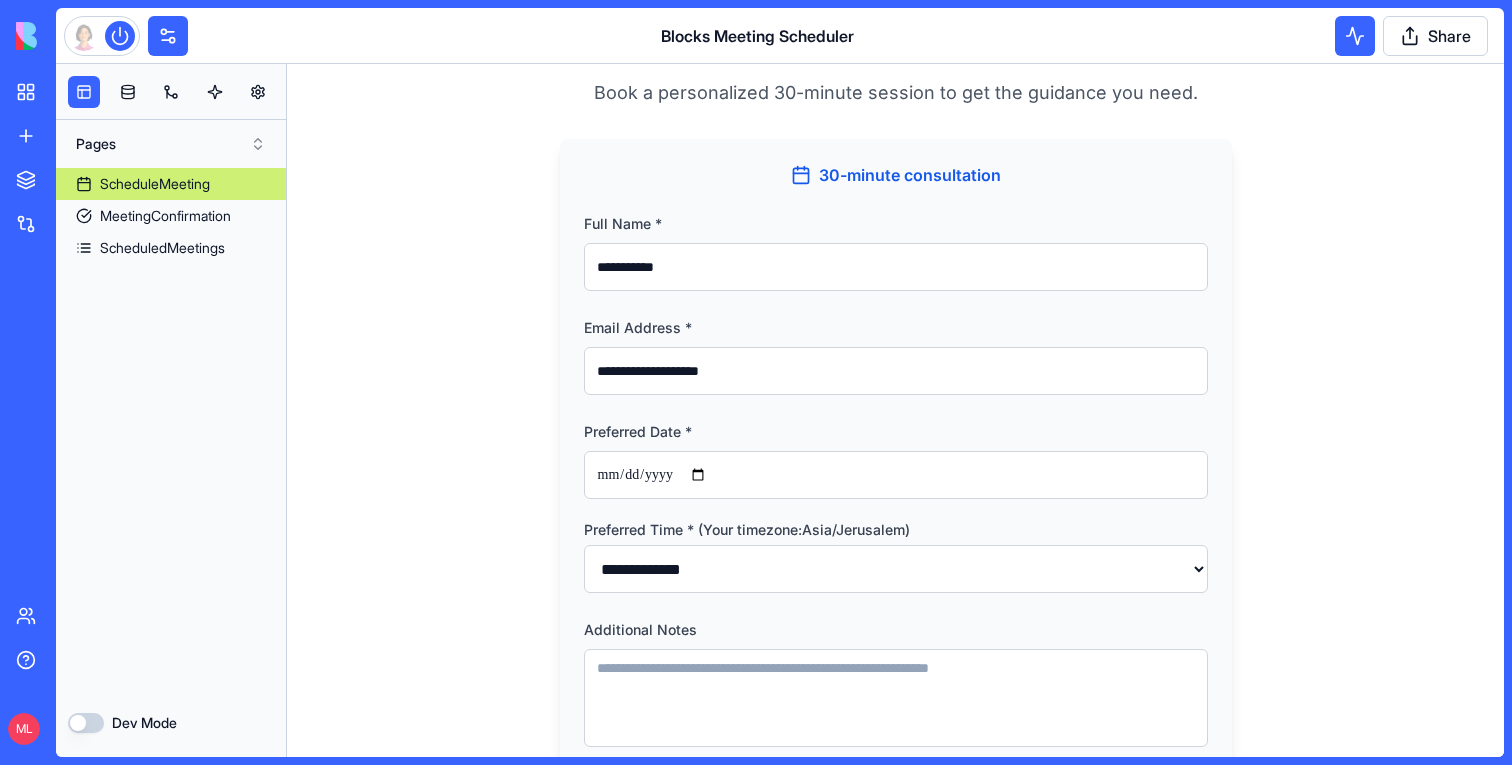 click on "Preferred Date *" at bounding box center [896, 475] 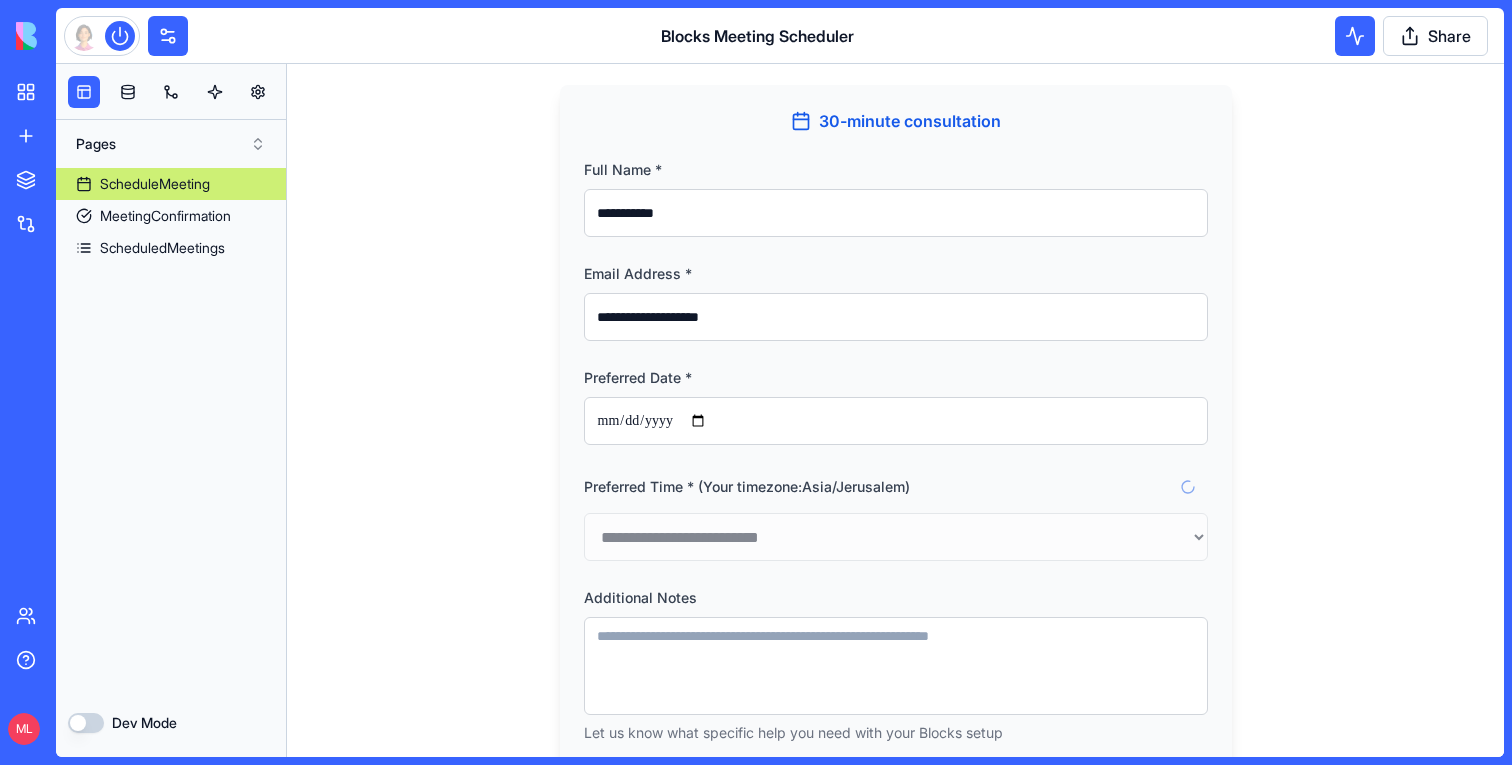 scroll, scrollTop: 584, scrollLeft: 0, axis: vertical 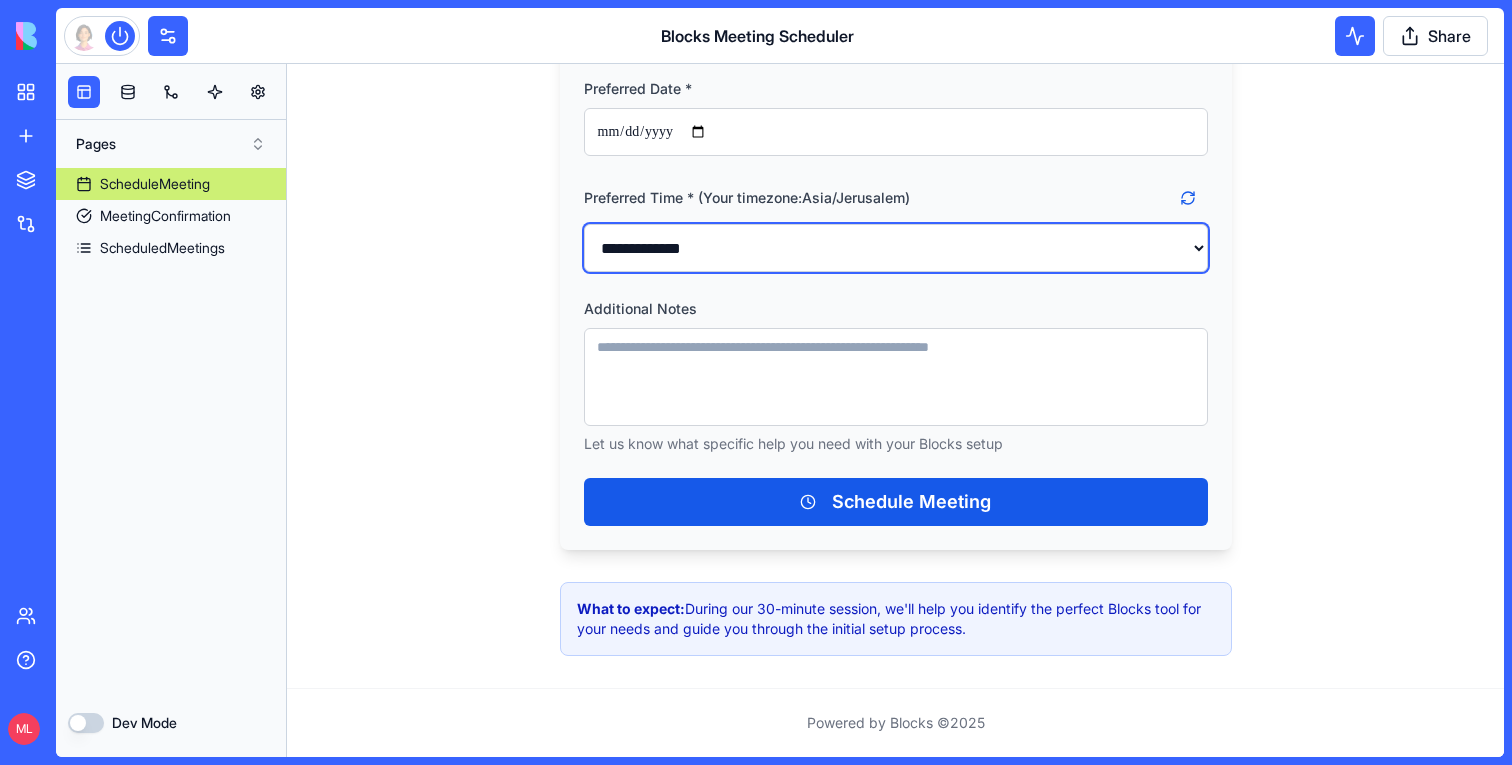 click on "**********" at bounding box center (896, 248) 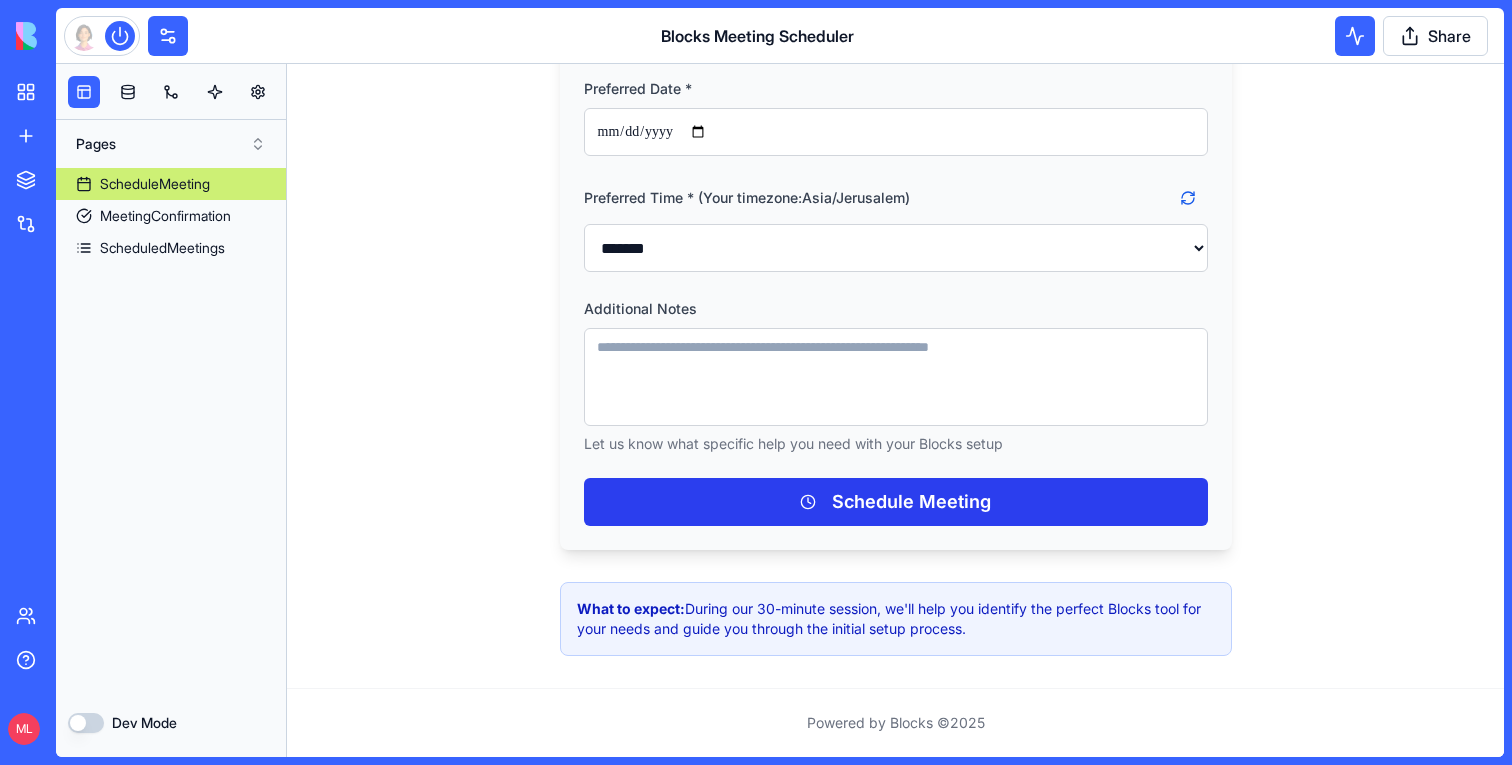 click on "Schedule Meeting" at bounding box center (896, 502) 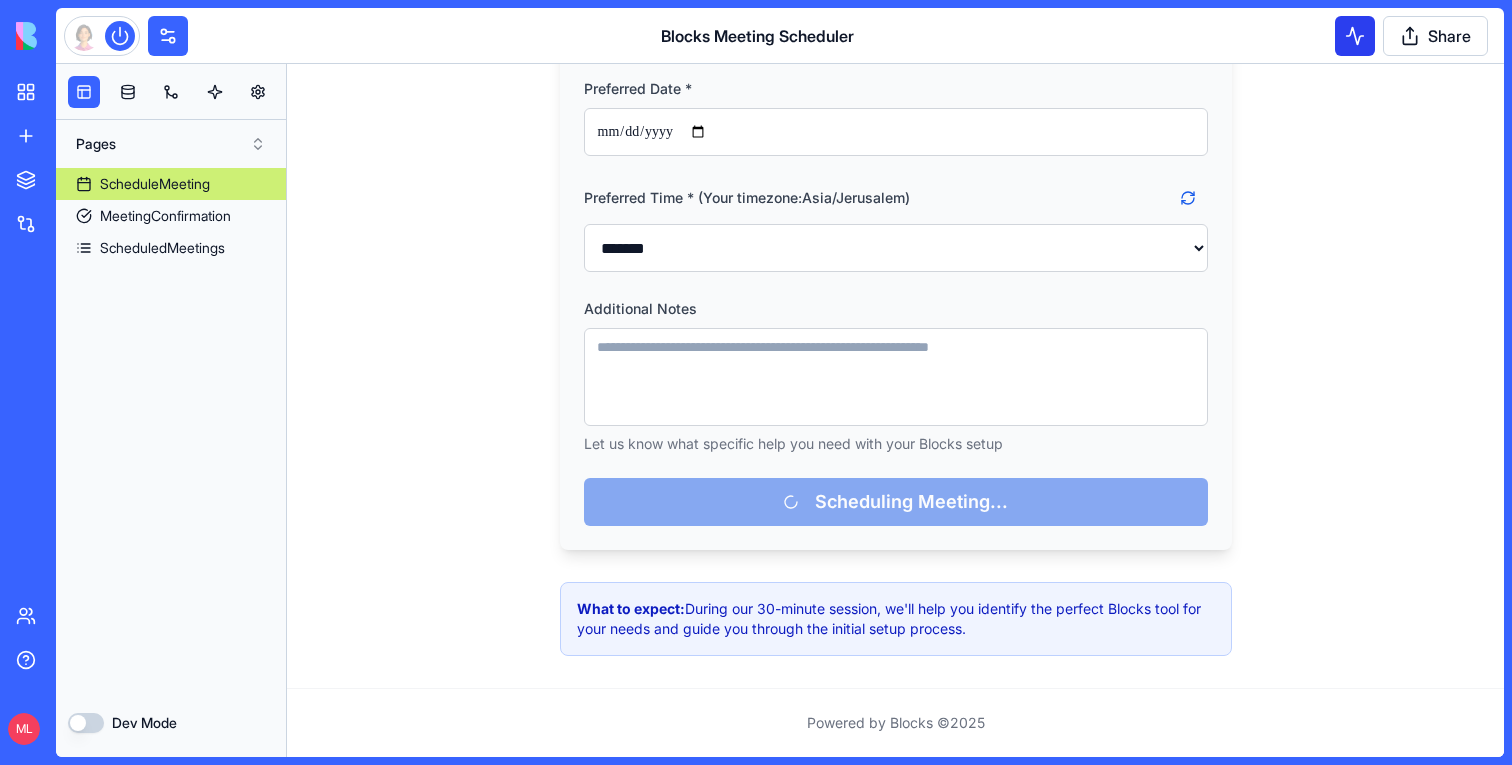click at bounding box center (1355, 36) 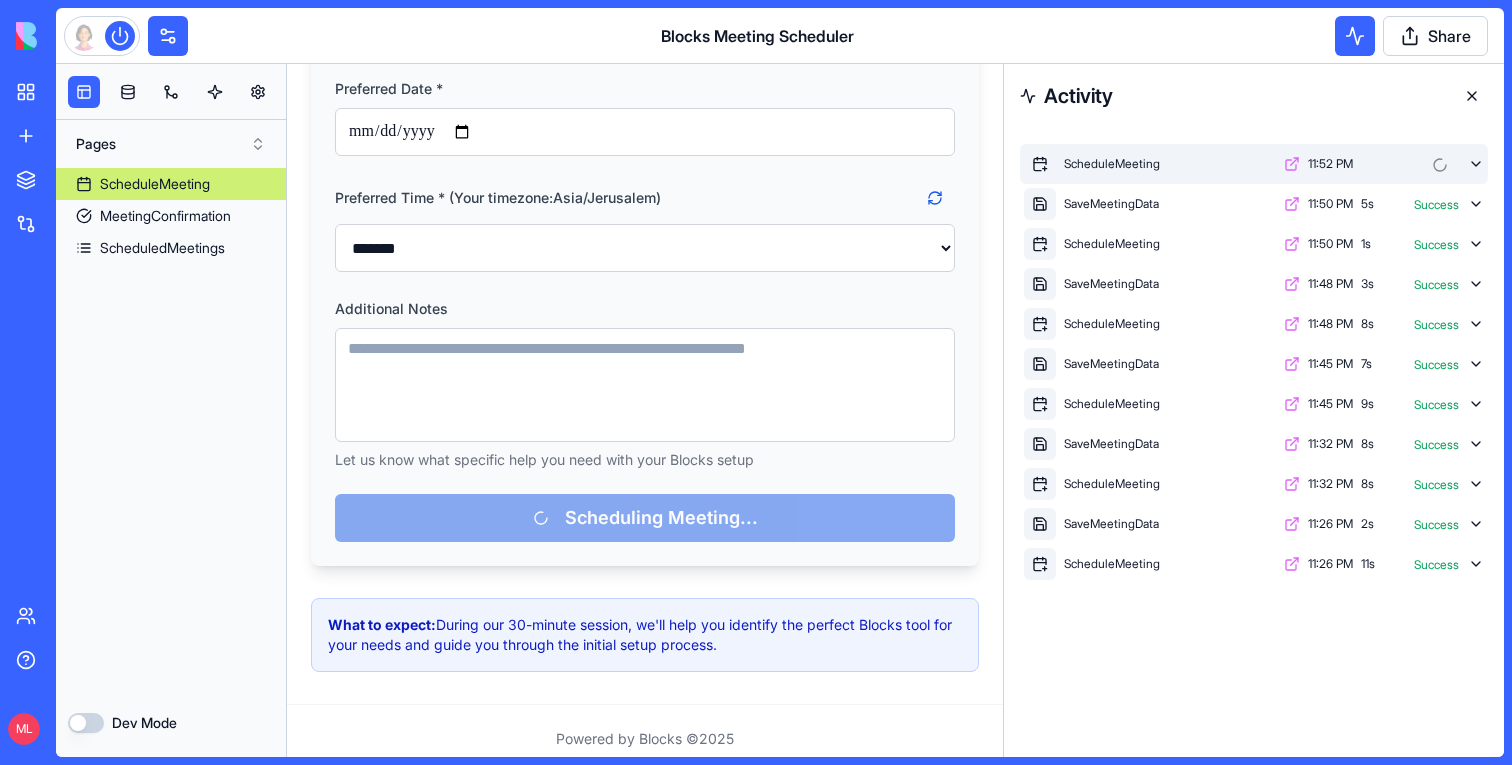 click 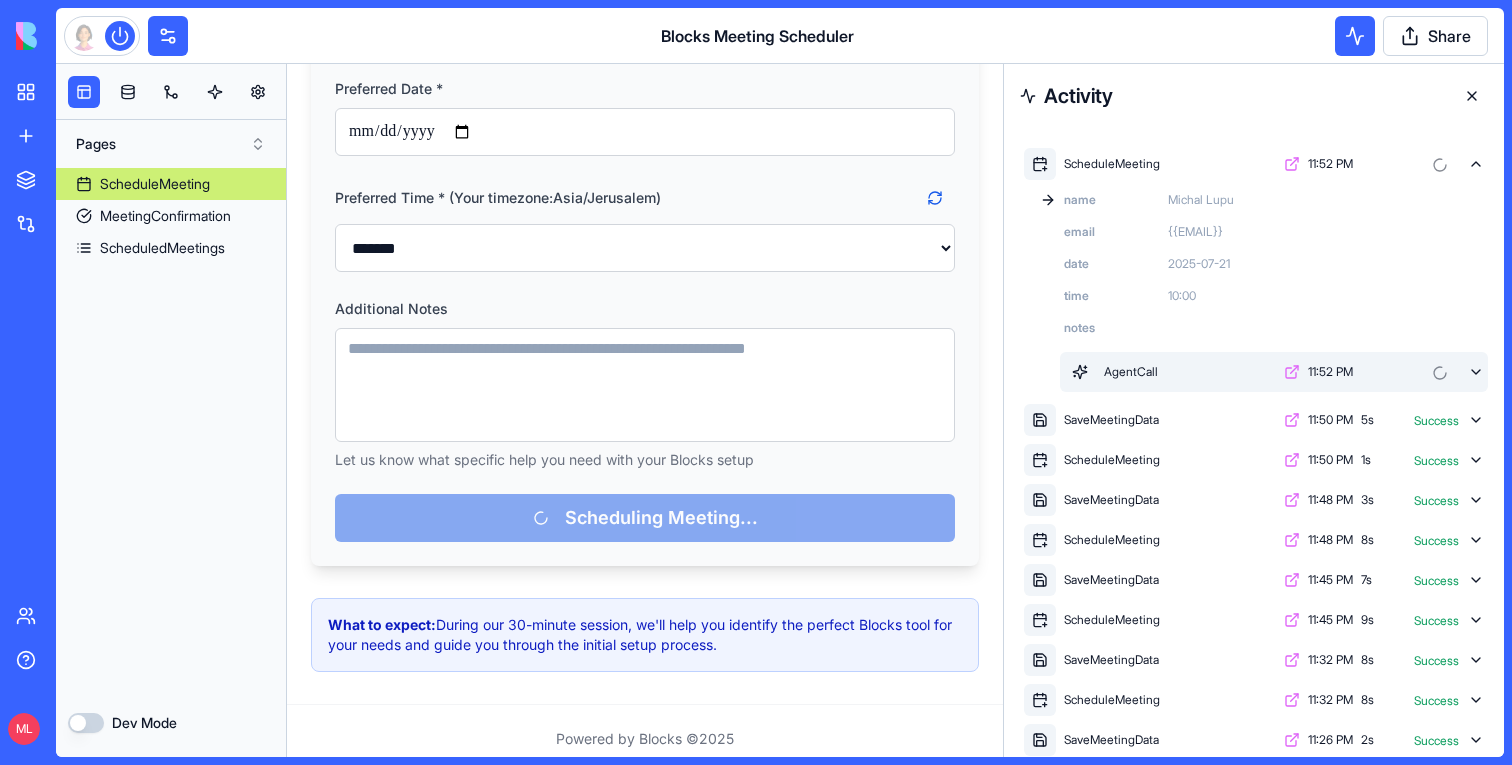 click on "AgentCall 11:52 PM" at bounding box center (1274, 372) 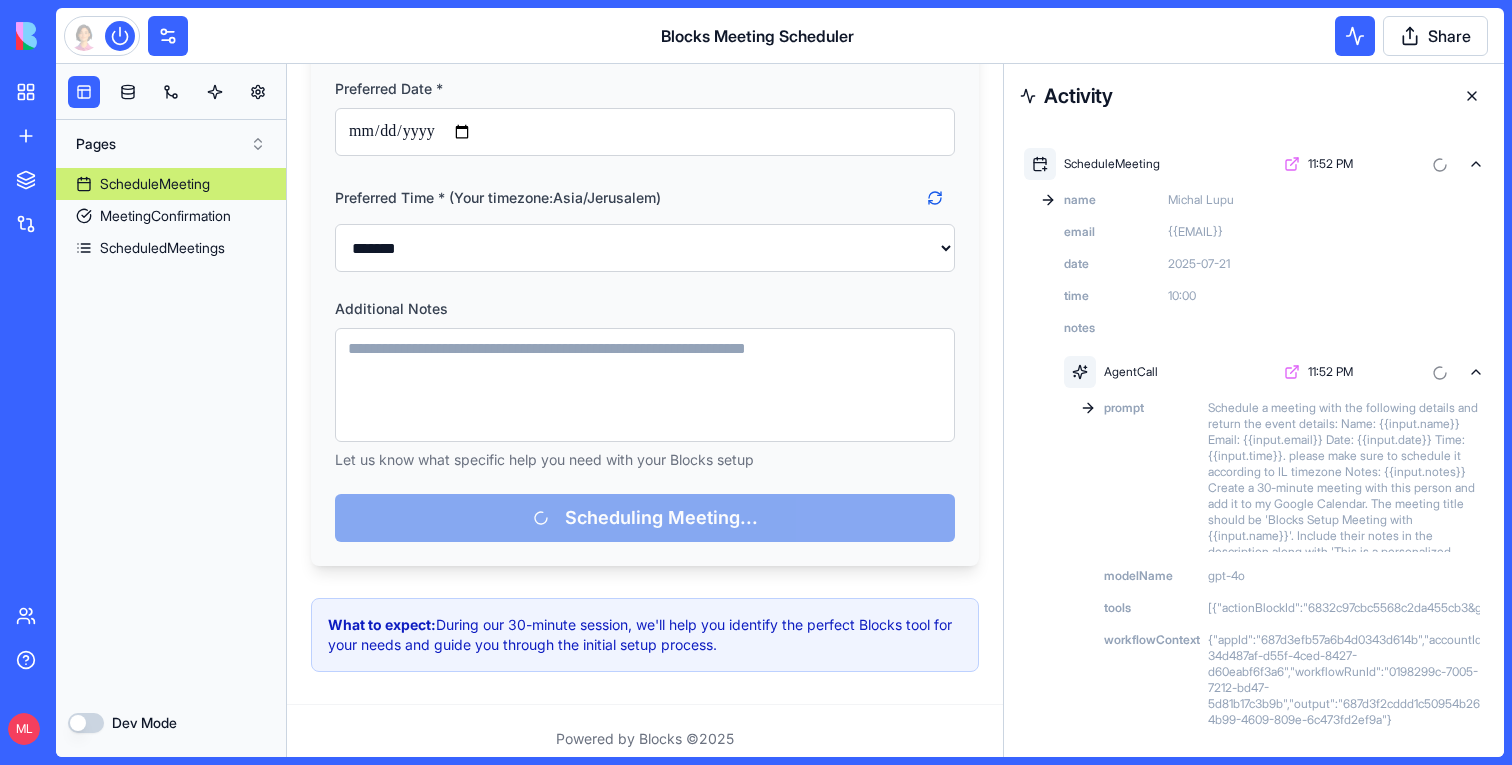 scroll, scrollTop: 40, scrollLeft: 0, axis: vertical 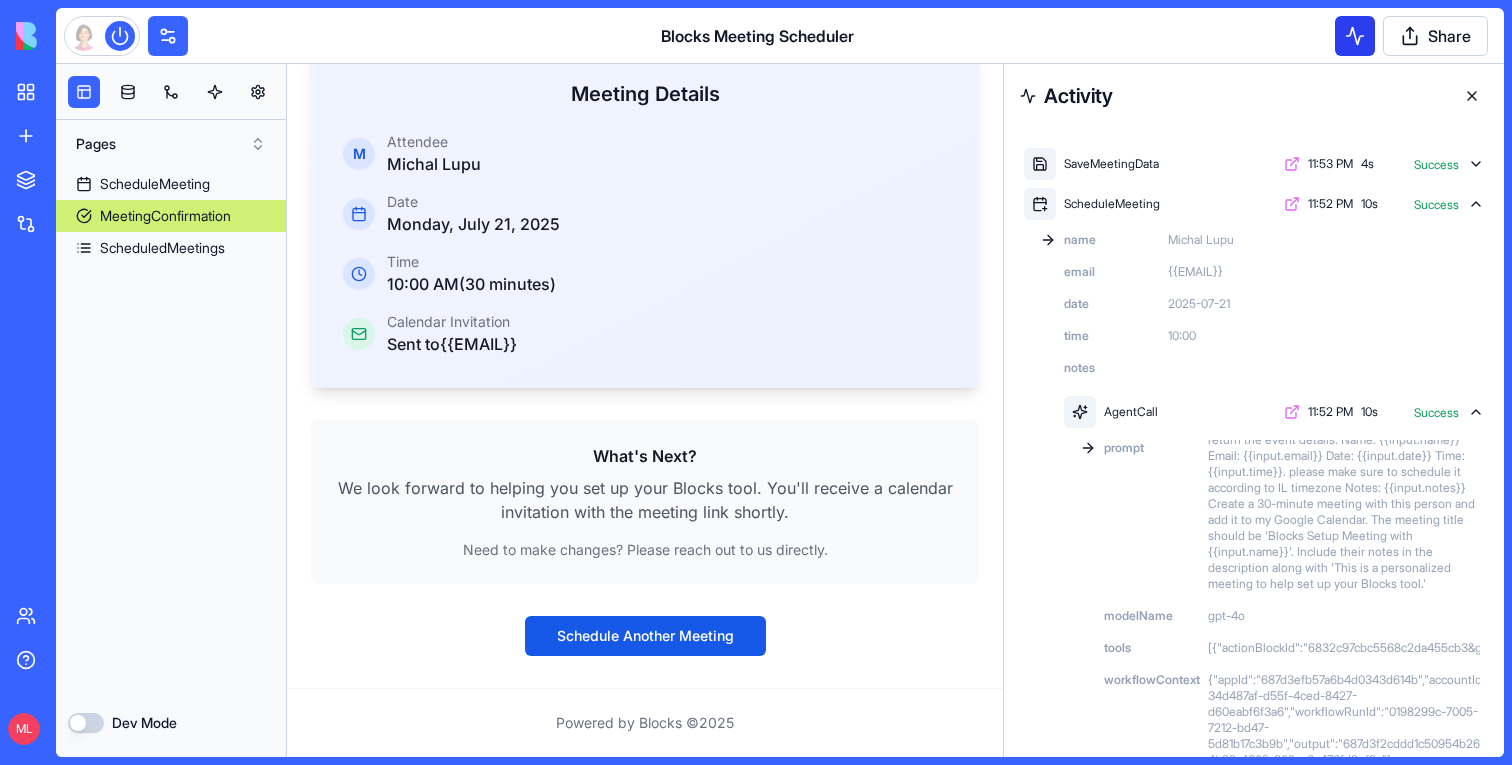 click at bounding box center (1355, 36) 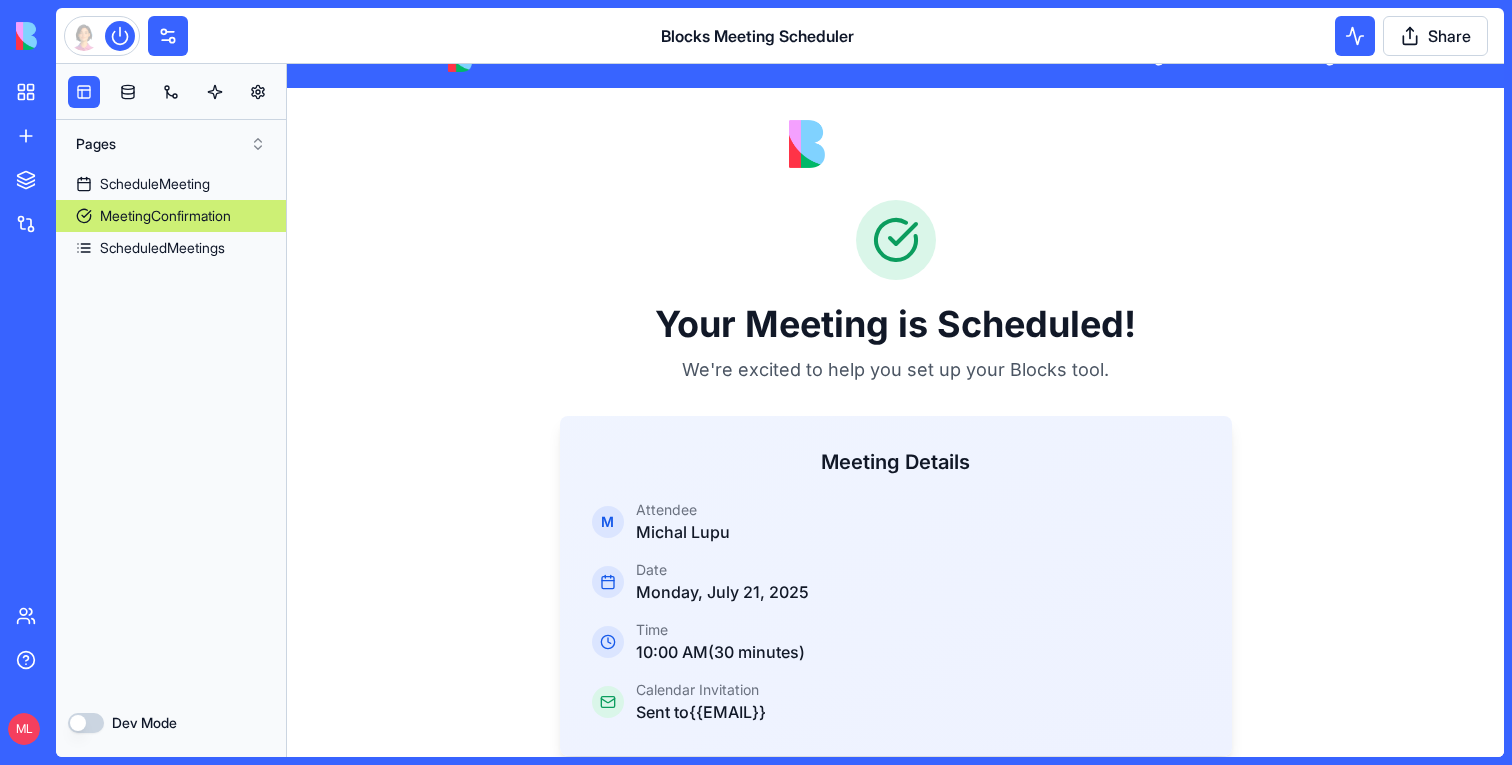 scroll, scrollTop: 0, scrollLeft: 0, axis: both 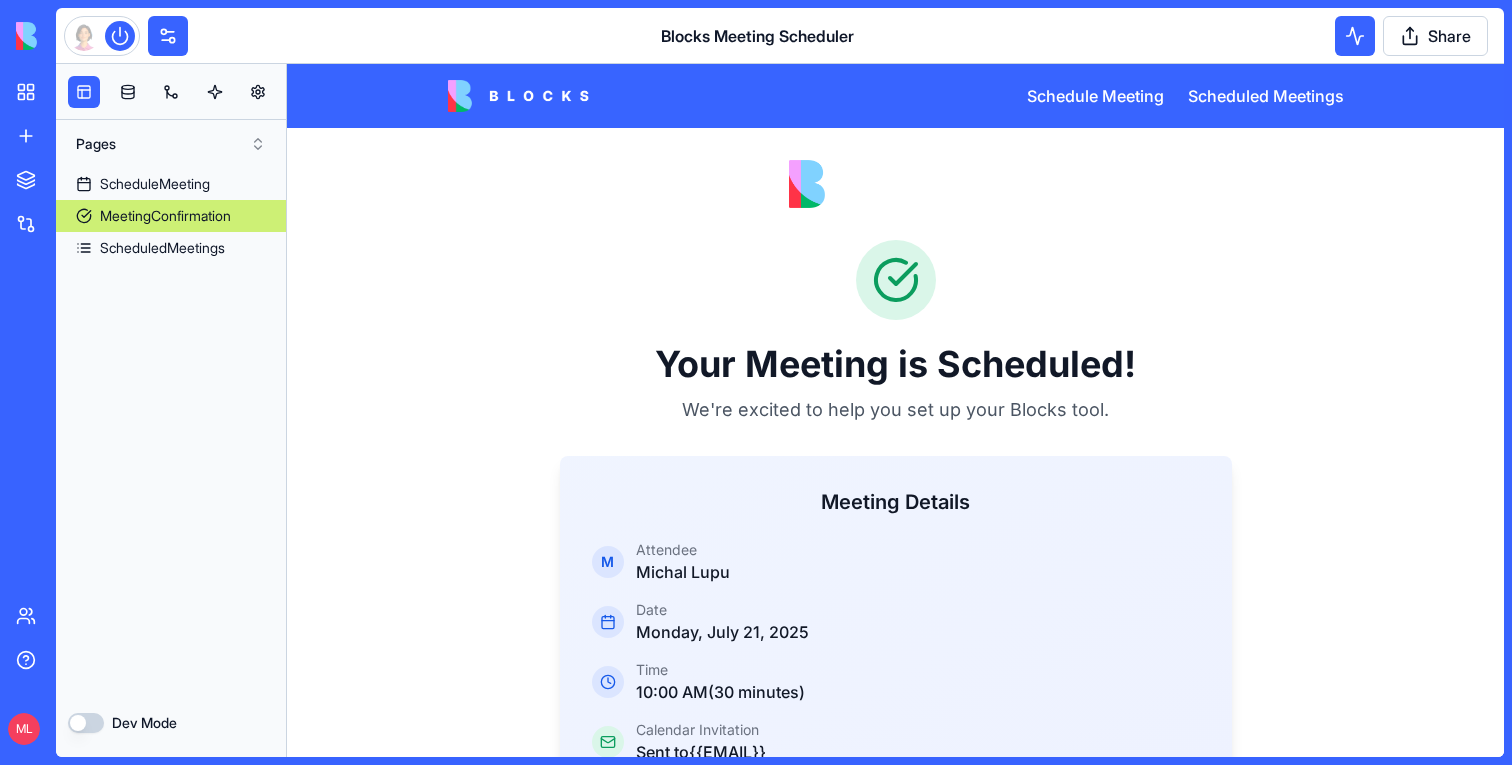 type 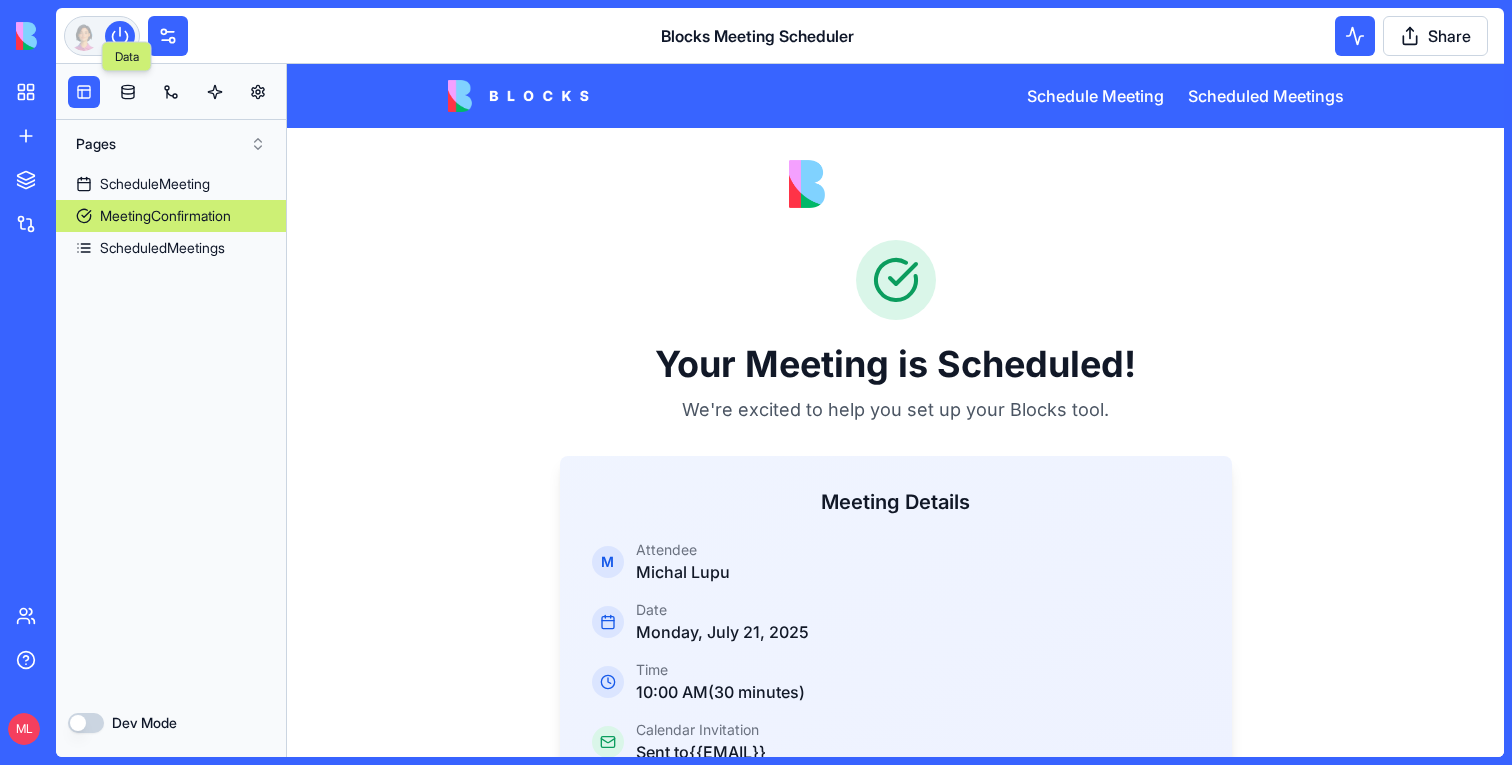 click at bounding box center [102, 36] 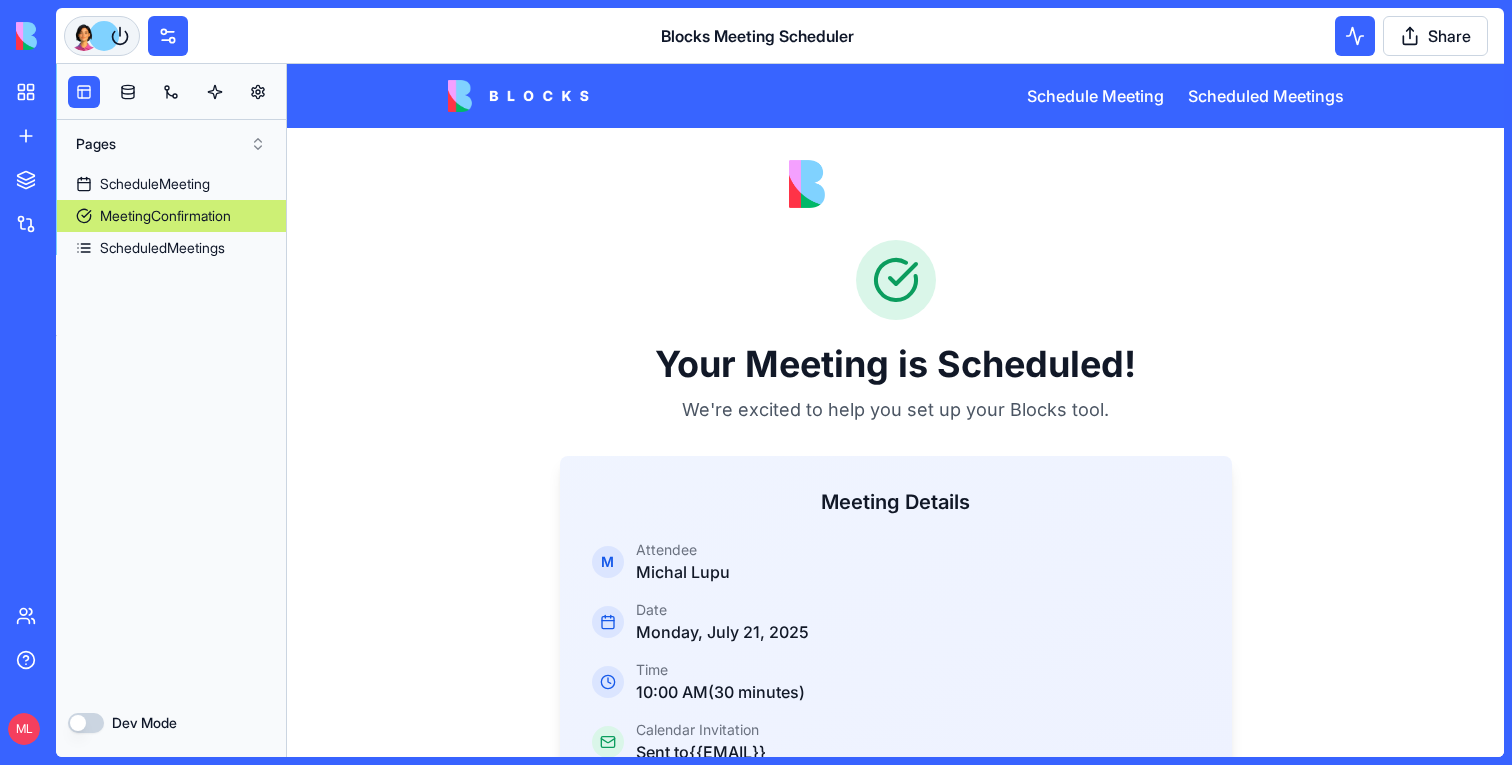 scroll, scrollTop: 8933, scrollLeft: 0, axis: vertical 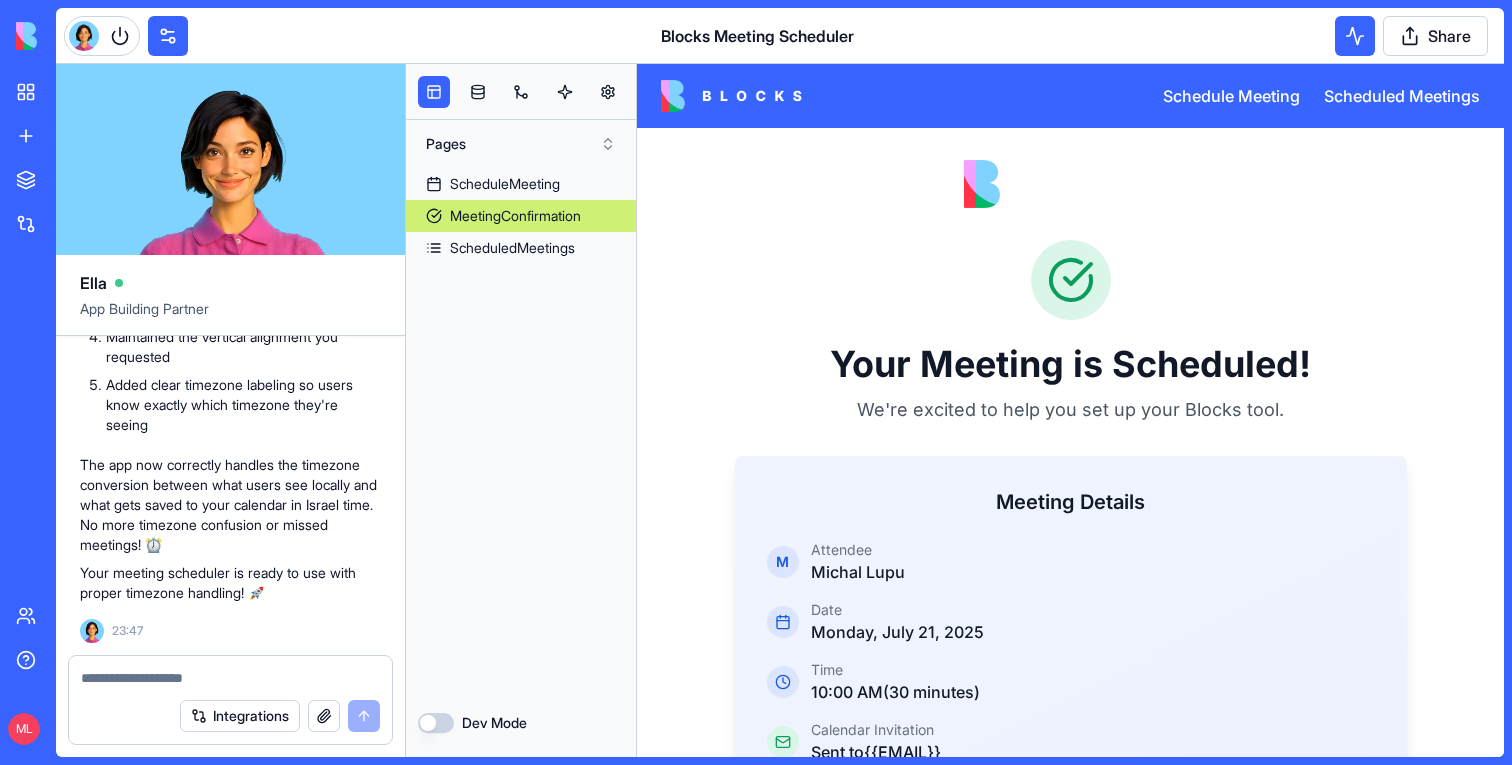 click at bounding box center [230, 672] 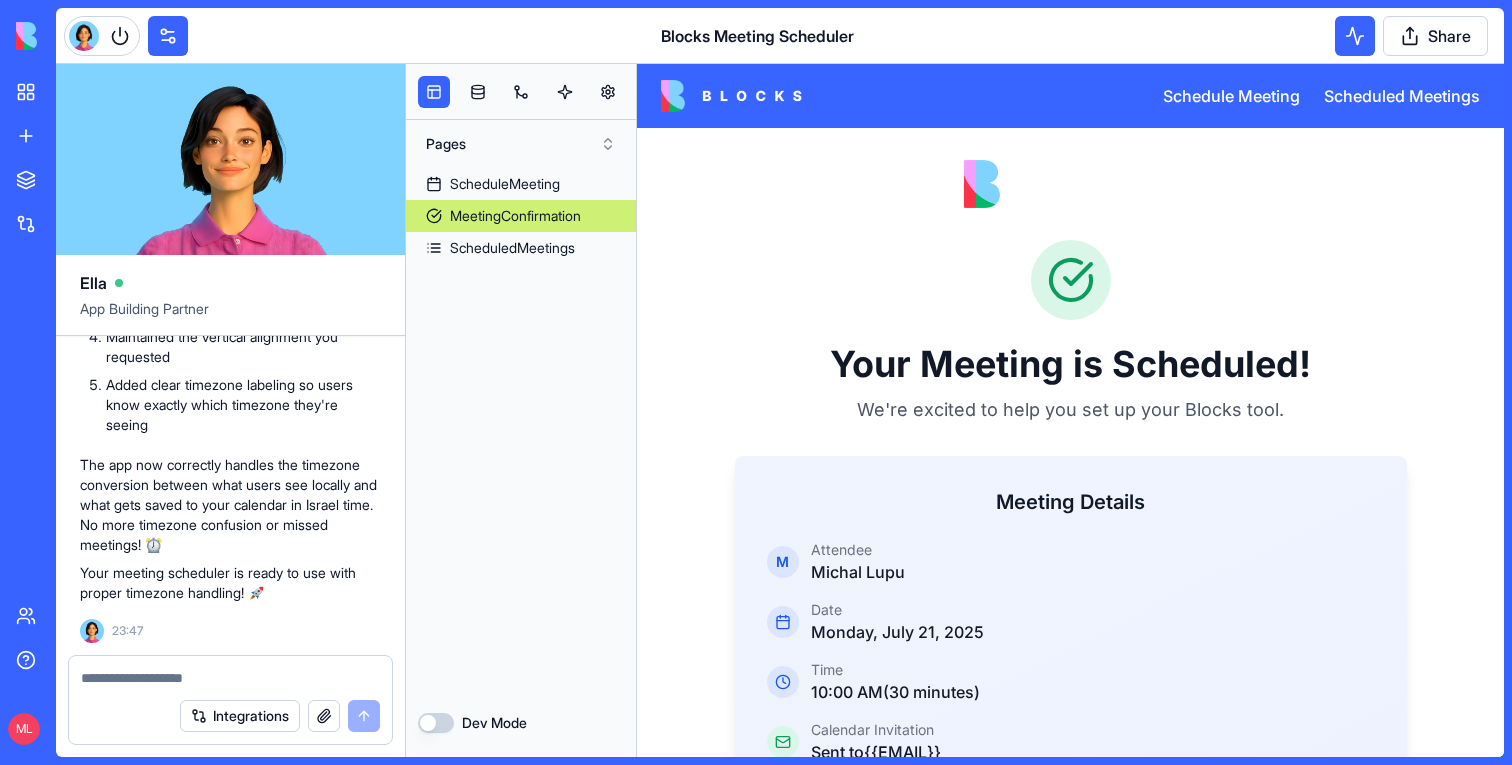 click at bounding box center (230, 678) 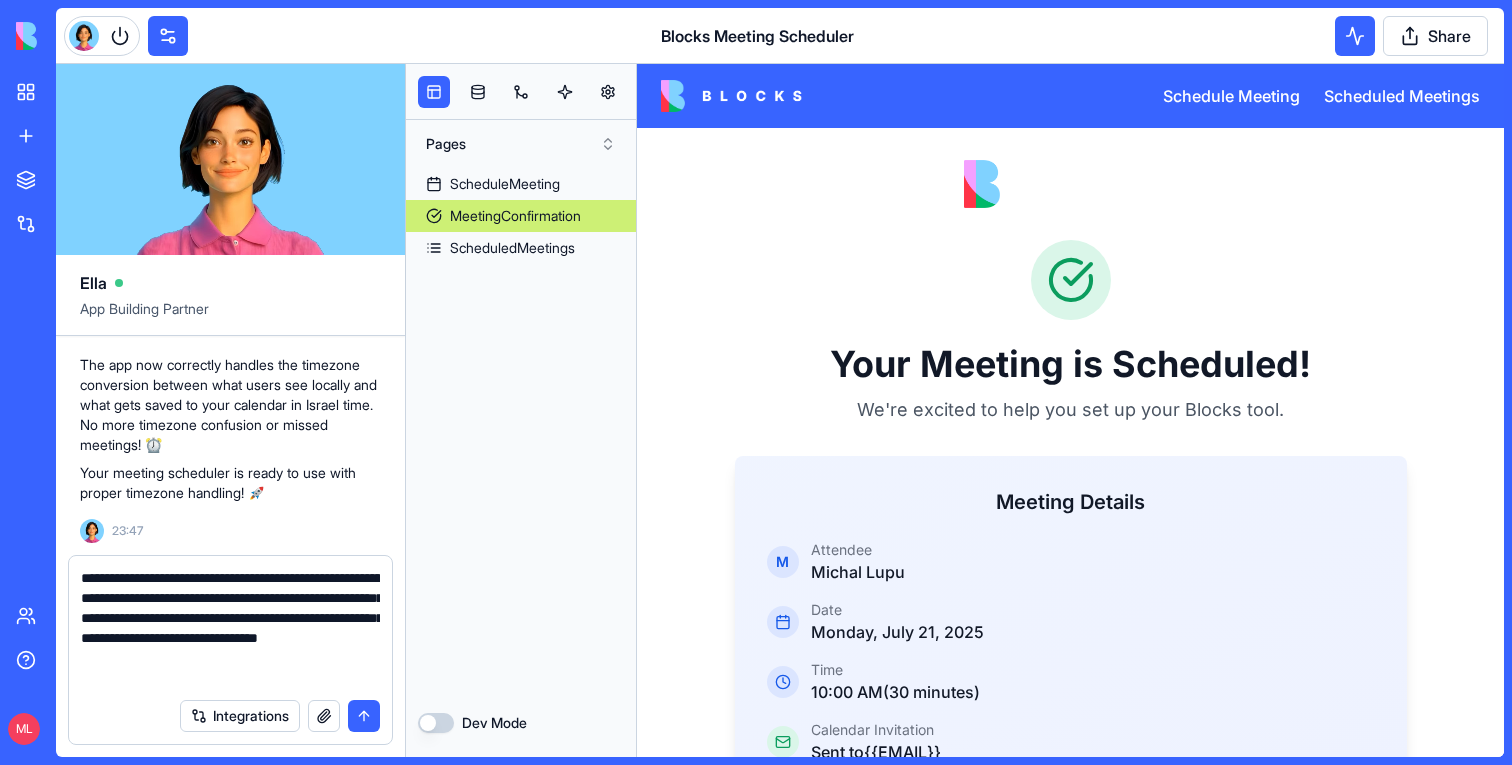 type on "**********" 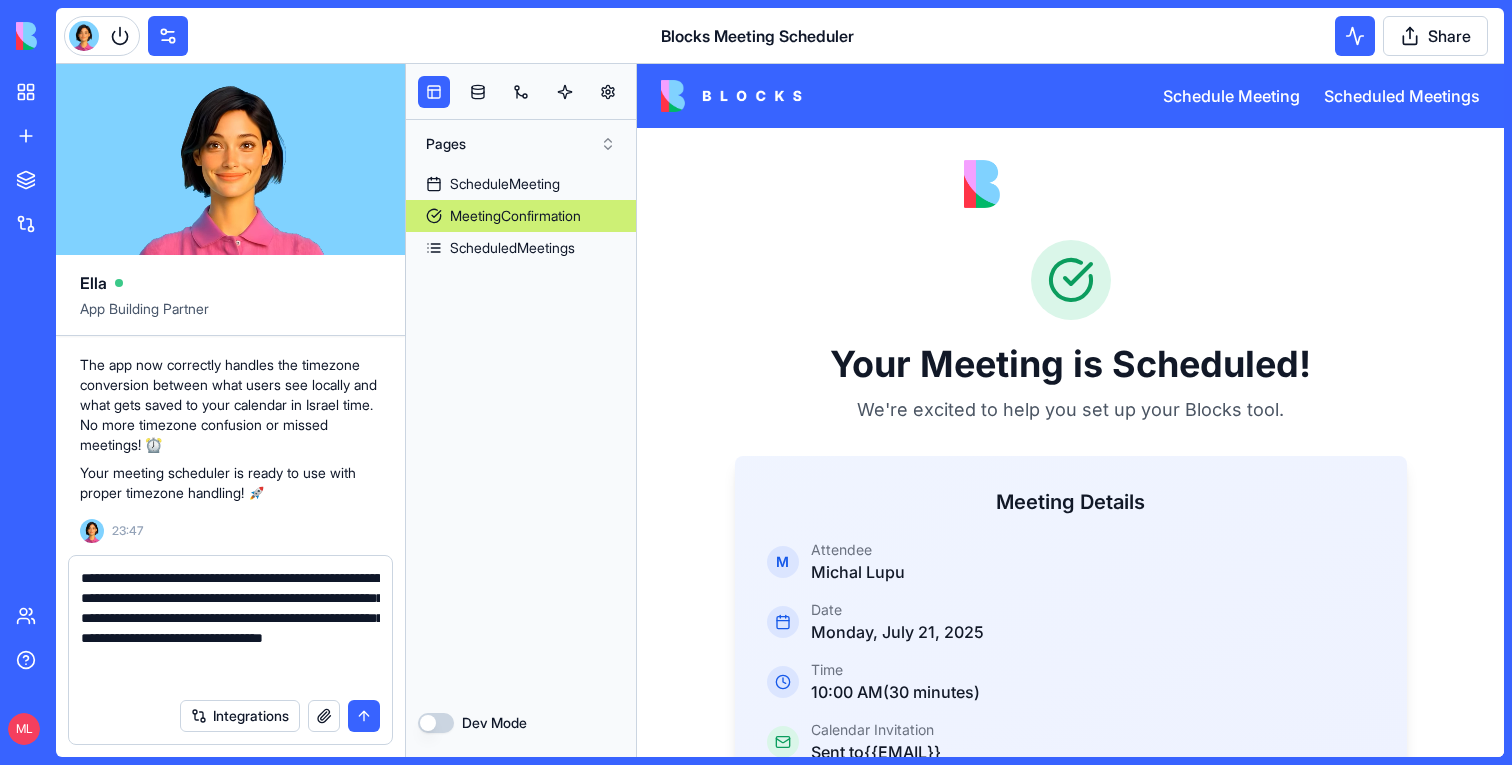 type 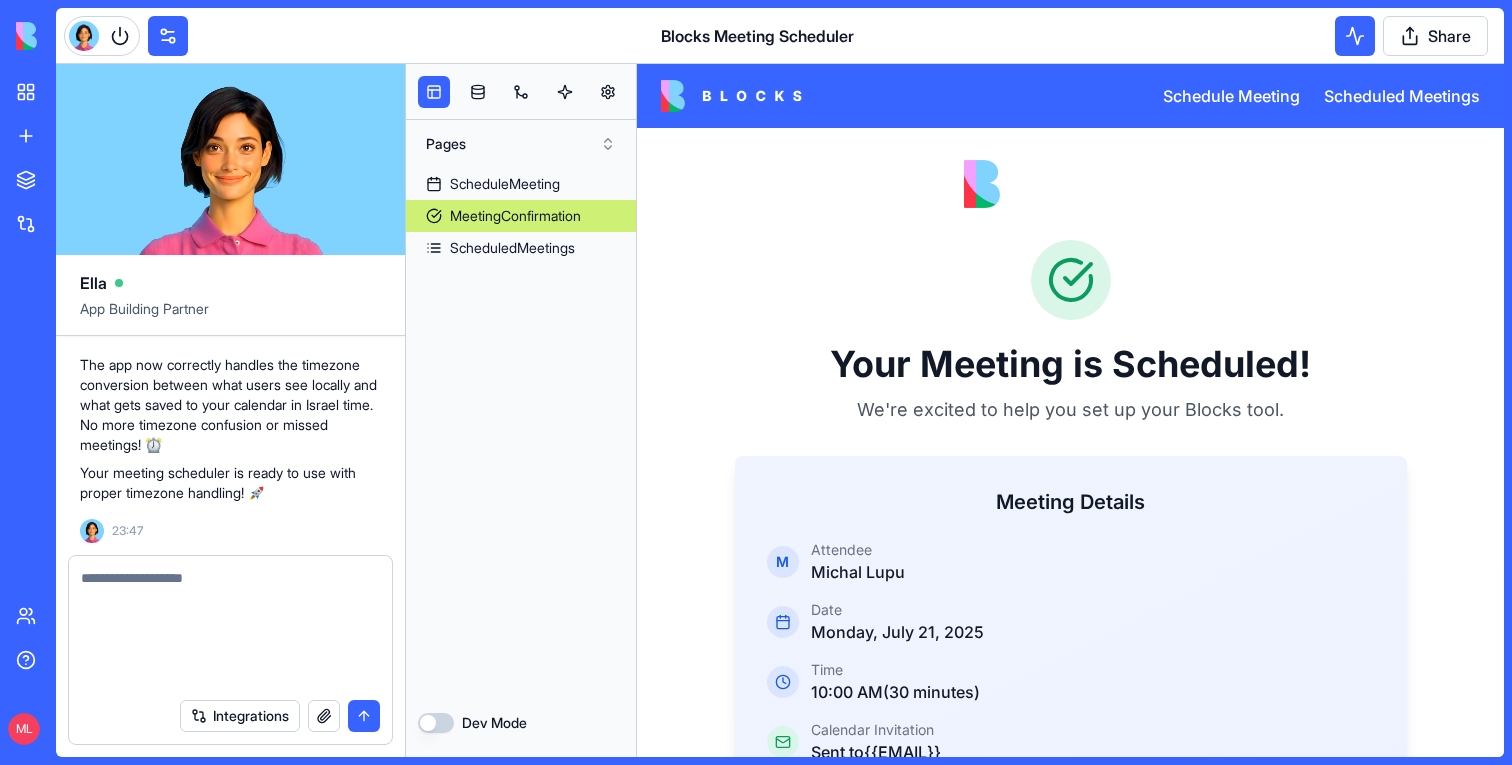 scroll, scrollTop: 9109, scrollLeft: 0, axis: vertical 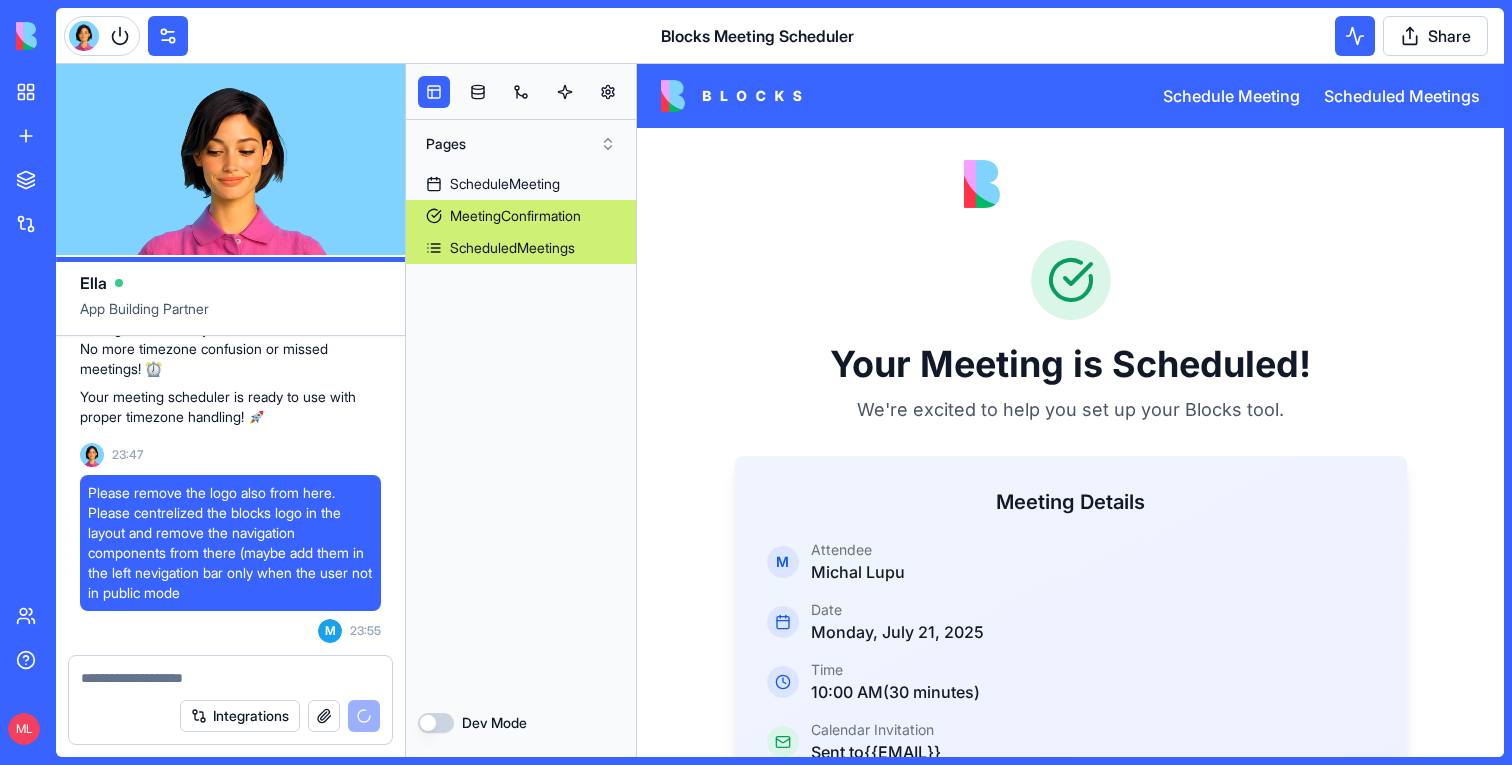 click on "ScheduledMeetings" at bounding box center (512, 248) 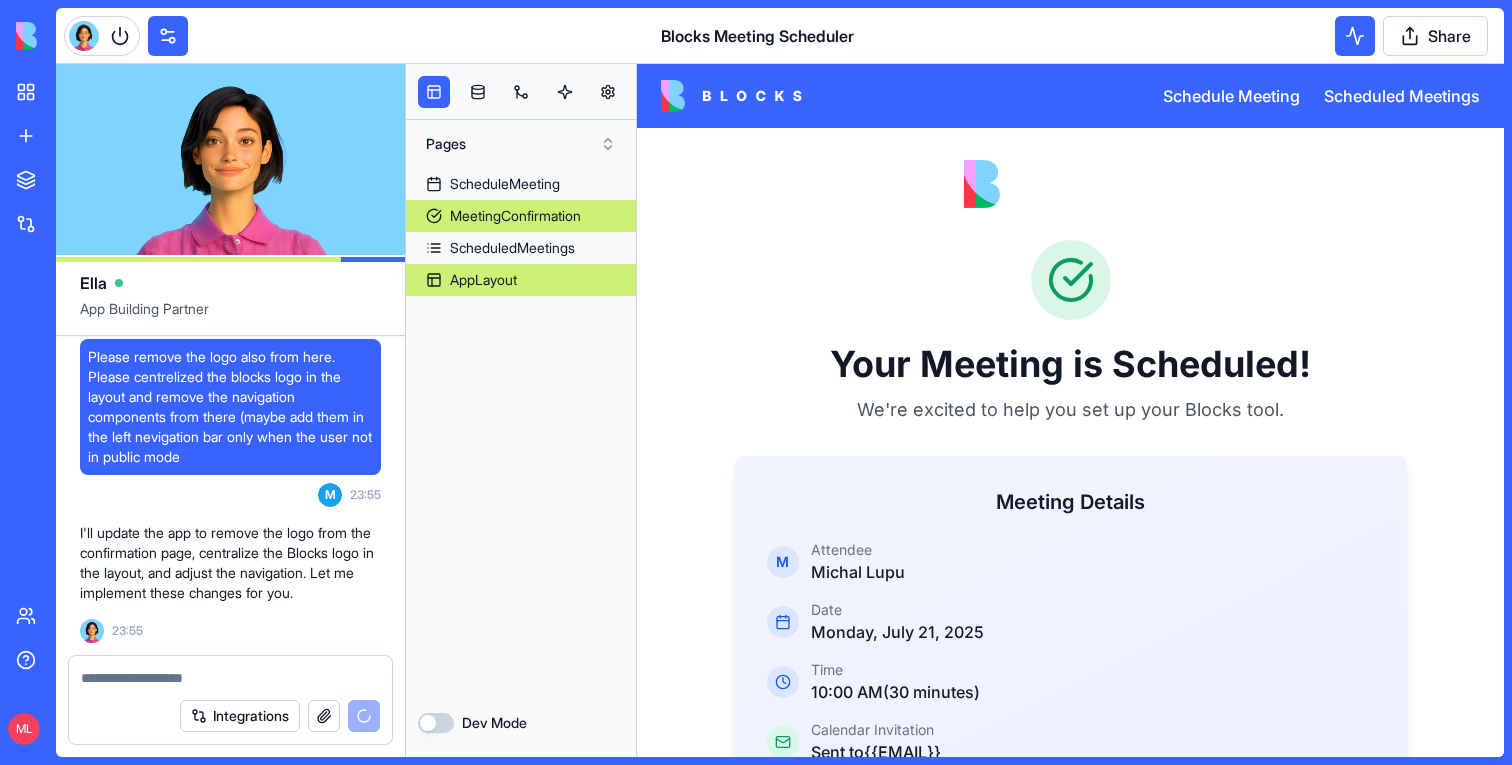 scroll, scrollTop: 9337, scrollLeft: 0, axis: vertical 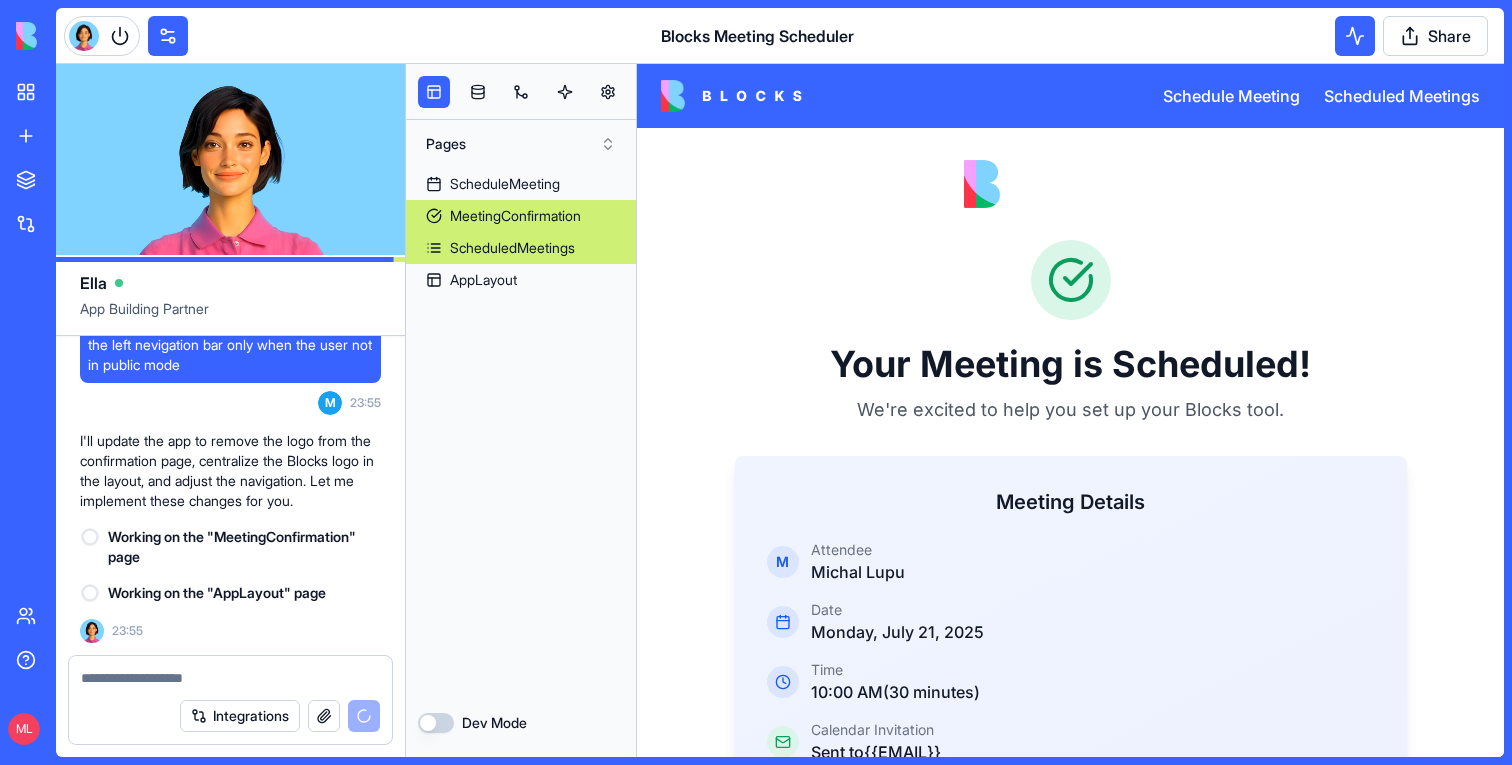 click on "ScheduledMeetings" at bounding box center [512, 248] 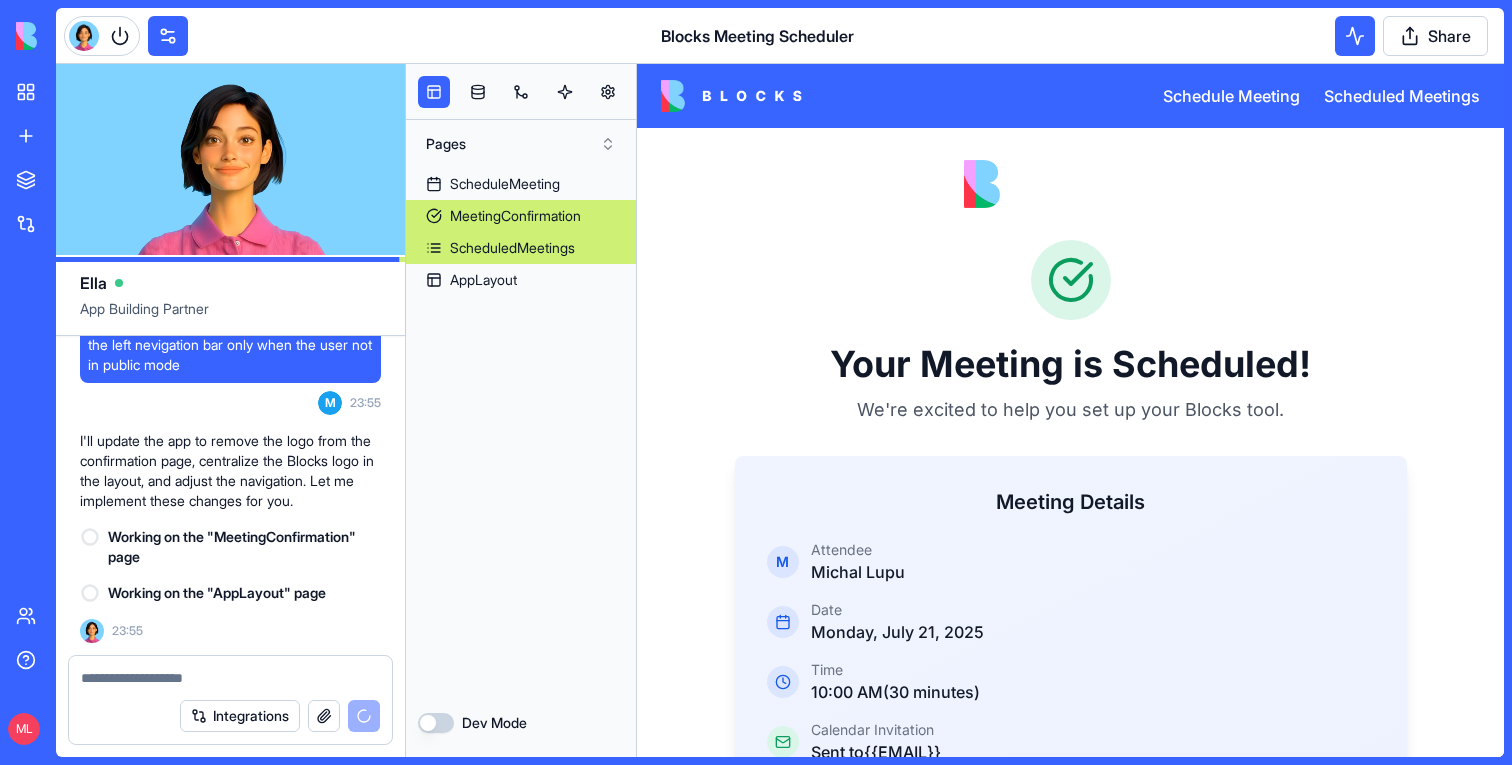 click on "ScheduledMeetings" at bounding box center (512, 248) 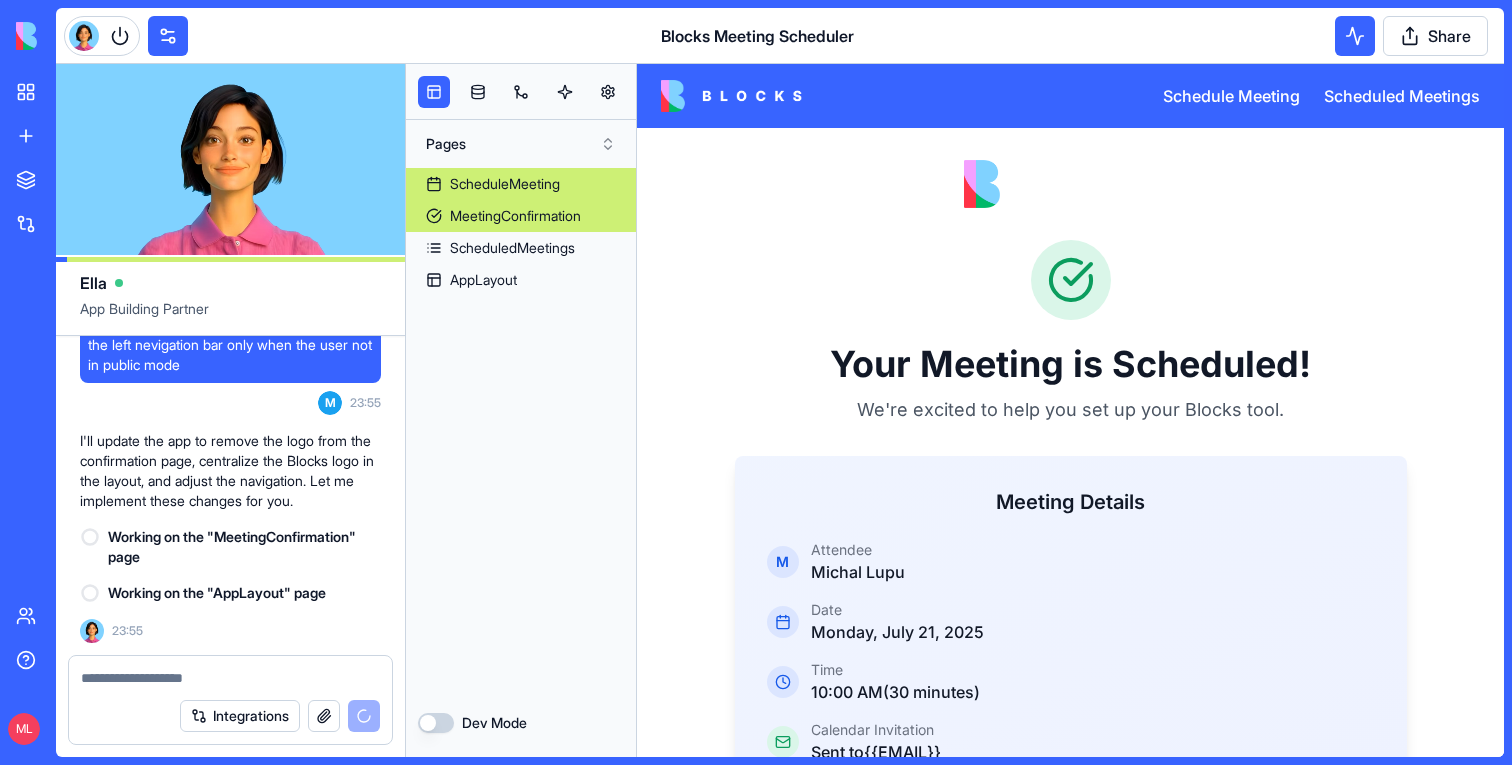 click on "ScheduleMeeting" at bounding box center [505, 184] 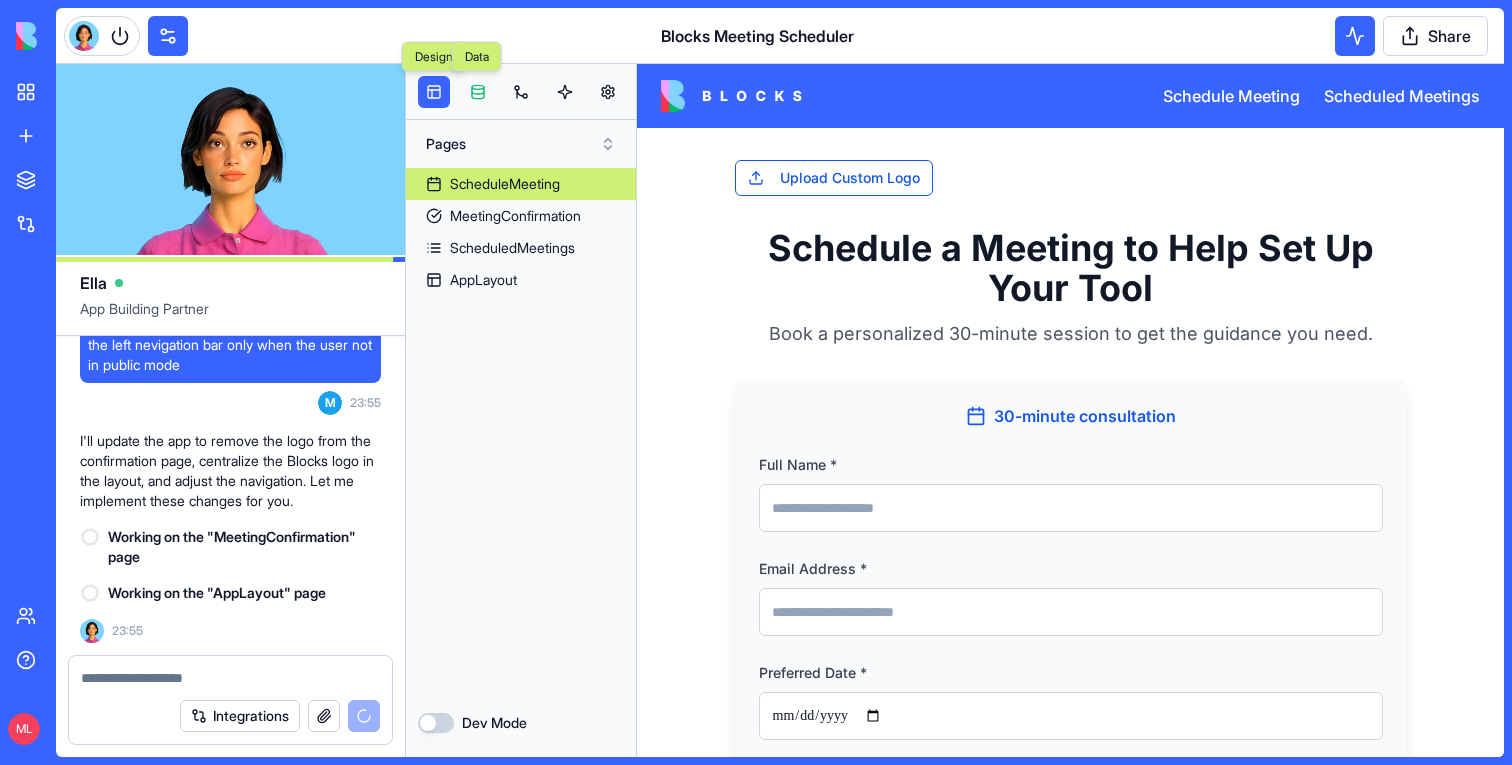 click at bounding box center [478, 92] 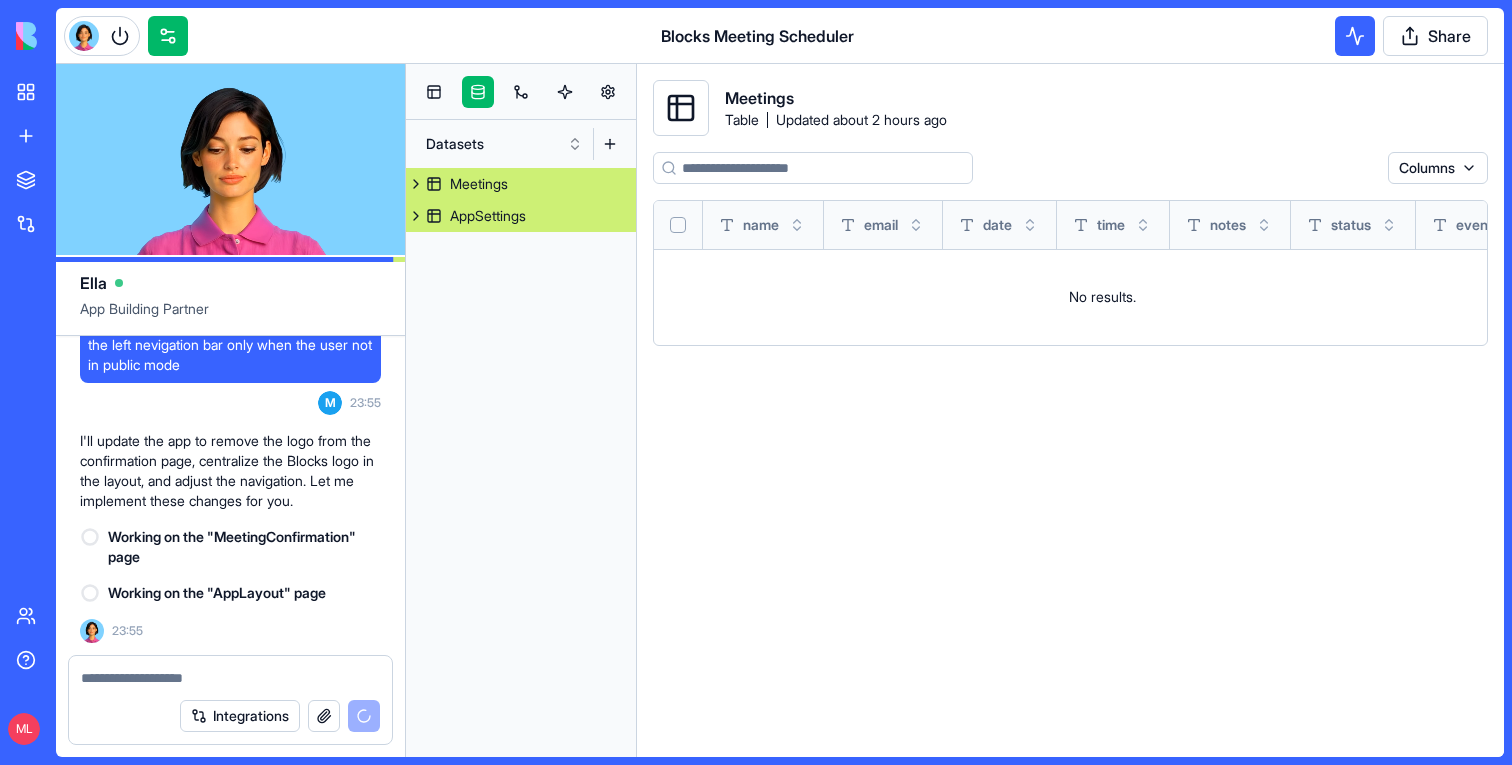 click on "AppSettings" at bounding box center [488, 216] 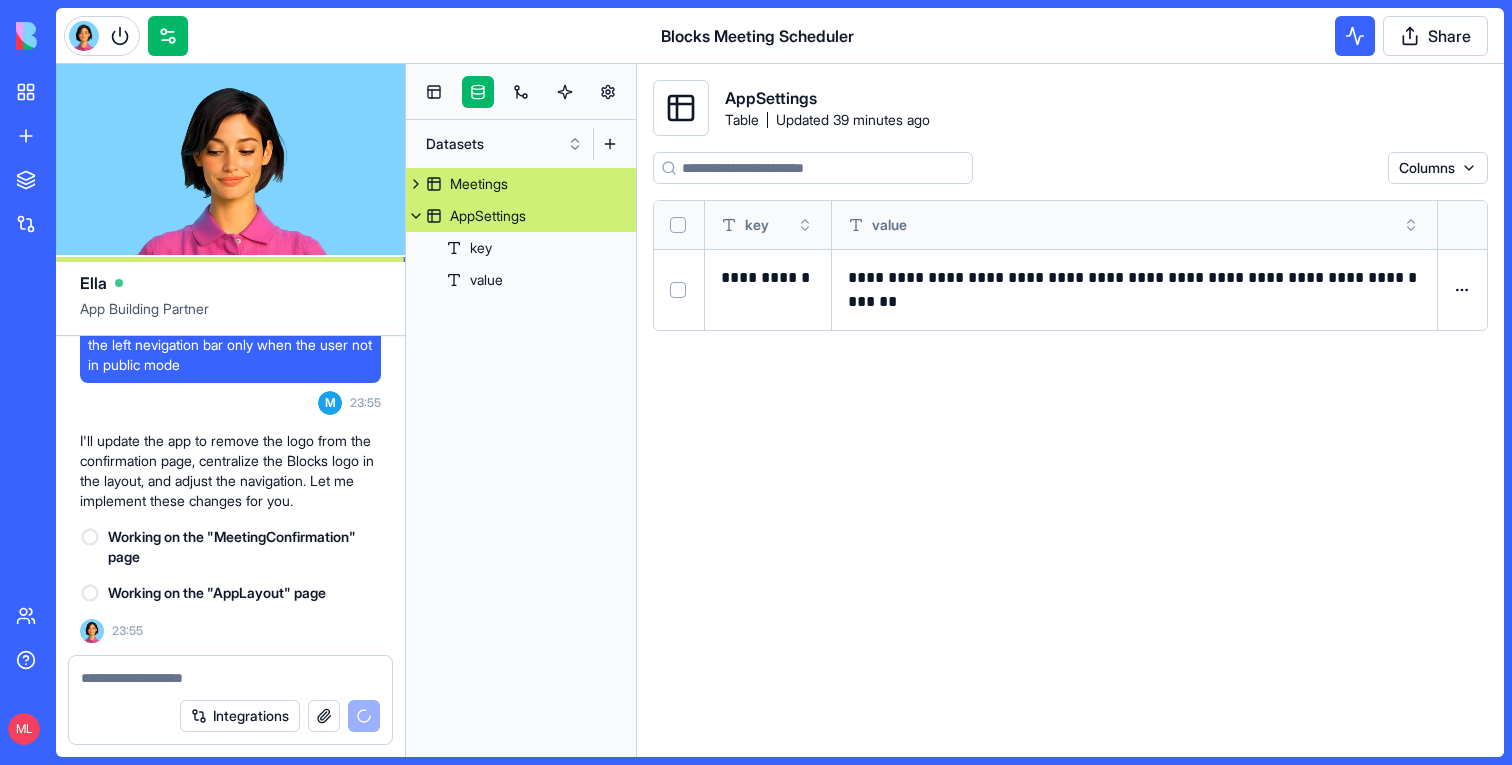 click on "Meetings" at bounding box center (479, 184) 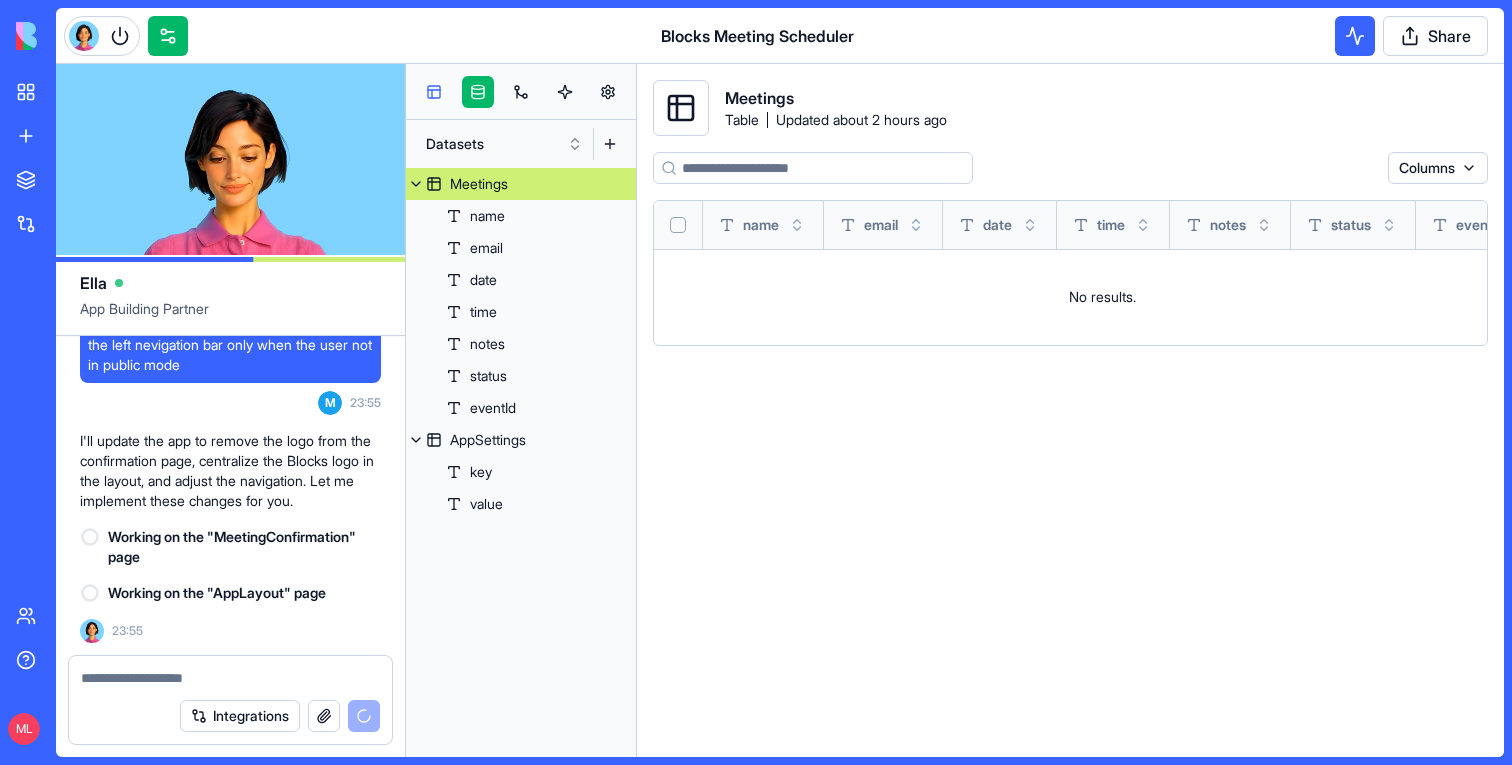 click at bounding box center [434, 92] 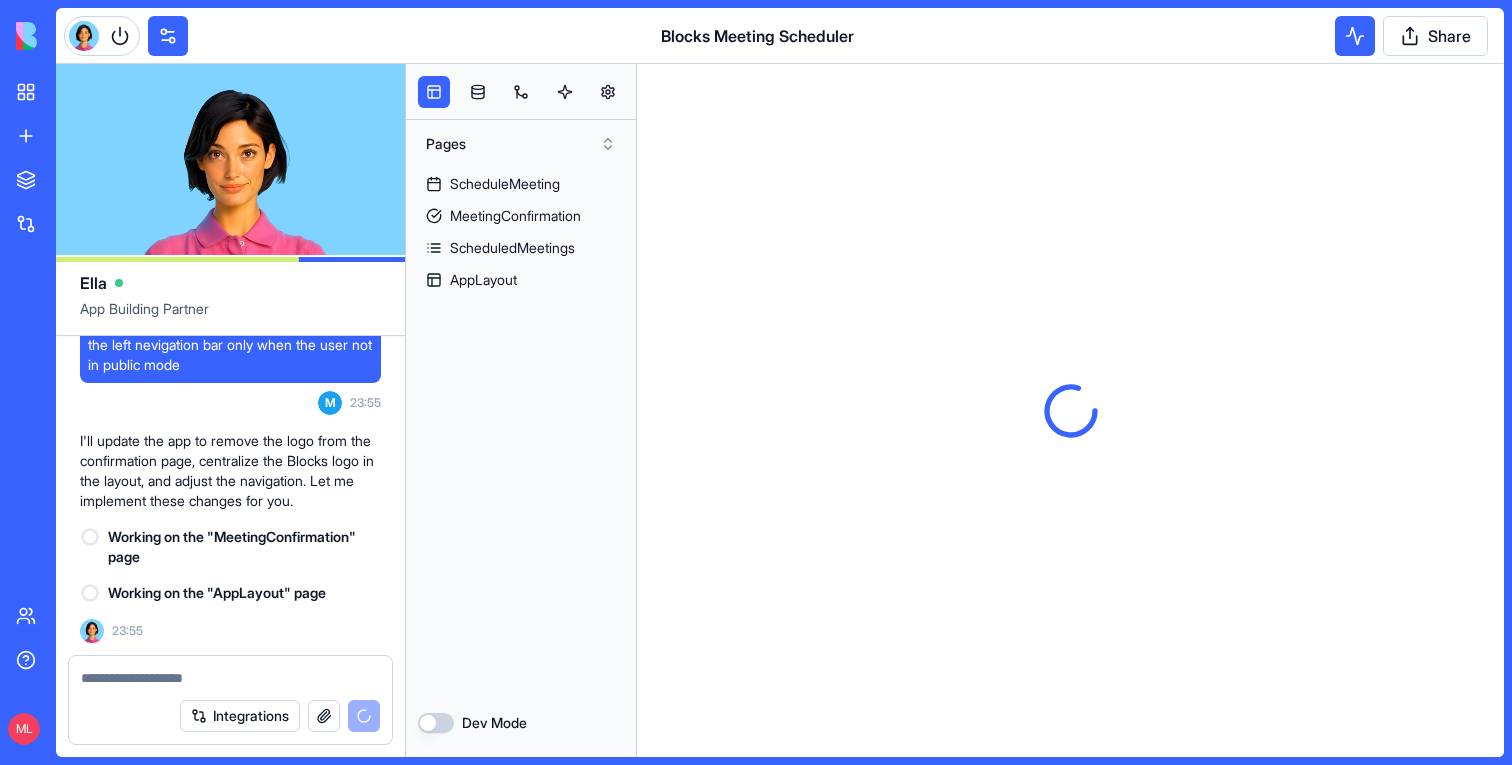 scroll, scrollTop: 0, scrollLeft: 0, axis: both 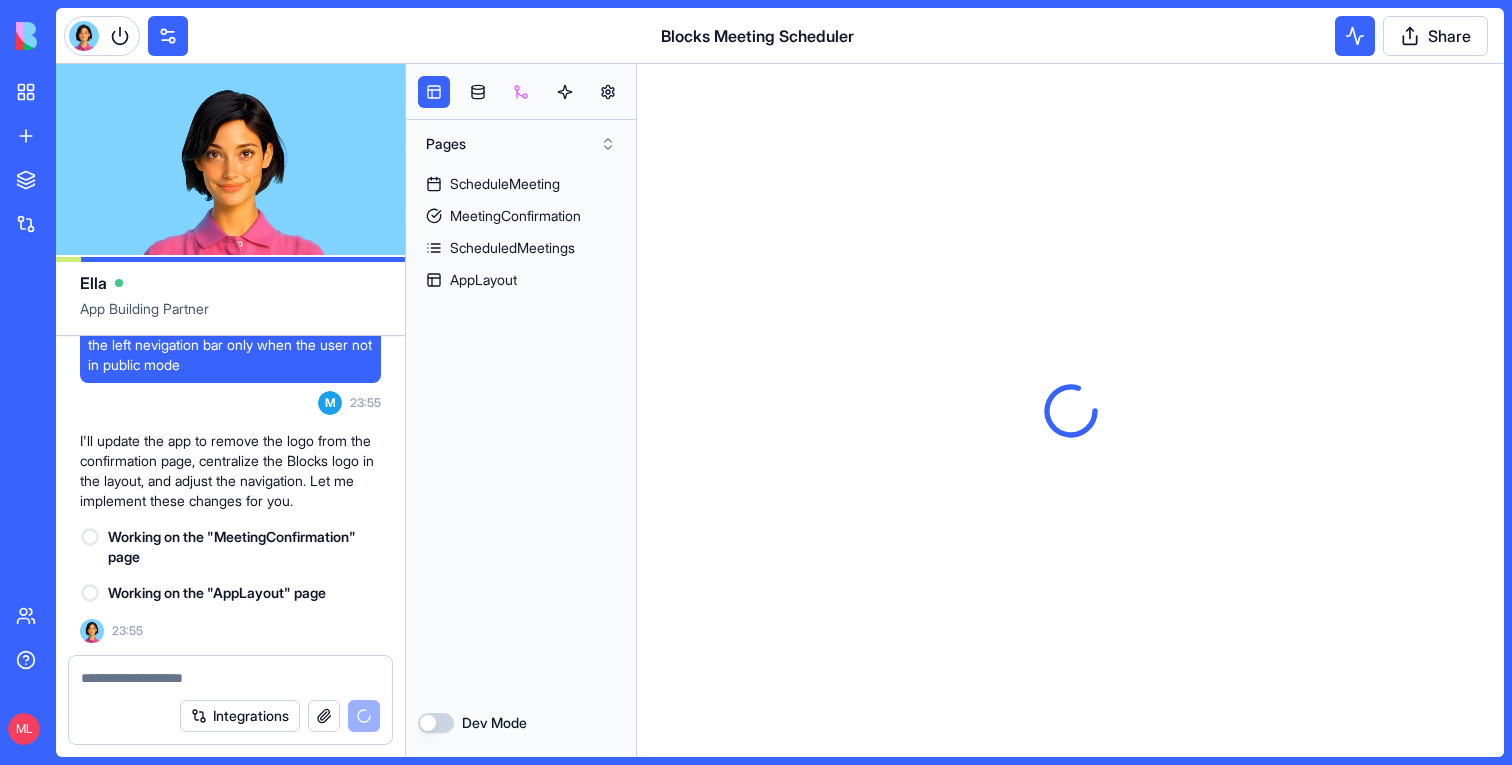 click at bounding box center [521, 92] 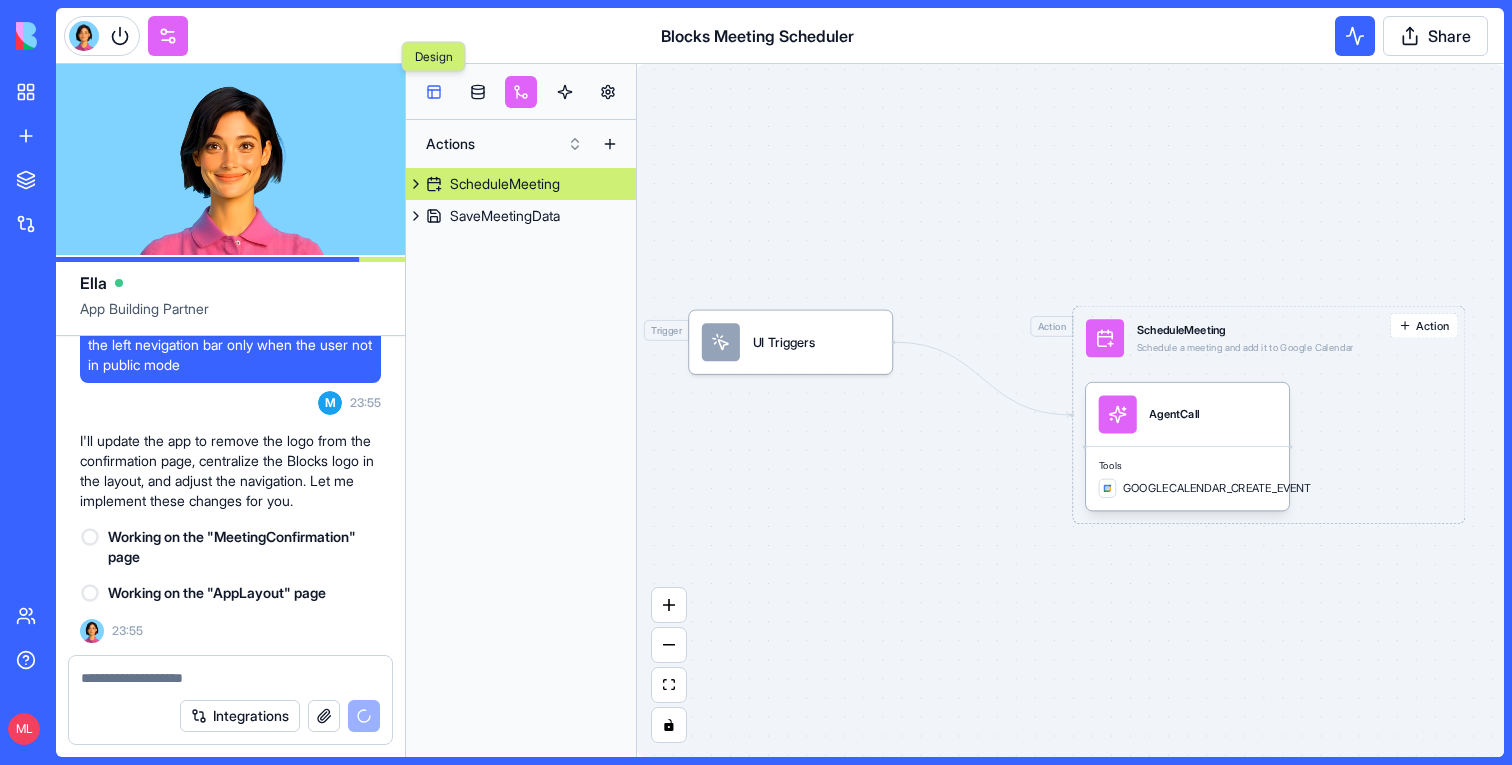click at bounding box center (434, 92) 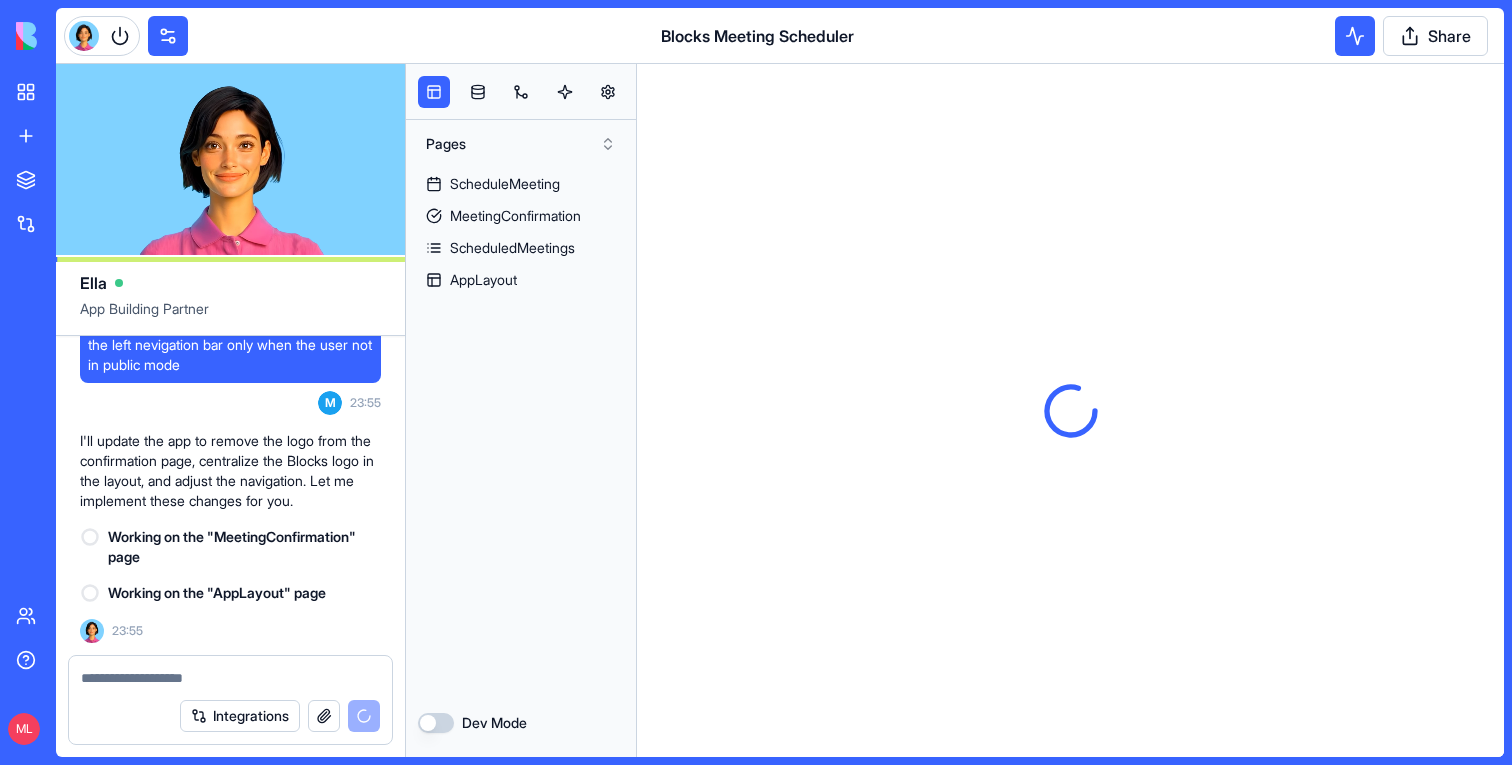 scroll, scrollTop: 0, scrollLeft: 0, axis: both 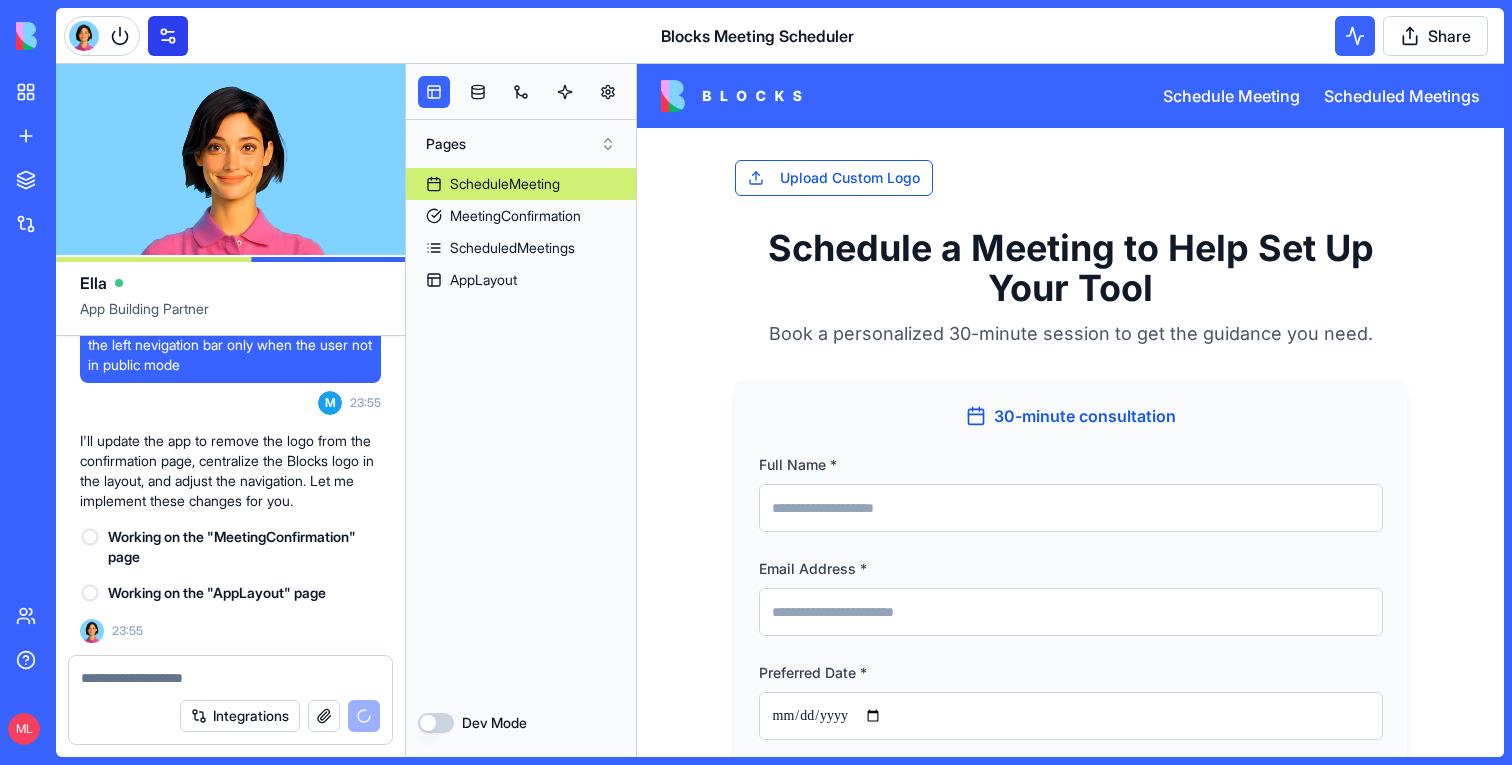 click at bounding box center [168, 36] 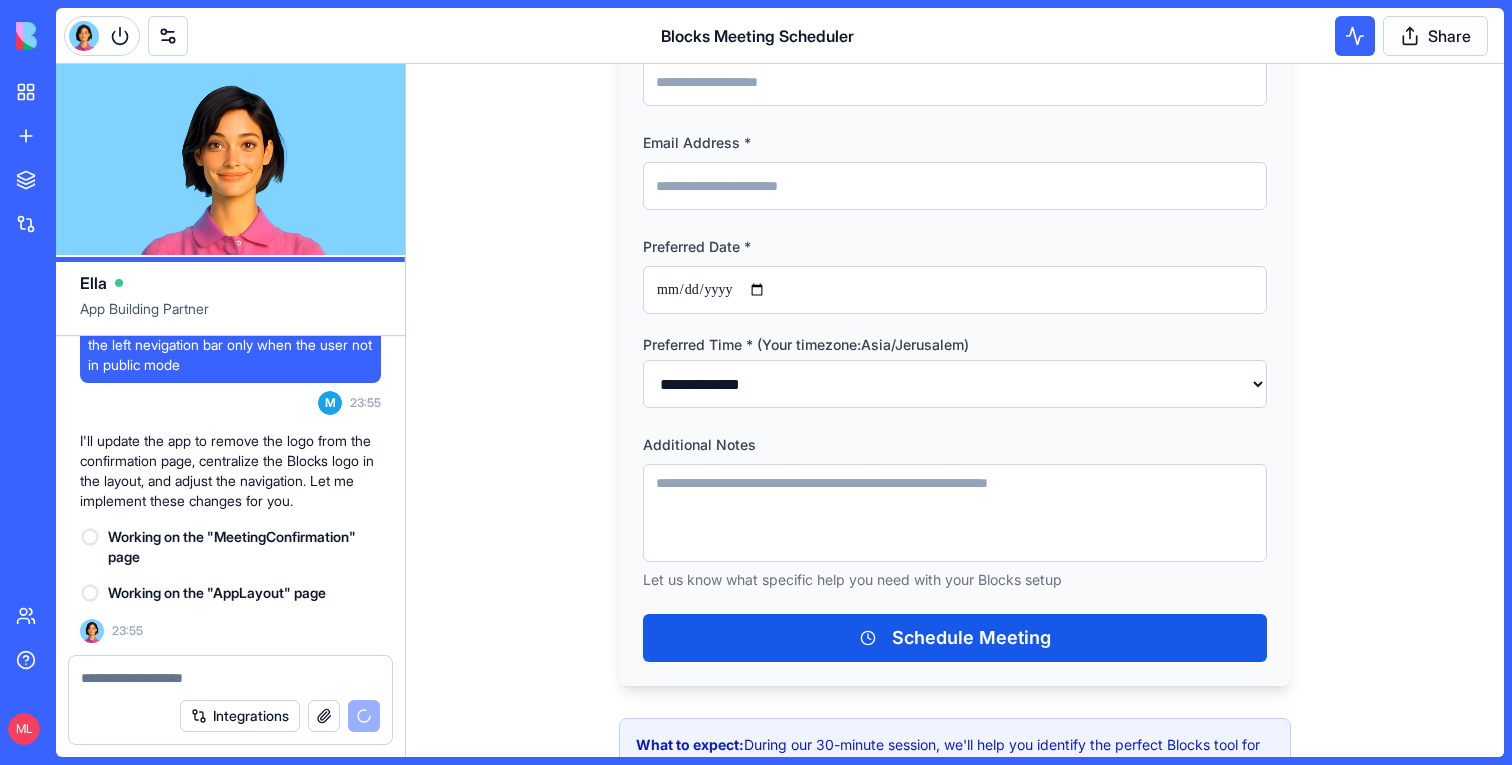 scroll, scrollTop: 443, scrollLeft: 0, axis: vertical 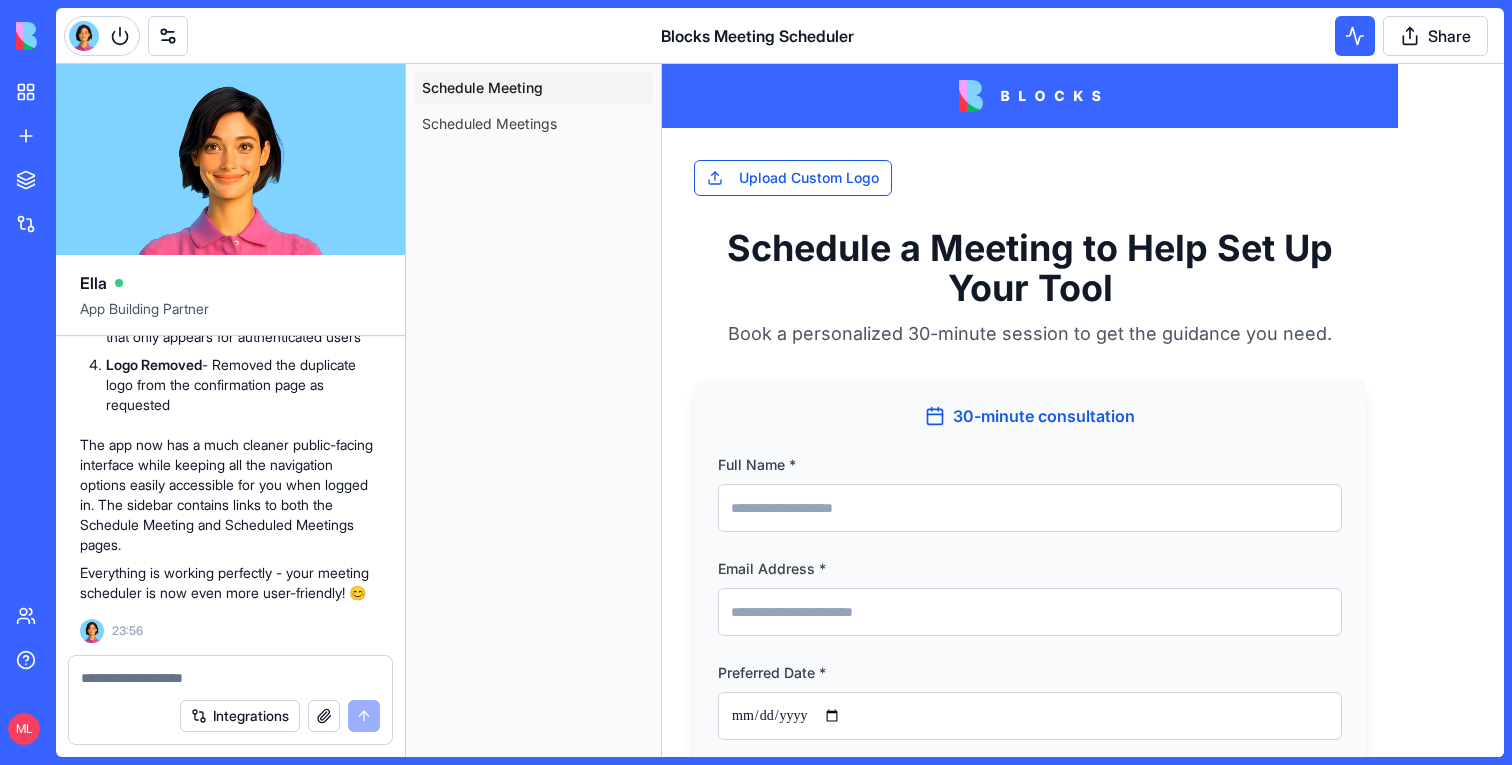 click on "Schedule Meeting" at bounding box center (533, 88) 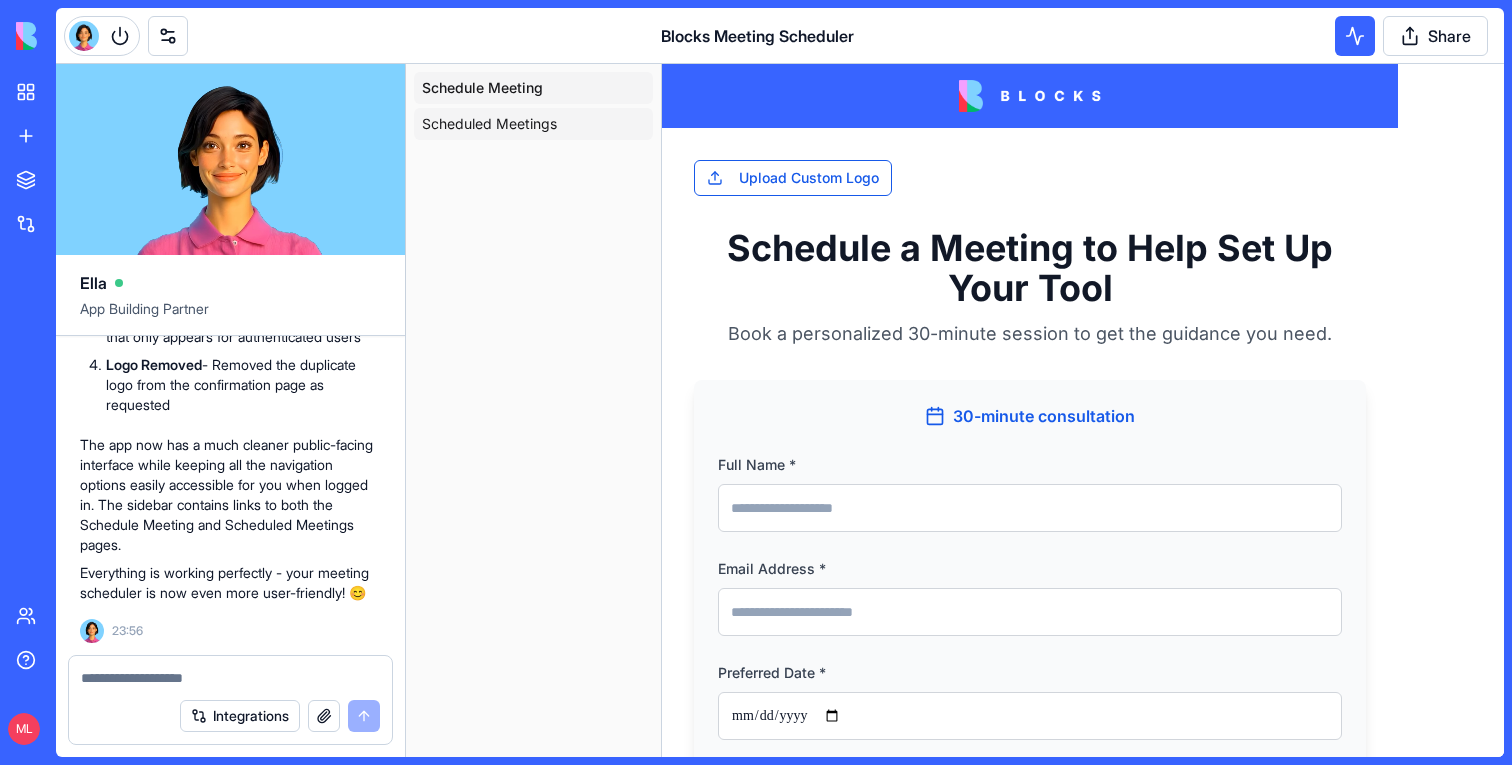 click on "Scheduled Meetings" at bounding box center (489, 124) 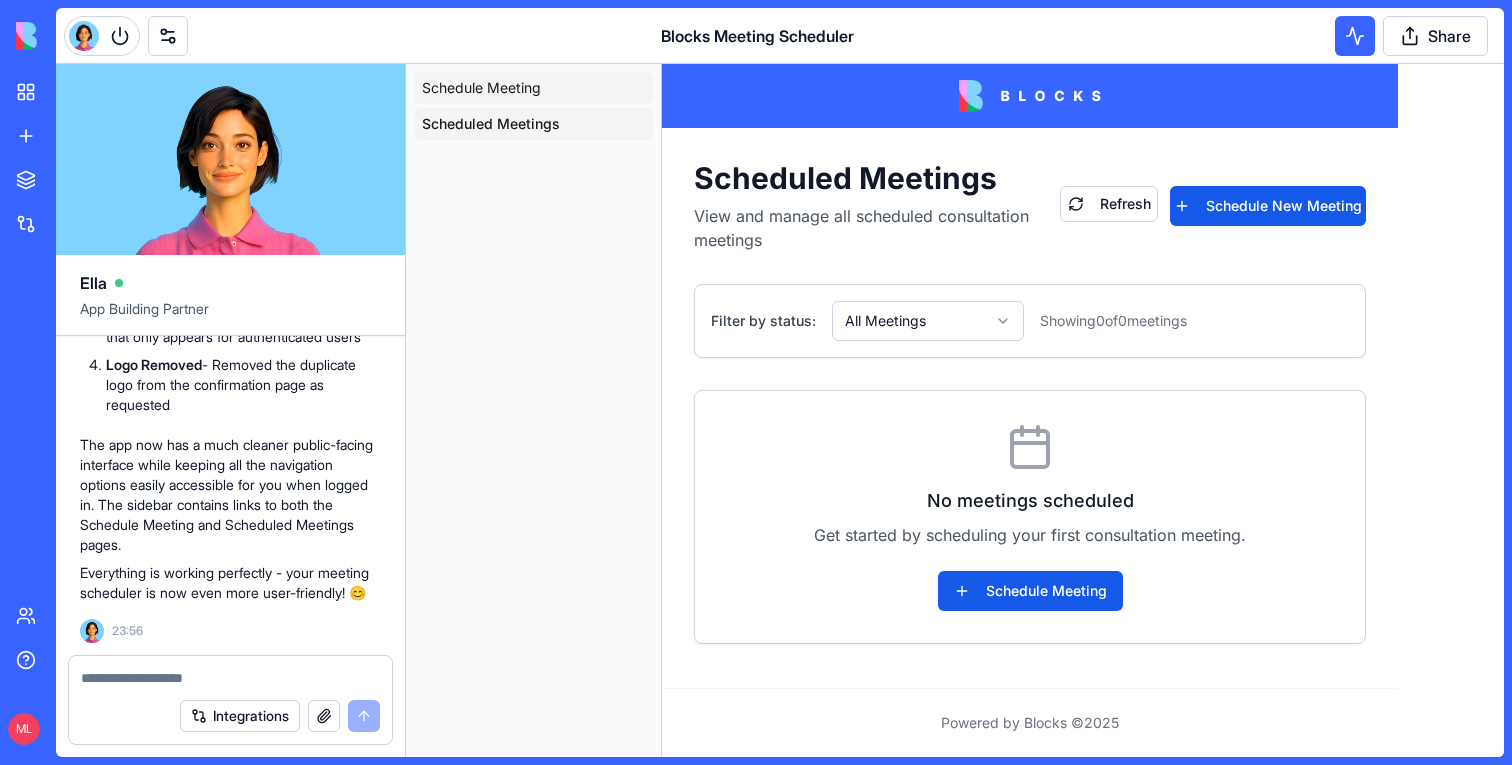 click on "Schedule Meeting" at bounding box center (481, 88) 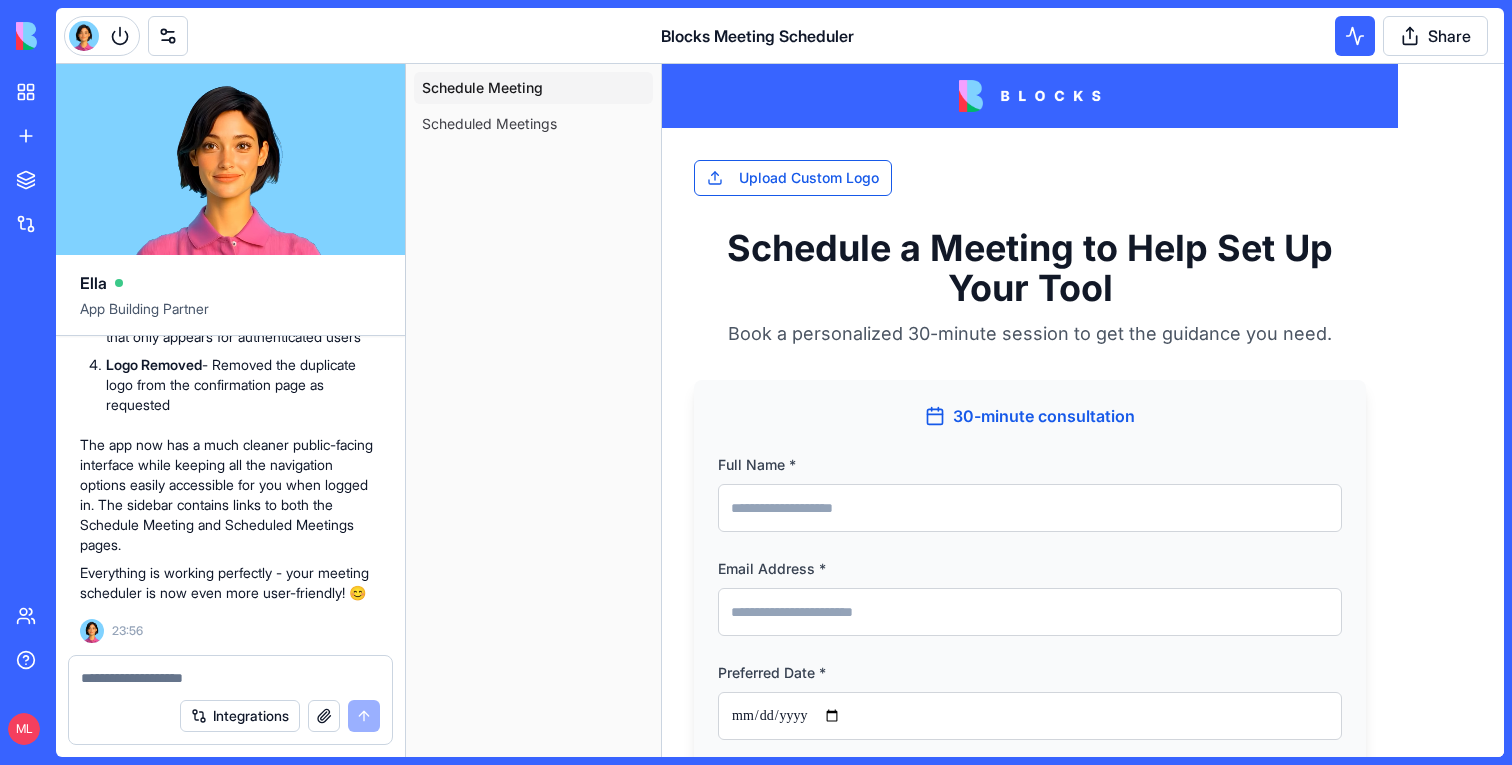 click on "**********" at bounding box center (955, 691) 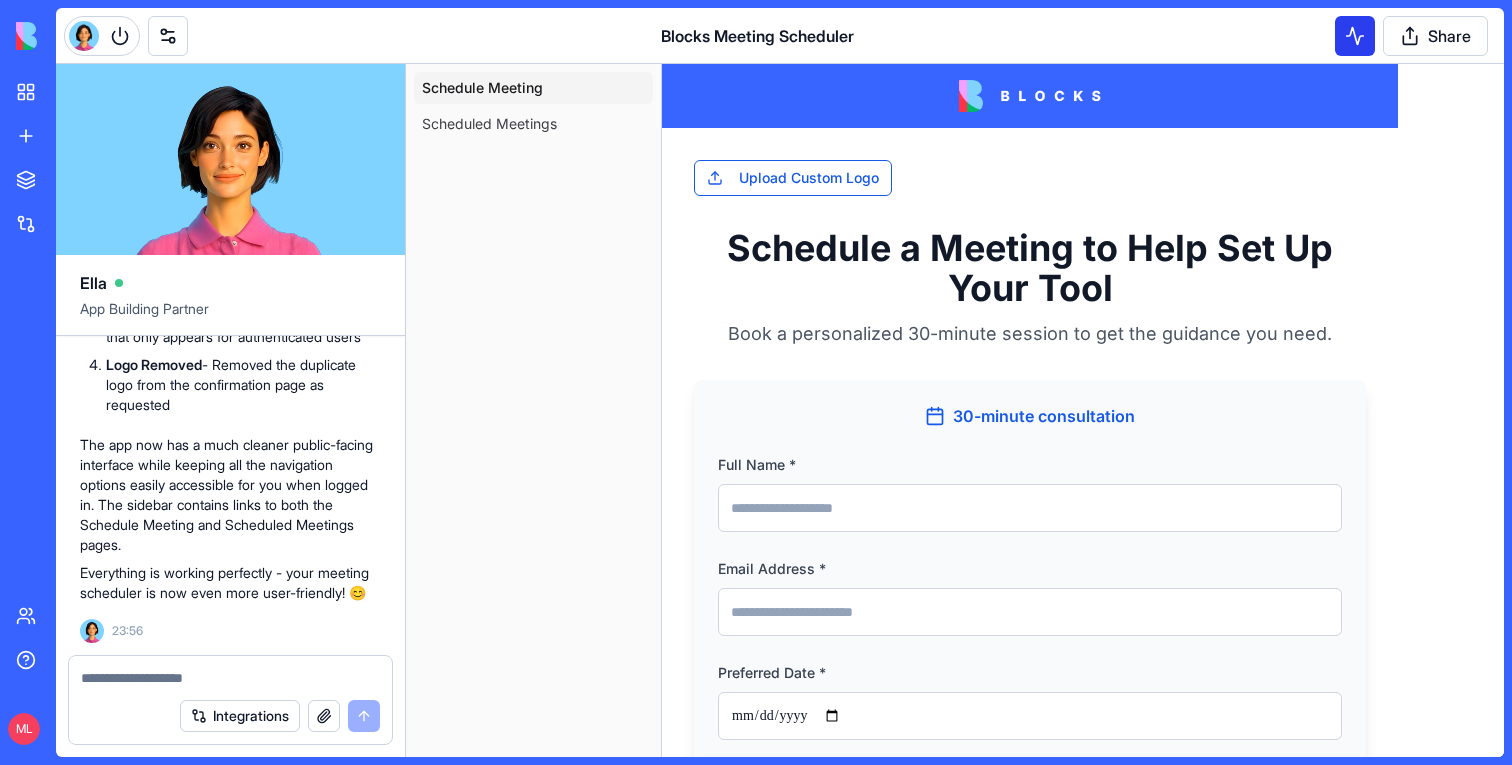 click at bounding box center (1355, 36) 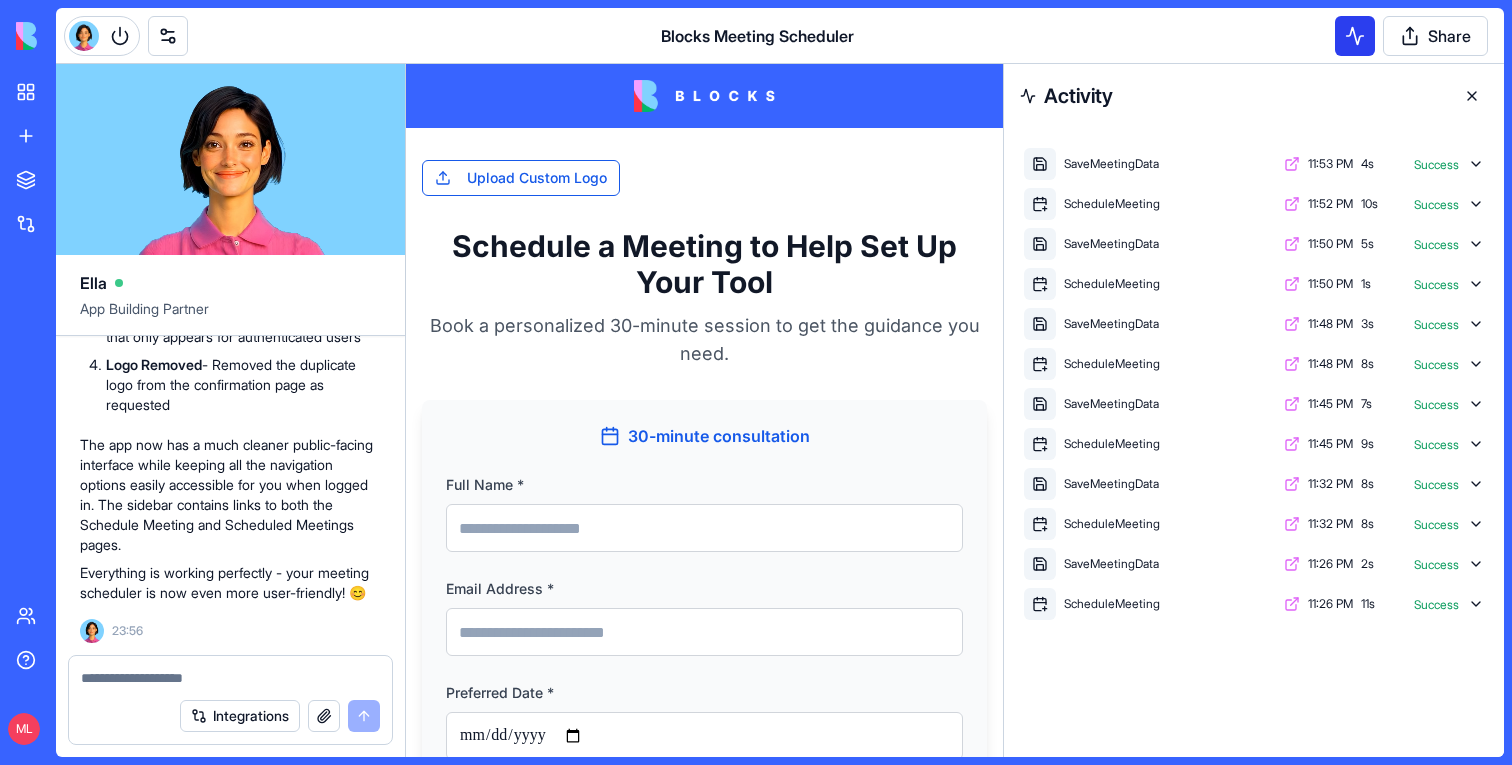click at bounding box center (1355, 36) 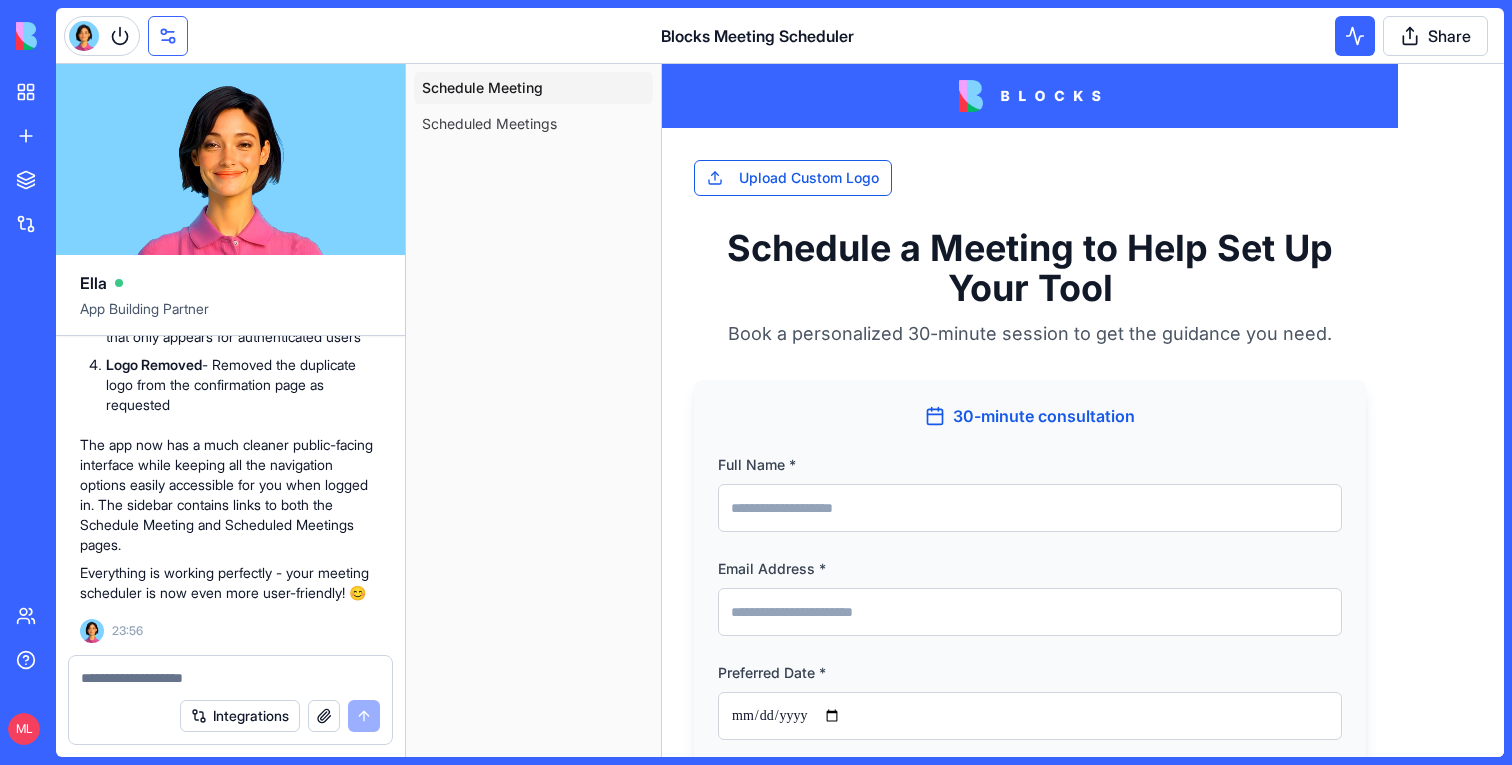 click at bounding box center [168, 36] 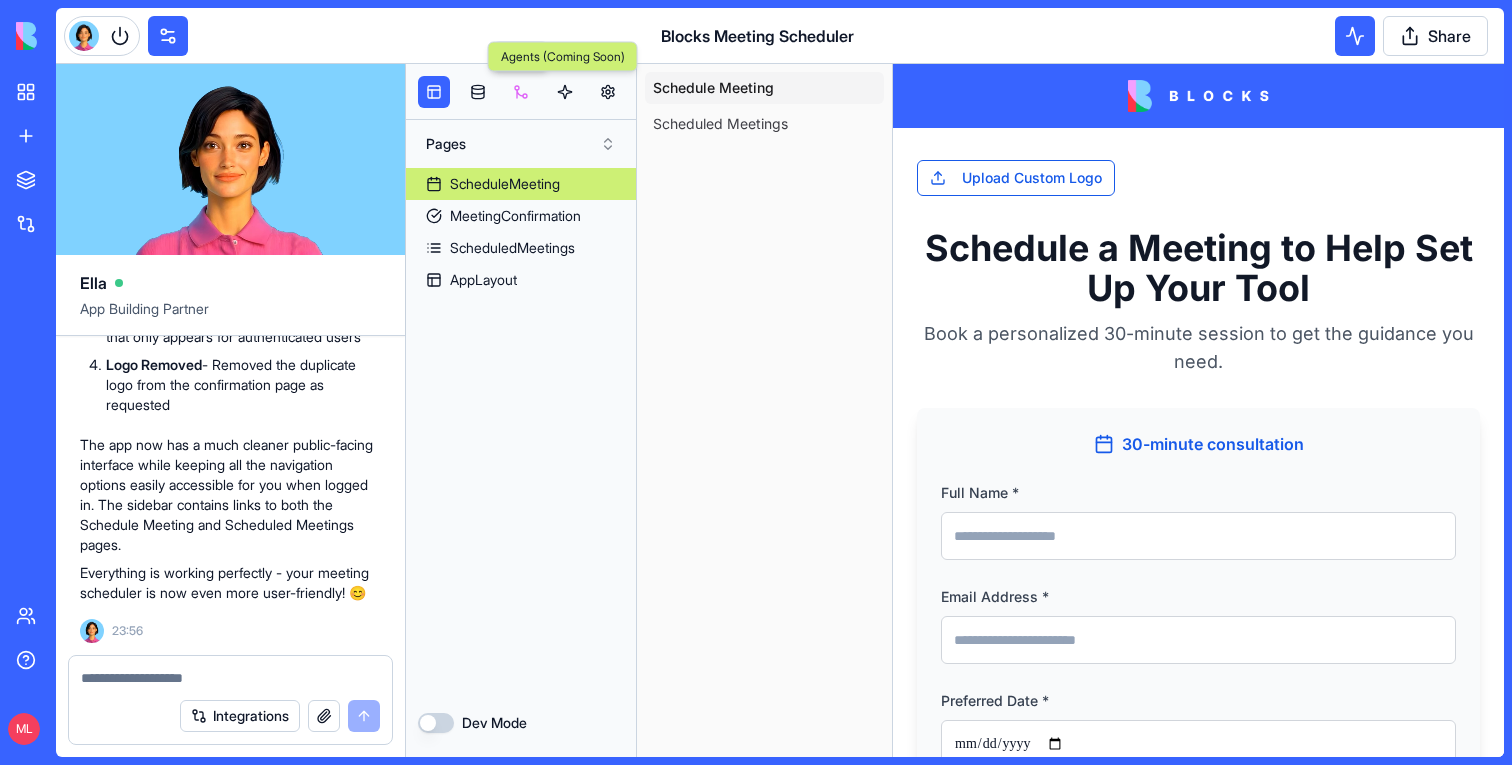 click at bounding box center (521, 92) 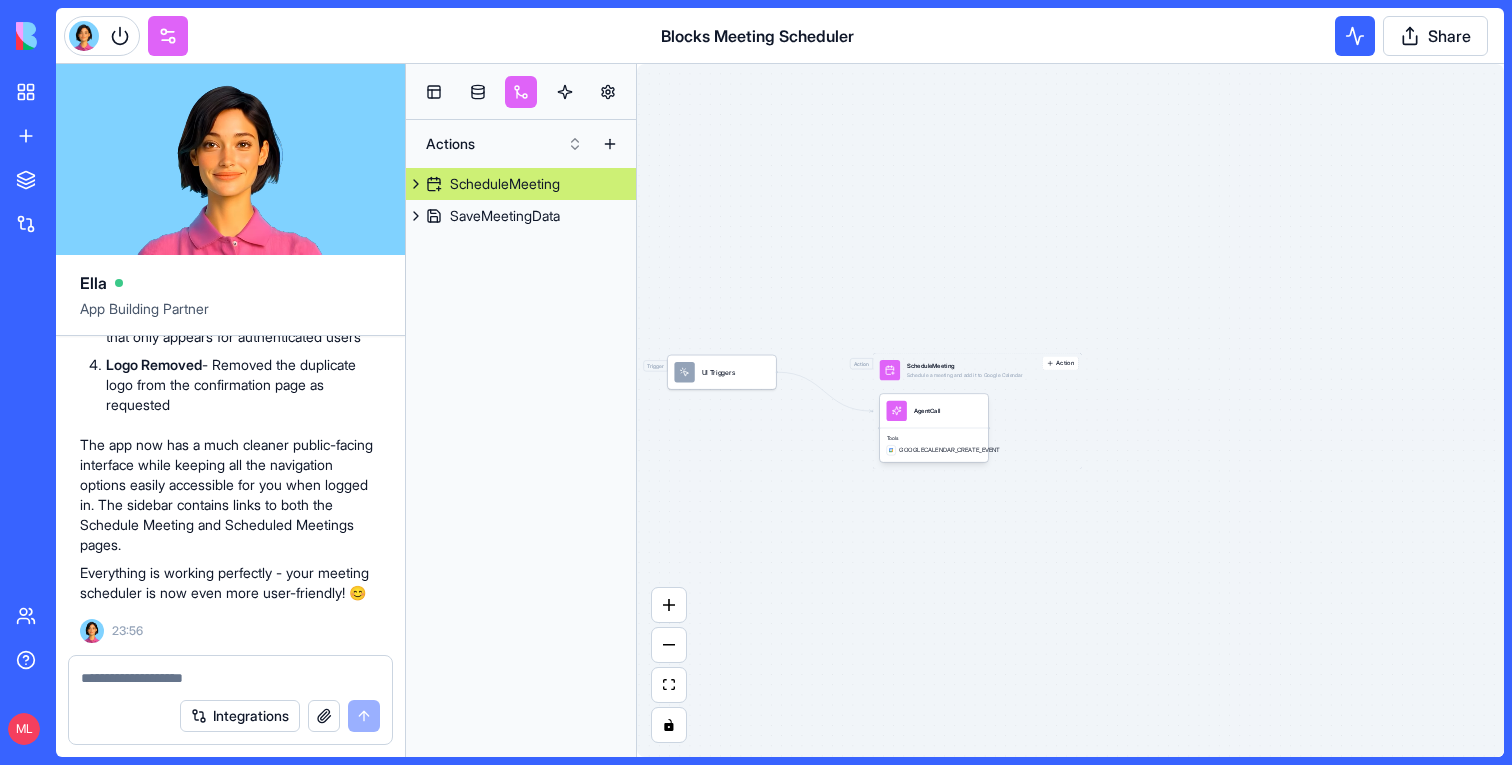 click on "Action ScheduleMeeting Schedule a meeting and add it to Google Calendar Action" at bounding box center [954, 370] 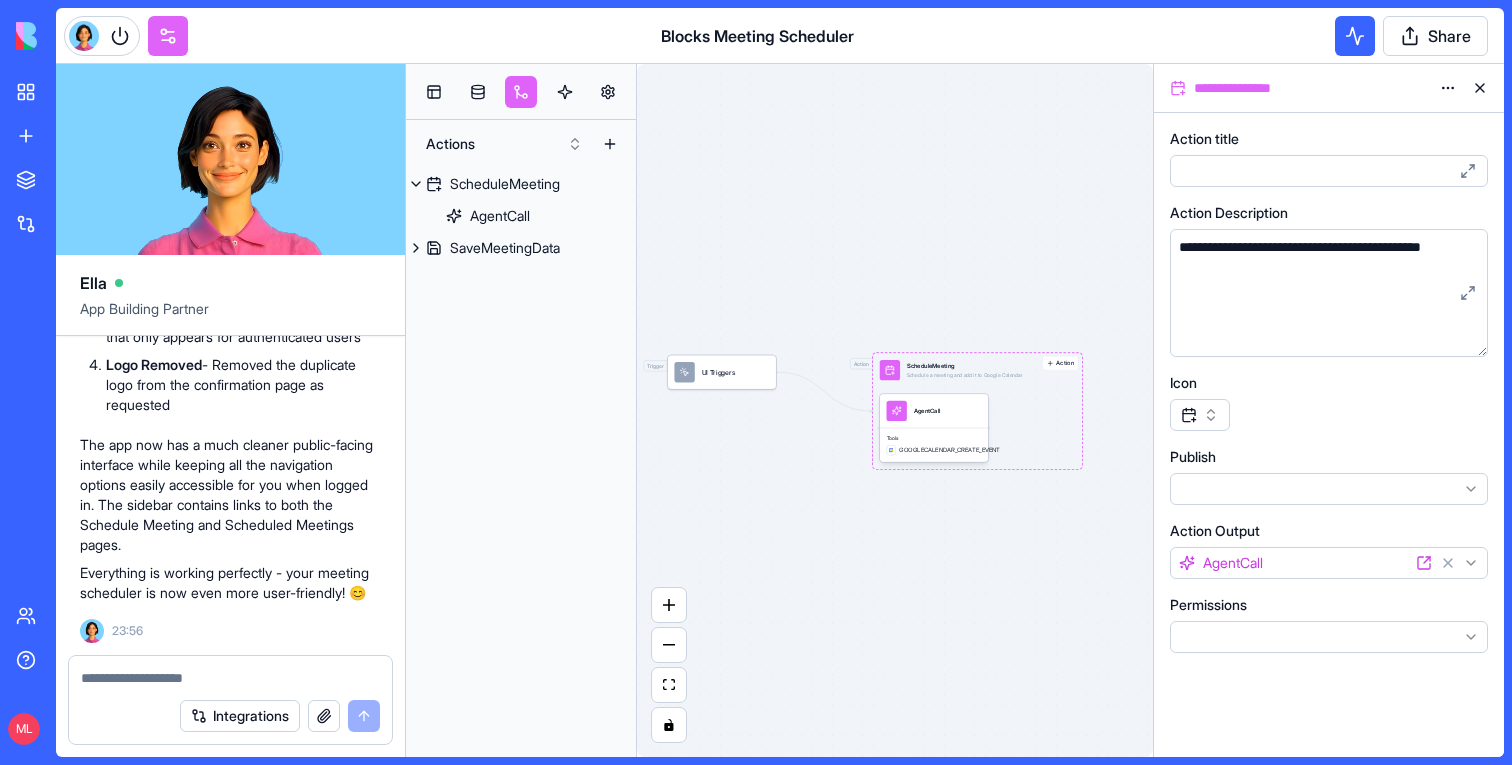 click on "BETA My workspace New app
To pick up a draggable item, press the space bar.
While dragging, use the arrow keys to move the item.
Press space again to drop the item in its new position, or press escape to cancel.
Marketplace Integrations Recent Lead Research & Personalization Creative Tracker Blocks Meeting Scheduler Team Help ML Blocks Meeting Scheduler Share Ella App Building Partner please build a calendly like experience for signups that get to my platform (Blocks) that offer them to scheudle a meeting with me and offer them a personalized meeting to help them get to the tool they need. Here is a link to my logo https://res.cloudinary.com/blocksws/image/upload/v1734387625/Blocks/logo/Blocks_Logo_2_u8xrgn.png.
The title should be something like 'Schedule a meeting to get help set up your tool' (something like that). They should be able to book a meeting directly with my calendar (30 minutes meeting)
Undo M 22:09 🚀 Blocks Meeting Scheduler Coming Up!
googlecalendar  is connected" at bounding box center [756, 382] 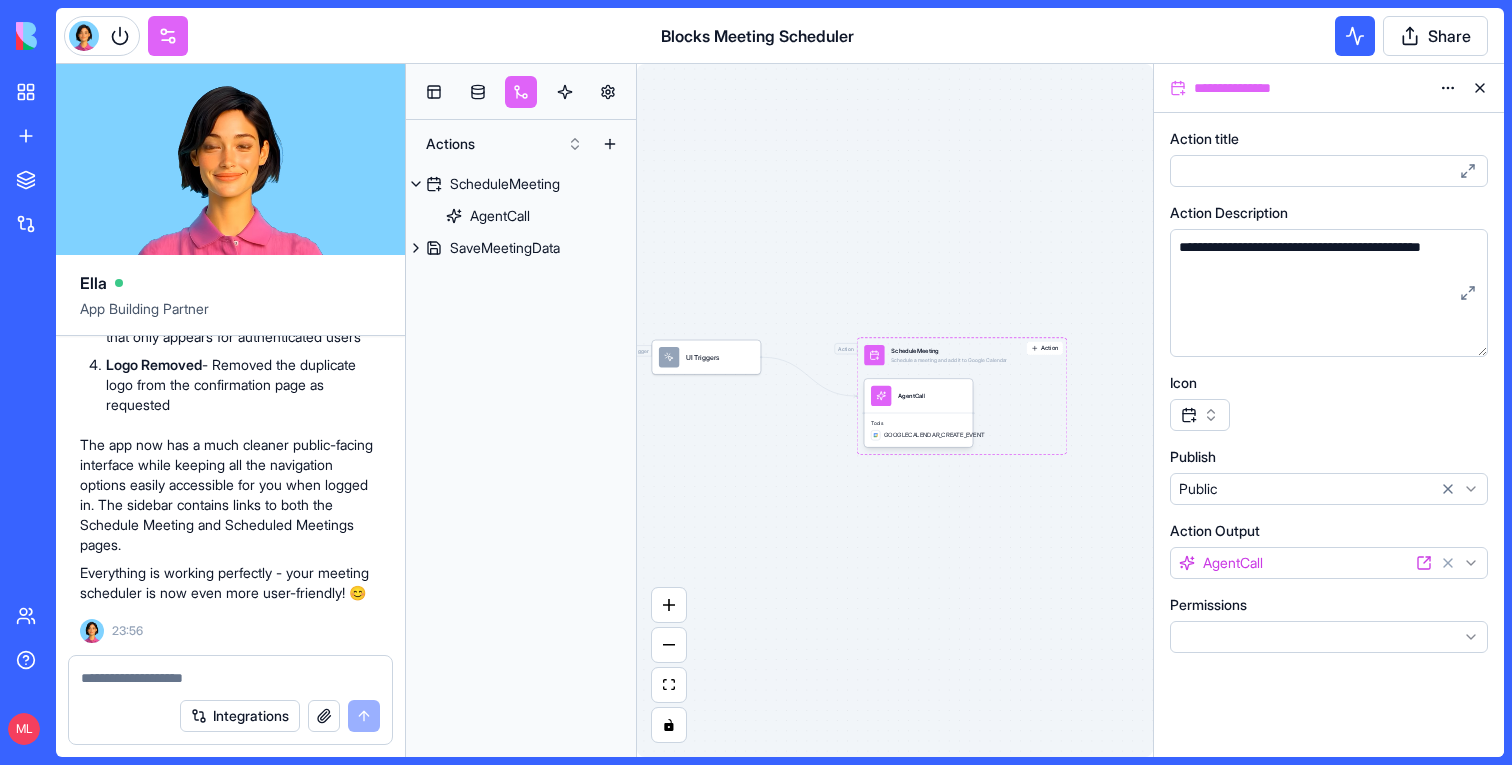 click on "BETA My workspace New app
To pick up a draggable item, press the space bar.
While dragging, use the arrow keys to move the item.
Press space again to drop the item in its new position, or press escape to cancel.
Marketplace Integrations Recent Lead Research & Personalization Creative Tracker Blocks Meeting Scheduler Team Help ML Blocks Meeting Scheduler Share Ella App Building Partner please build a calendly like experience for signups that get to my platform (Blocks) that offer them to scheudle a meeting with me and offer them a personalized meeting to help them get to the tool they need. Here is a link to my logo https://res.cloudinary.com/blocksws/image/upload/v1734387625/Blocks/logo/Blocks_Logo_2_u8xrgn.png.
The title should be something like 'Schedule a meeting to get help set up your tool' (something like that). They should be able to book a meeting directly with my calendar (30 minutes meeting)
Undo M 22:09 🚀 Blocks Meeting Scheduler Coming Up!
googlecalendar  is connected" at bounding box center (756, 382) 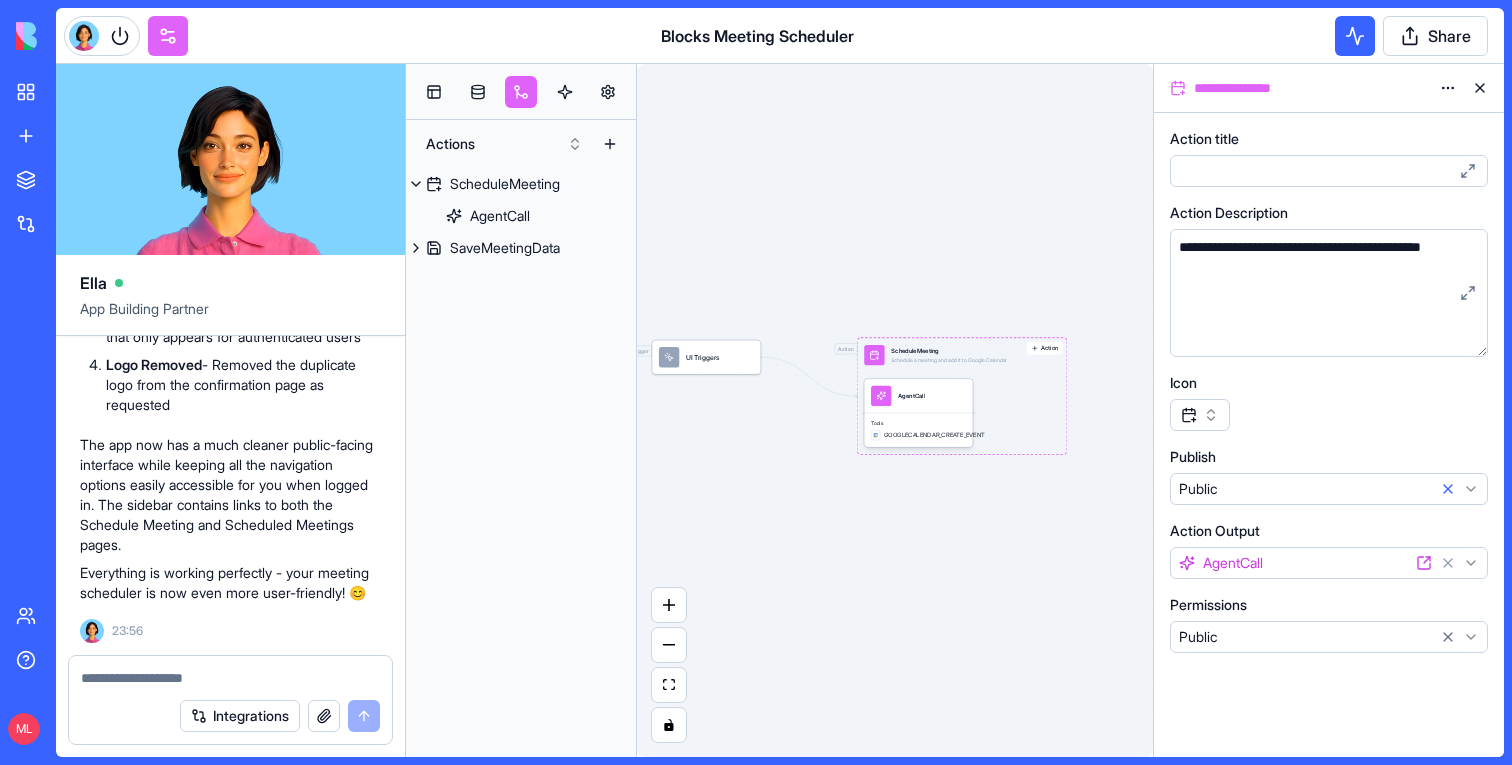 click 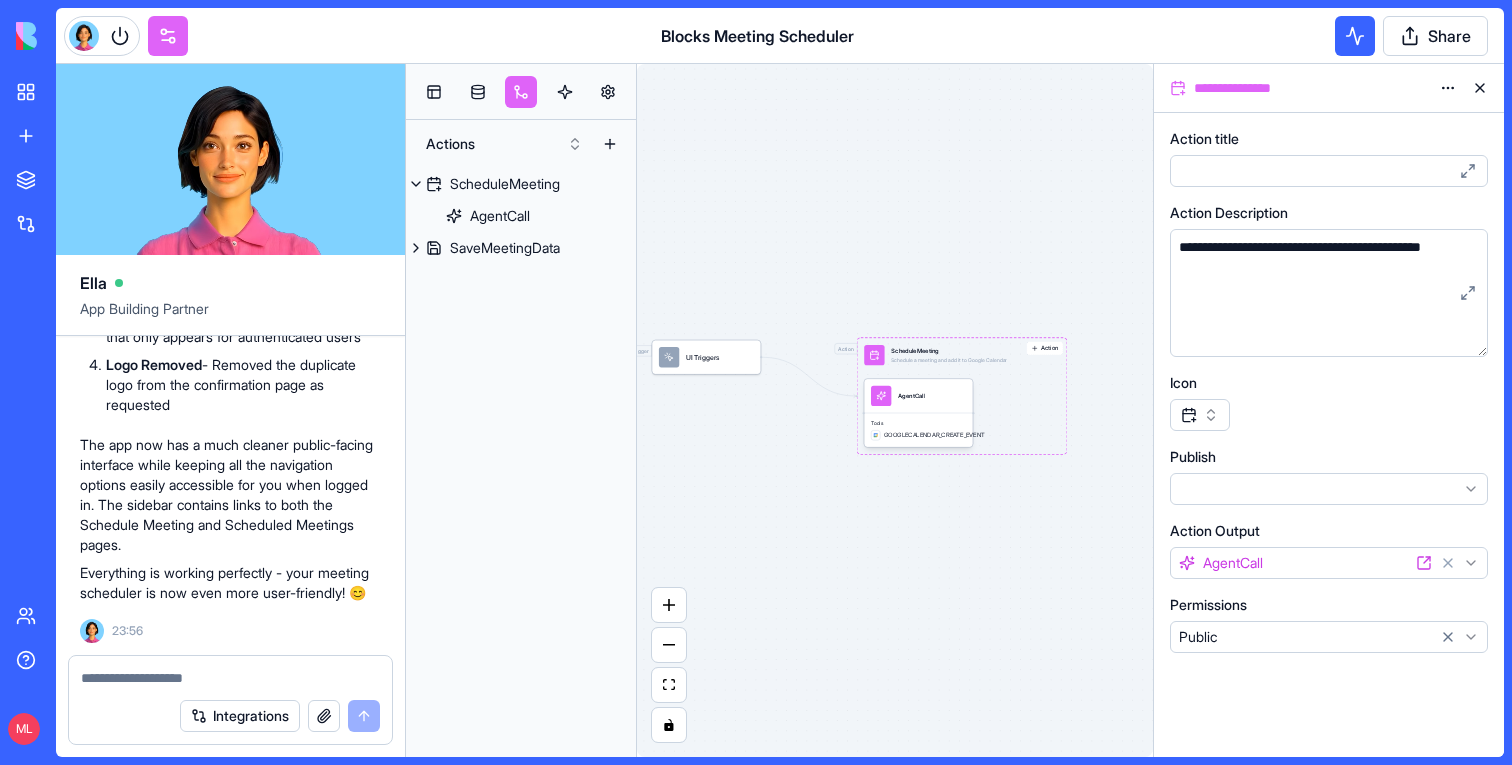 click on "BETA My workspace New app
To pick up a draggable item, press the space bar.
While dragging, use the arrow keys to move the item.
Press space again to drop the item in its new position, or press escape to cancel.
Marketplace Integrations Recent Lead Research & Personalization Creative Tracker Blocks Meeting Scheduler Team Help ML Blocks Meeting Scheduler Share Ella App Building Partner please build a calendly like experience for signups that get to my platform (Blocks) that offer them to scheudle a meeting with me and offer them a personalized meeting to help them get to the tool they need. Here is a link to my logo https://res.cloudinary.com/blocksws/image/upload/v1734387625/Blocks/logo/Blocks_Logo_2_u8xrgn.png.
The title should be something like 'Schedule a meeting to get help set up your tool' (something like that). They should be able to book a meeting directly with my calendar (30 minutes meeting)
Undo M 22:09 🚀 Blocks Meeting Scheduler Coming Up!
googlecalendar  is connected" at bounding box center (756, 382) 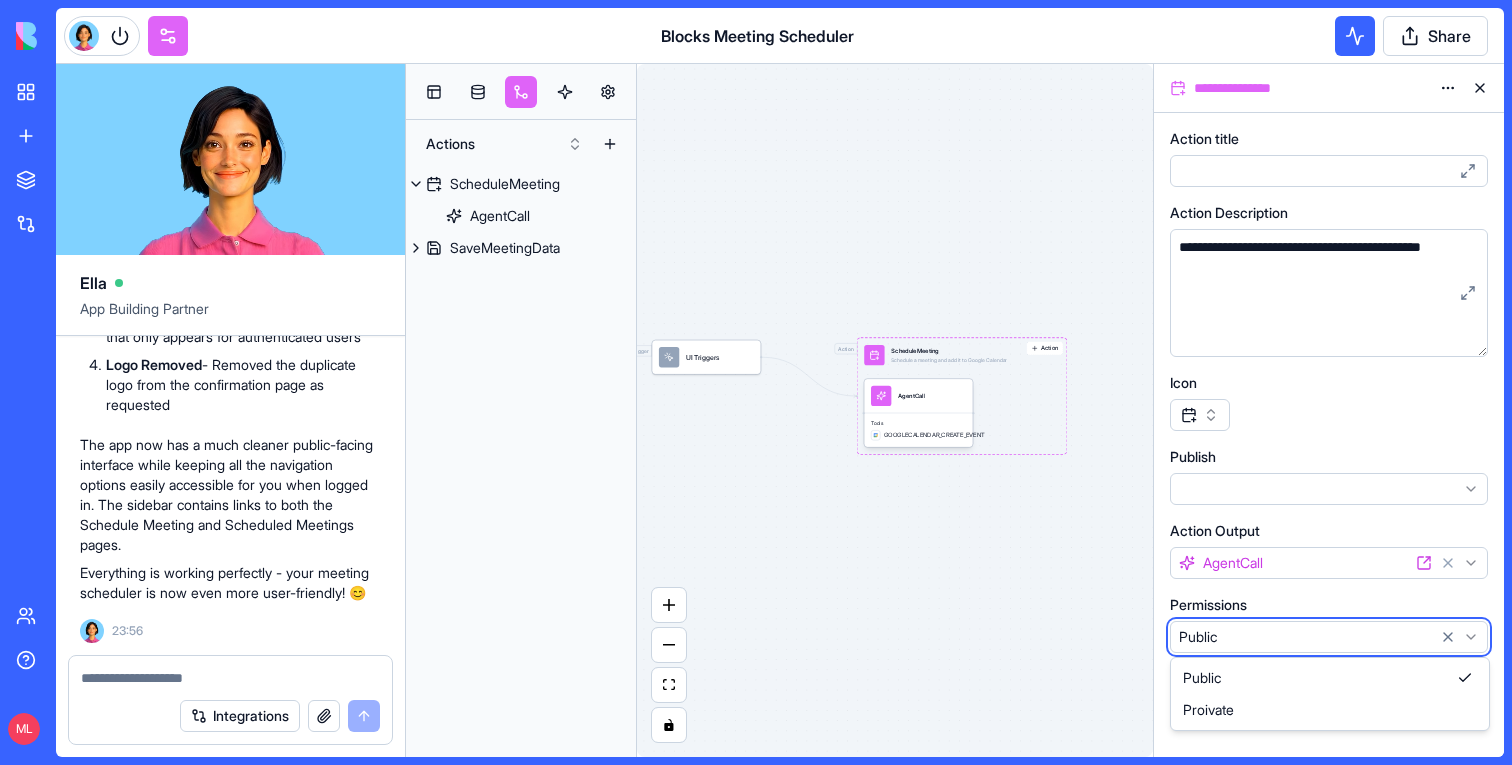 click on "BETA My workspace New app
To pick up a draggable item, press the space bar.
While dragging, use the arrow keys to move the item.
Press space again to drop the item in its new position, or press escape to cancel.
Marketplace Integrations Recent Lead Research & Personalization Creative Tracker Blocks Meeting Scheduler Team Help ML Blocks Meeting Scheduler Share Ella App Building Partner please build a calendly like experience for signups that get to my platform (Blocks) that offer them to scheudle a meeting with me and offer them a personalized meeting to help them get to the tool they need. Here is a link to my logo https://res.cloudinary.com/blocksws/image/upload/v1734387625/Blocks/logo/Blocks_Logo_2_u8xrgn.png.
The title should be something like 'Schedule a meeting to get help set up your tool' (something like that). They should be able to book a meeting directly with my calendar (30 minutes meeting)
Undo M 22:09 🚀 Blocks Meeting Scheduler Coming Up!
googlecalendar  is connected" at bounding box center (756, 382) 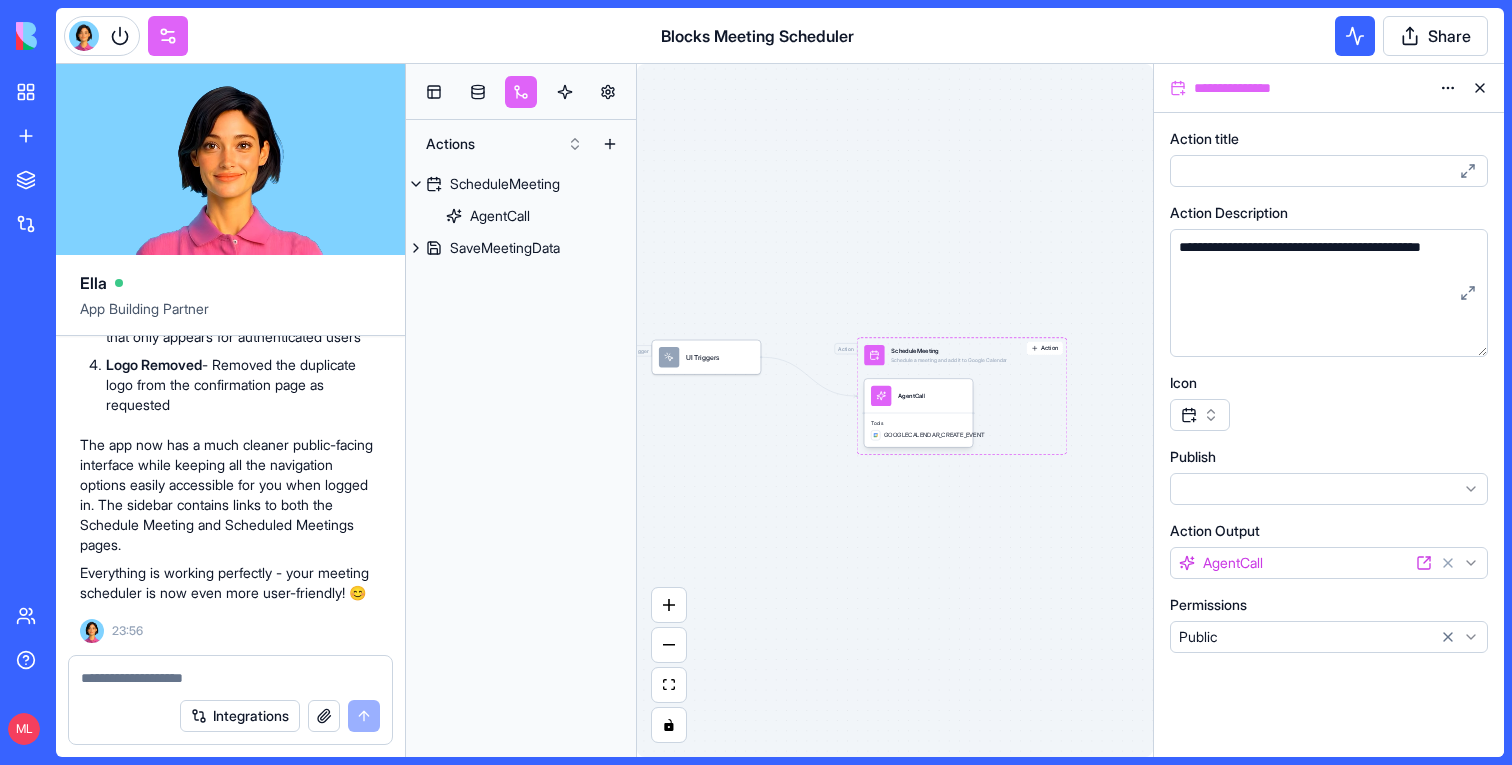 click on "Blocks Meeting Scheduler Share" at bounding box center [780, 36] 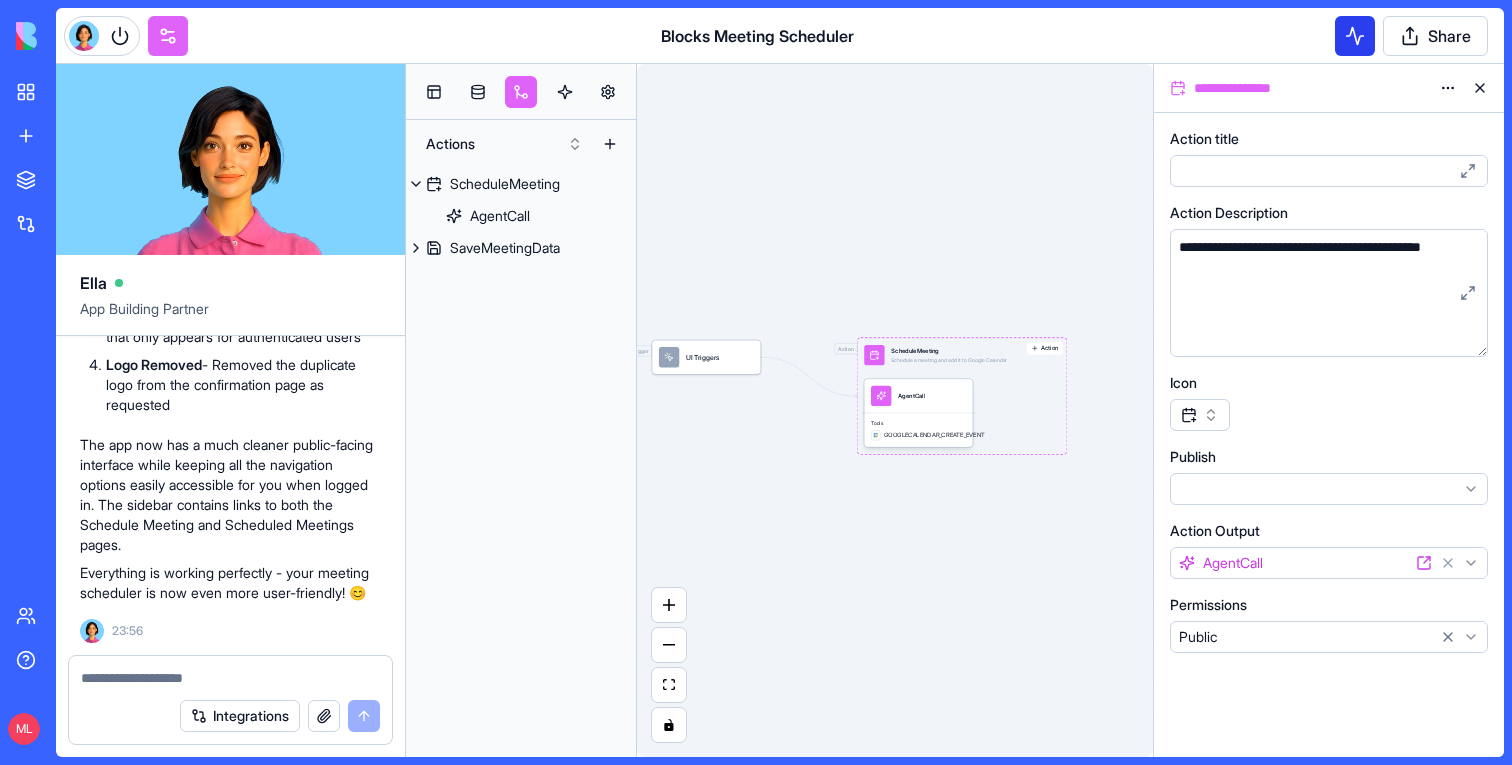 click at bounding box center (1355, 36) 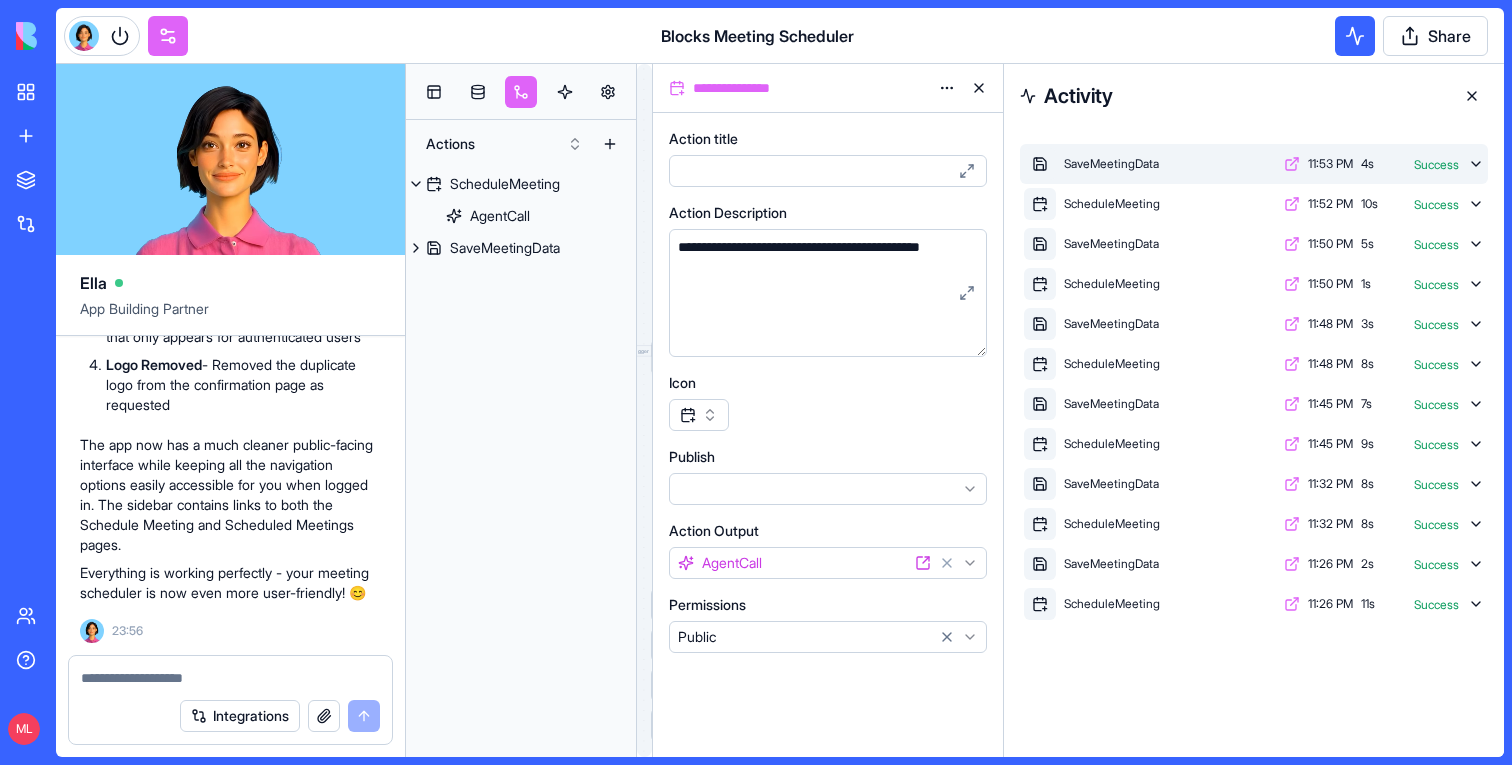 click 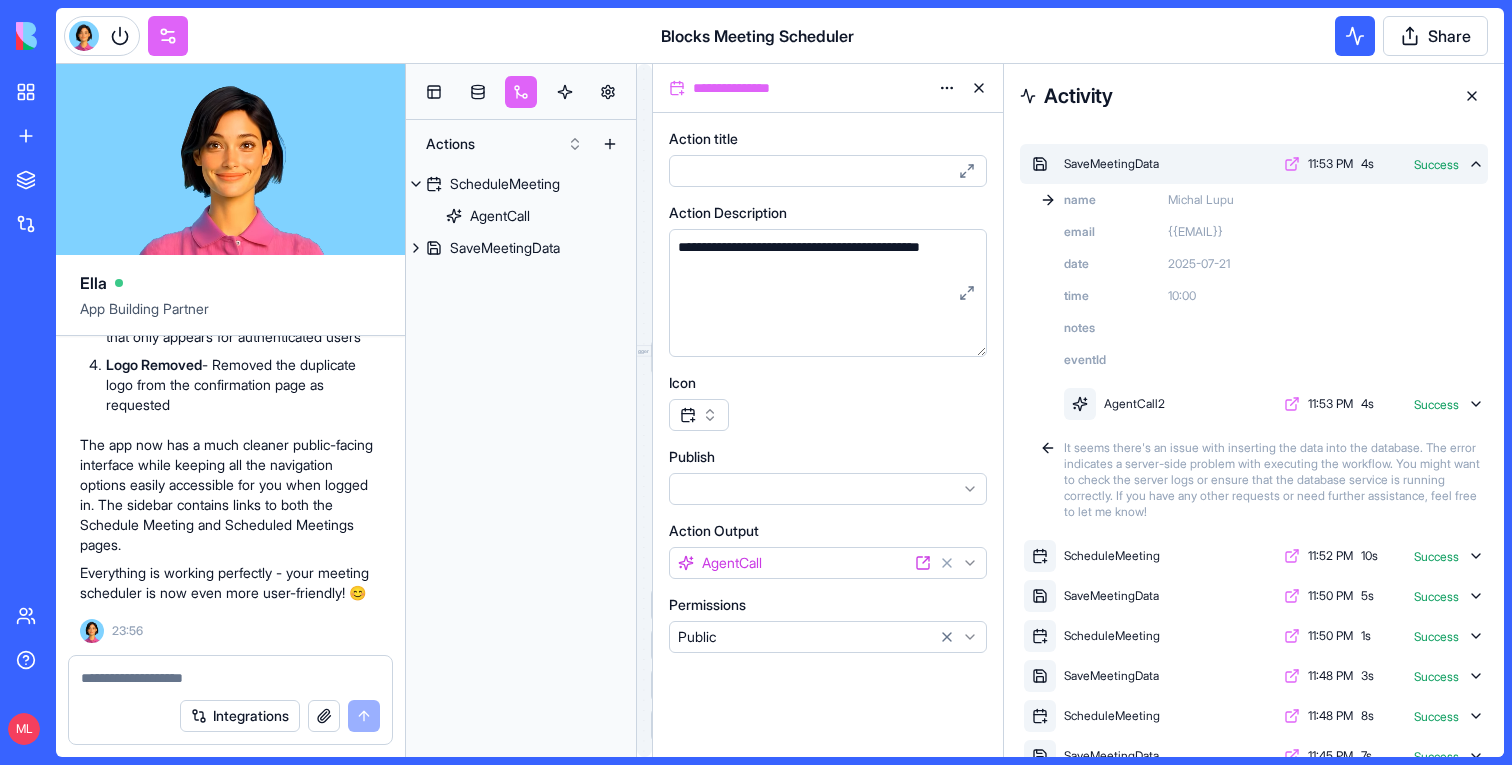 click 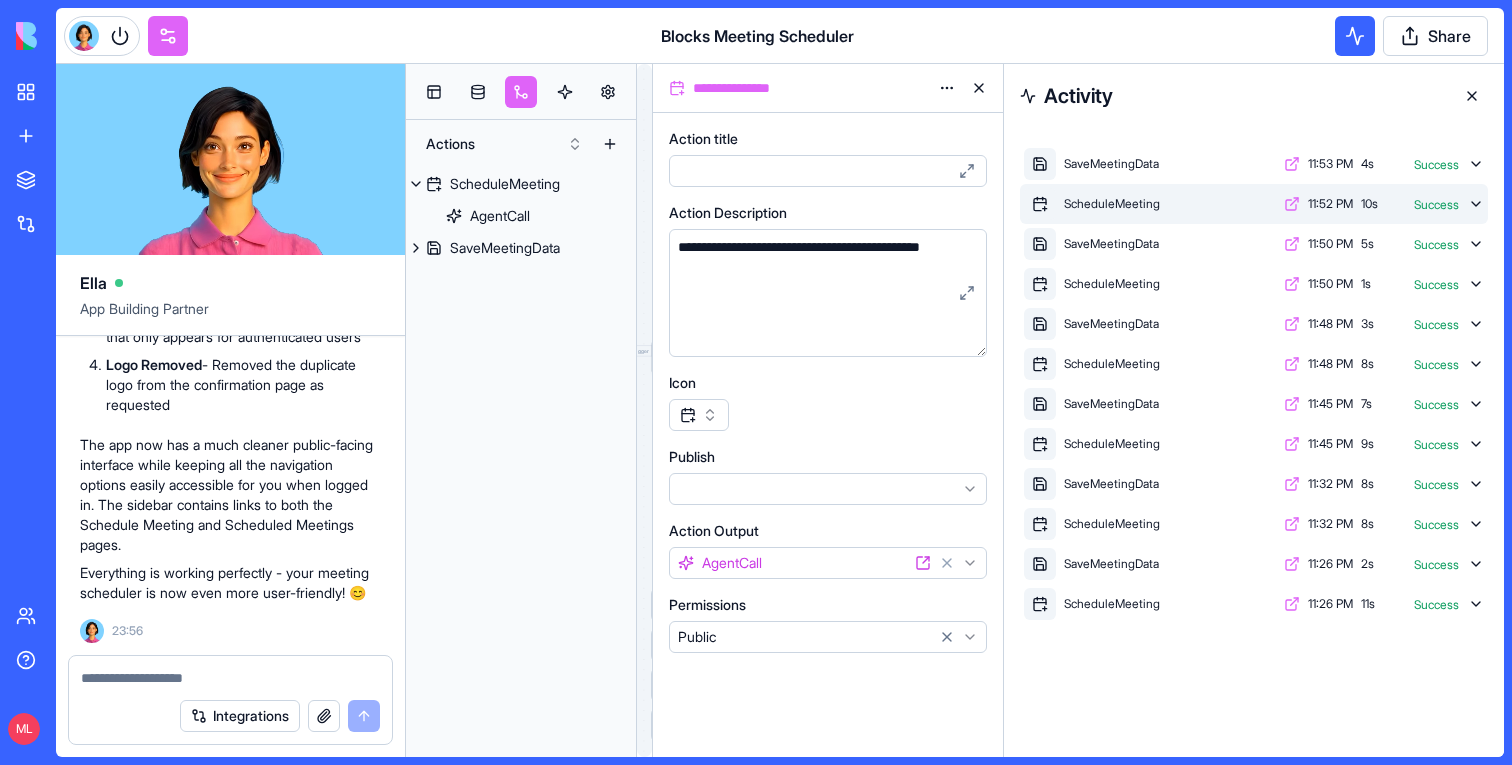 click on "ScheduleMeeting 11:52 PM 10 s Success" at bounding box center (1254, 204) 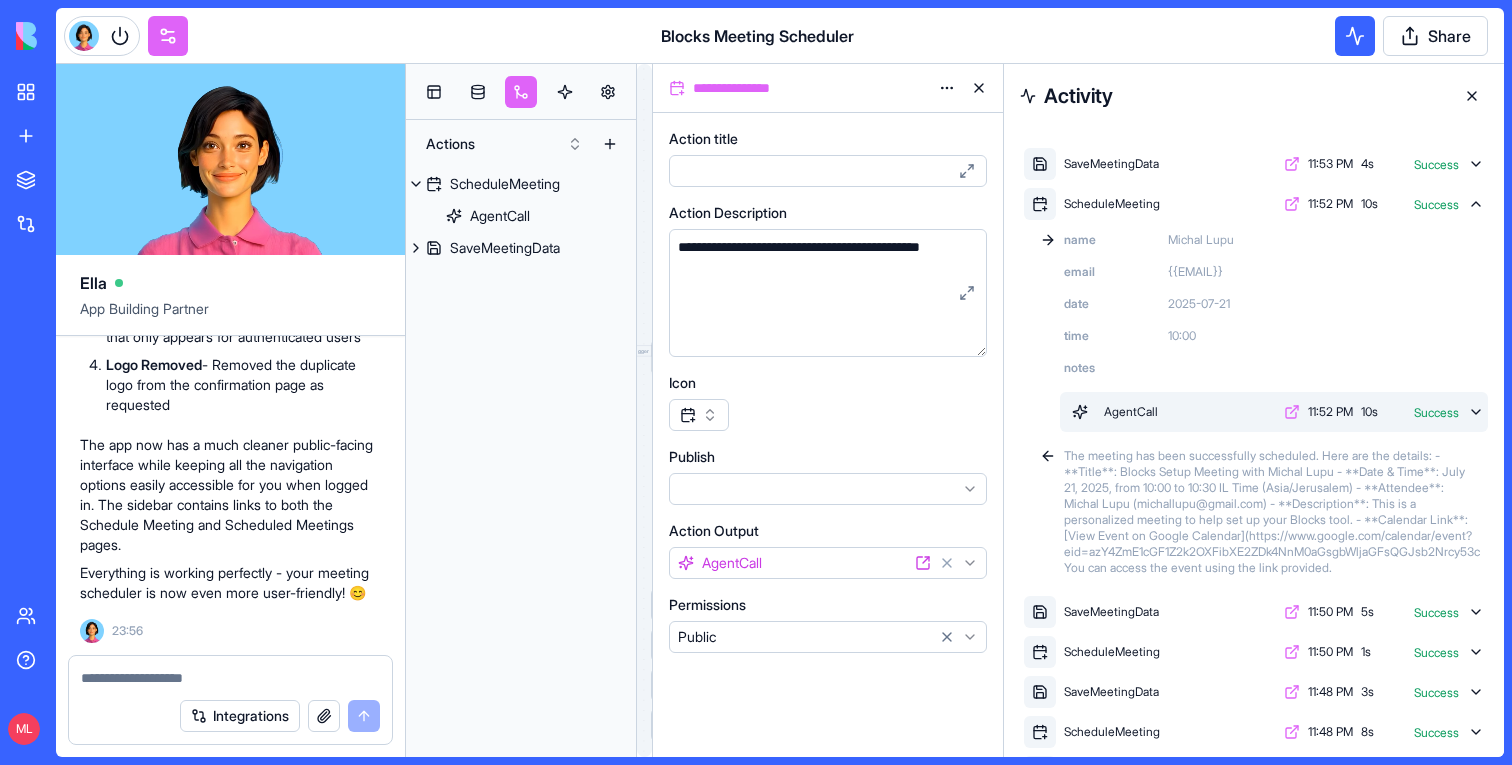 click 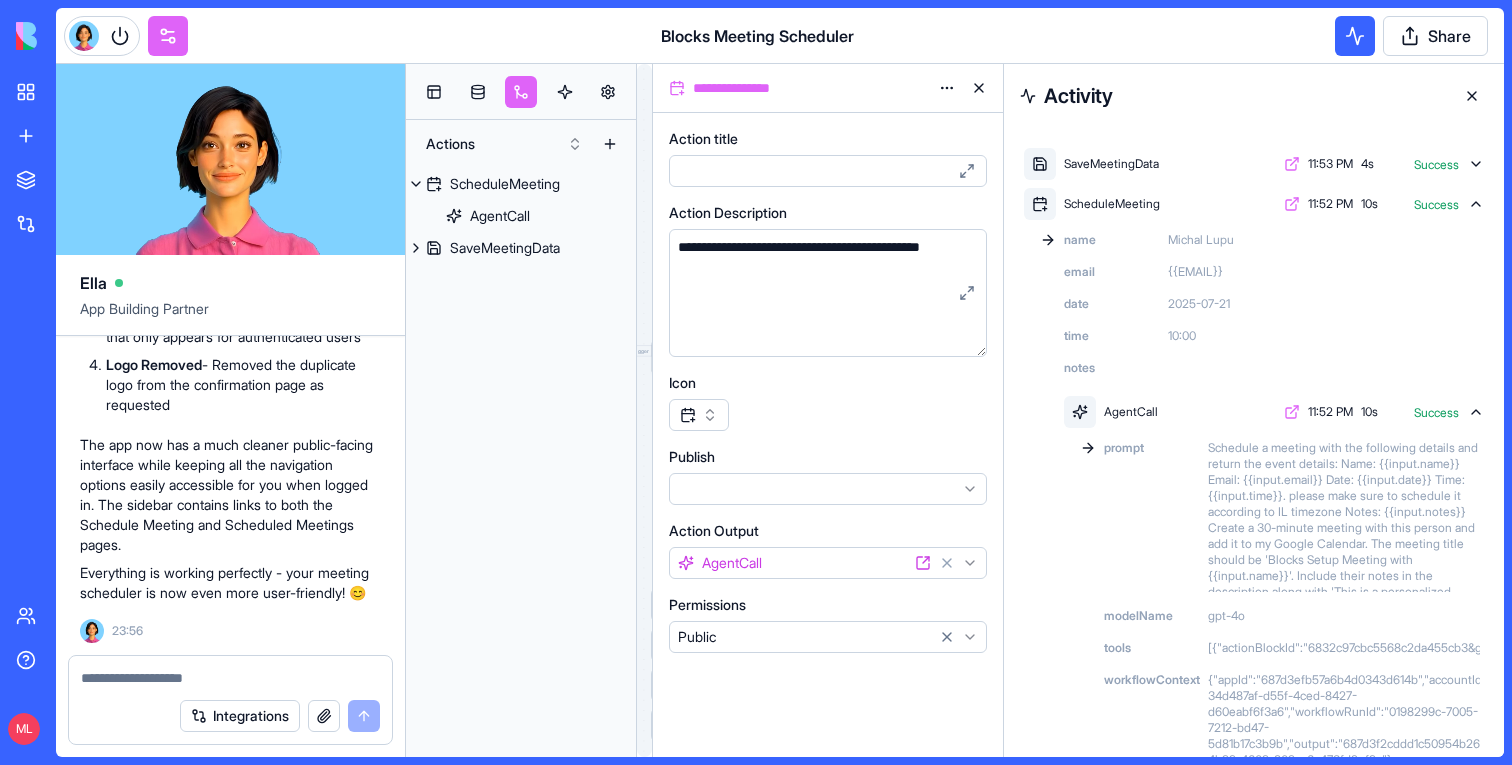 click at bounding box center [1472, 96] 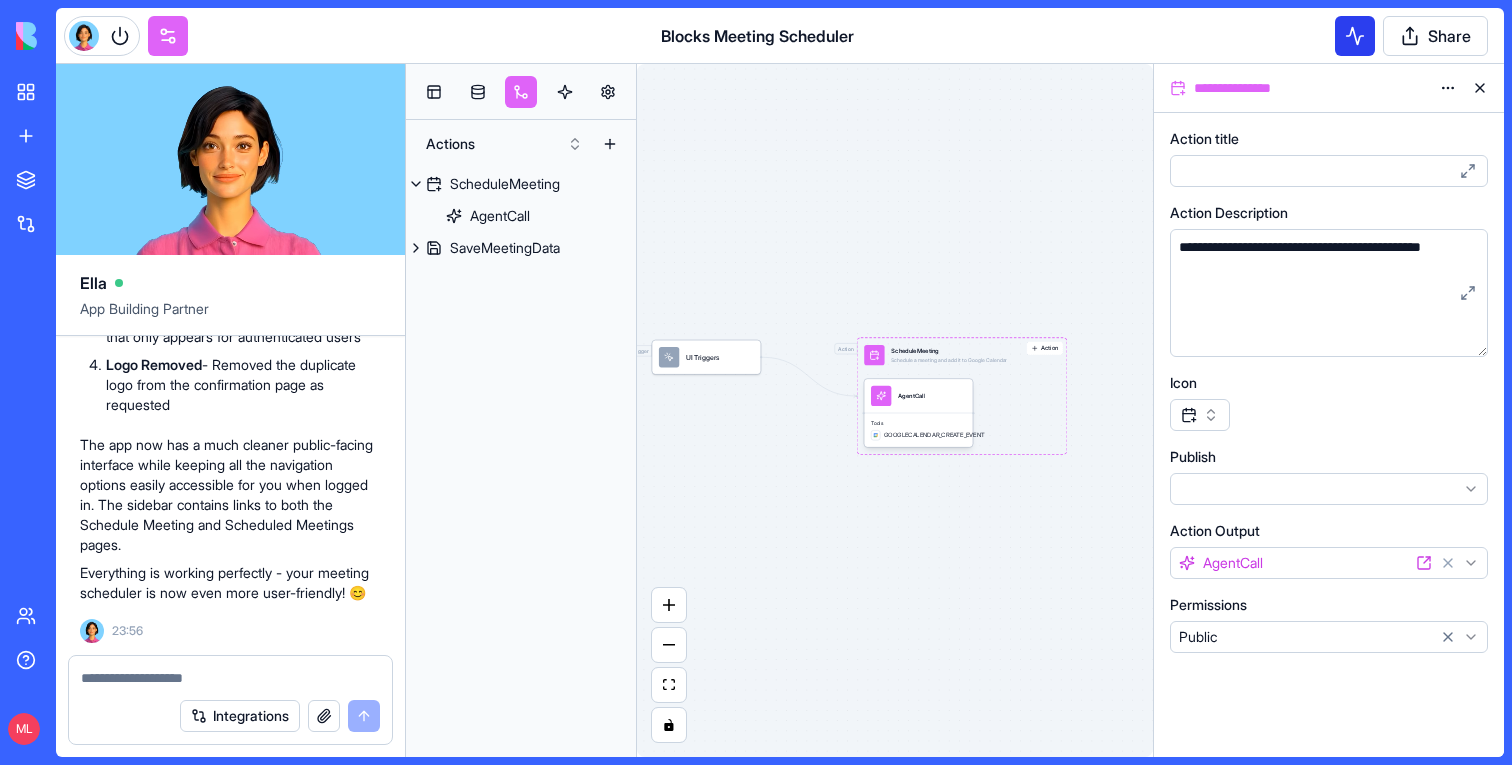 click at bounding box center (1355, 36) 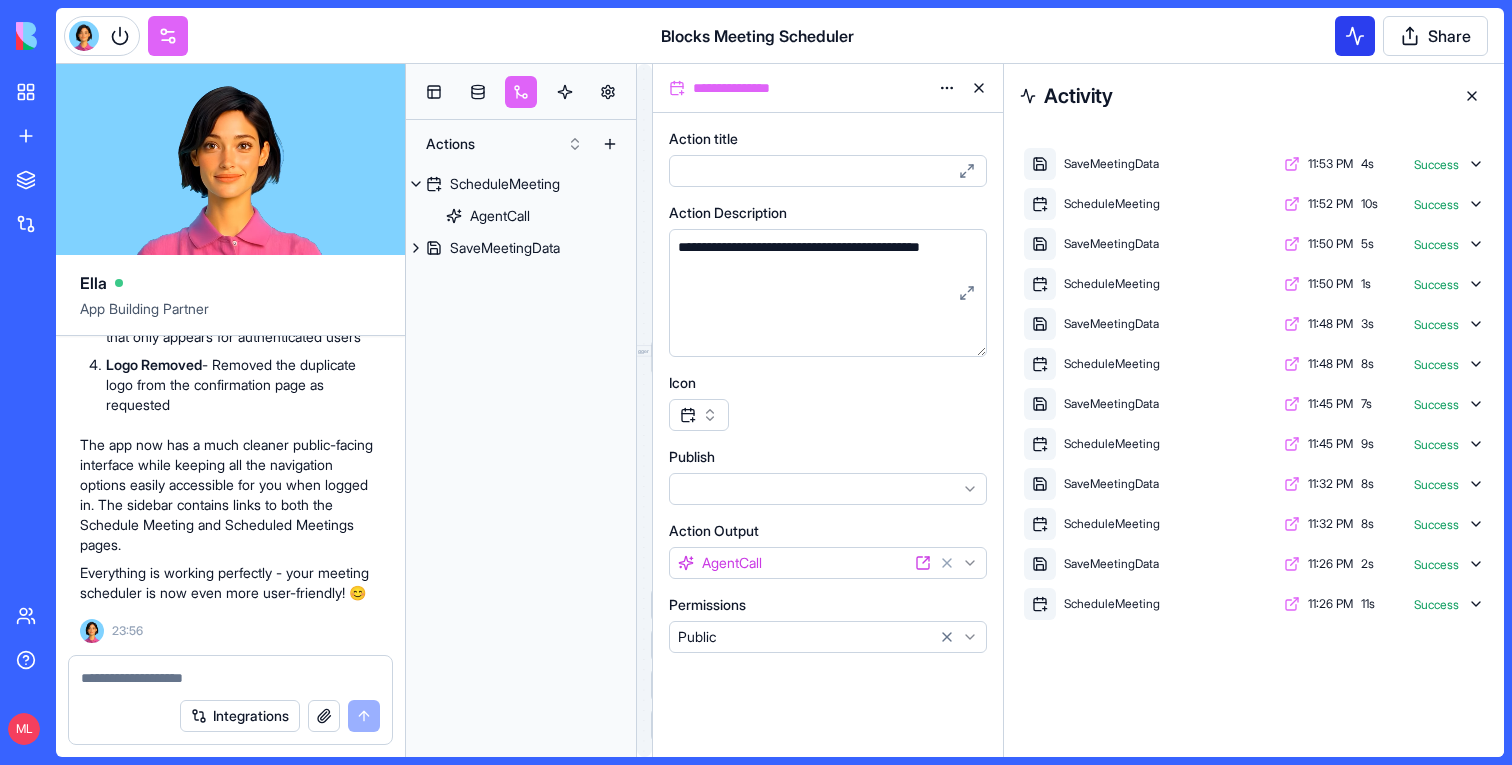 click at bounding box center (1355, 36) 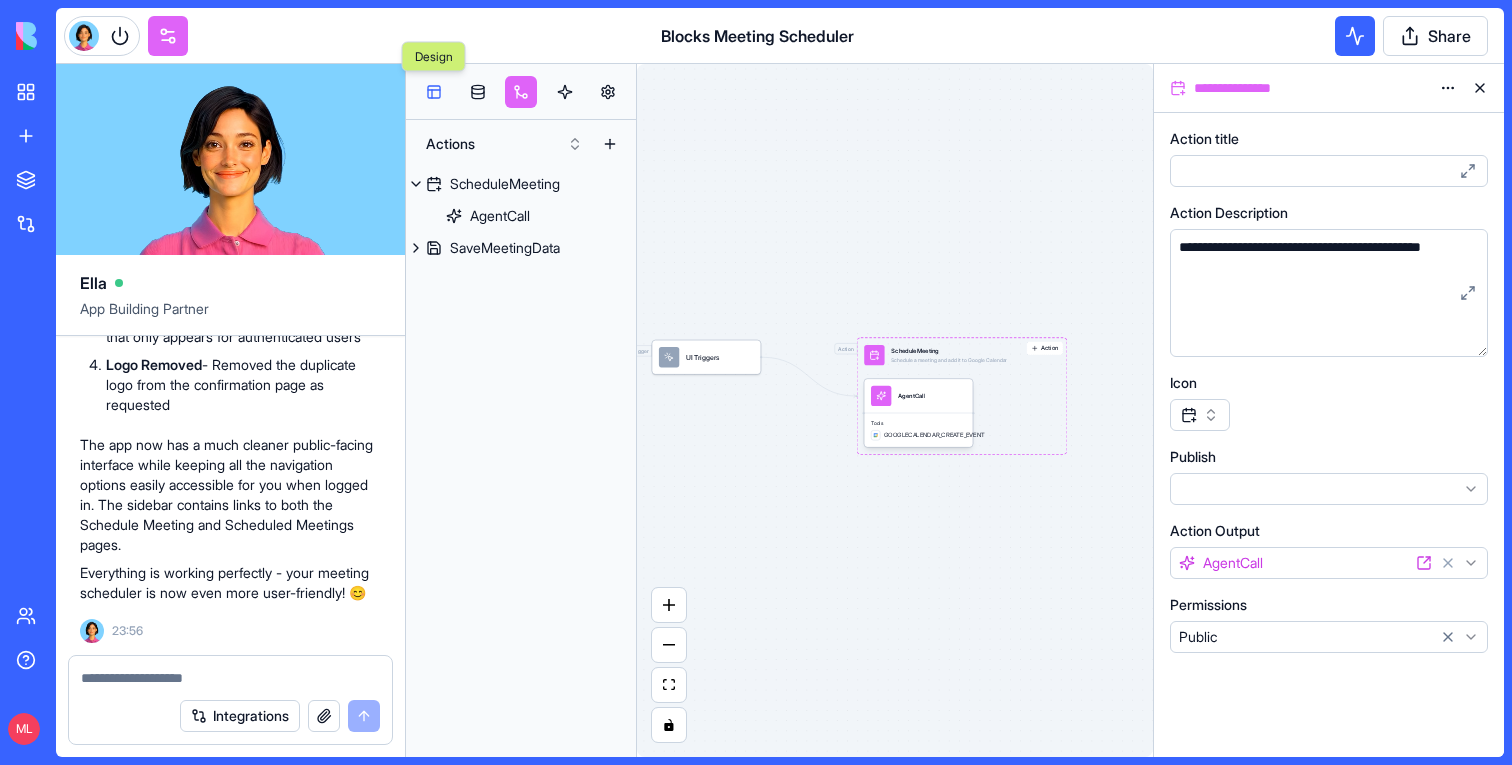 click at bounding box center [434, 92] 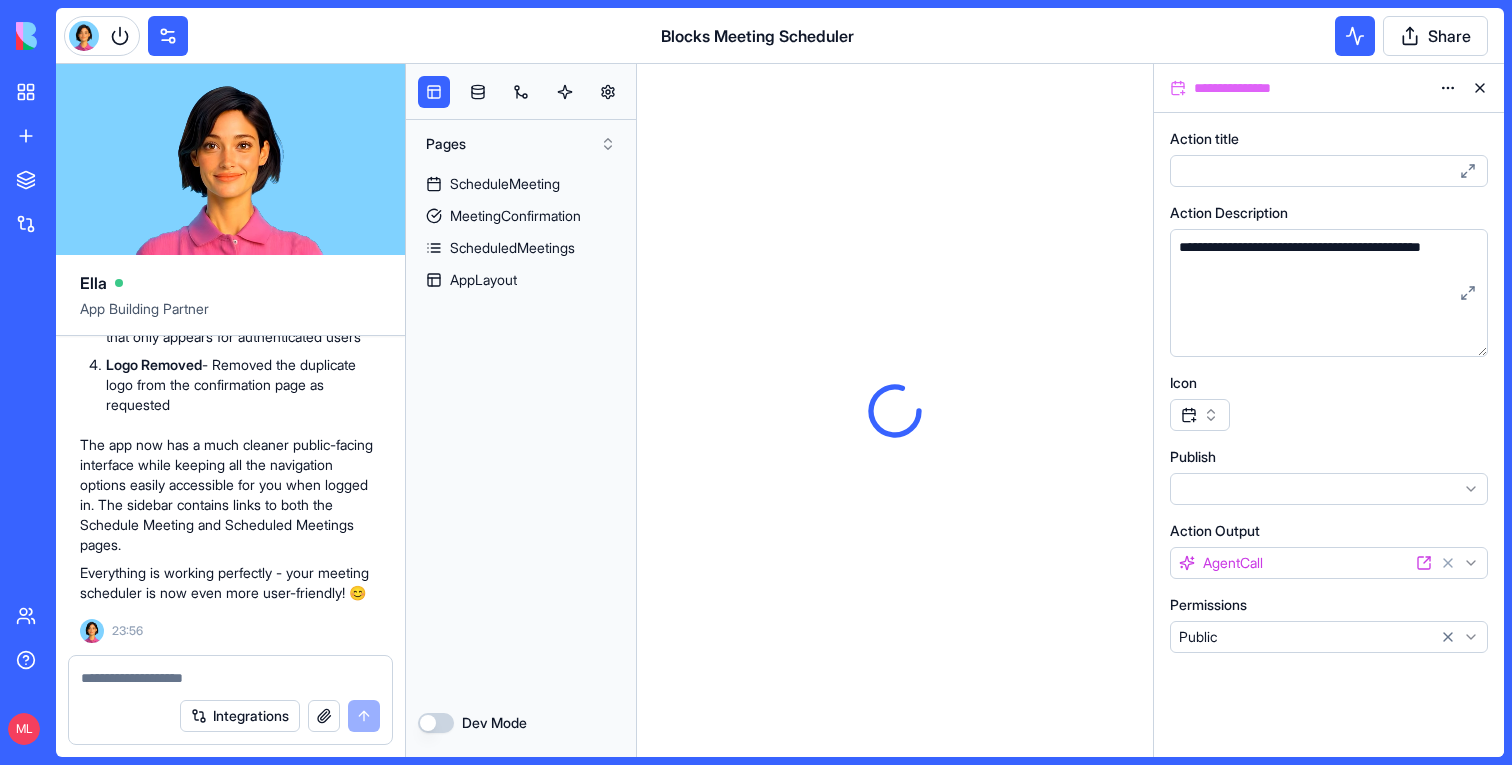 scroll, scrollTop: 0, scrollLeft: 0, axis: both 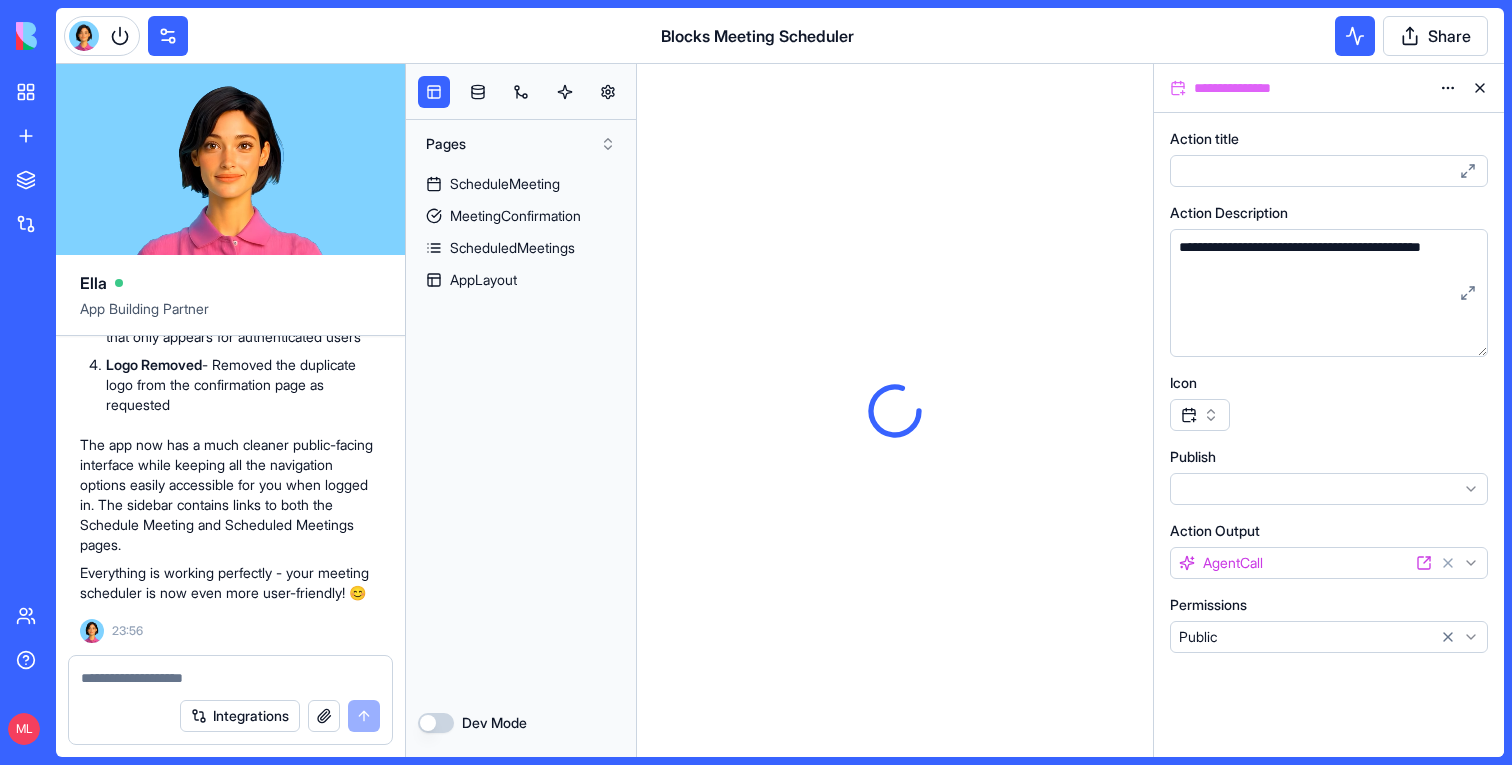click at bounding box center (1480, 88) 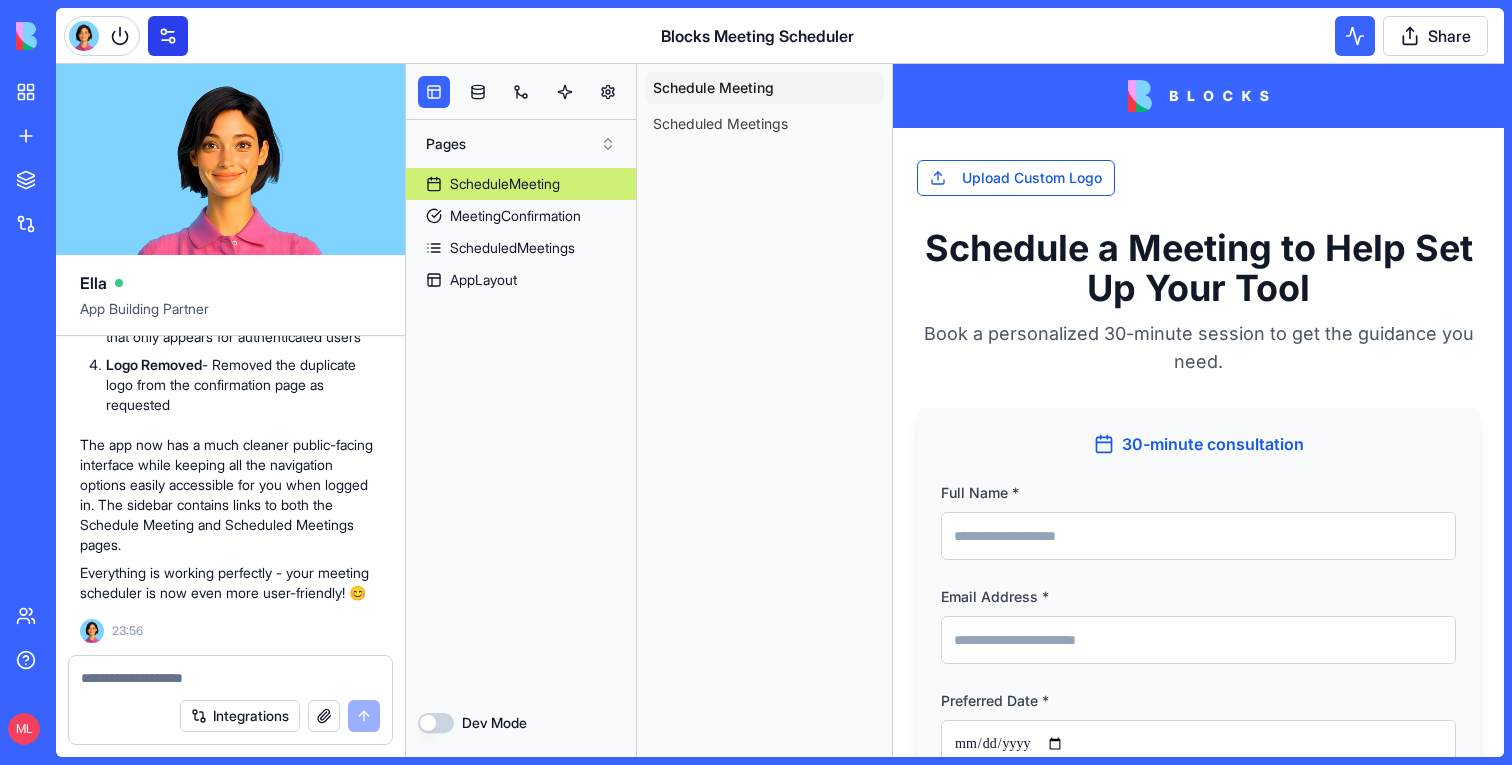 click at bounding box center (168, 36) 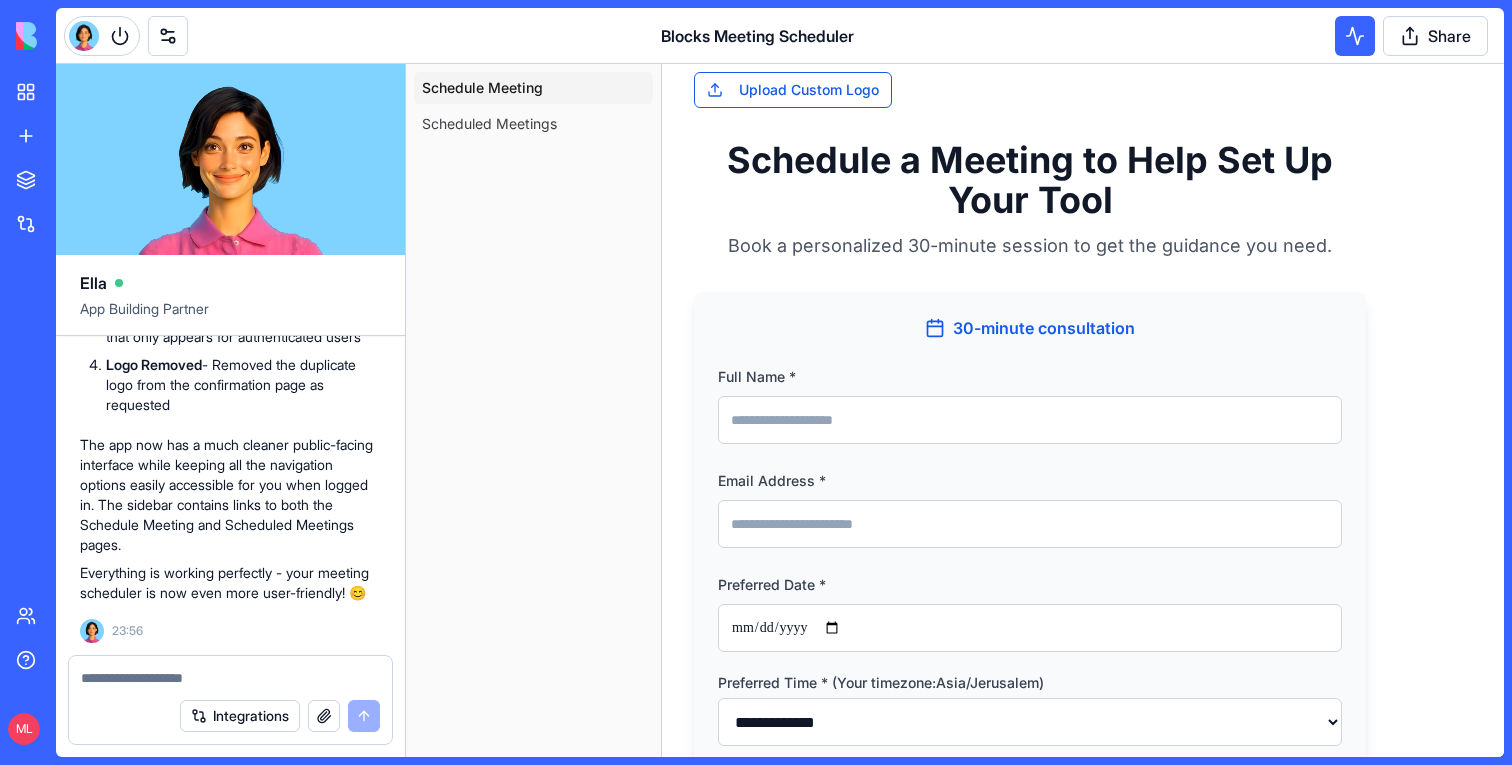 scroll, scrollTop: 116, scrollLeft: 0, axis: vertical 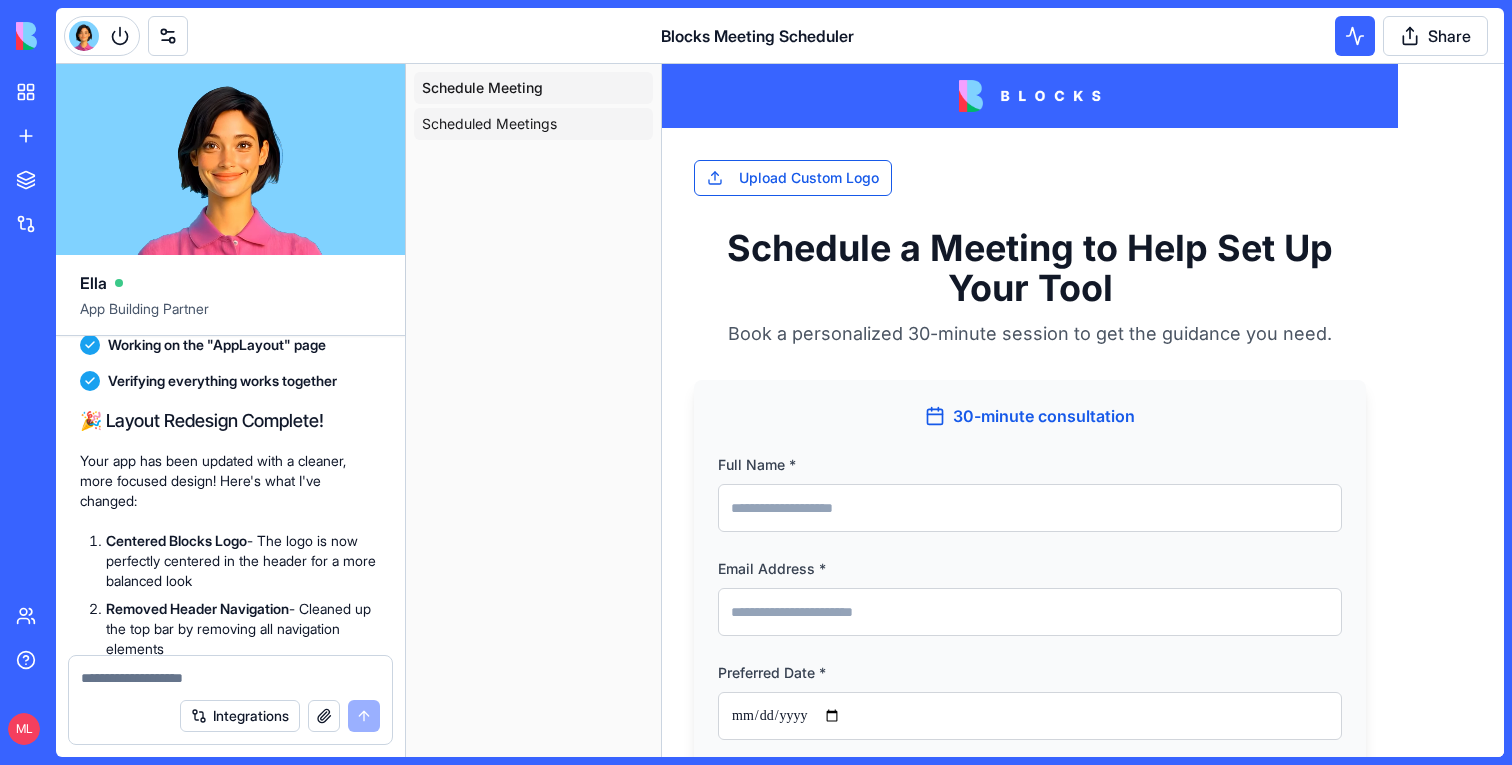 click on "Scheduled Meetings" at bounding box center [489, 124] 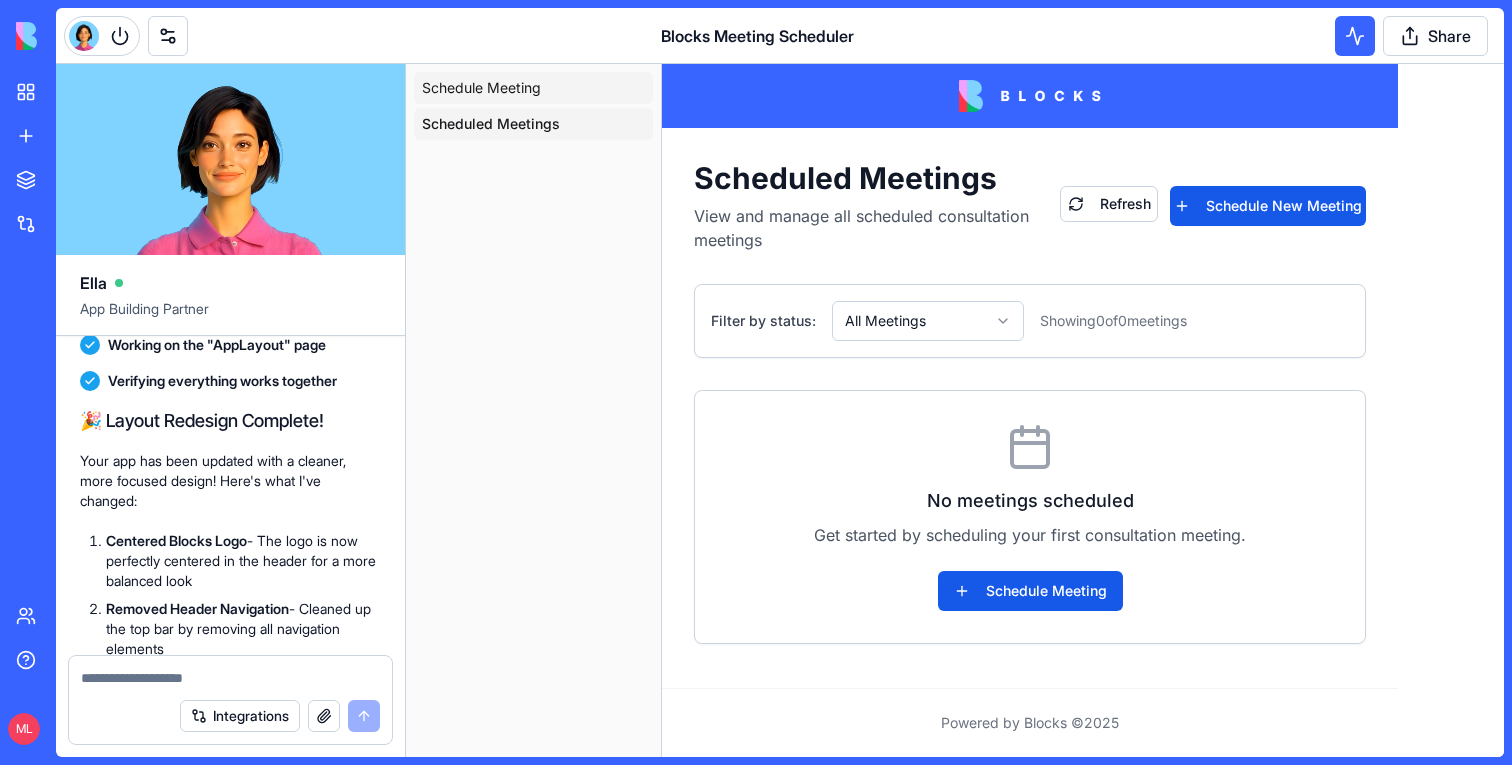 click on "Schedule Meeting" at bounding box center [481, 88] 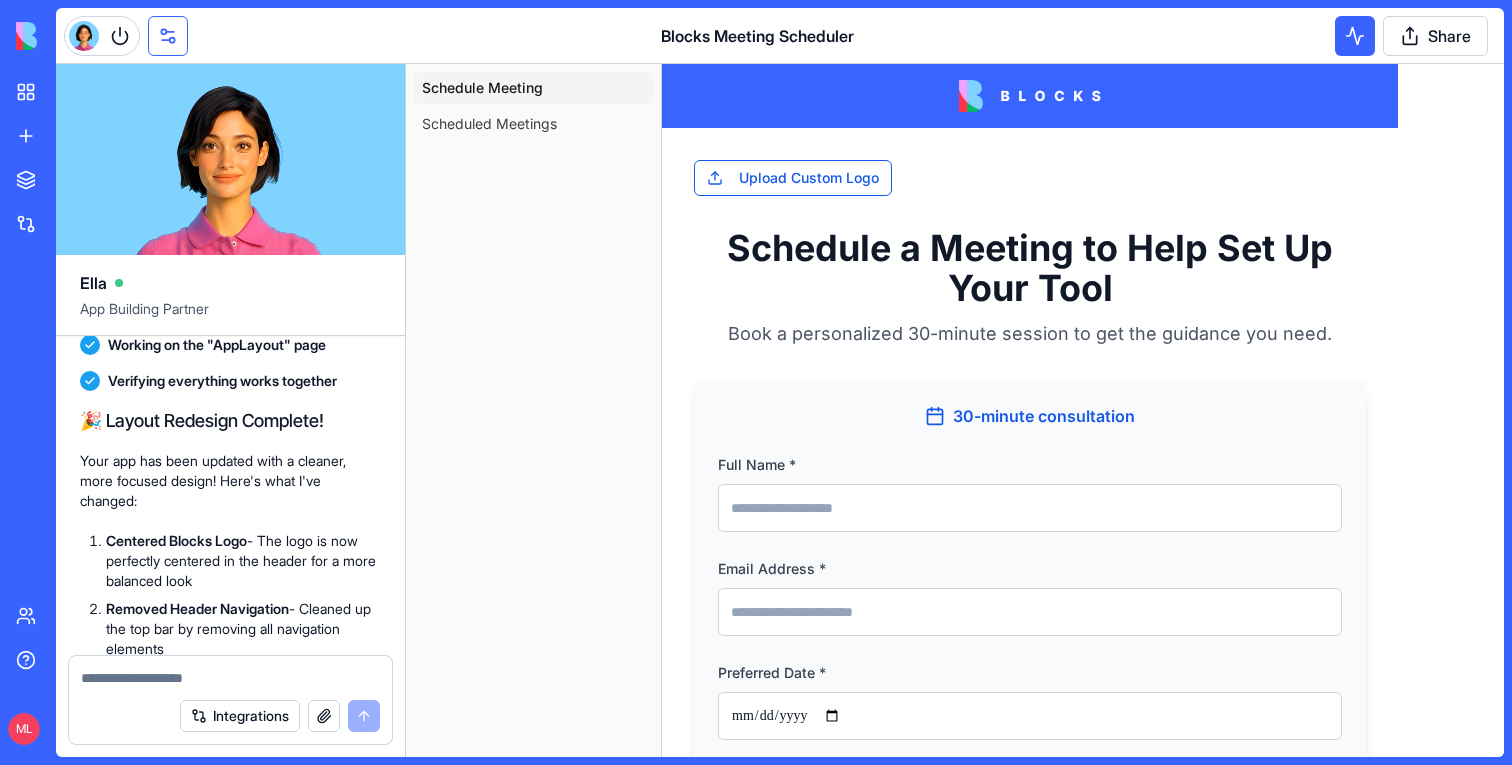 click at bounding box center (168, 36) 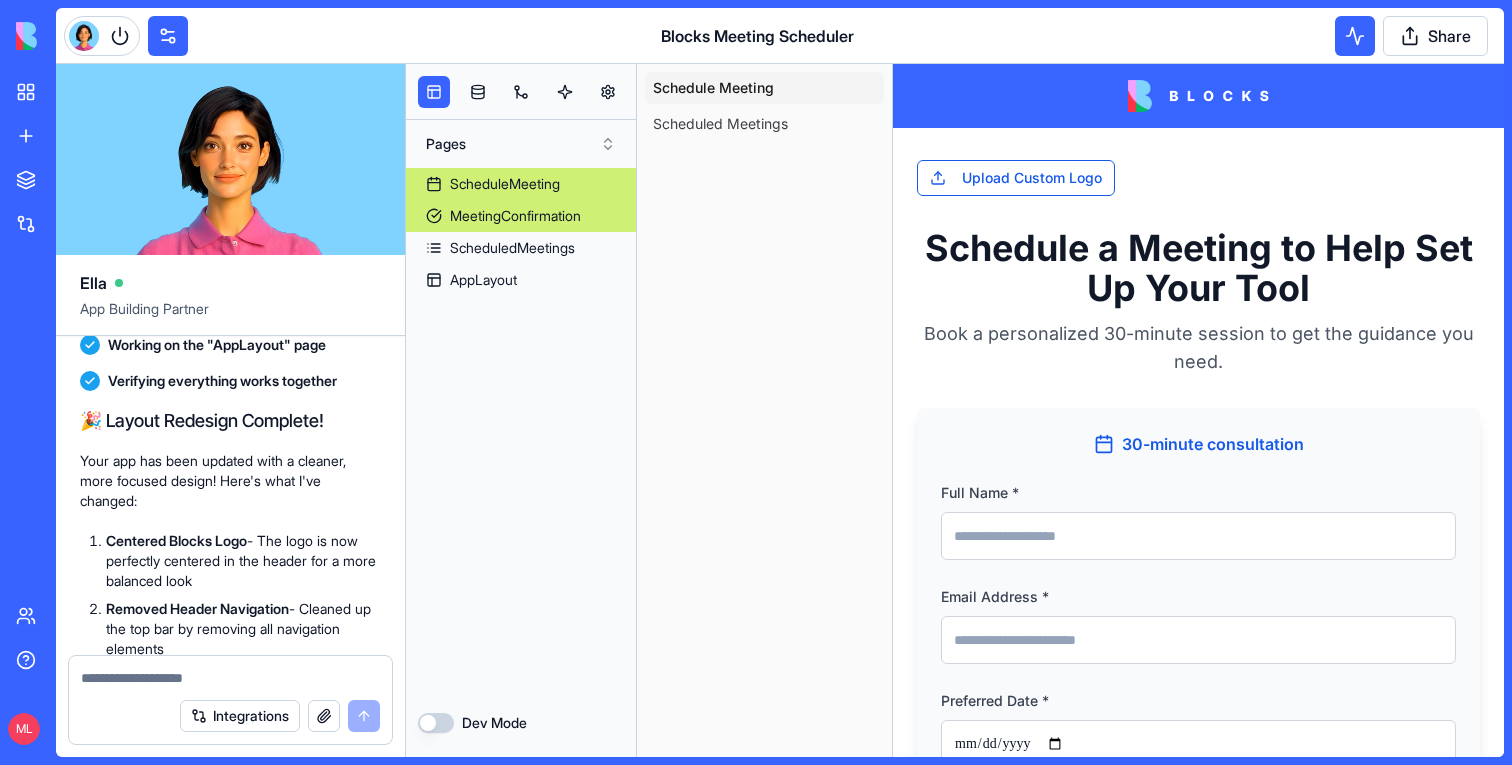click on "MeetingConfirmation" at bounding box center [515, 216] 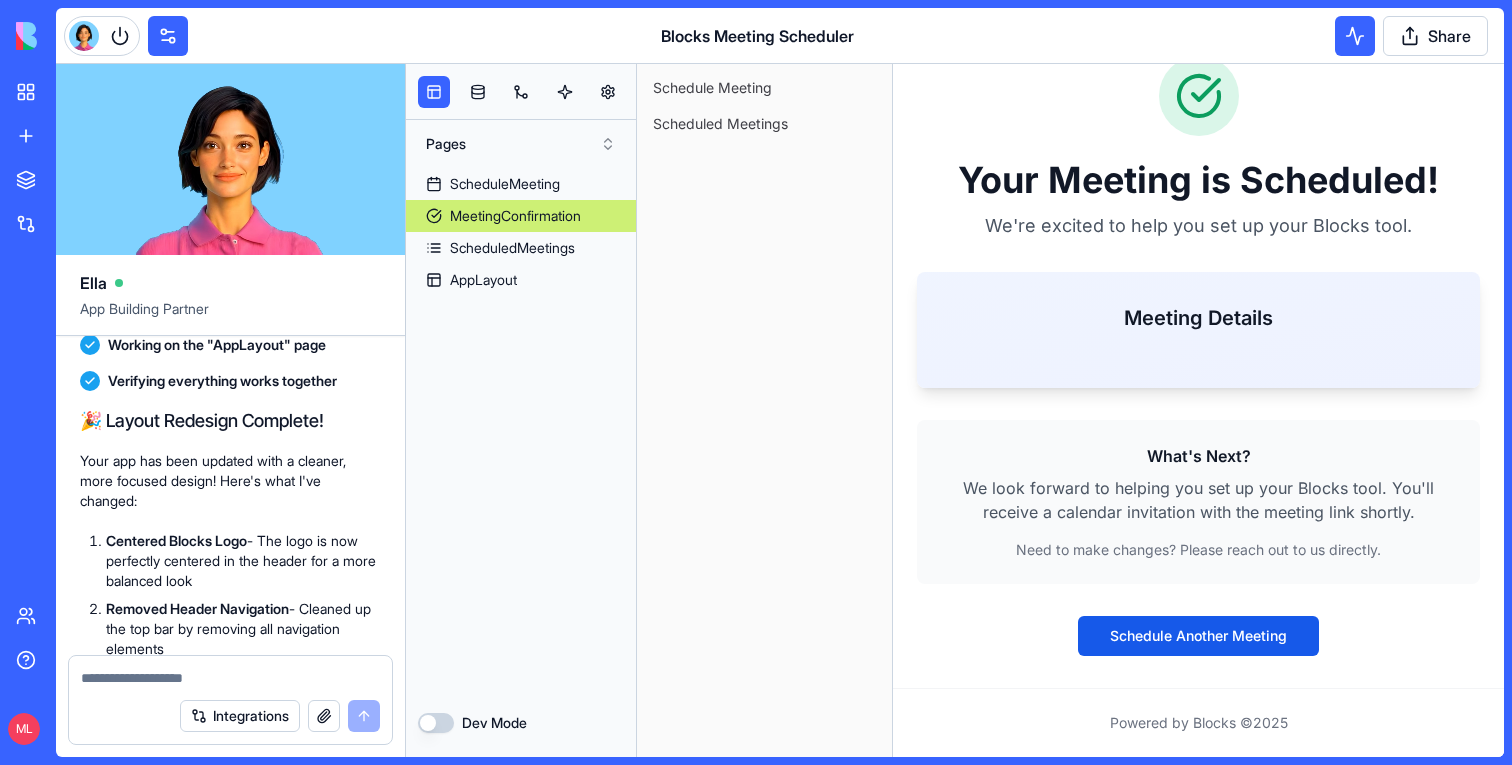 scroll, scrollTop: 0, scrollLeft: 0, axis: both 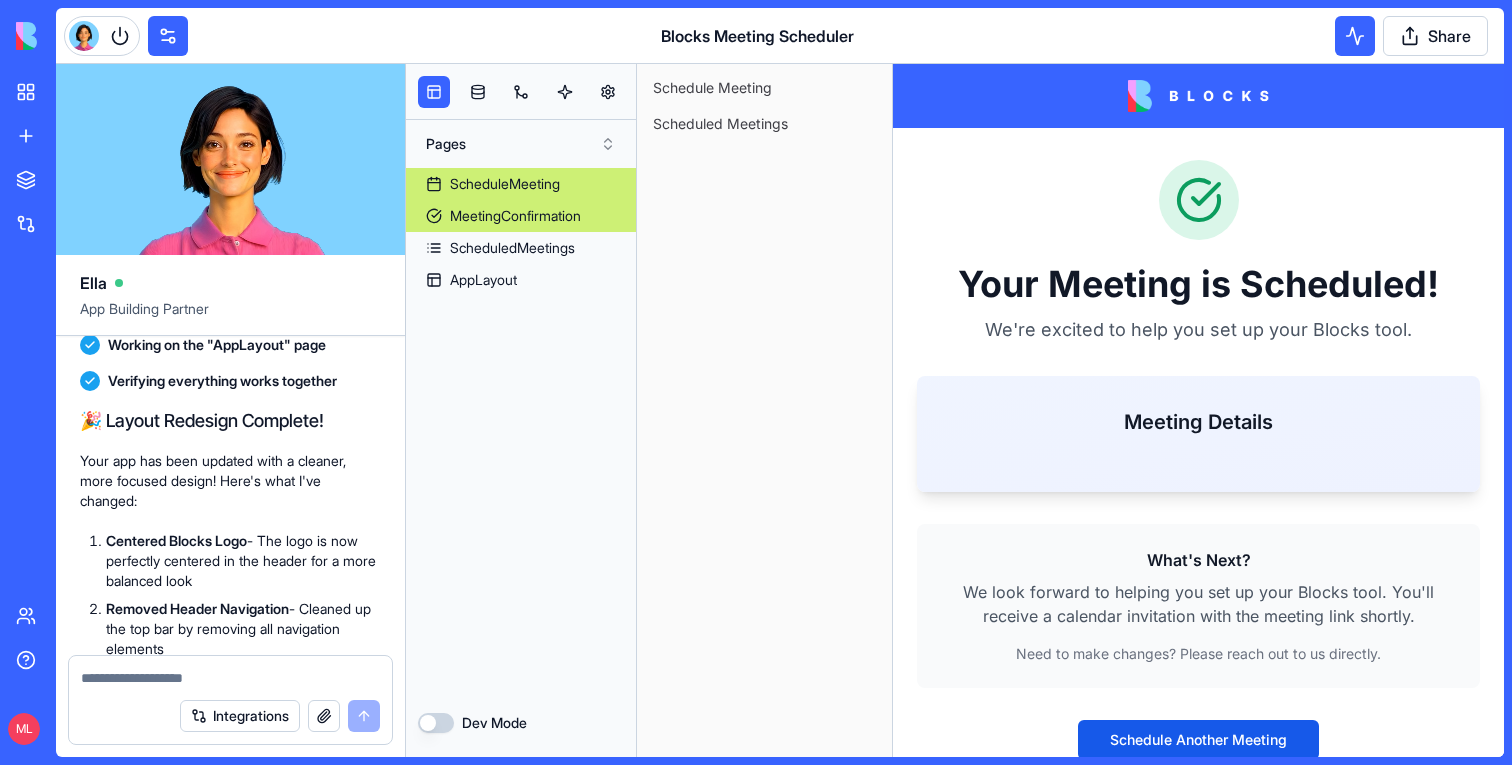 click on "ScheduleMeeting" at bounding box center (521, 184) 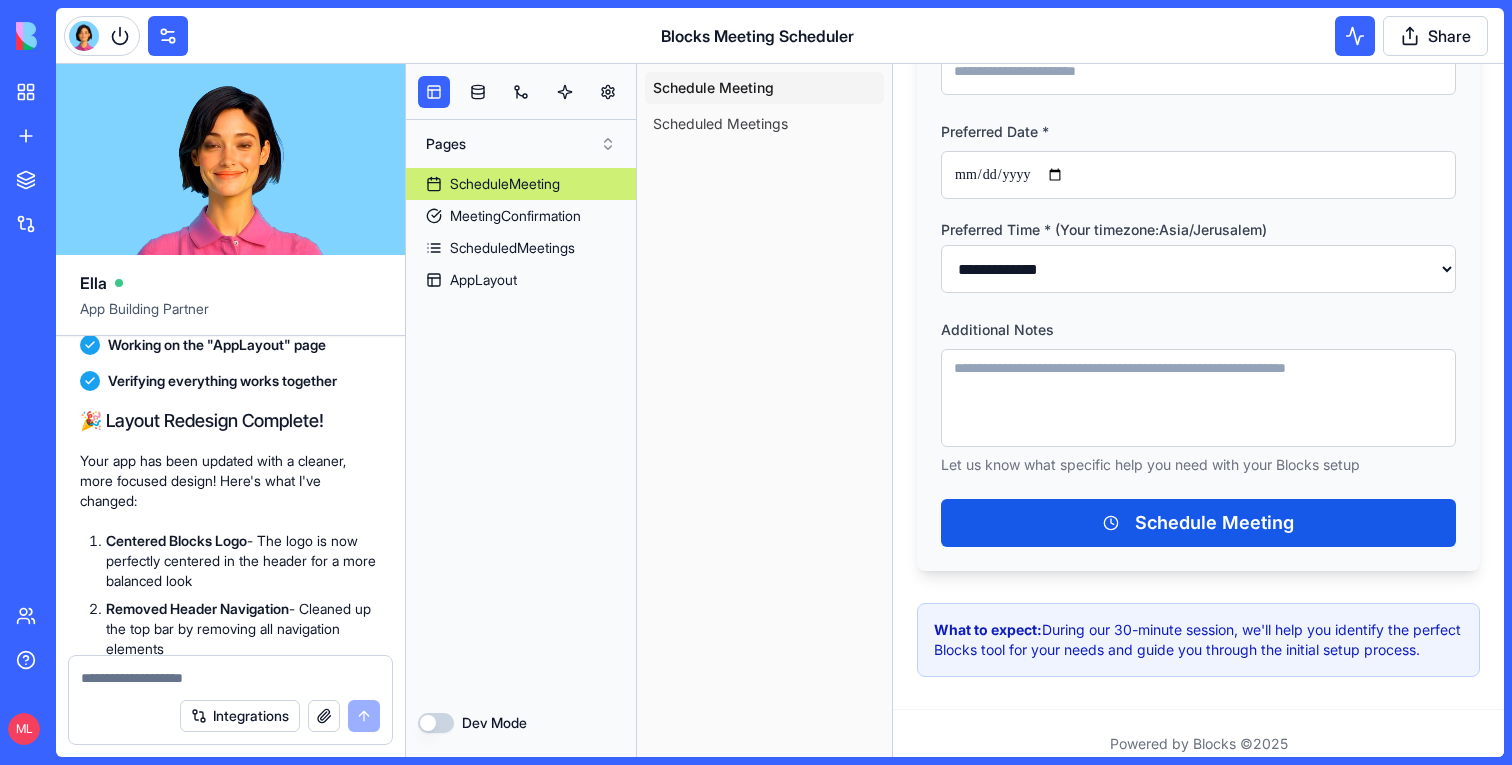 scroll, scrollTop: 572, scrollLeft: 0, axis: vertical 